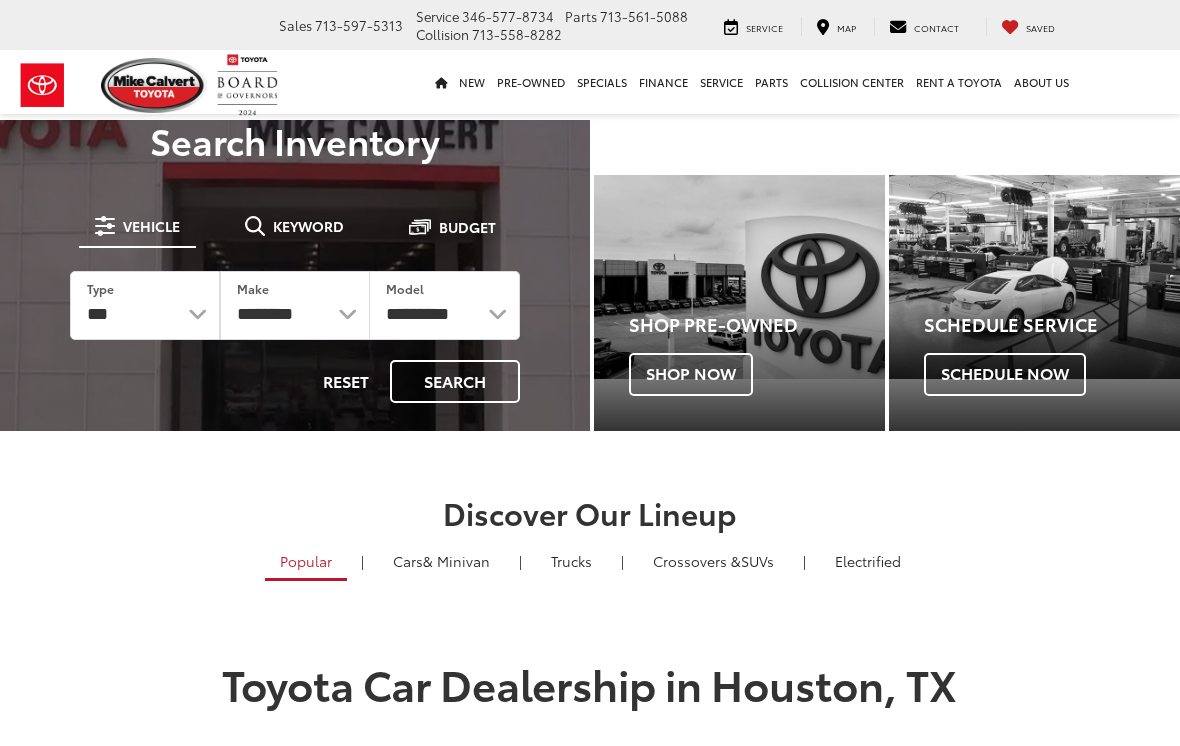 scroll, scrollTop: 0, scrollLeft: 0, axis: both 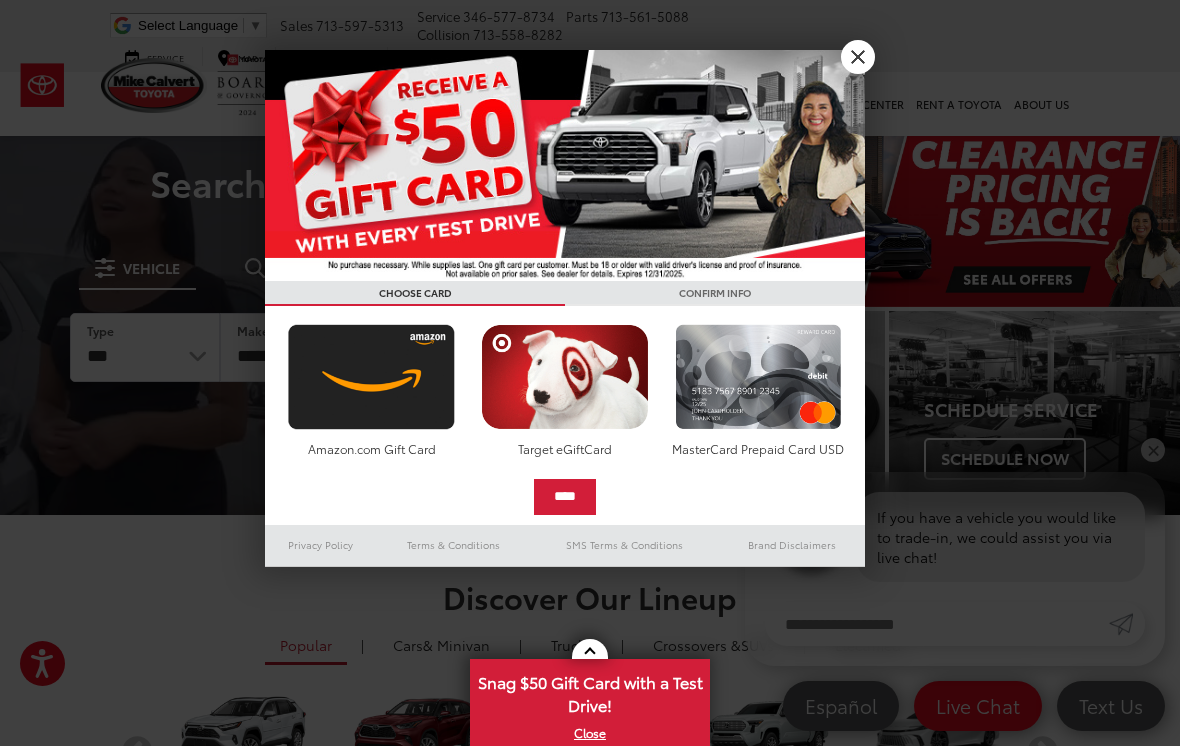 click on "X" at bounding box center [858, 57] 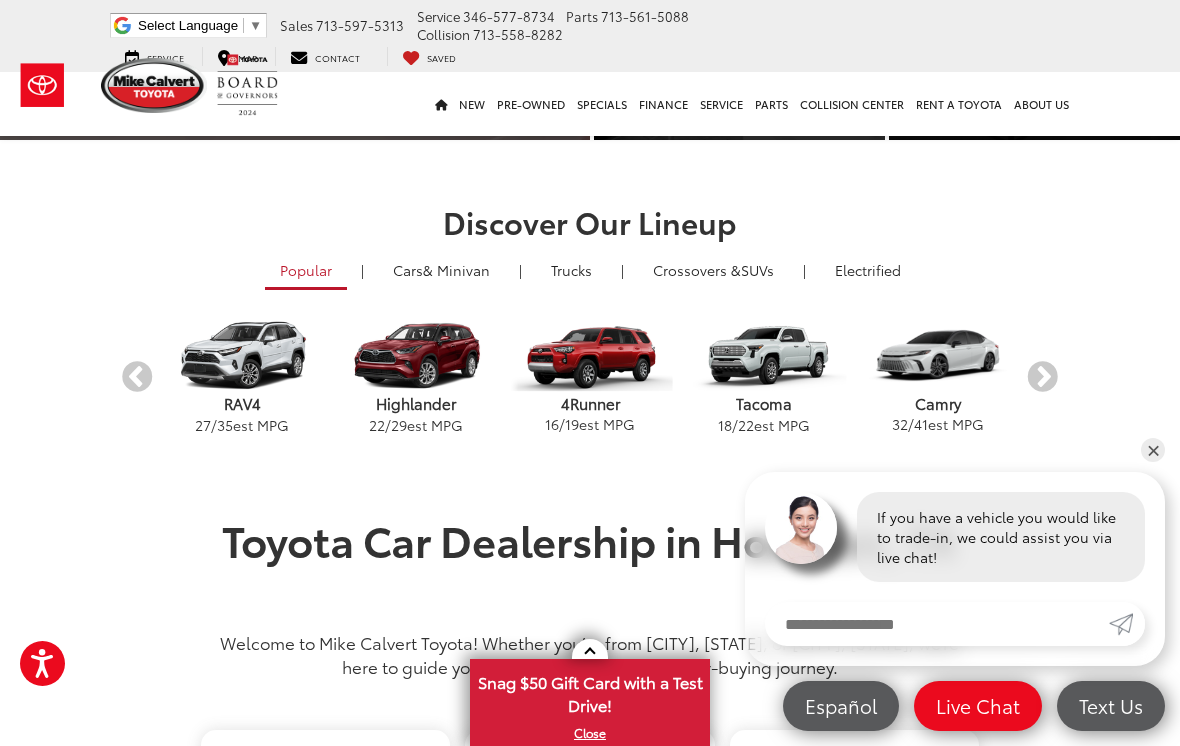 scroll, scrollTop: 380, scrollLeft: 0, axis: vertical 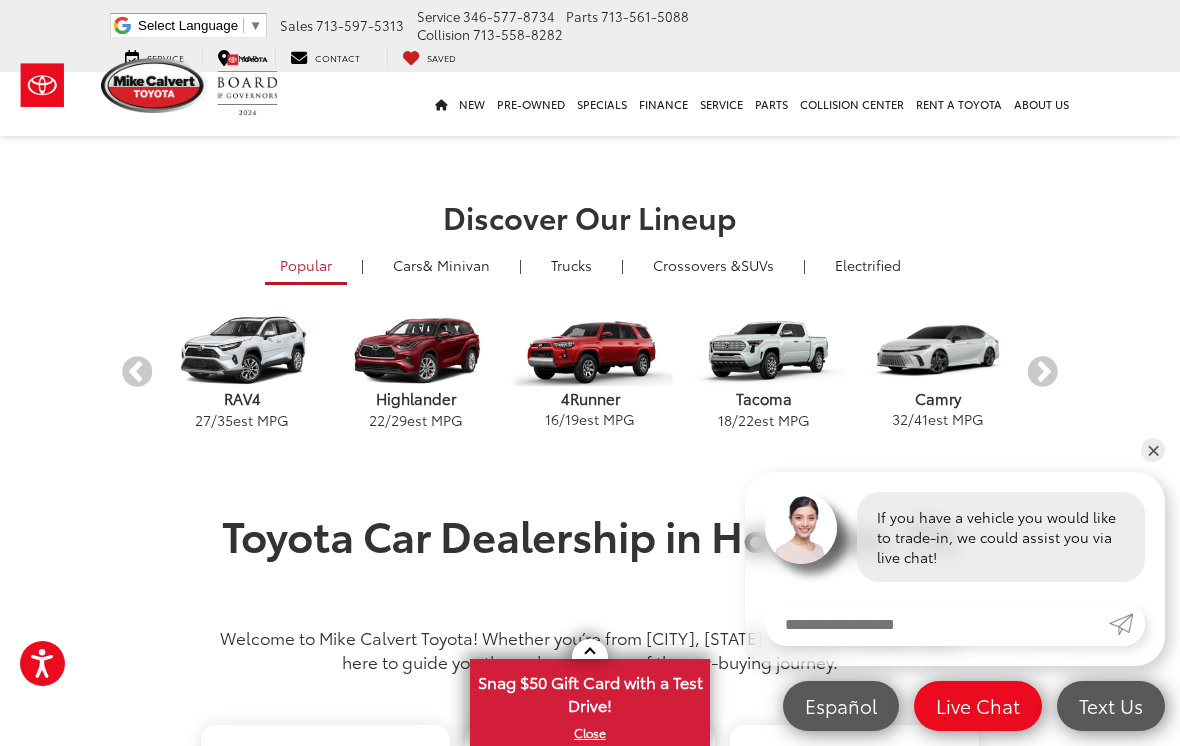 click on "Next" at bounding box center (1042, 372) 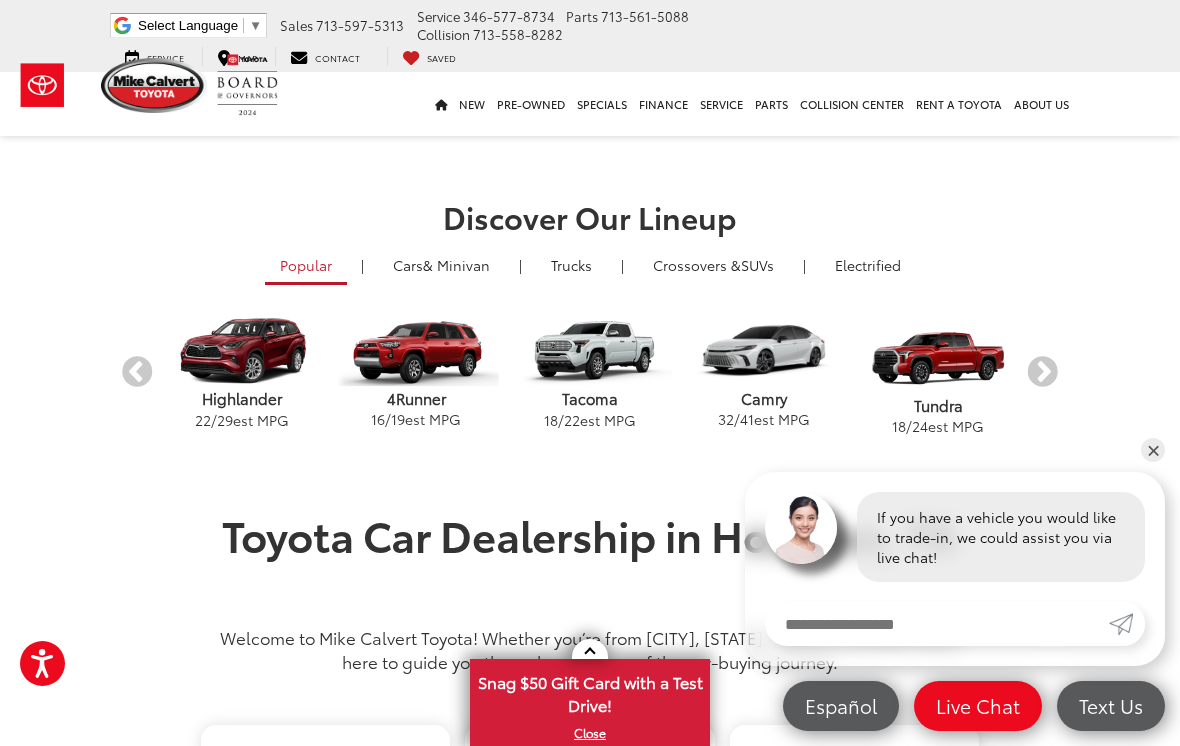 click on "Next" at bounding box center (1042, 372) 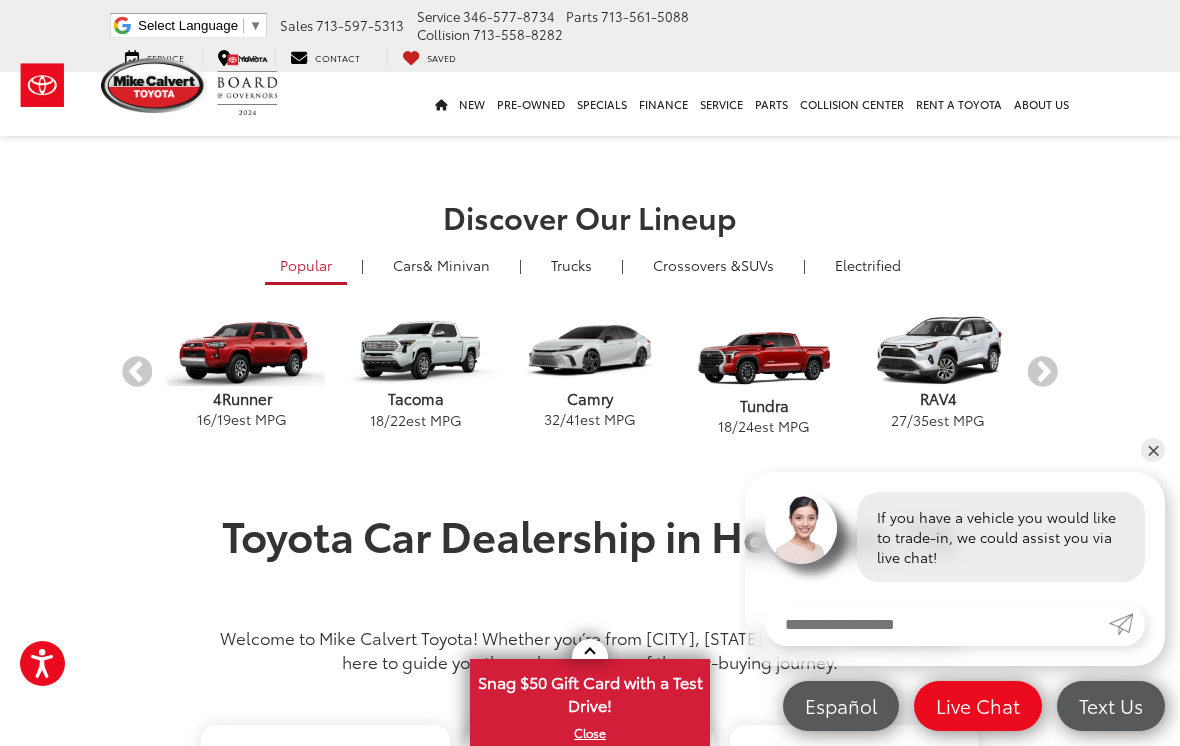 click on "Next" at bounding box center [1042, 372] 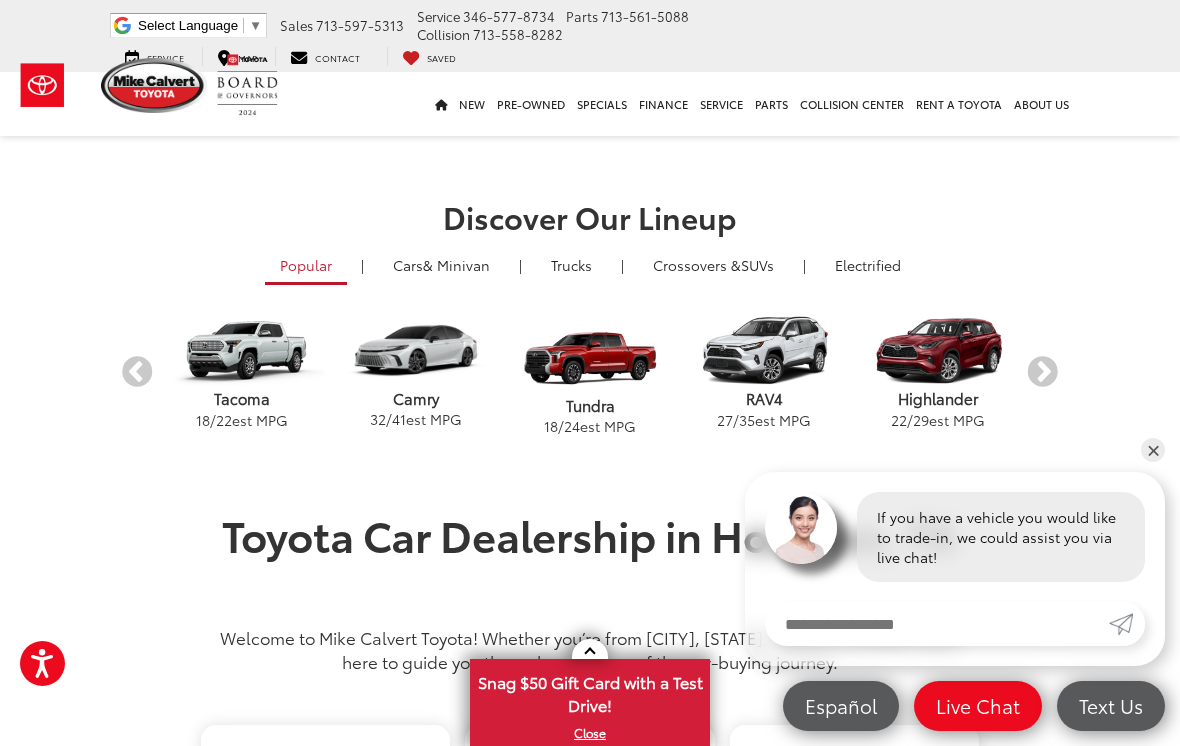 click on "Next" at bounding box center [1042, 372] 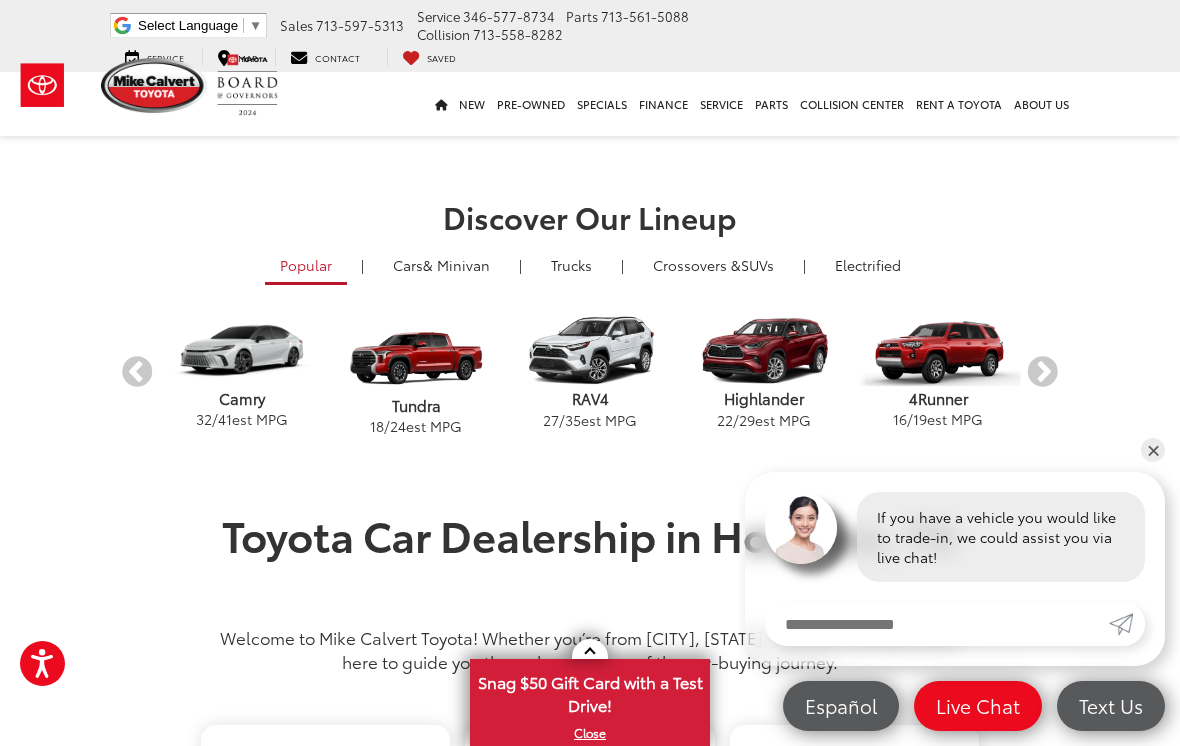 click on "Next" at bounding box center [1042, 372] 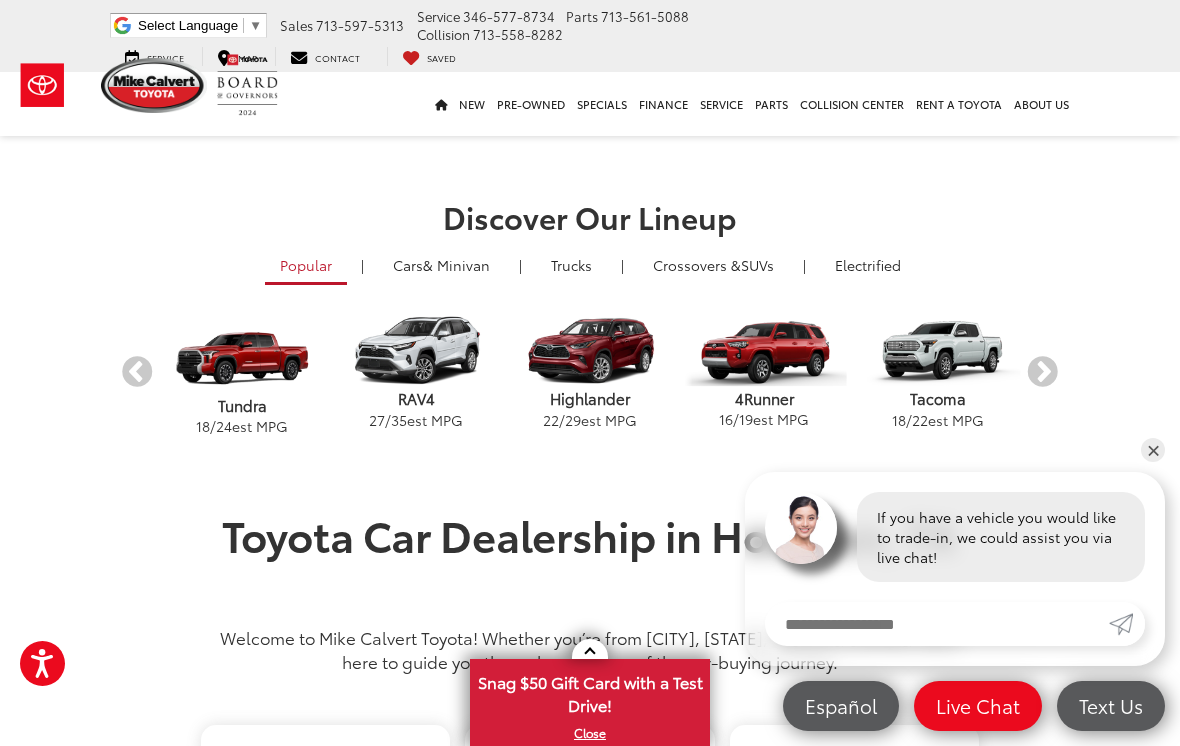 click on "Next" at bounding box center (1042, 372) 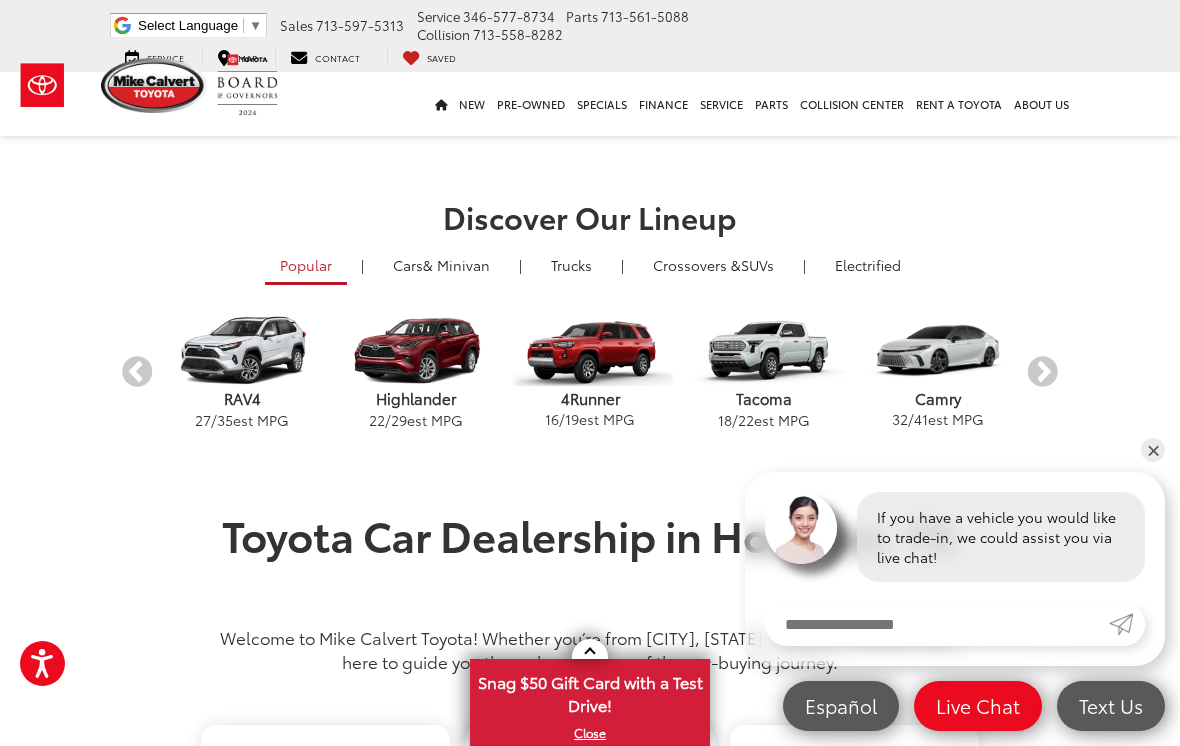 click on "Next" at bounding box center [1042, 372] 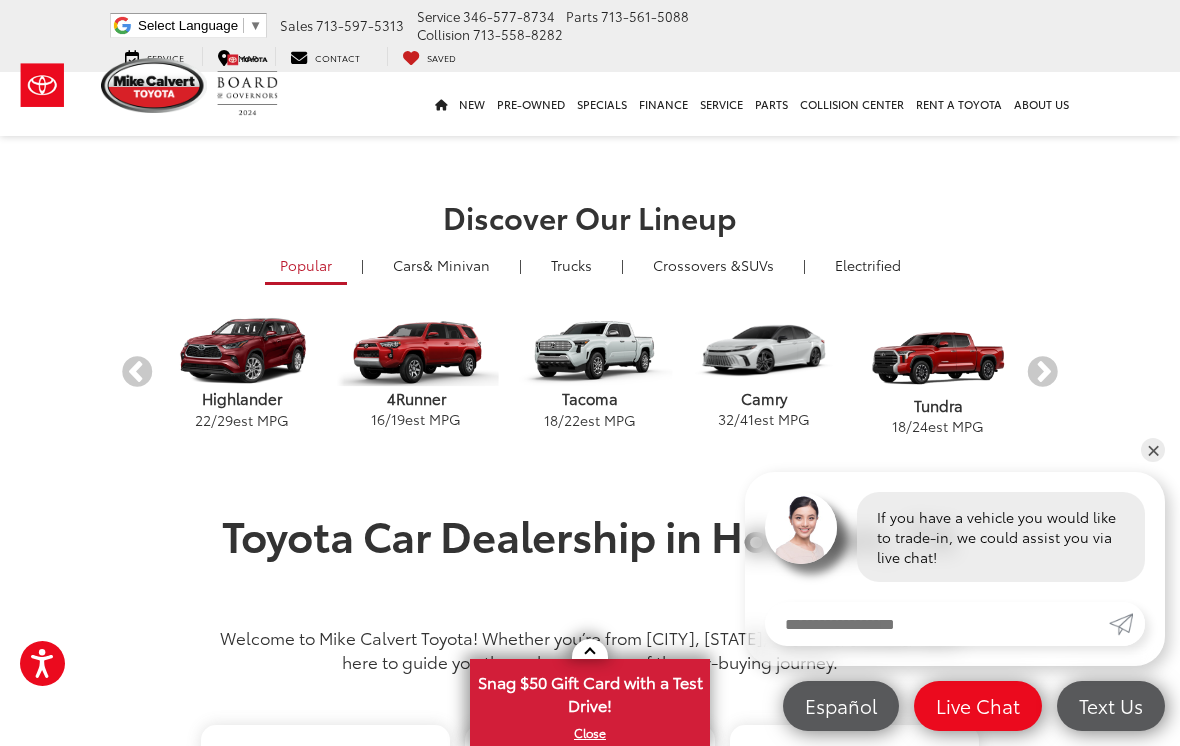click on "Next" at bounding box center [1042, 372] 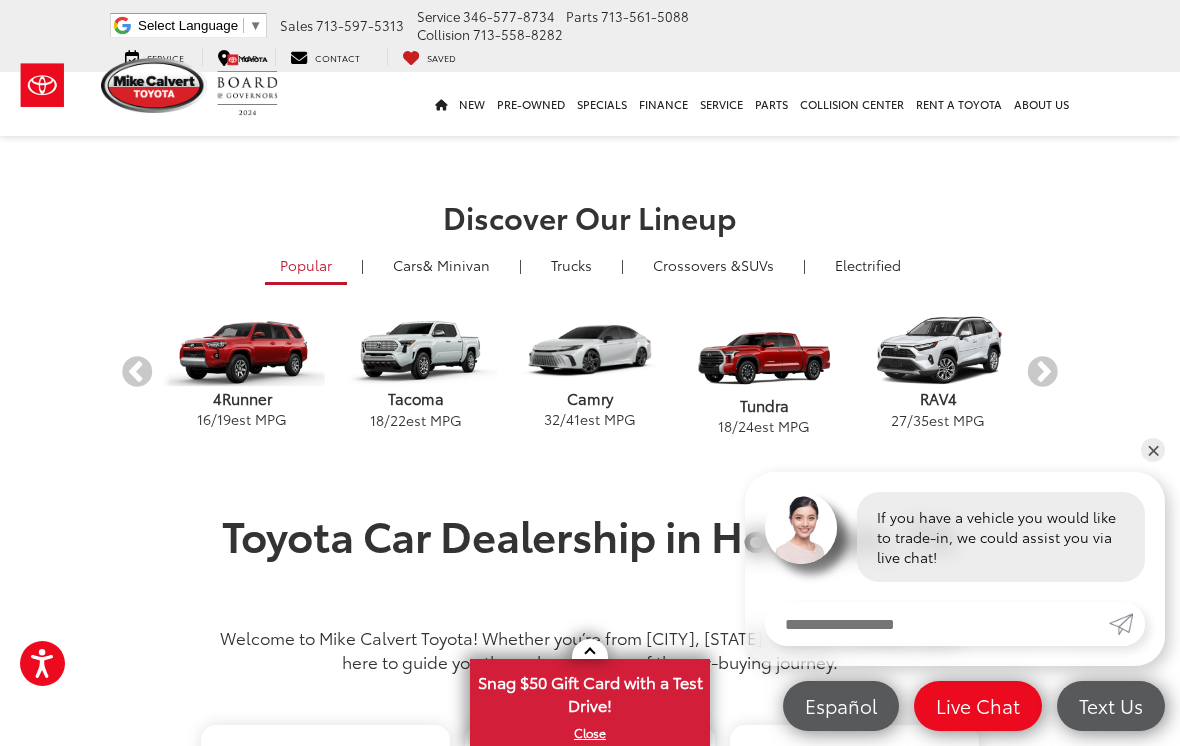 click on "Next" at bounding box center (1042, 372) 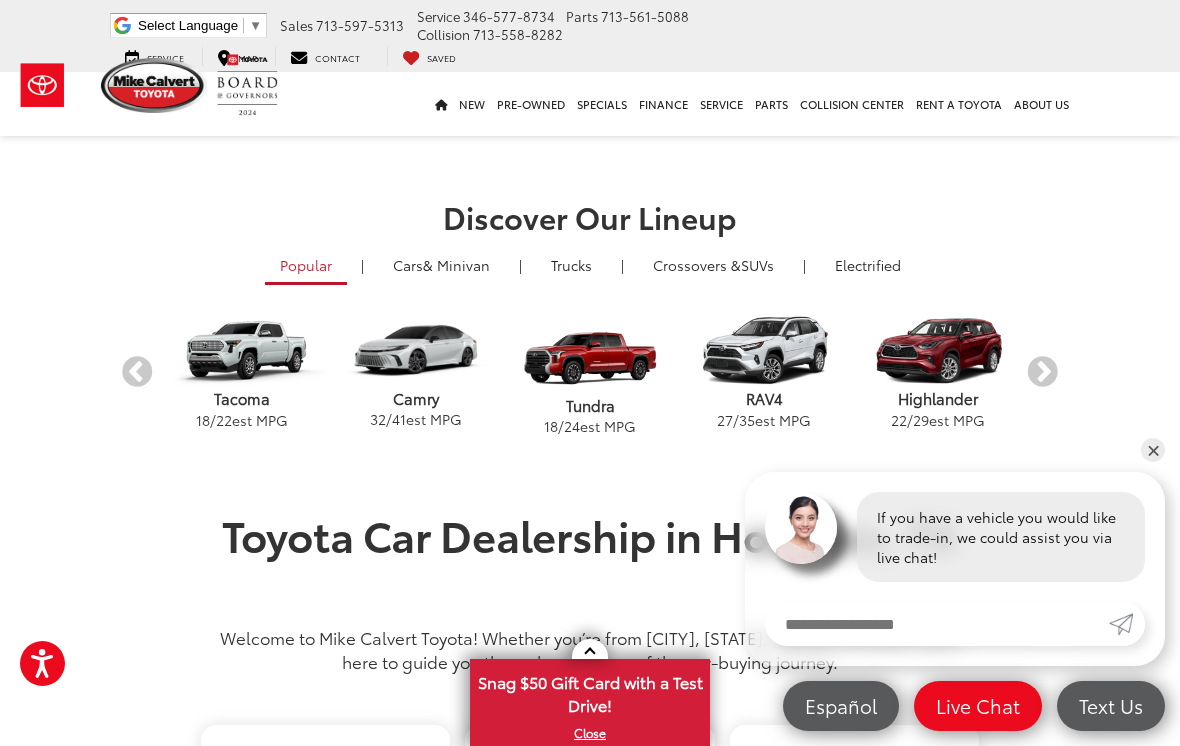 click on "Next" at bounding box center (1042, 372) 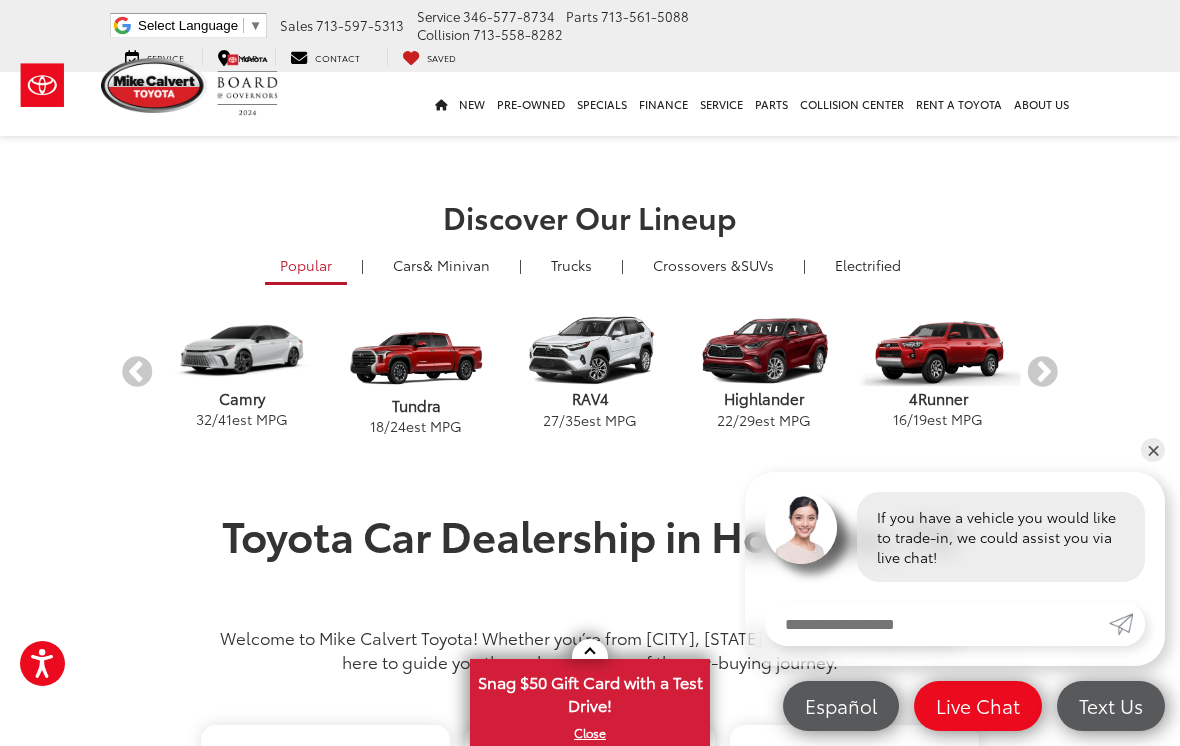 click on "Next" at bounding box center (1042, 372) 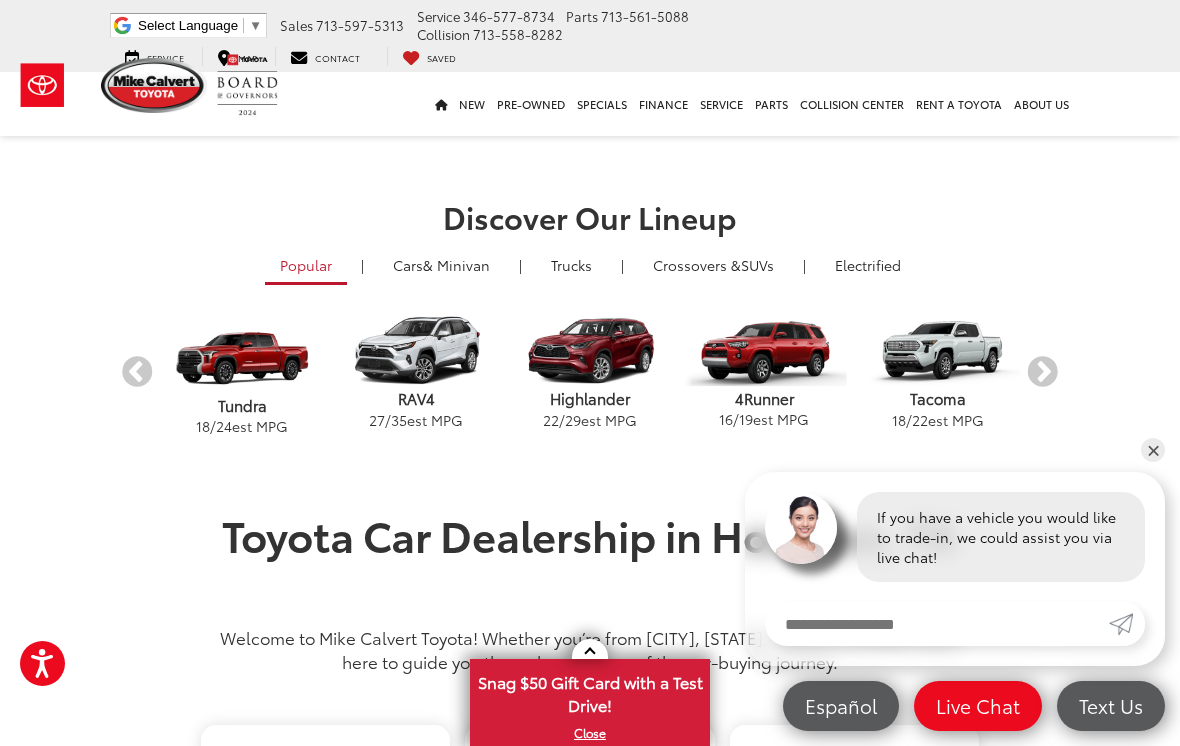 click on "Next" at bounding box center [1042, 372] 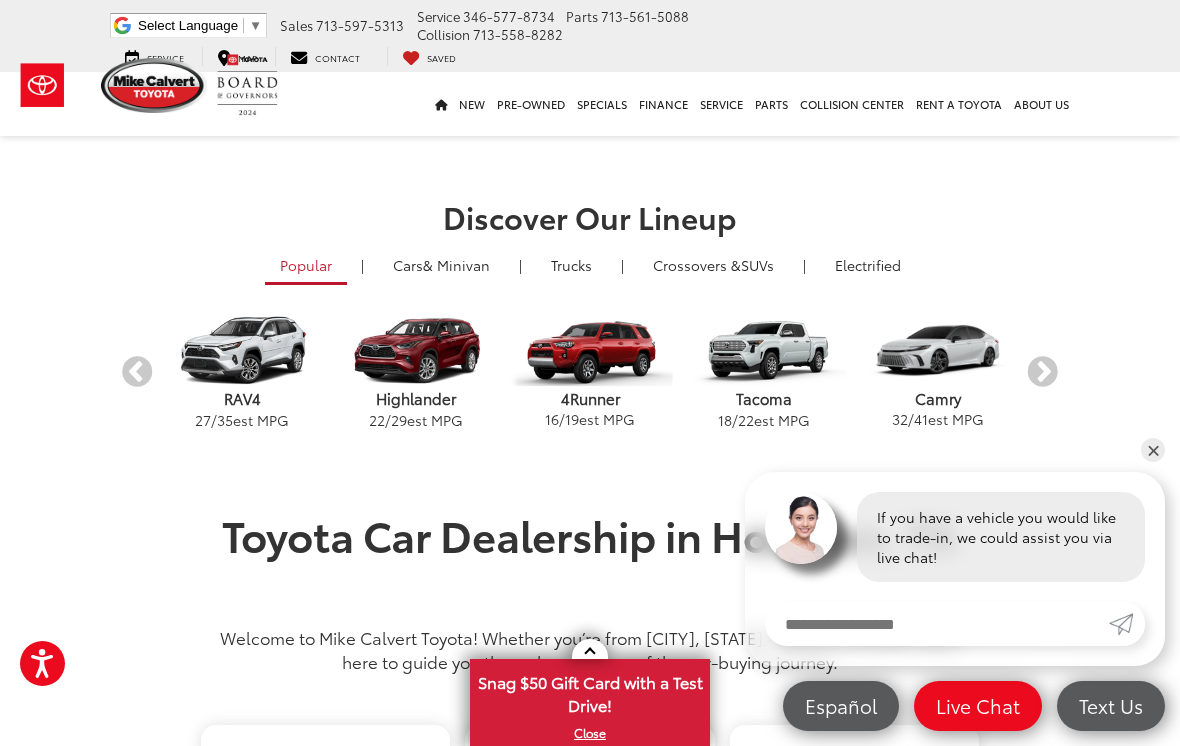 click on "Next" at bounding box center [1042, 372] 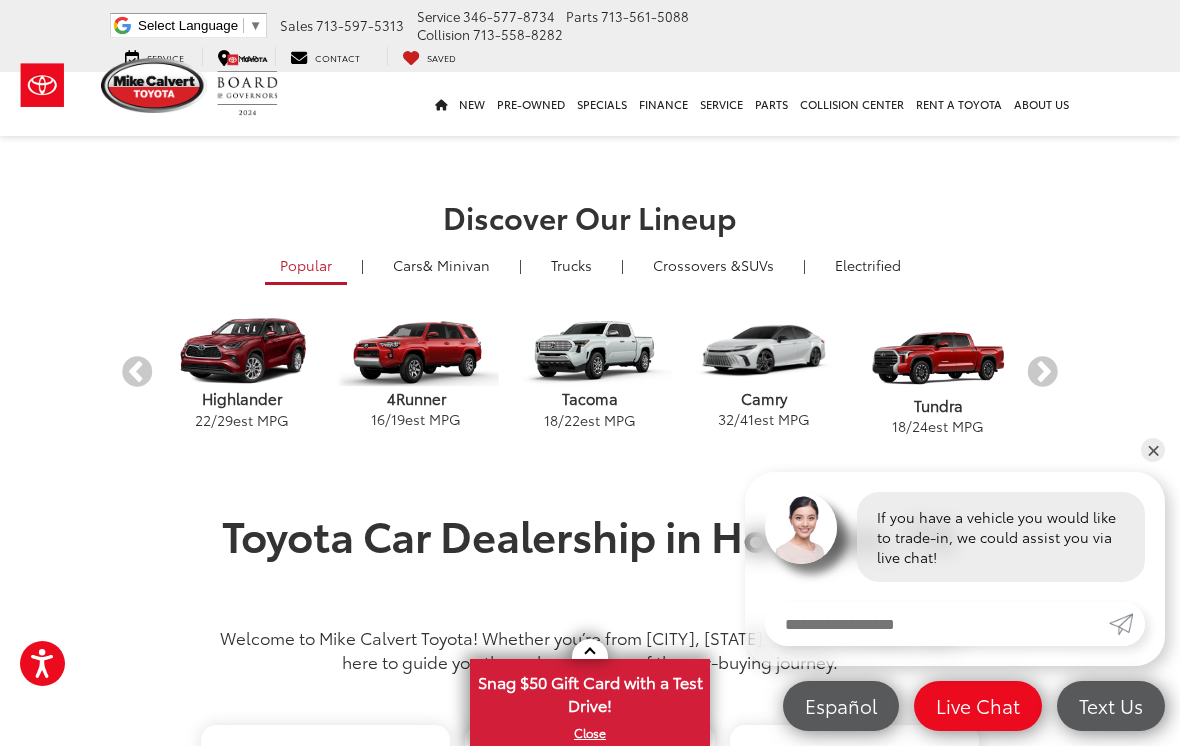 click on "Next" at bounding box center (1042, 372) 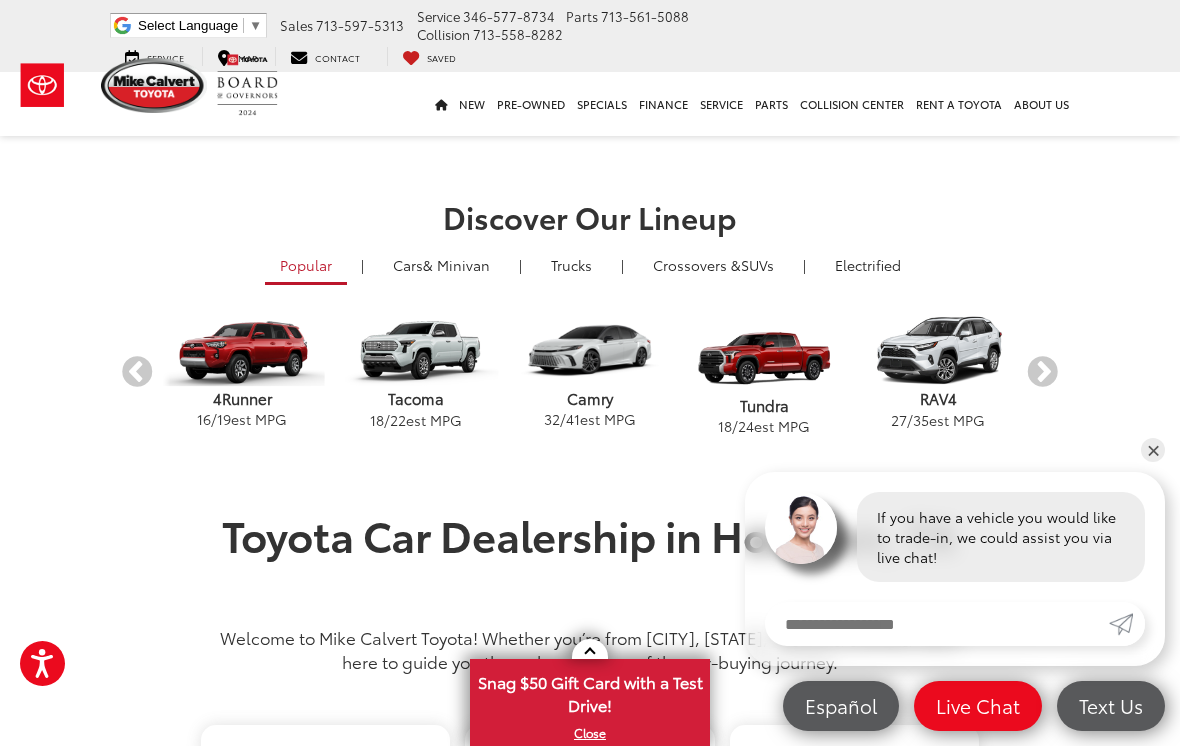 click on "Next" at bounding box center [1042, 372] 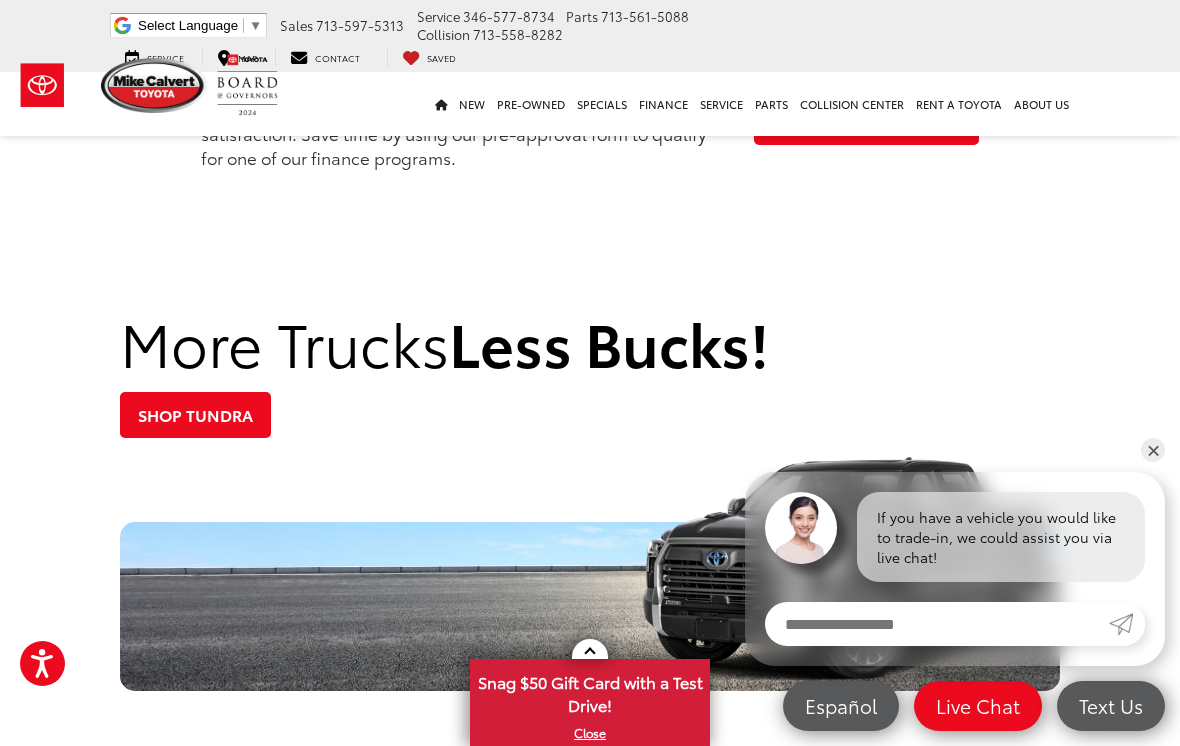 scroll, scrollTop: 1795, scrollLeft: 0, axis: vertical 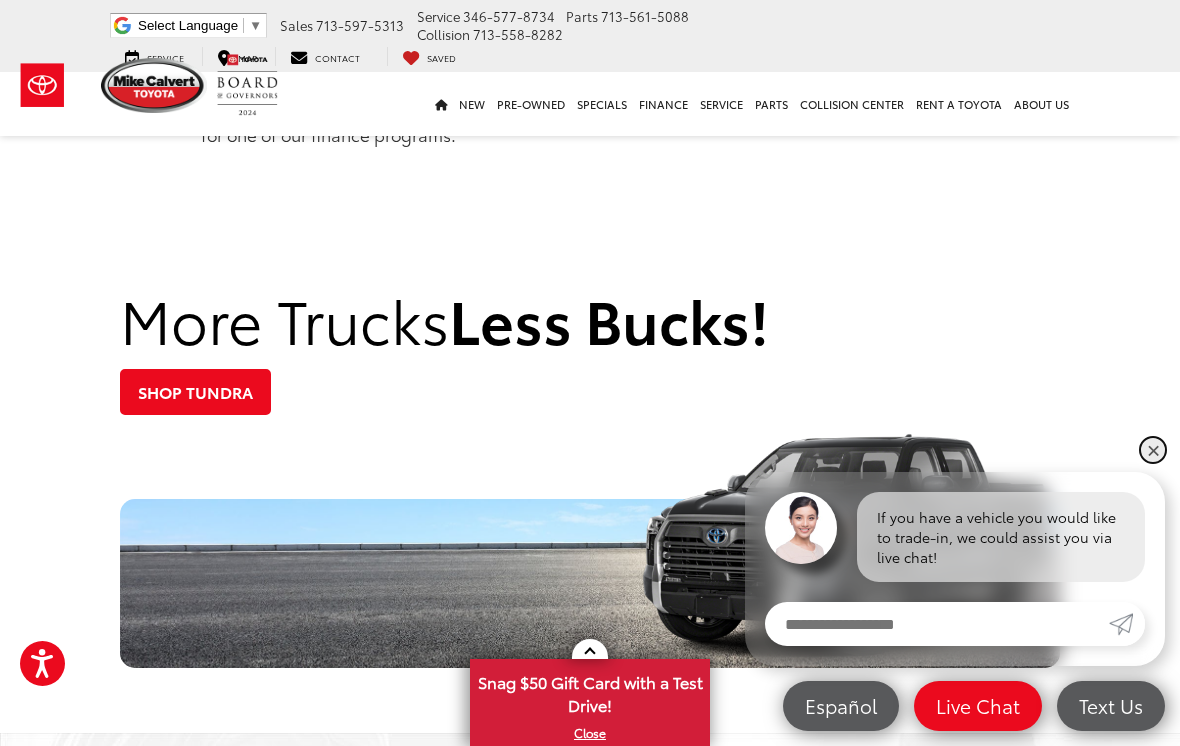 click on "✕" at bounding box center [1153, 450] 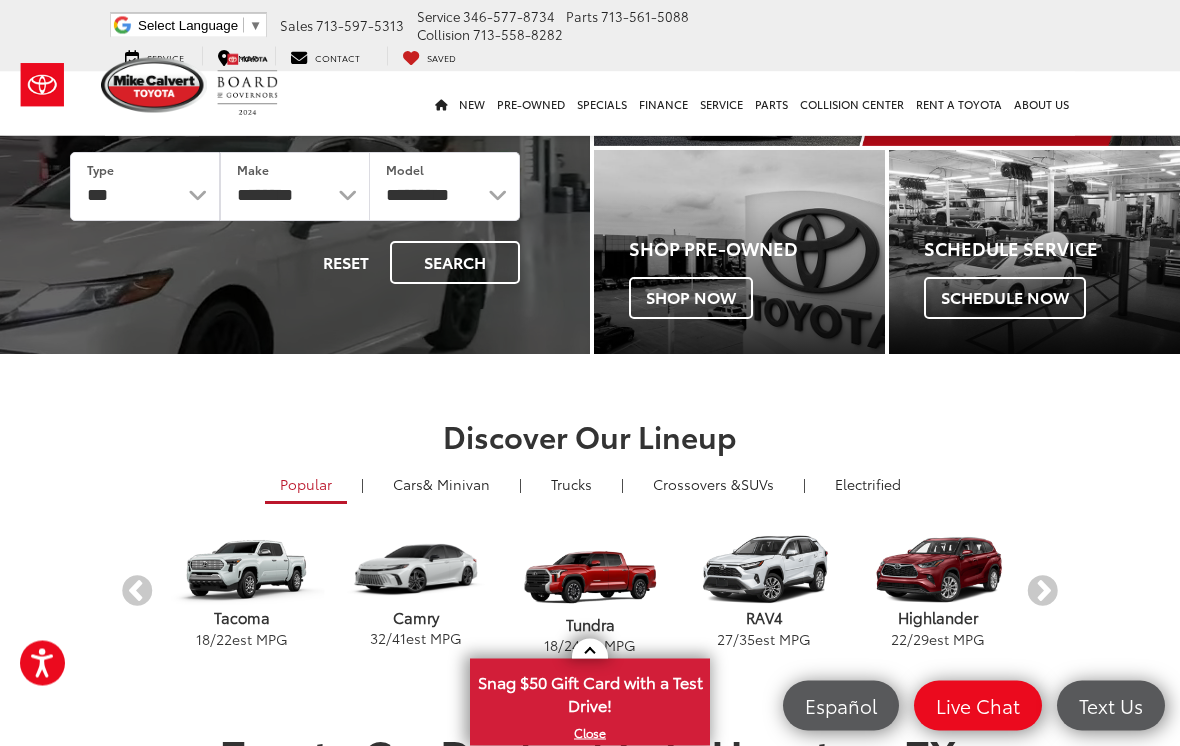 scroll, scrollTop: 0, scrollLeft: 0, axis: both 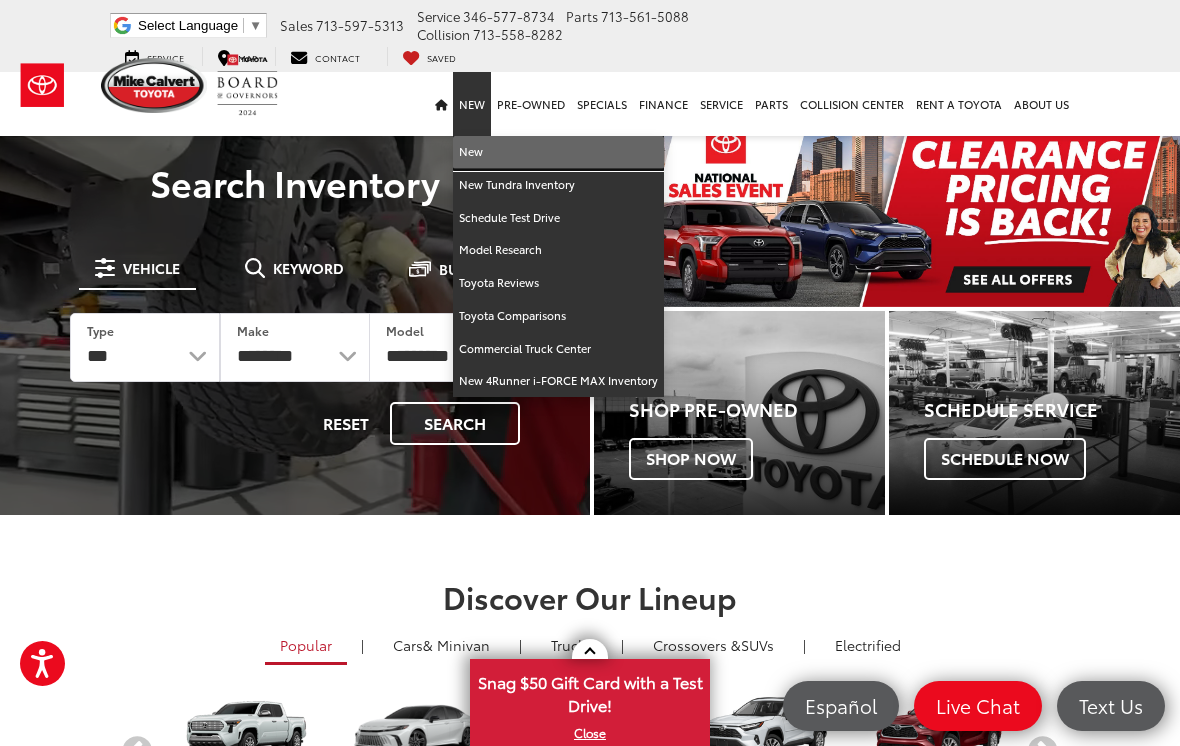click on "New" at bounding box center (558, 152) 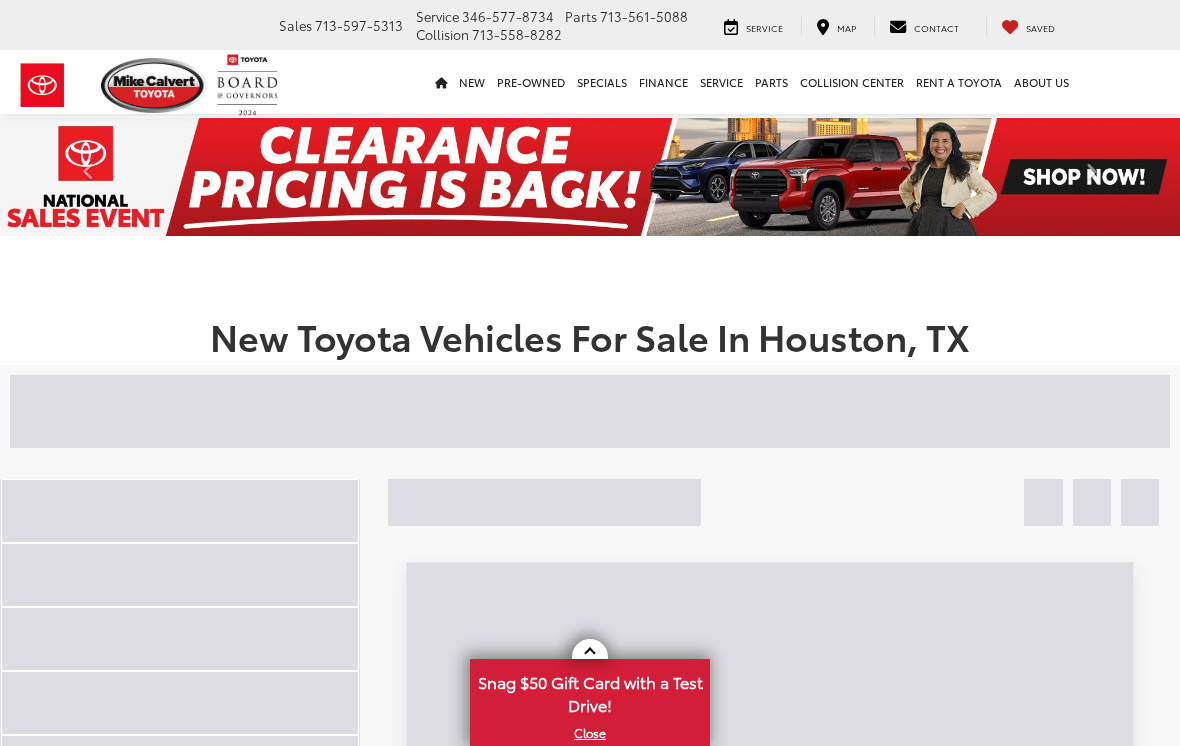 scroll, scrollTop: 0, scrollLeft: 0, axis: both 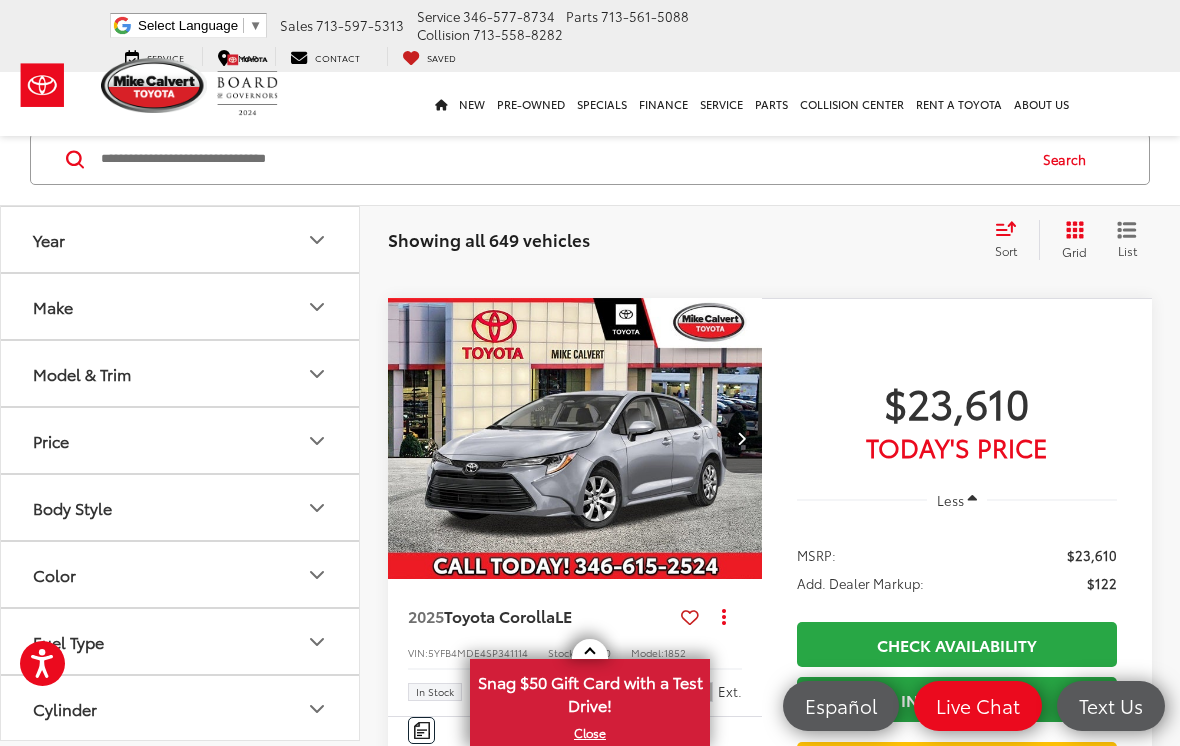 click at bounding box center [575, -216] 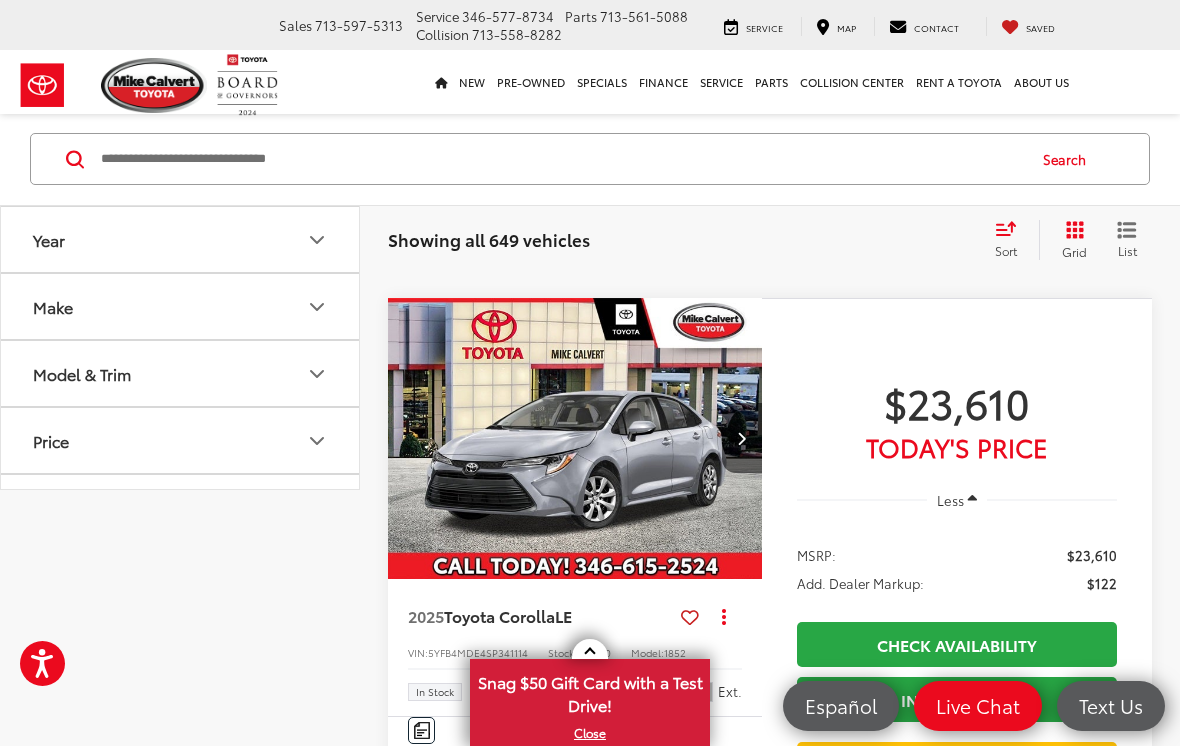 scroll, scrollTop: 5856, scrollLeft: 0, axis: vertical 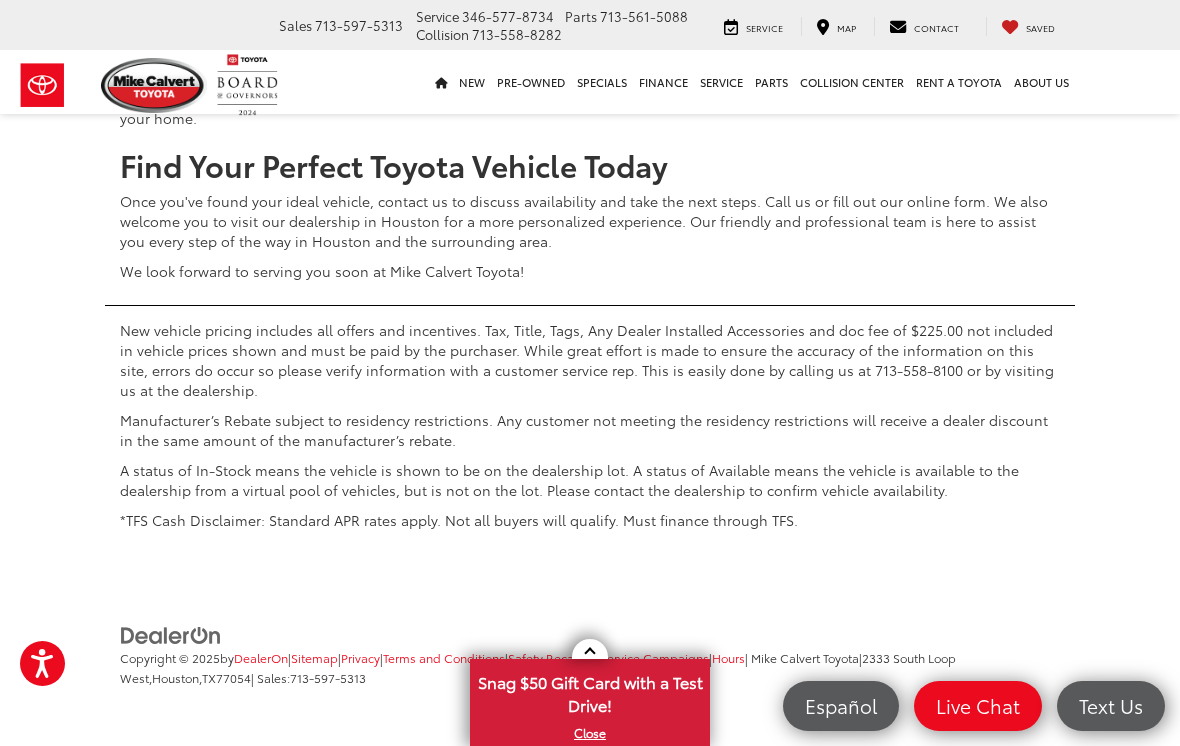 click on "2" at bounding box center (794, -267) 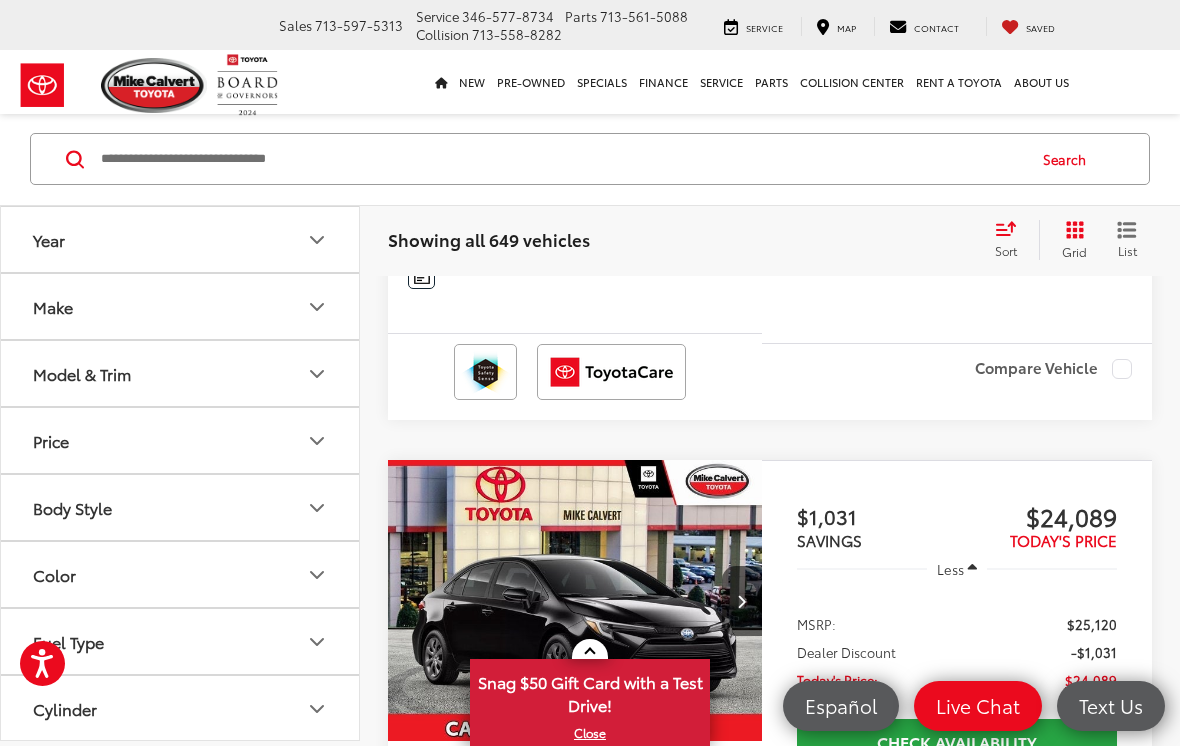 scroll, scrollTop: 3754, scrollLeft: 0, axis: vertical 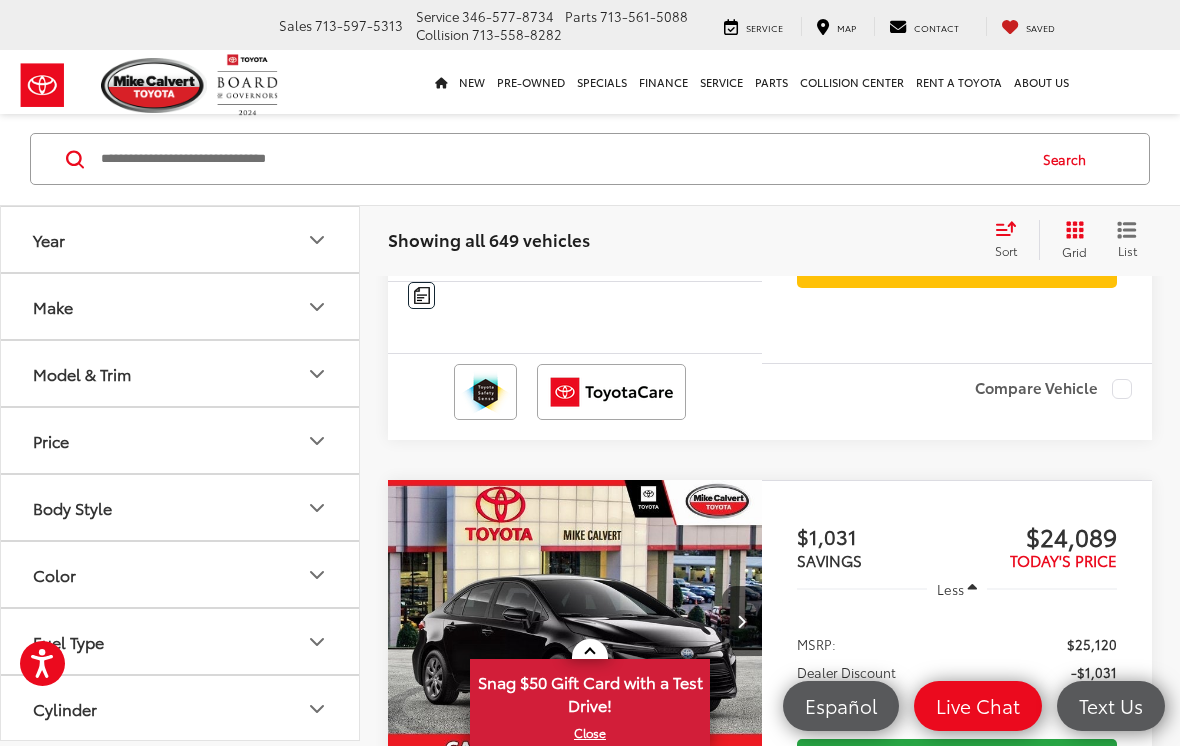 click at bounding box center [742, 4] 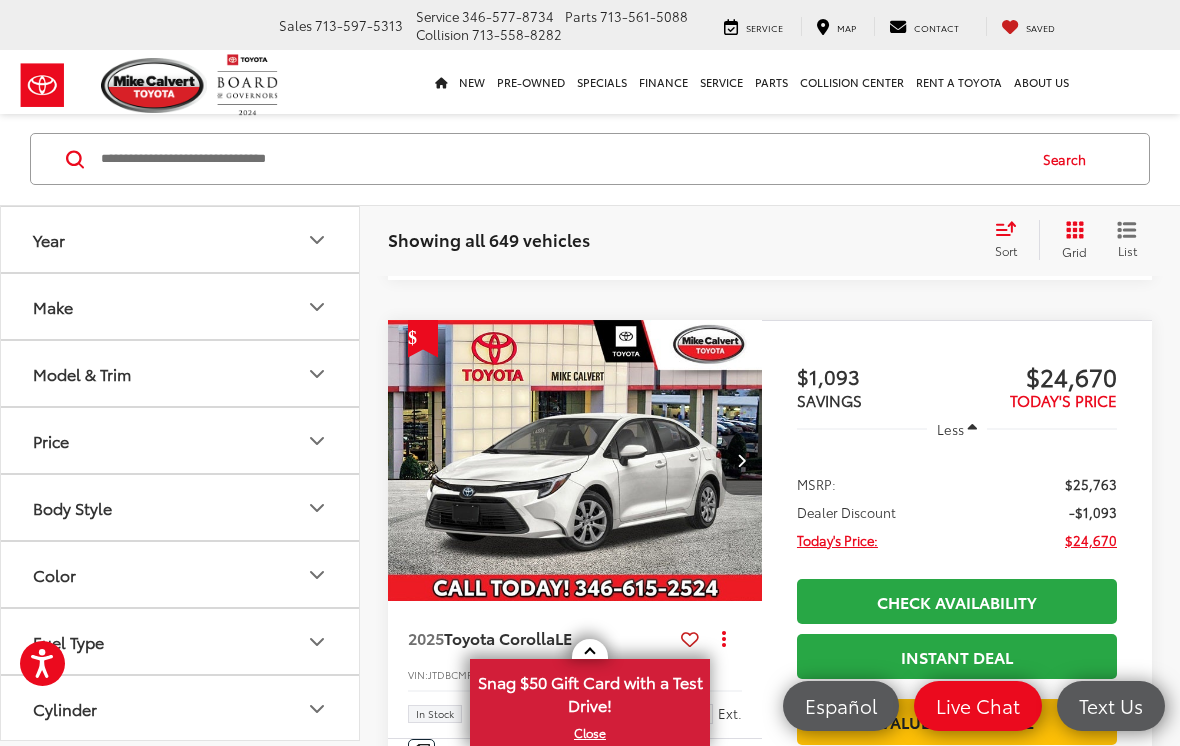 scroll, scrollTop: 5740, scrollLeft: 0, axis: vertical 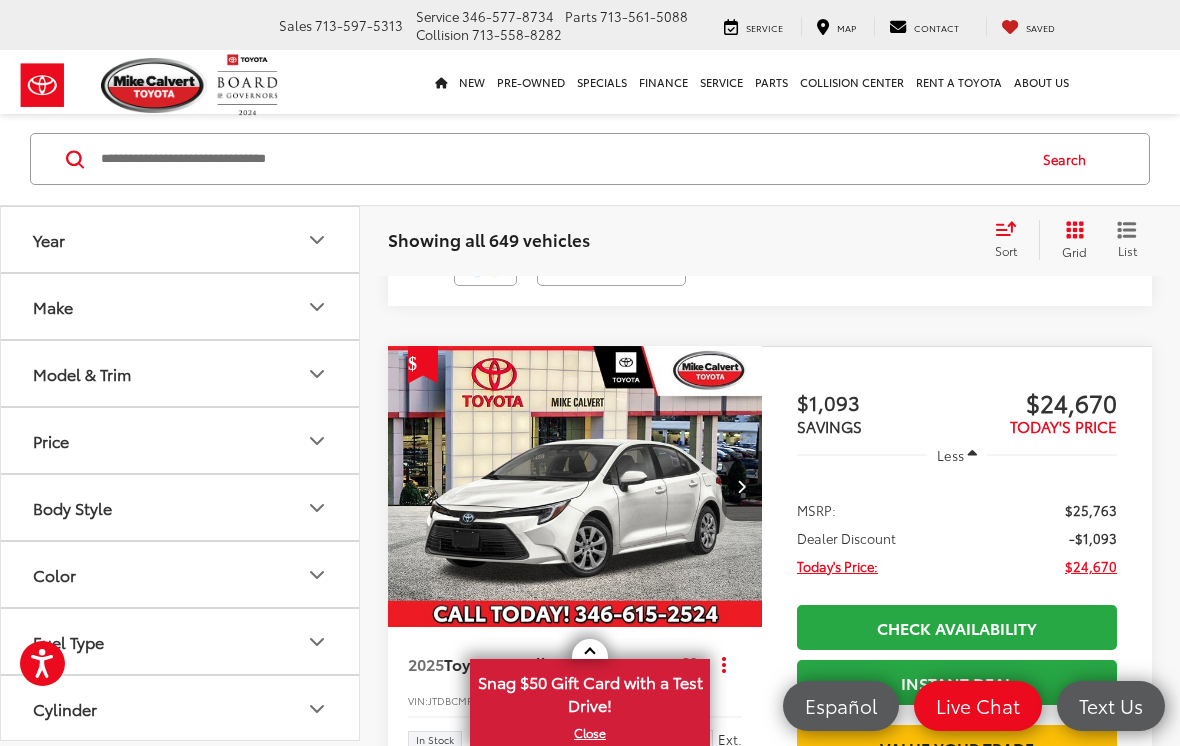 click at bounding box center [575, -131] 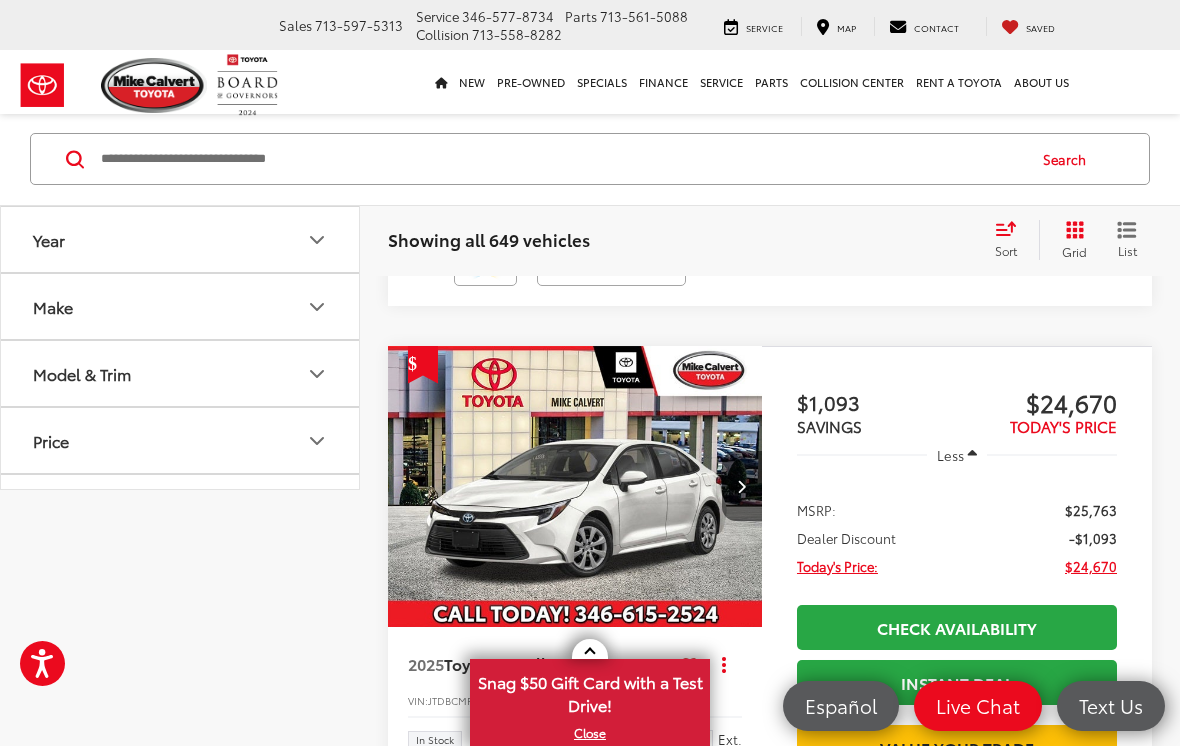 scroll, scrollTop: 0, scrollLeft: 0, axis: both 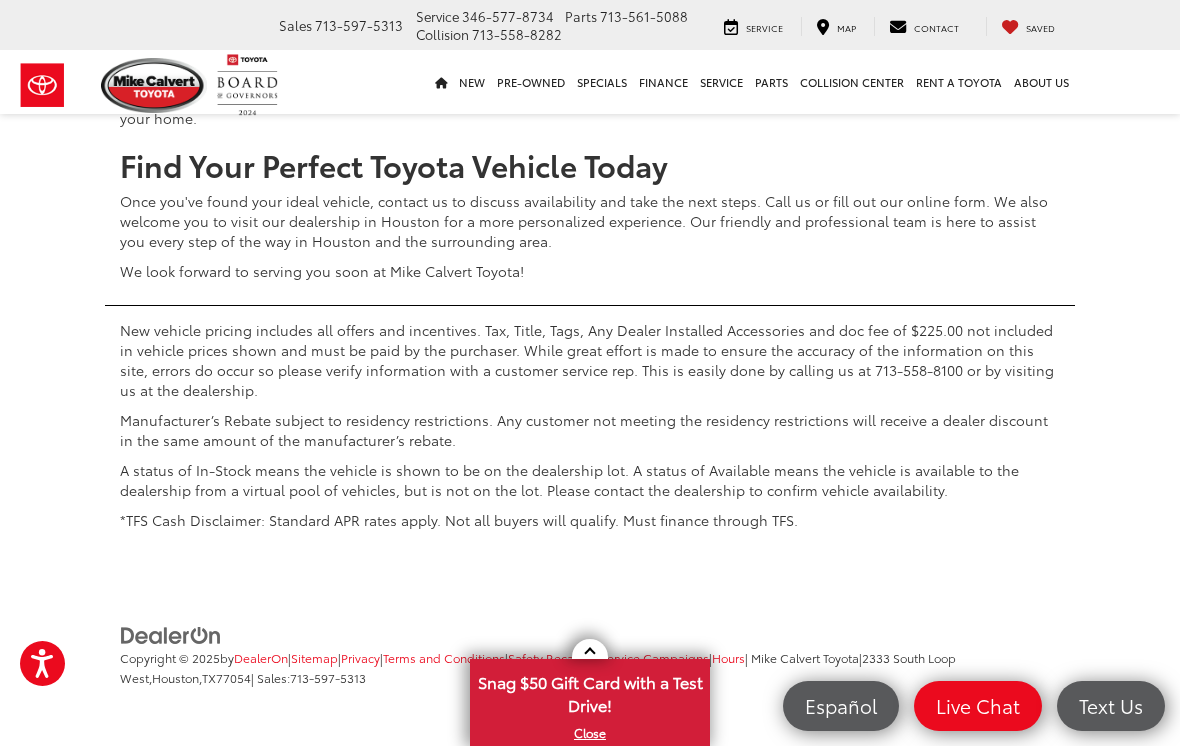 click on "3" at bounding box center (824, -267) 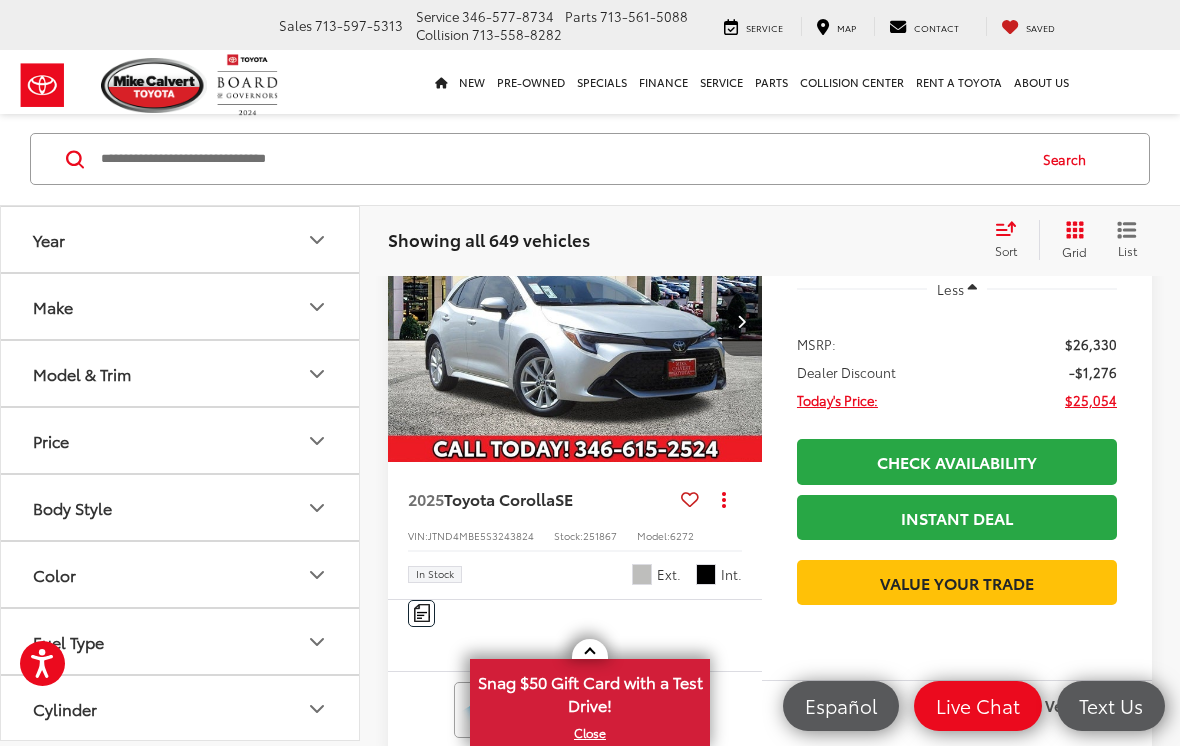 scroll, scrollTop: 986, scrollLeft: 0, axis: vertical 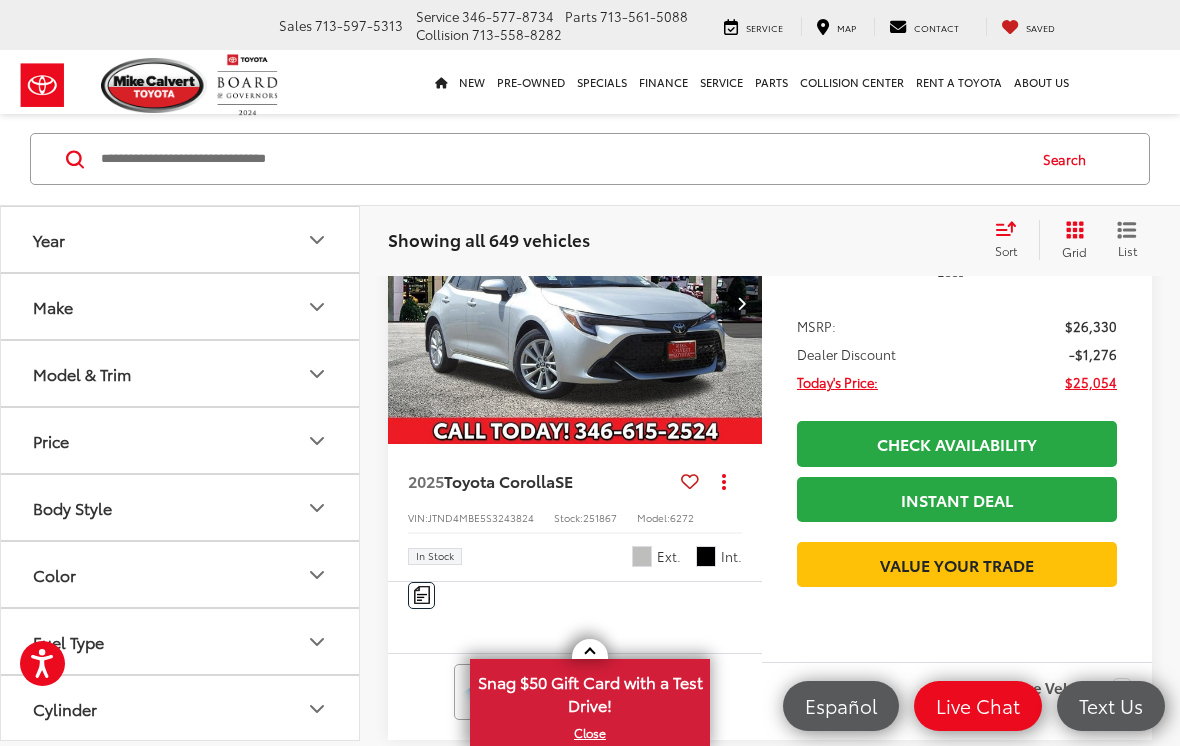 click at bounding box center [575, 303] 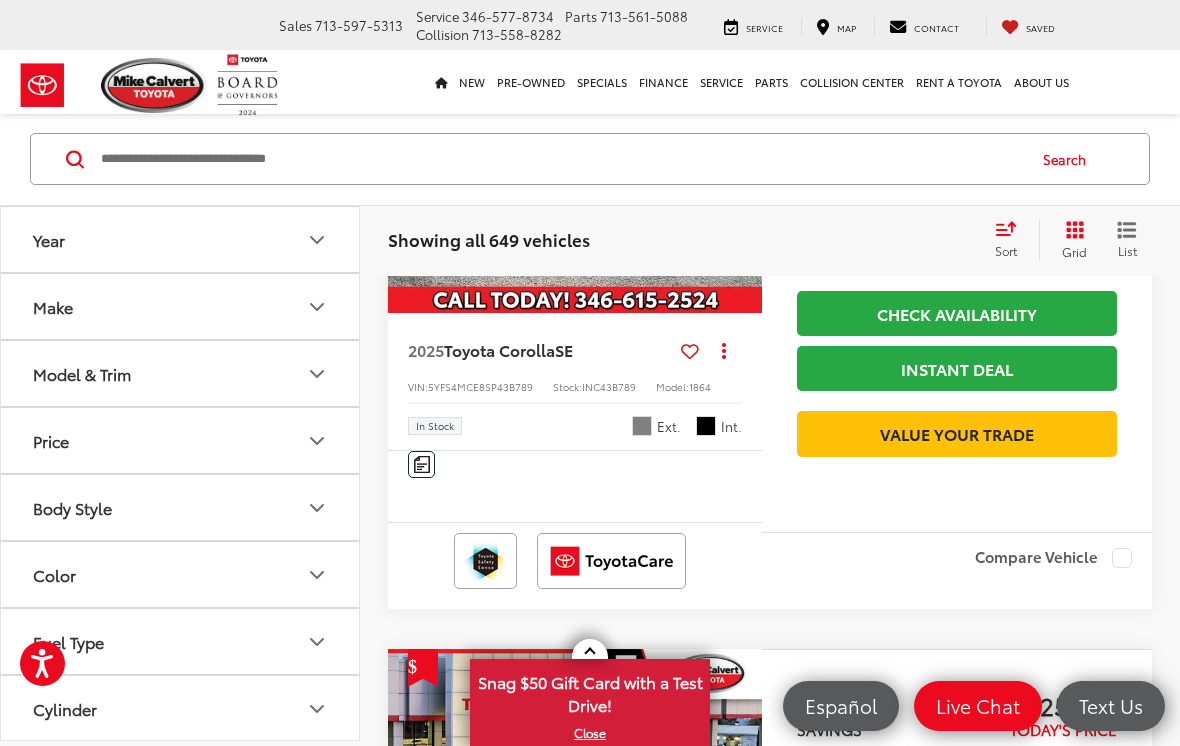 scroll, scrollTop: 2359, scrollLeft: 0, axis: vertical 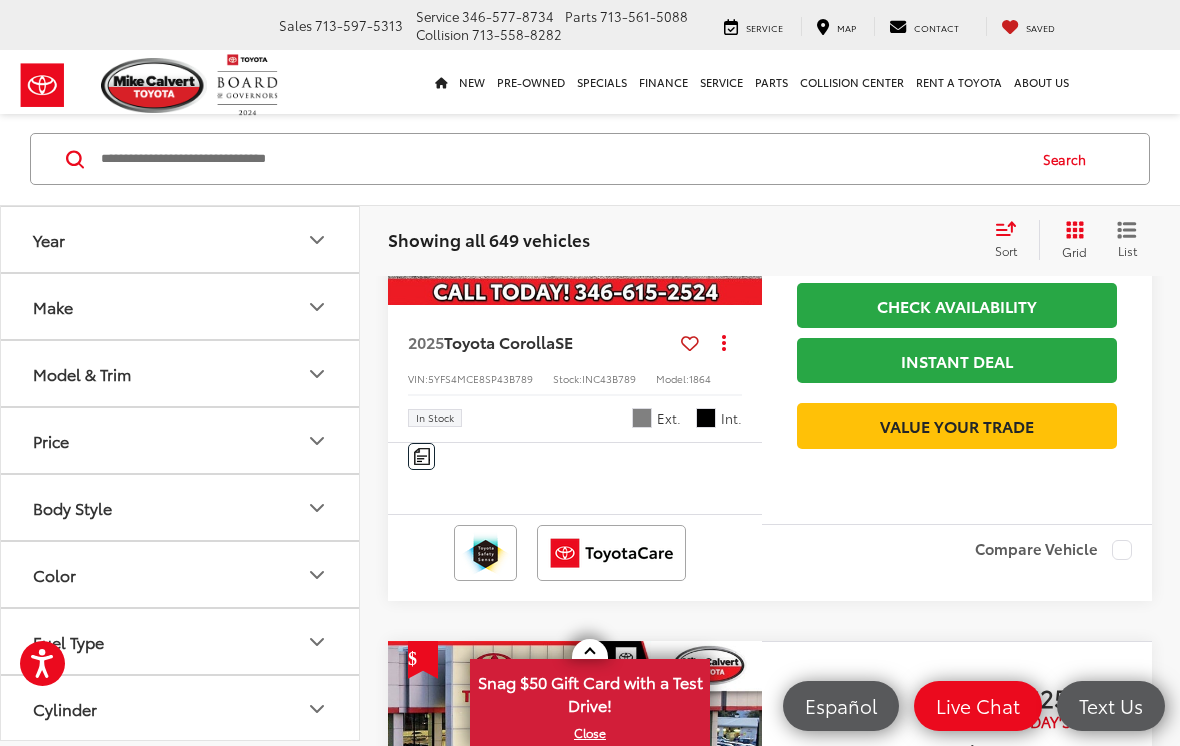 click at bounding box center [575, 165] 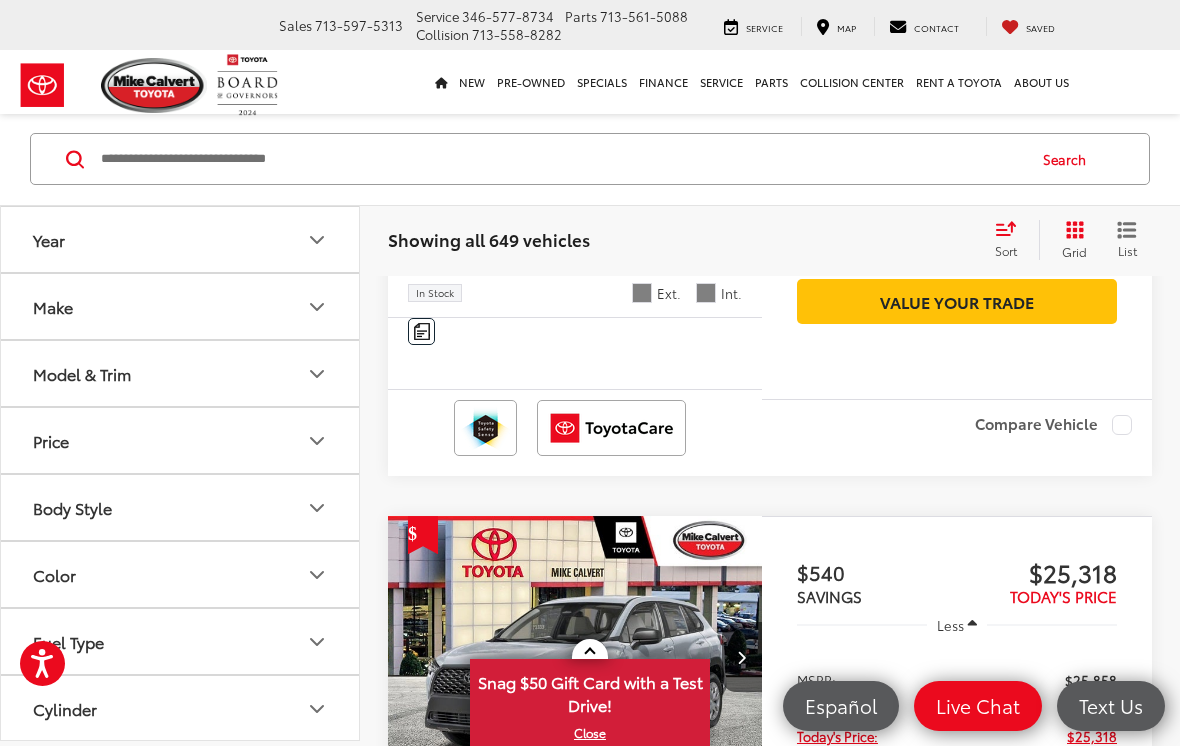 scroll, scrollTop: 3719, scrollLeft: 0, axis: vertical 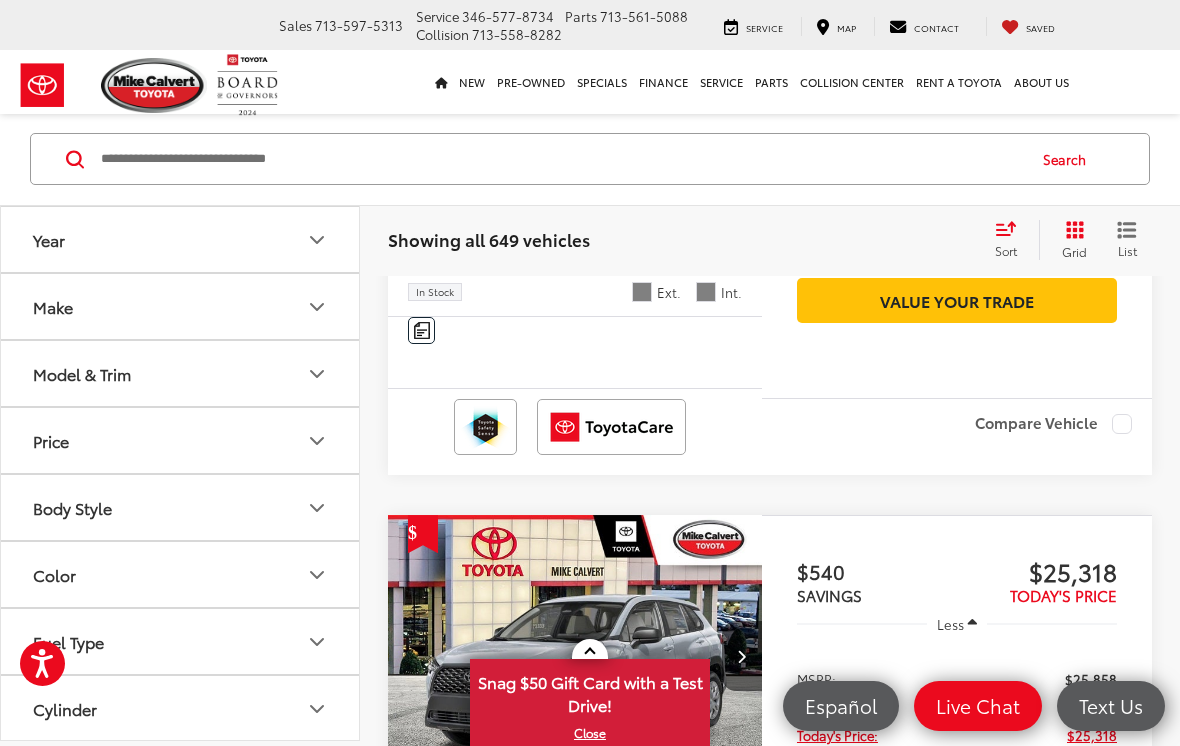 click at bounding box center (575, 39) 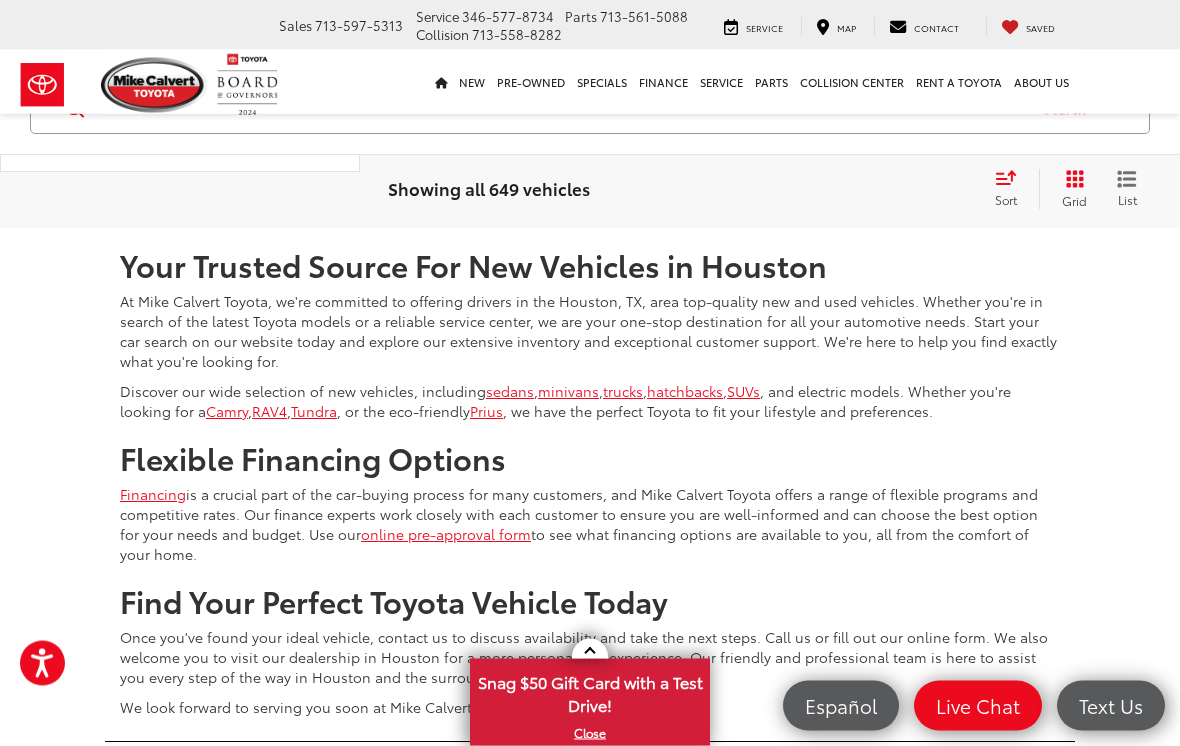 scroll, scrollTop: 7908, scrollLeft: 0, axis: vertical 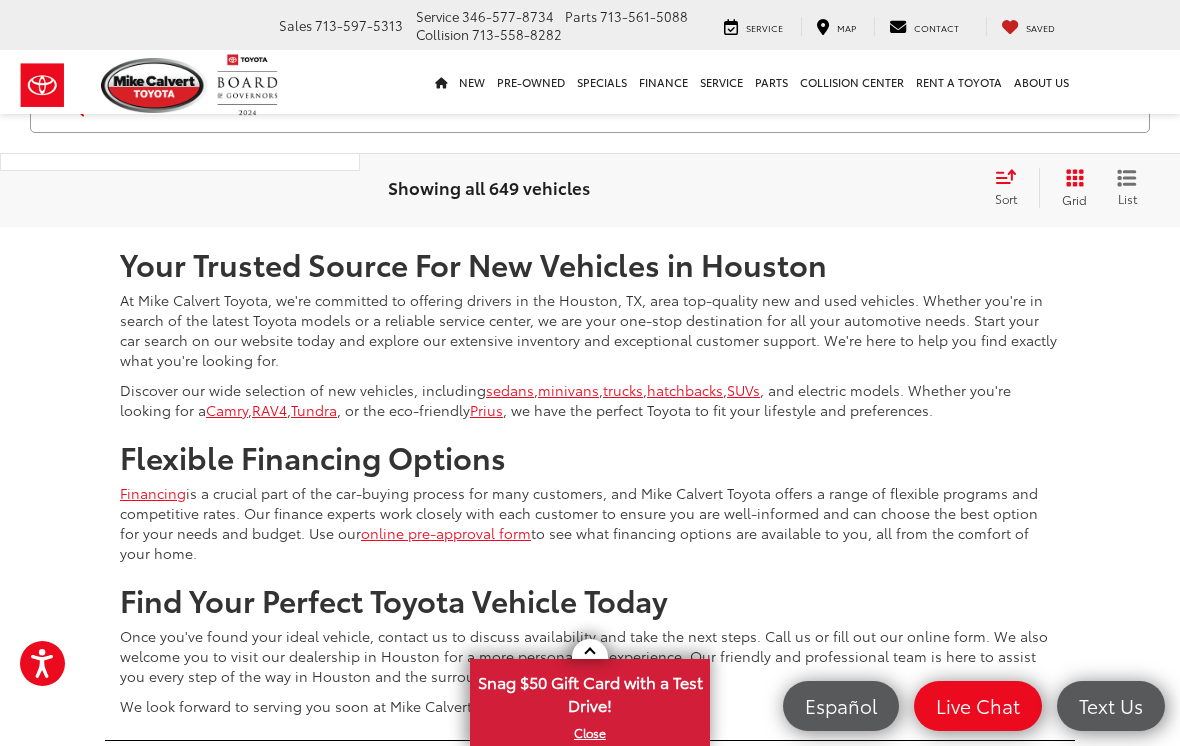 click at bounding box center (575, -410) 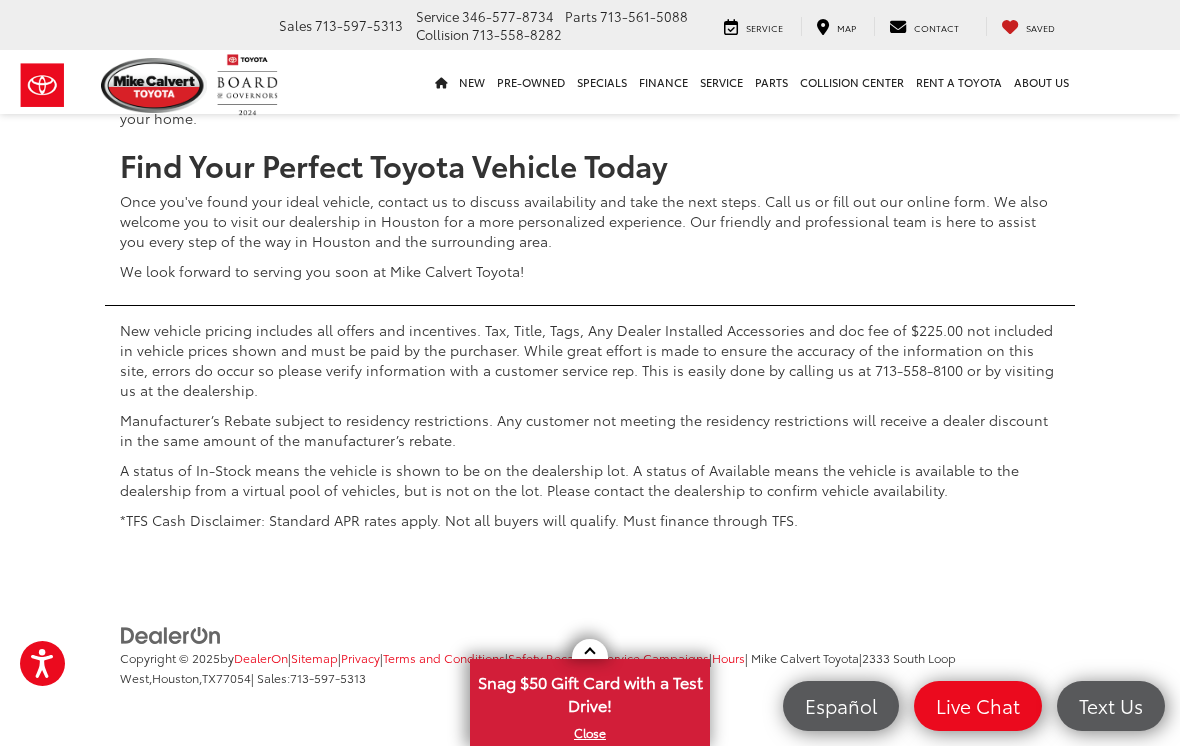 click on "4" at bounding box center (854, -267) 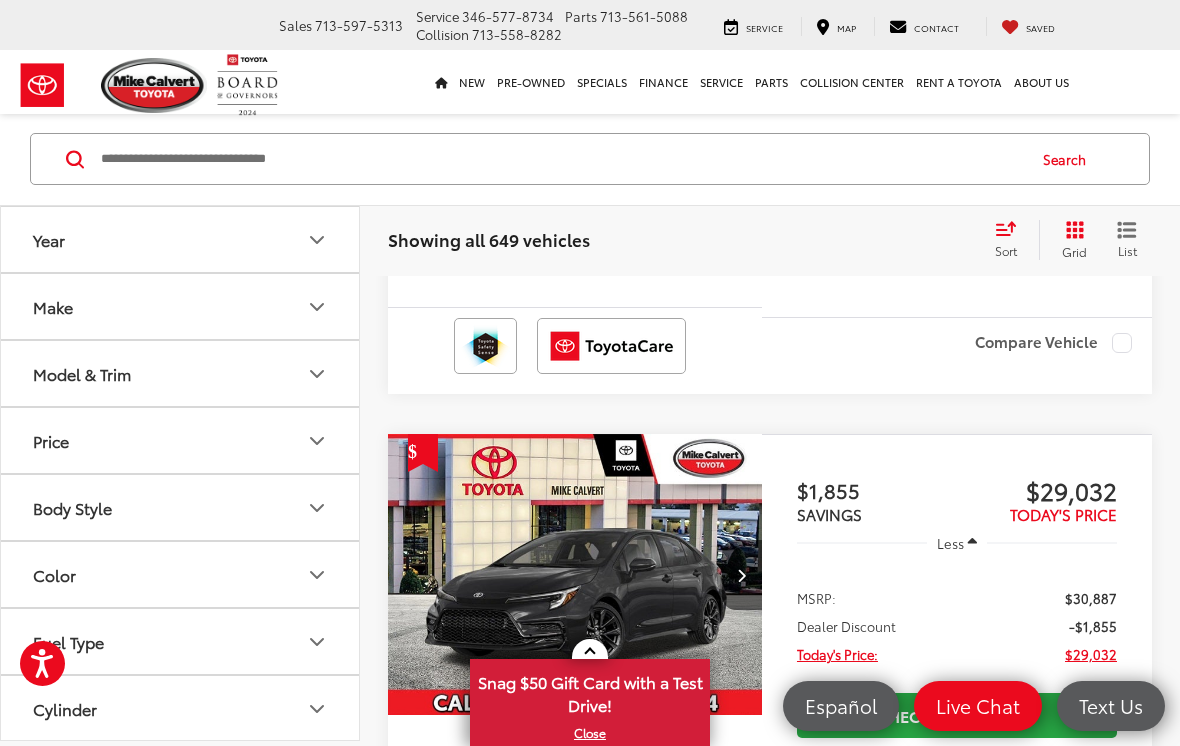 scroll, scrollTop: 3861, scrollLeft: 0, axis: vertical 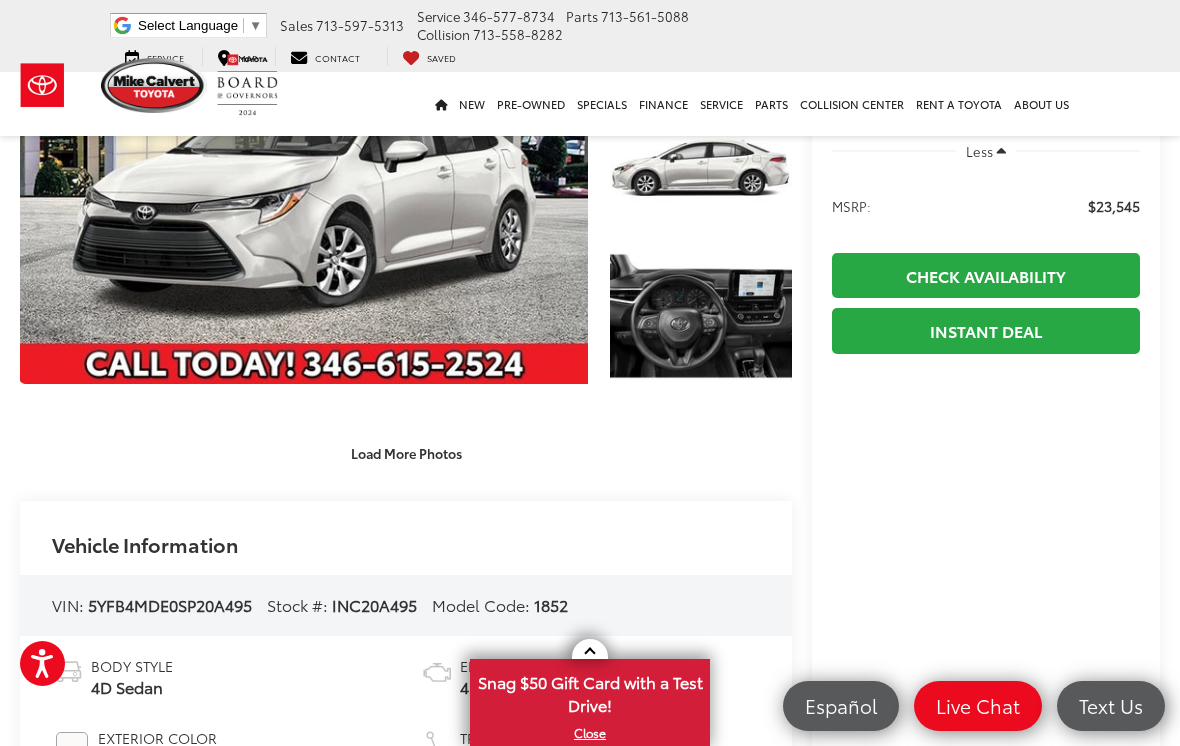 click on "Load More Photos" at bounding box center [406, 452] 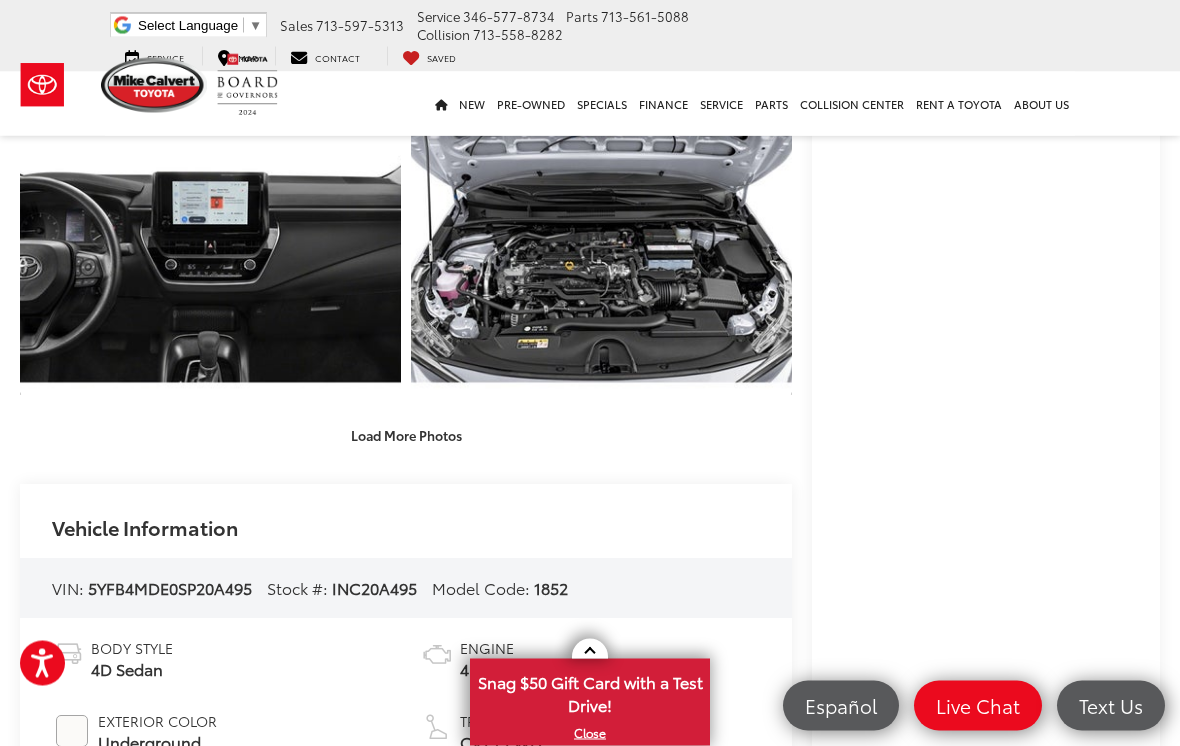 scroll, scrollTop: 808, scrollLeft: 0, axis: vertical 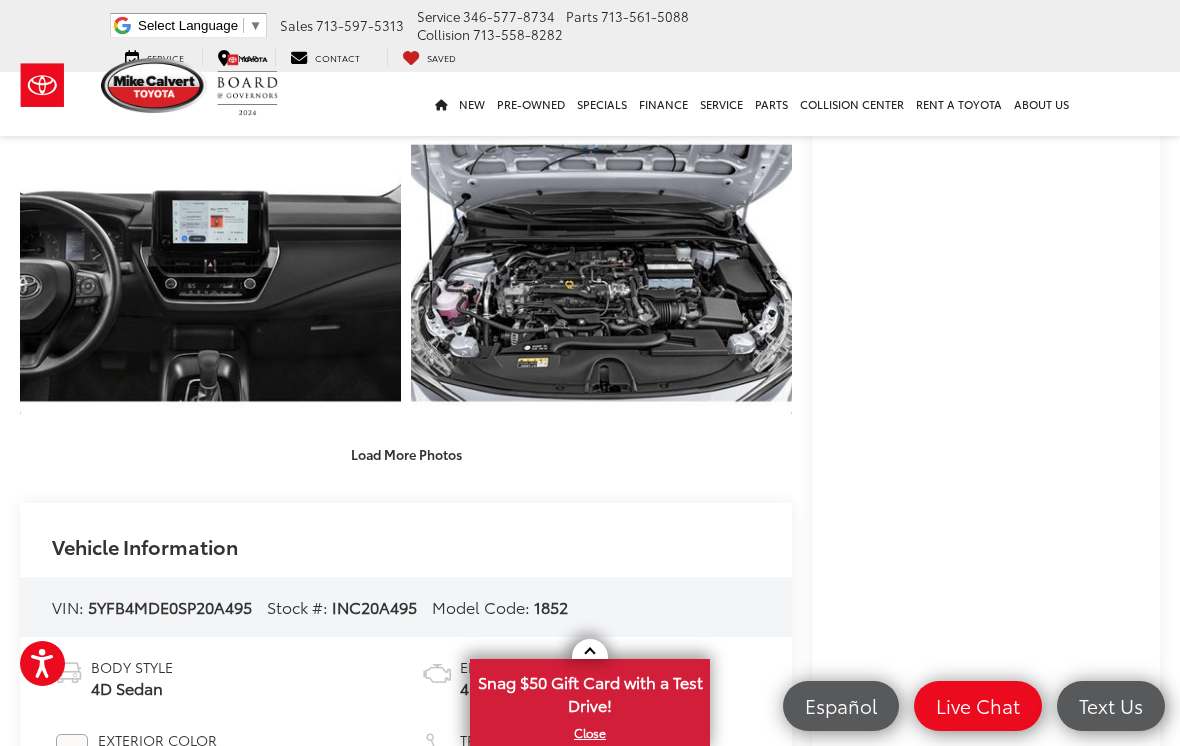 click on "Load More Photos" at bounding box center (406, 454) 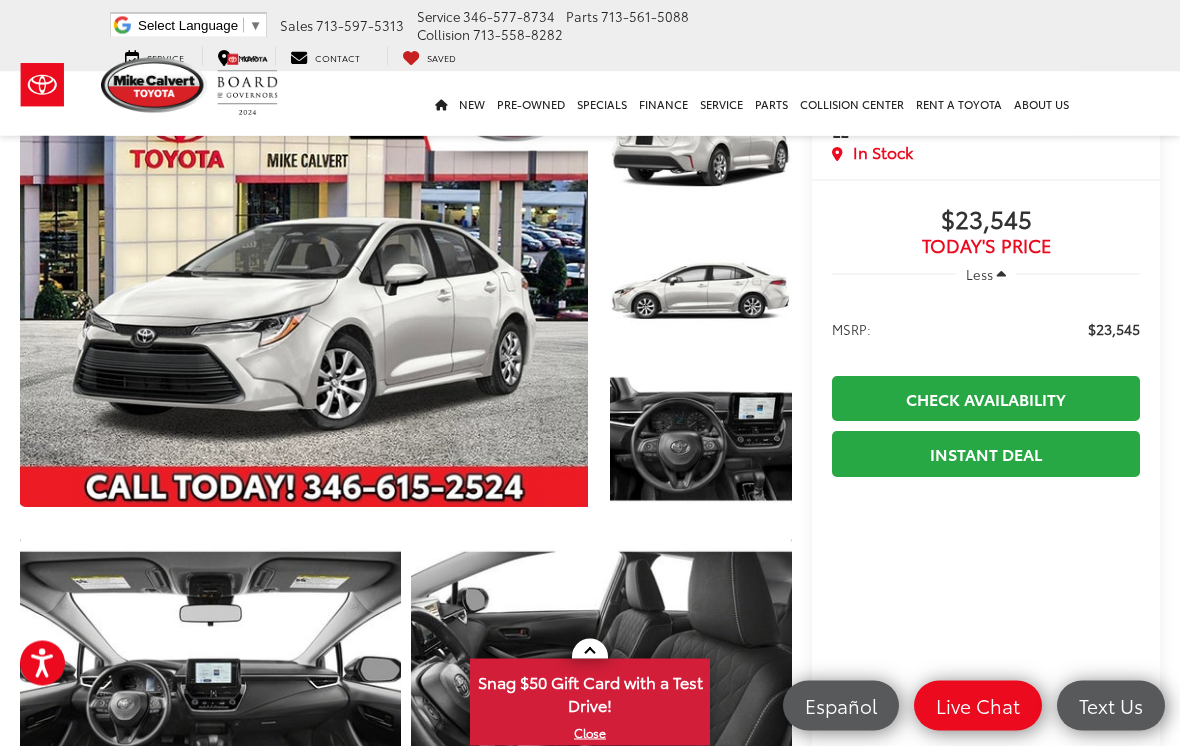 scroll, scrollTop: 0, scrollLeft: 0, axis: both 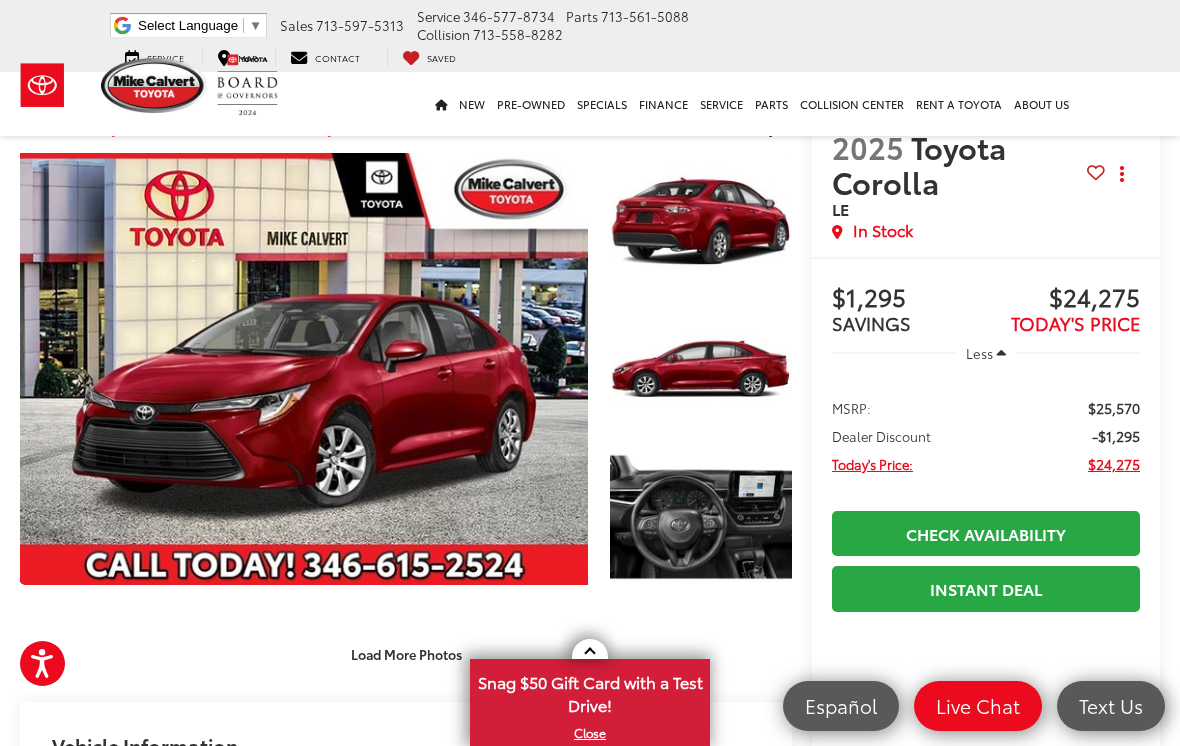 click at bounding box center [701, 221] 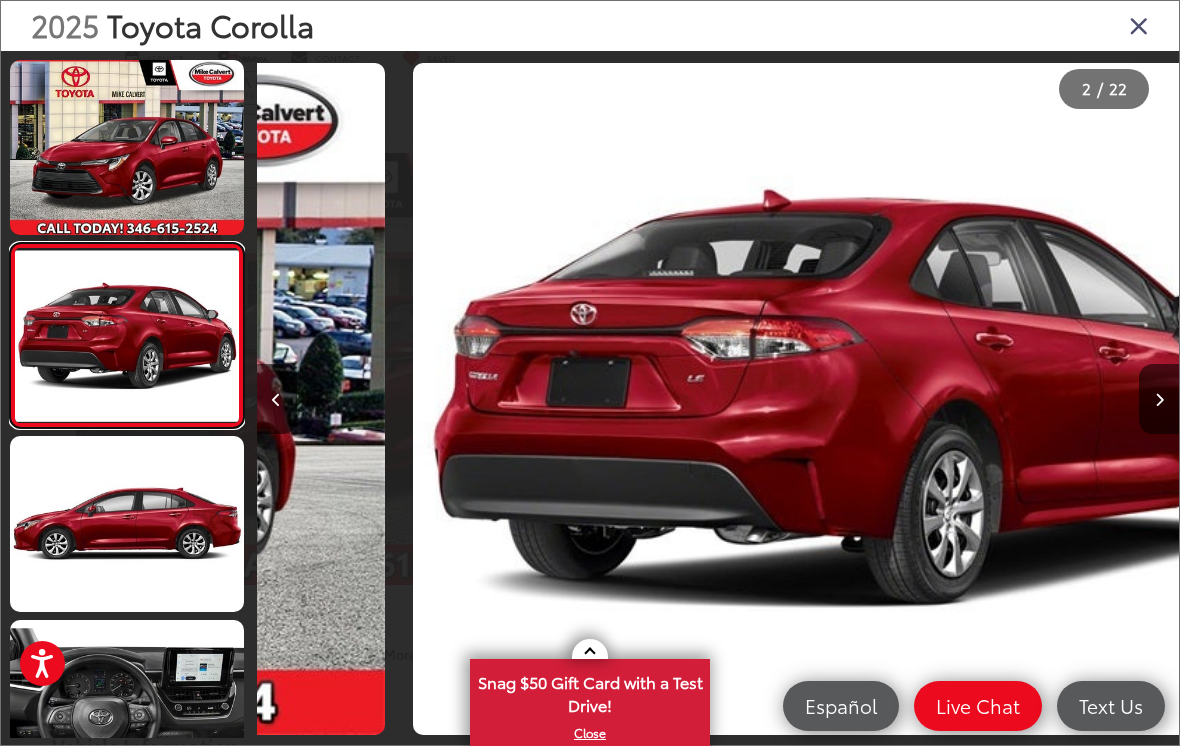 scroll, scrollTop: 0, scrollLeft: 922, axis: horizontal 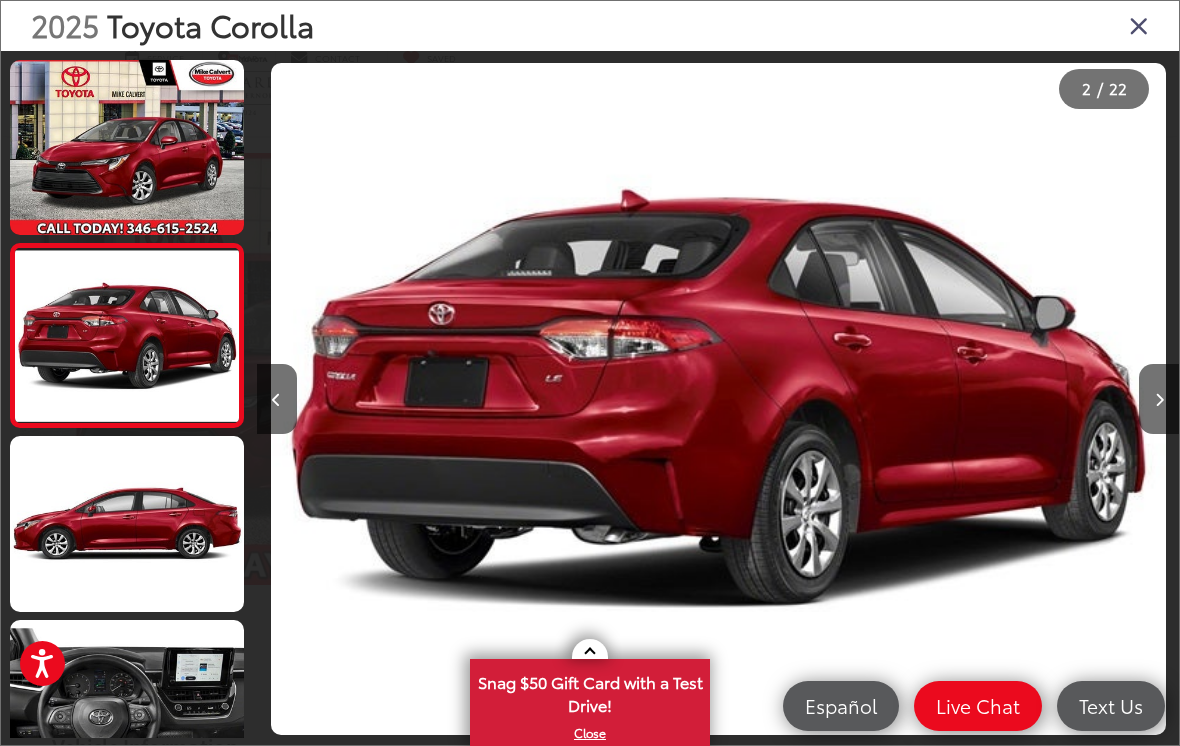 click at bounding box center [127, 335] 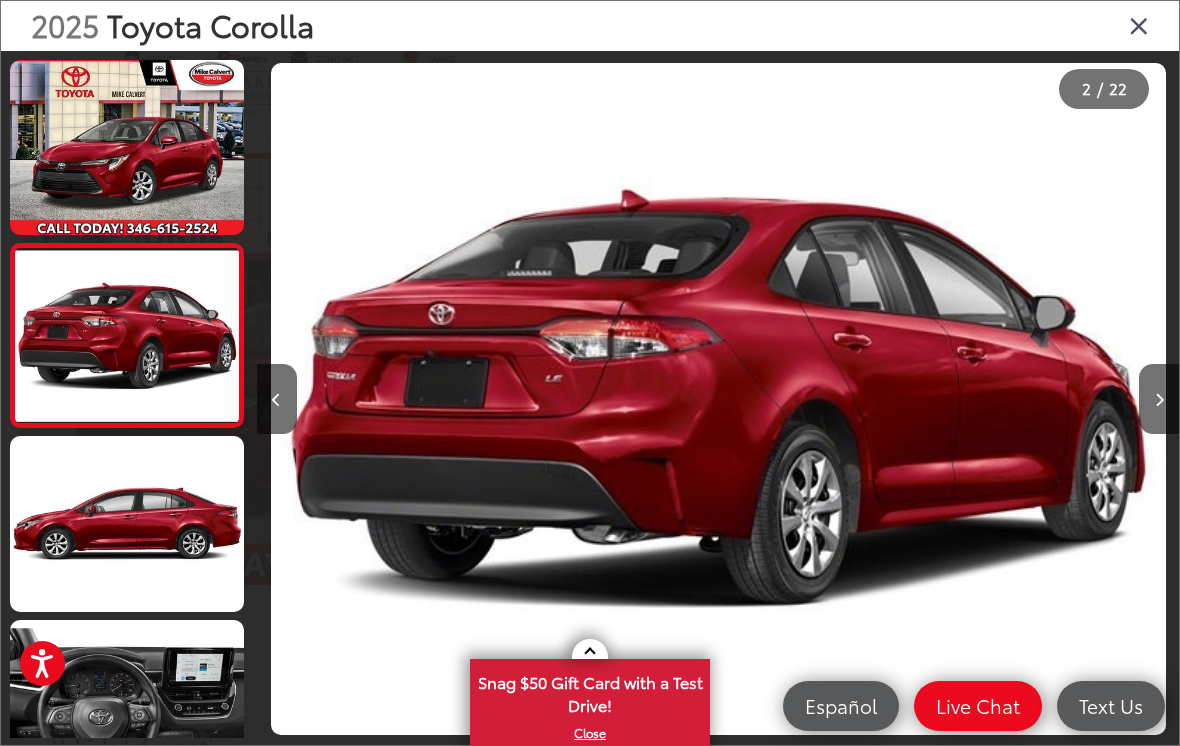 click at bounding box center (127, 523) 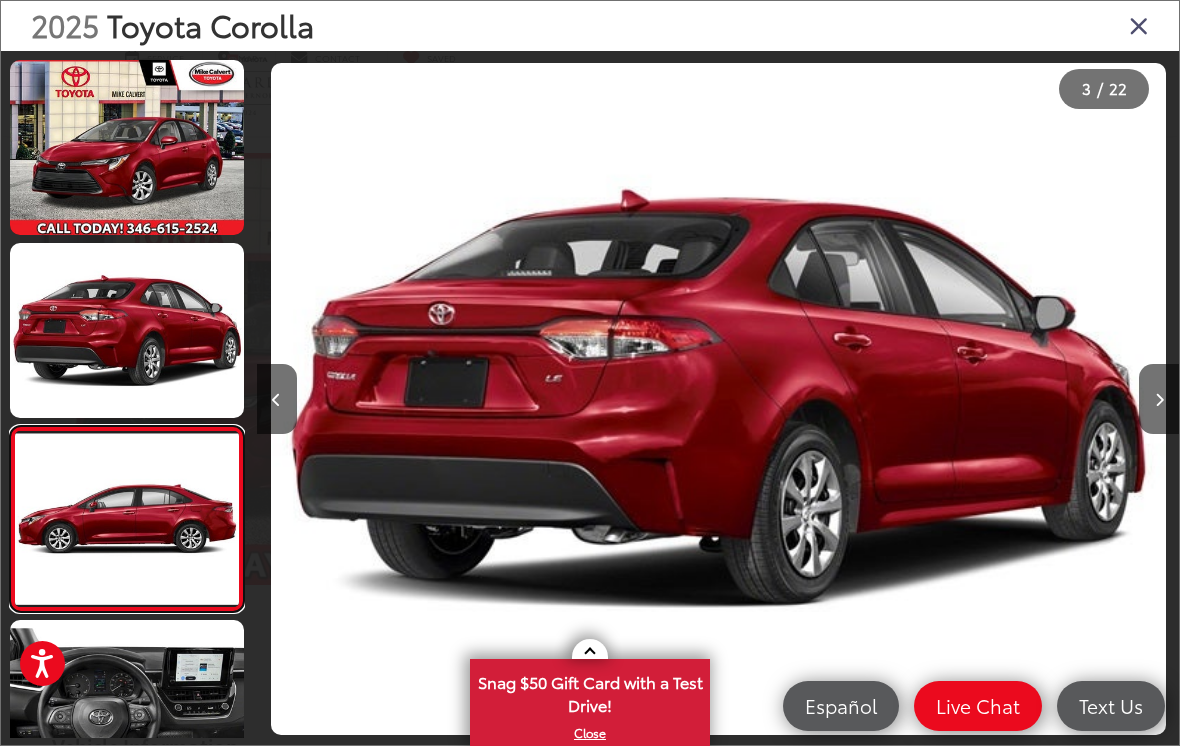 scroll, scrollTop: 0, scrollLeft: 1590, axis: horizontal 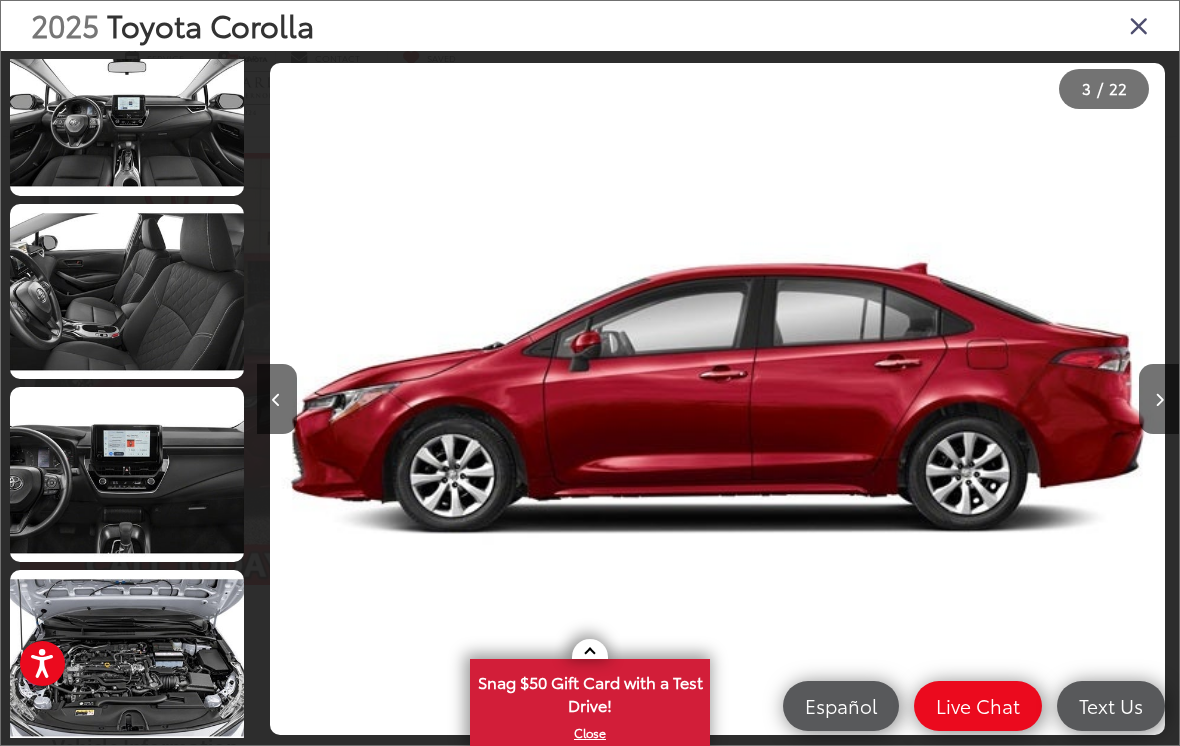 click at bounding box center [127, 291] 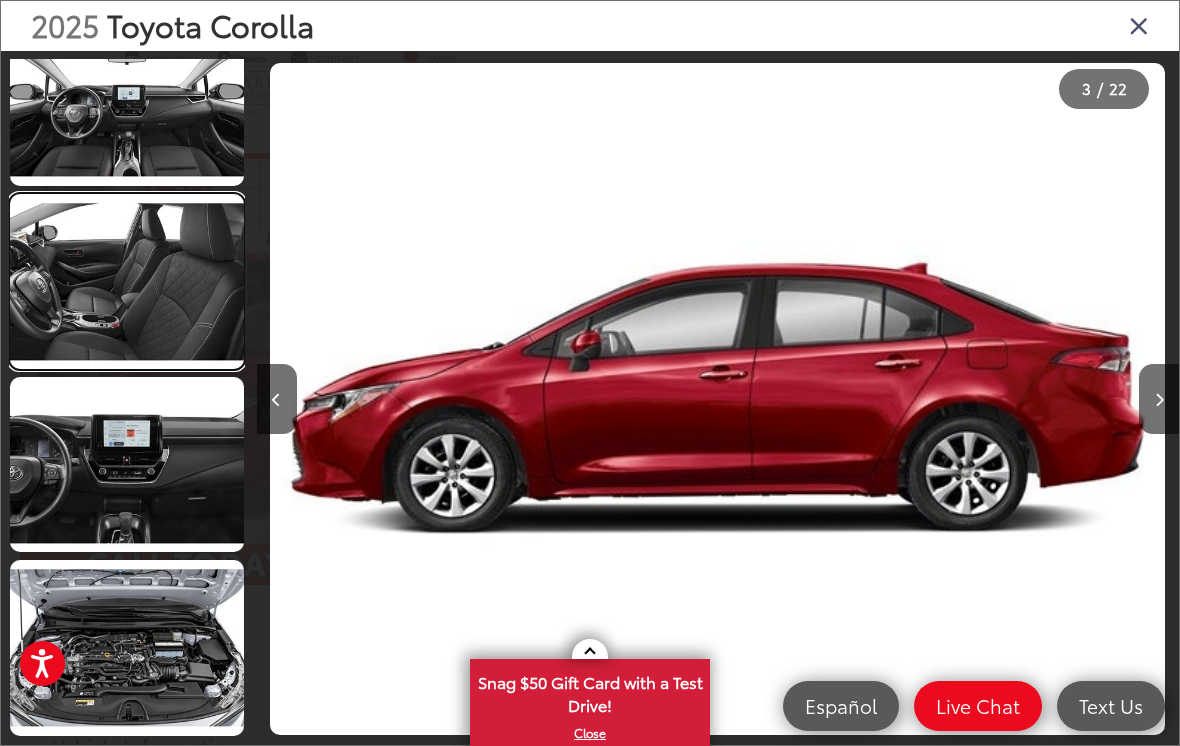scroll, scrollTop: 0, scrollLeft: 4253, axis: horizontal 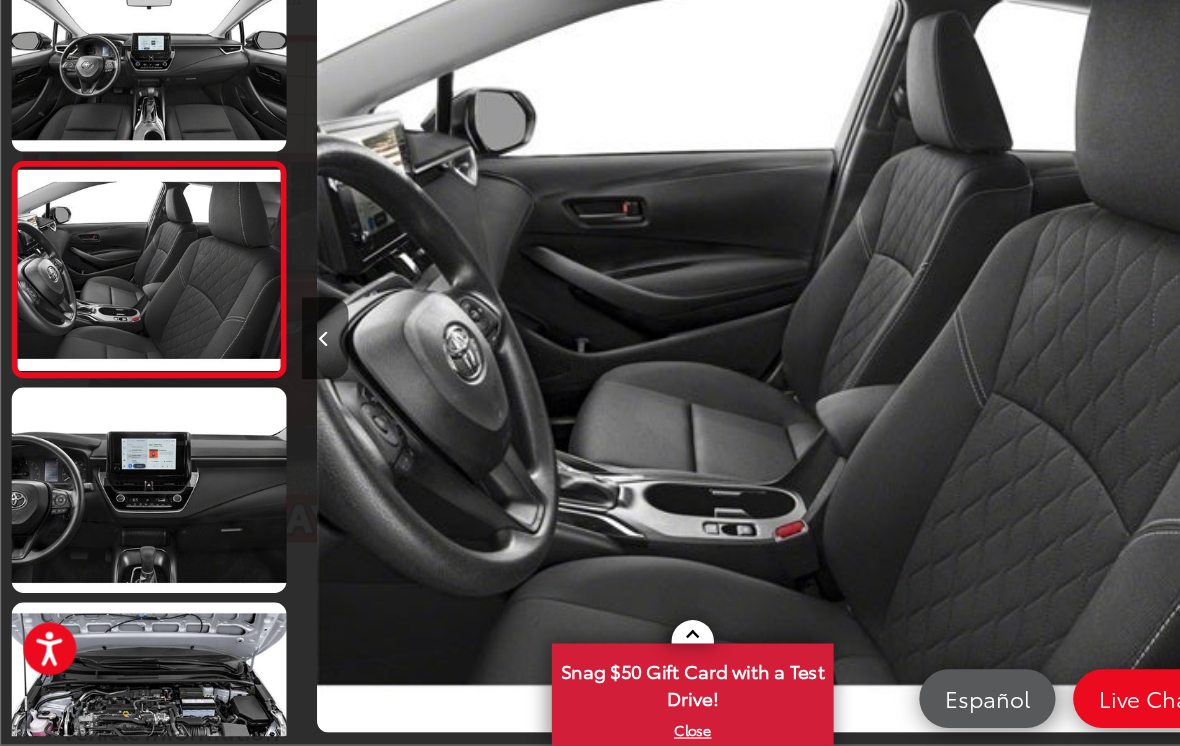 click at bounding box center (127, 528) 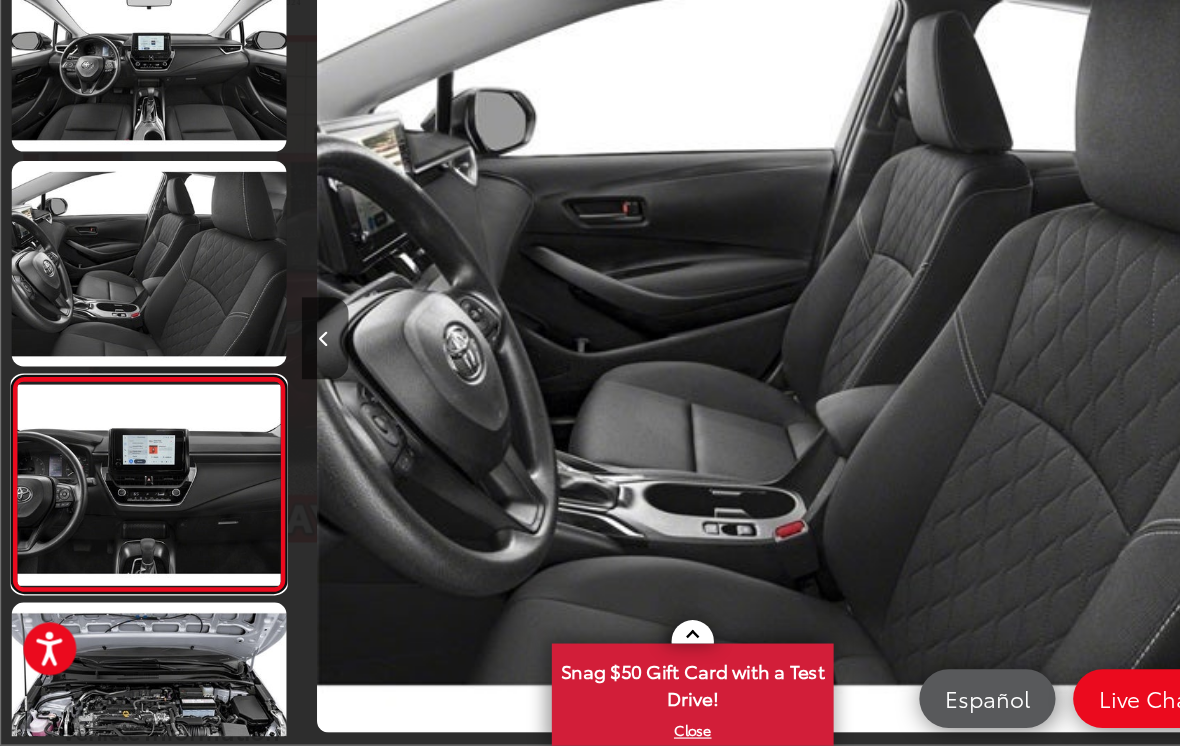 scroll, scrollTop: 0, scrollLeft: 5454, axis: horizontal 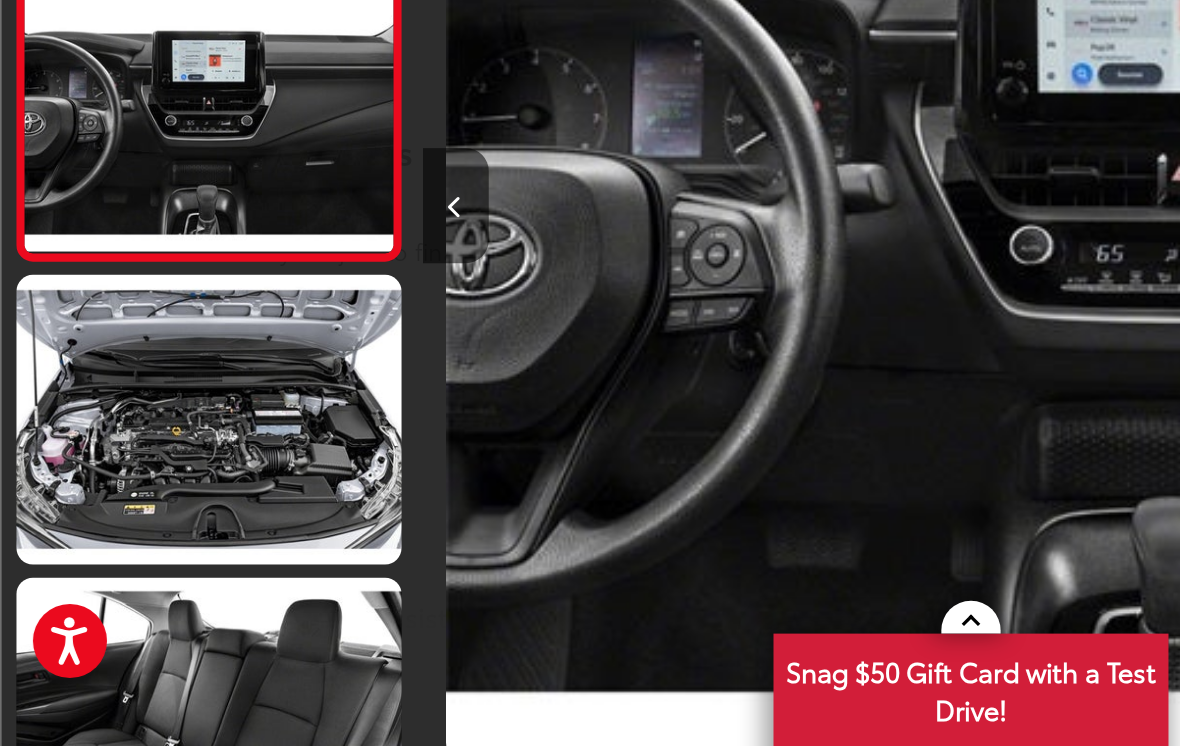 click at bounding box center [127, 712] 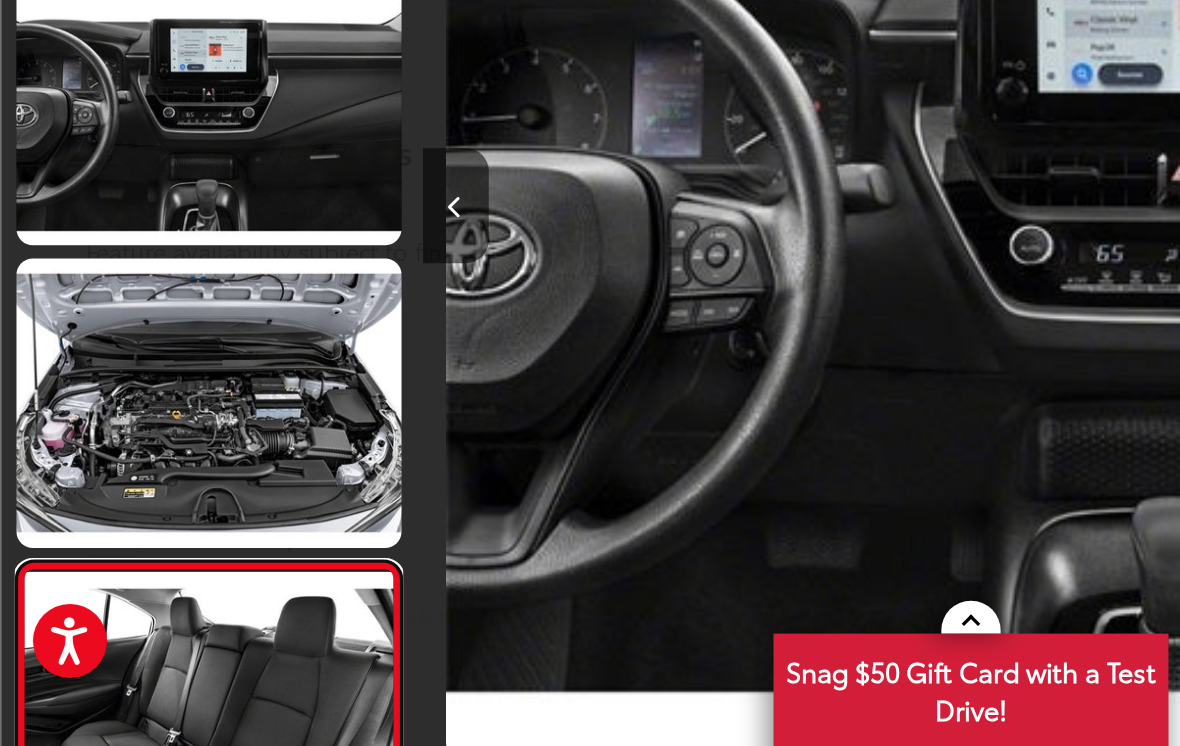 scroll, scrollTop: 1193, scrollLeft: 0, axis: vertical 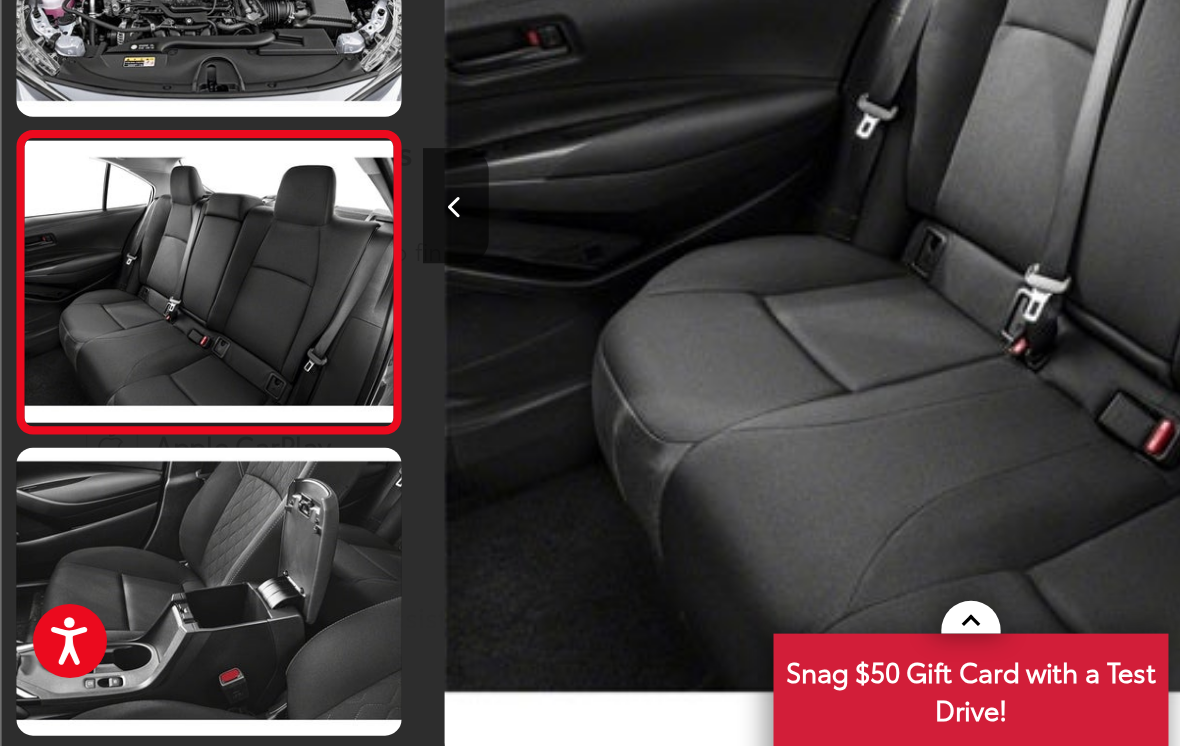 click at bounding box center (127, 445) 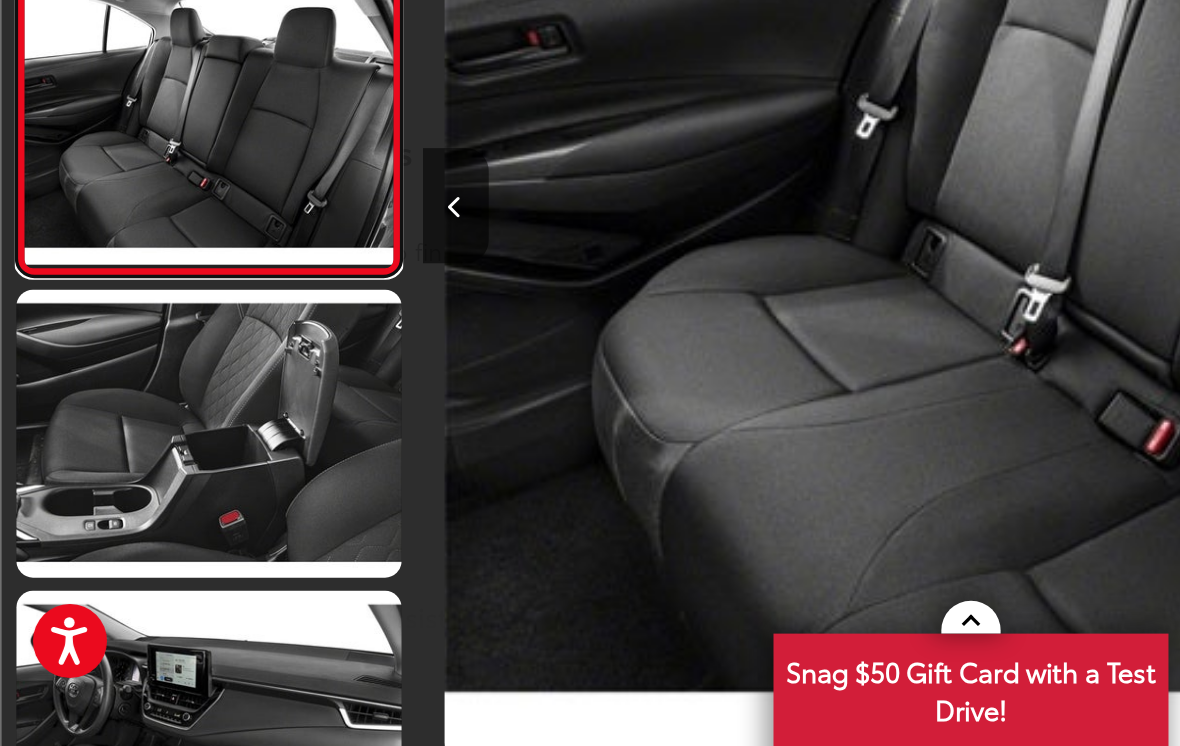 scroll, scrollTop: 1278, scrollLeft: 0, axis: vertical 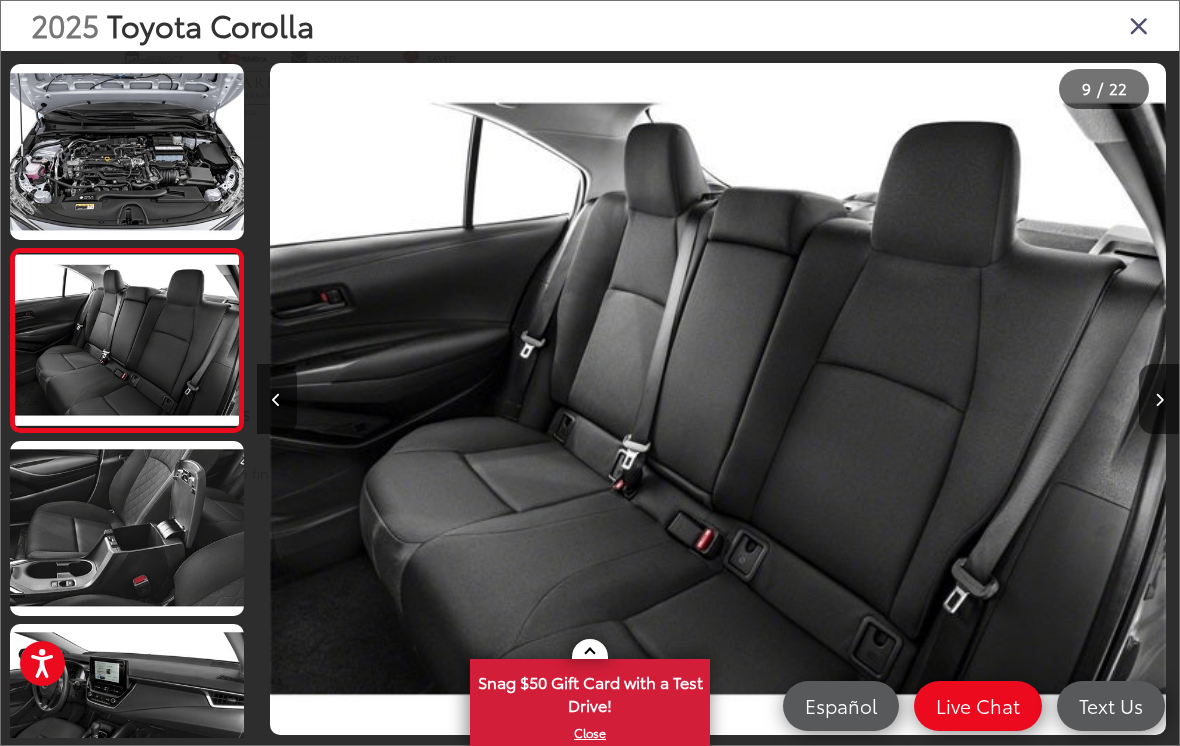 click at bounding box center [277, 399] 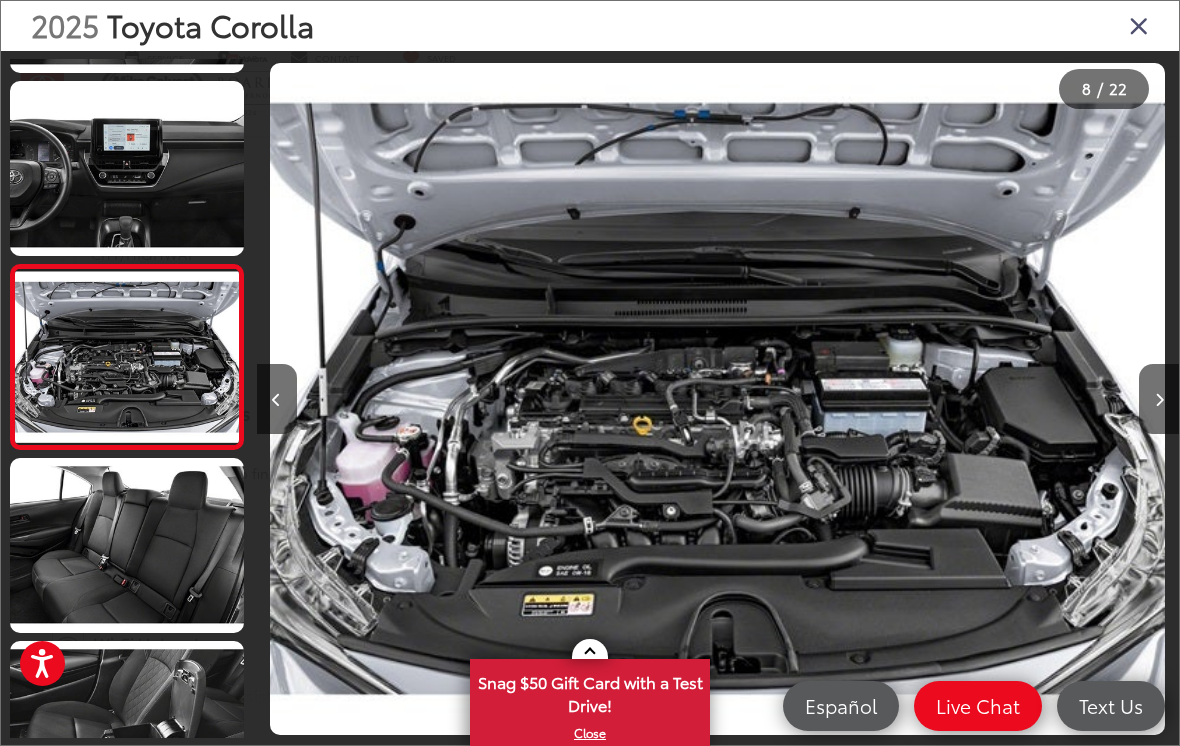 click on "2025   Toyota Corolla" at bounding box center [590, 26] 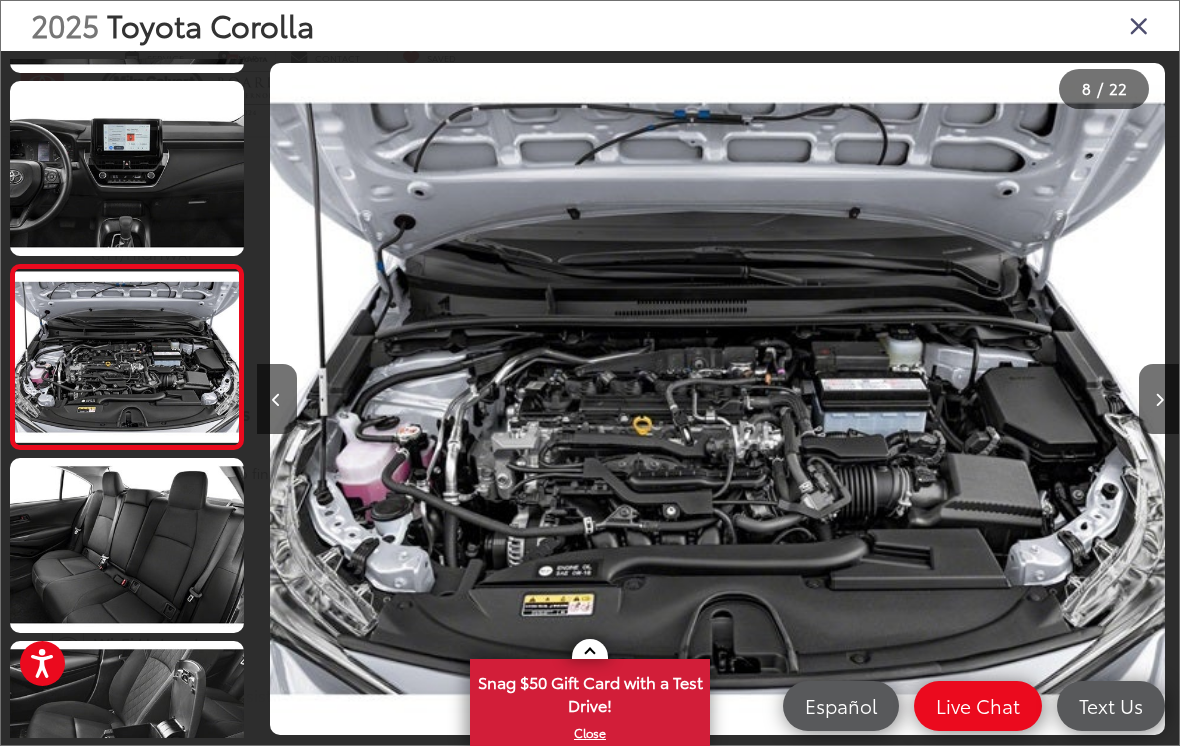 click at bounding box center (1139, 25) 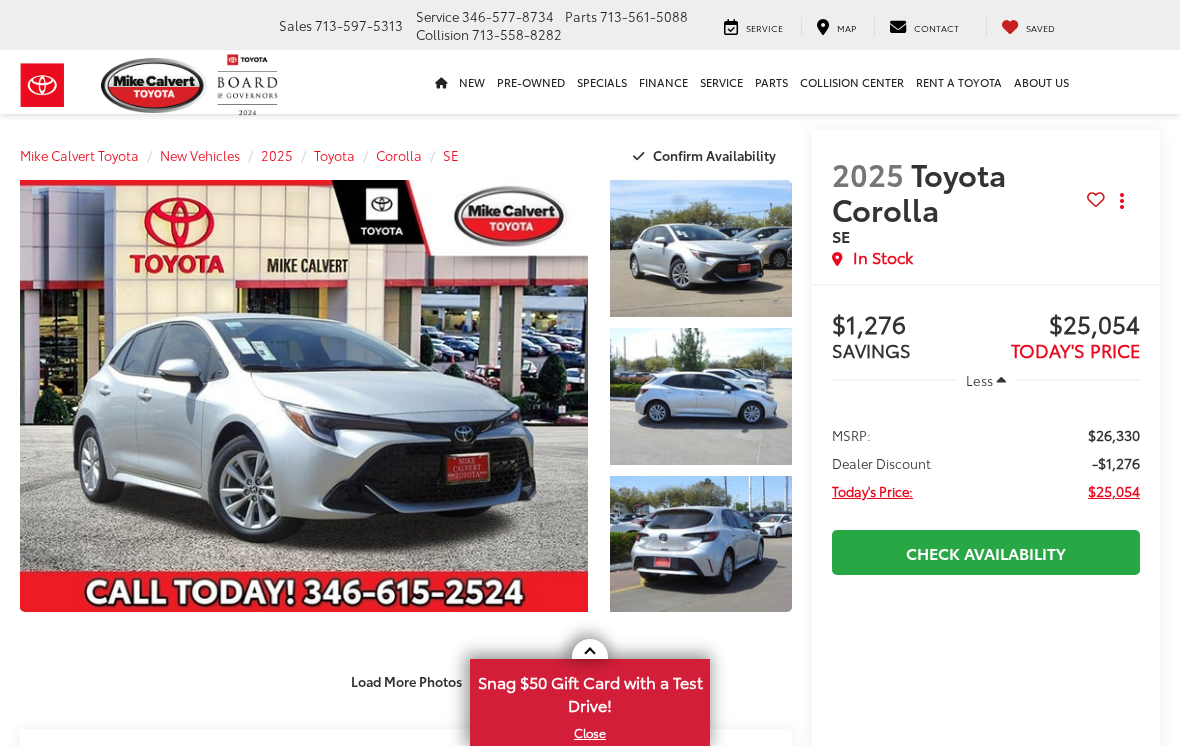 scroll, scrollTop: 0, scrollLeft: 0, axis: both 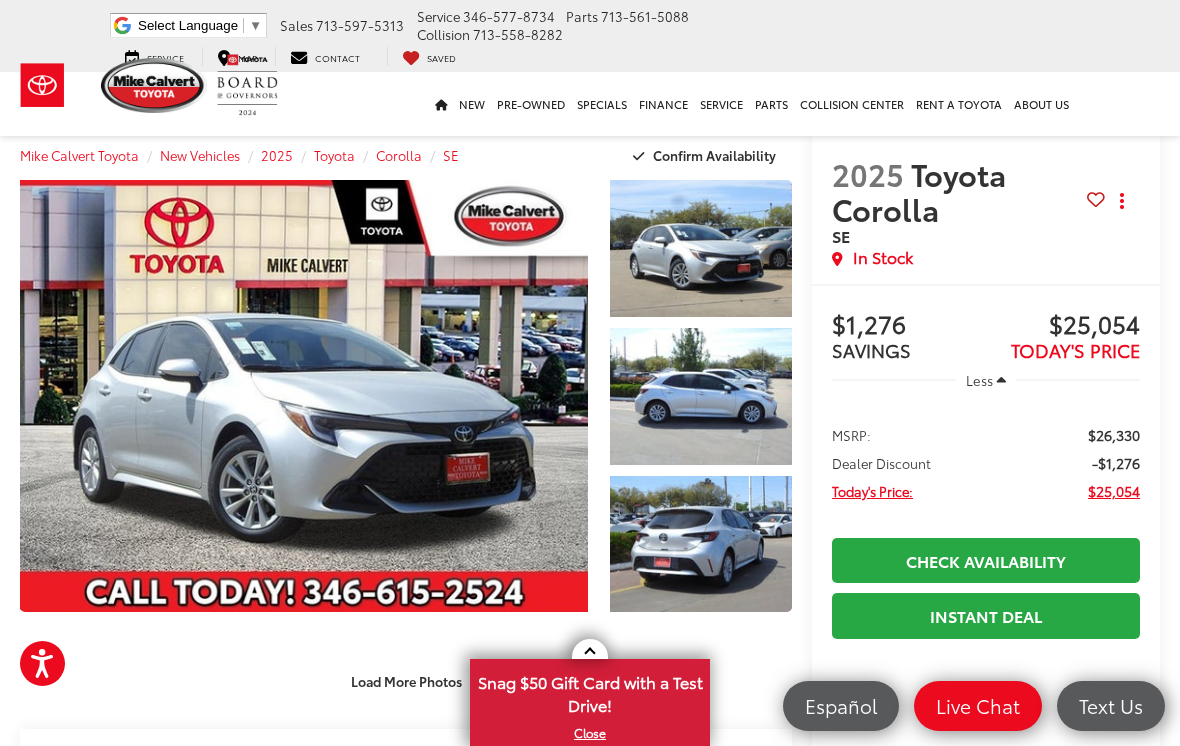 click at bounding box center (701, 248) 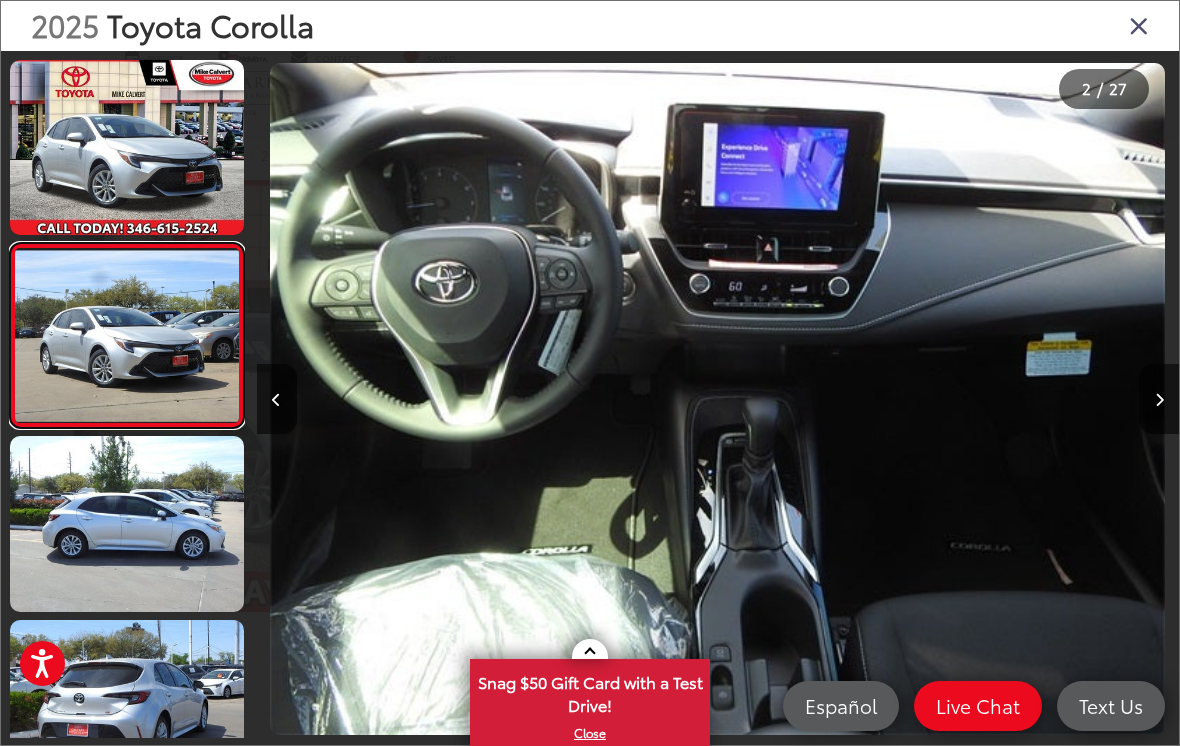 scroll, scrollTop: 0, scrollLeft: 6457, axis: horizontal 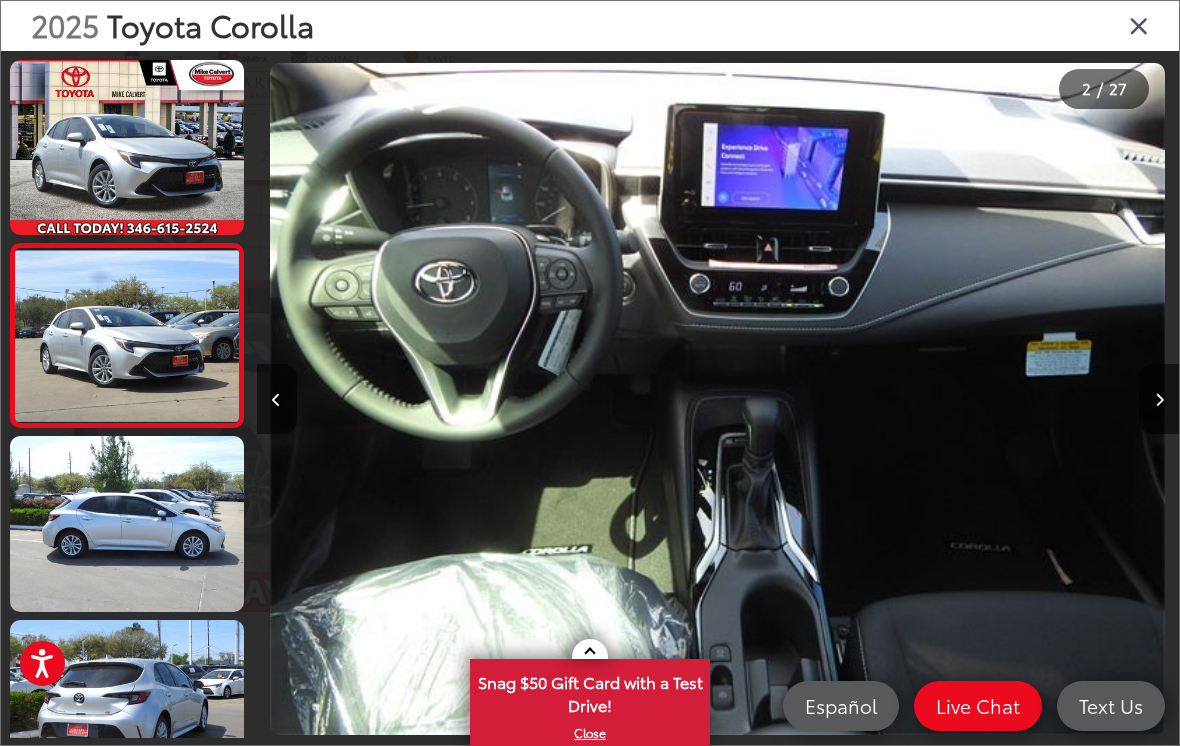click at bounding box center (1139, 25) 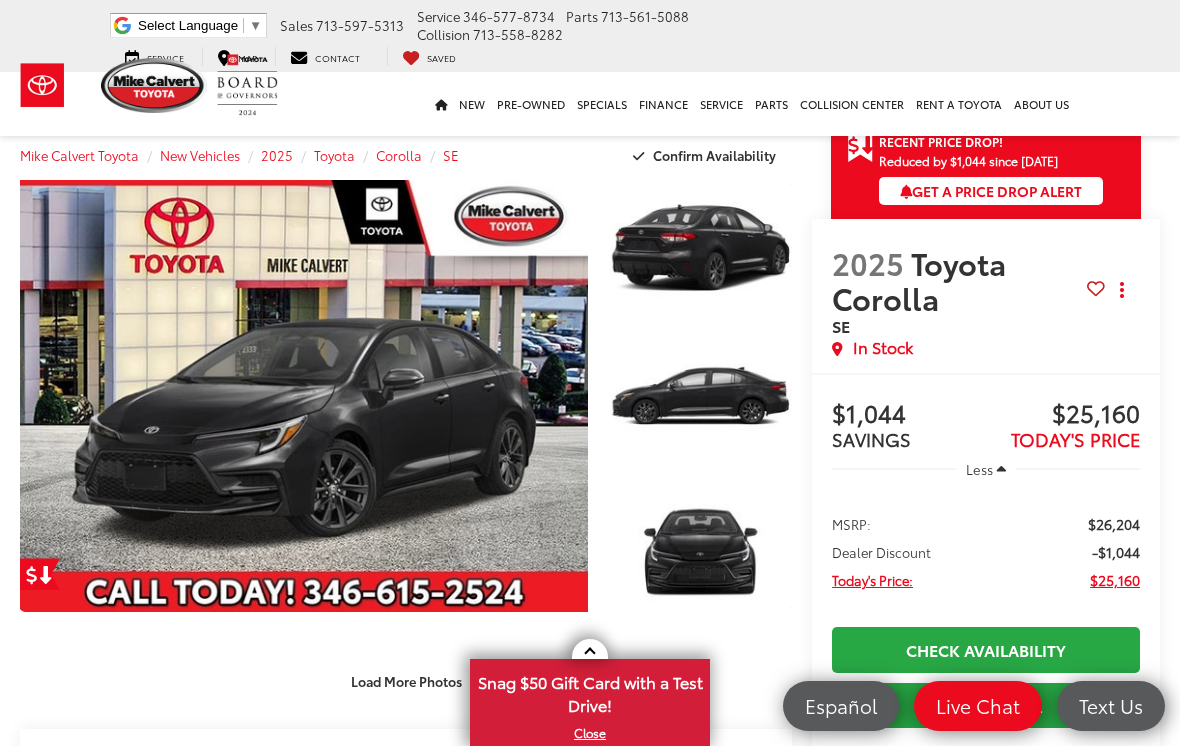 scroll, scrollTop: 103, scrollLeft: 0, axis: vertical 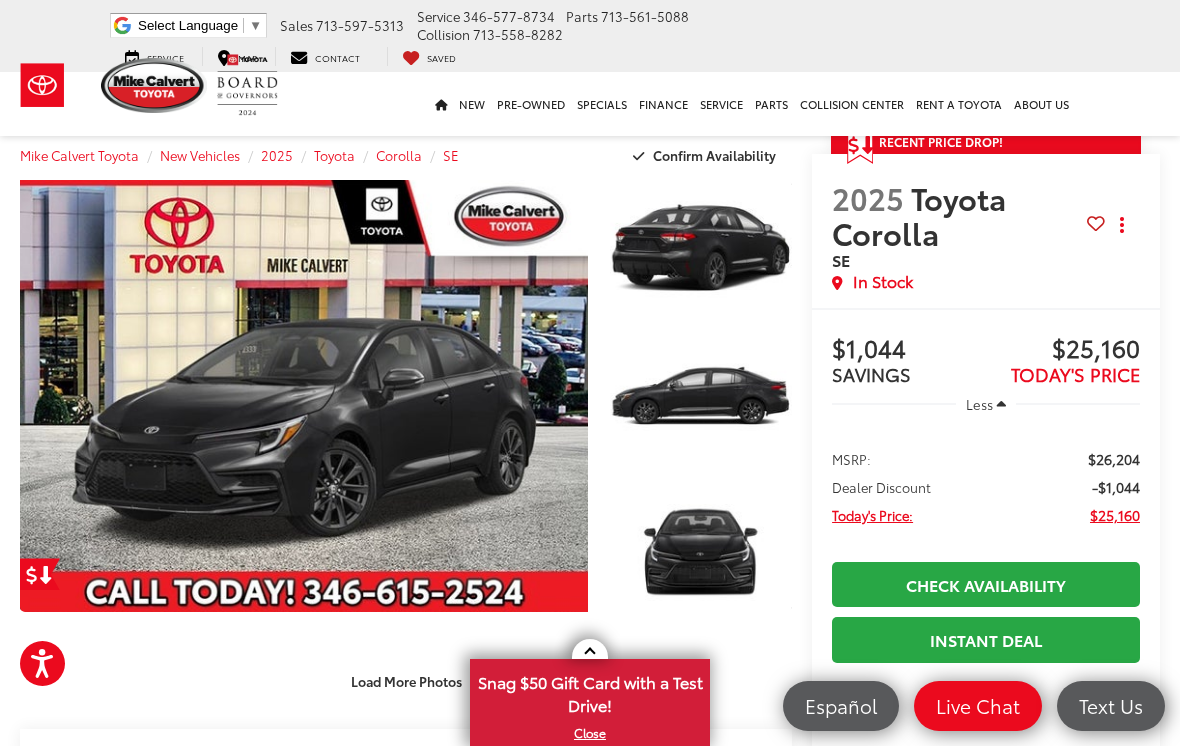 click at bounding box center (701, 248) 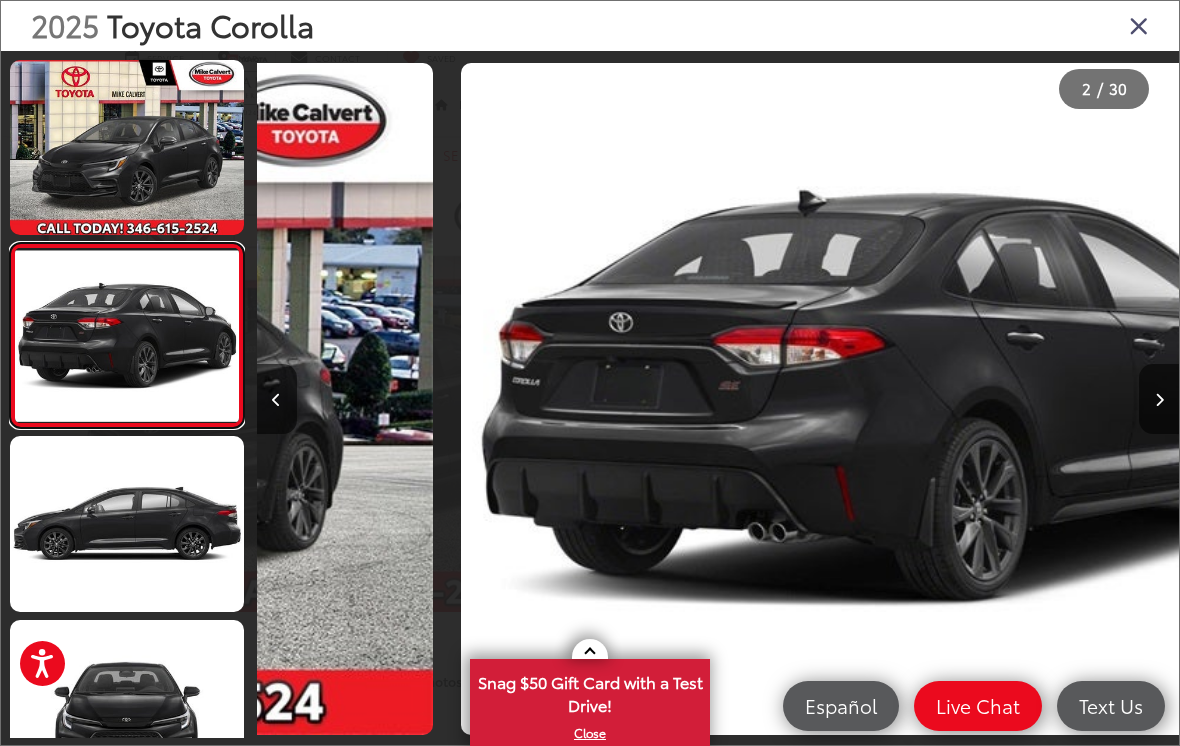 scroll, scrollTop: 0, scrollLeft: 922, axis: horizontal 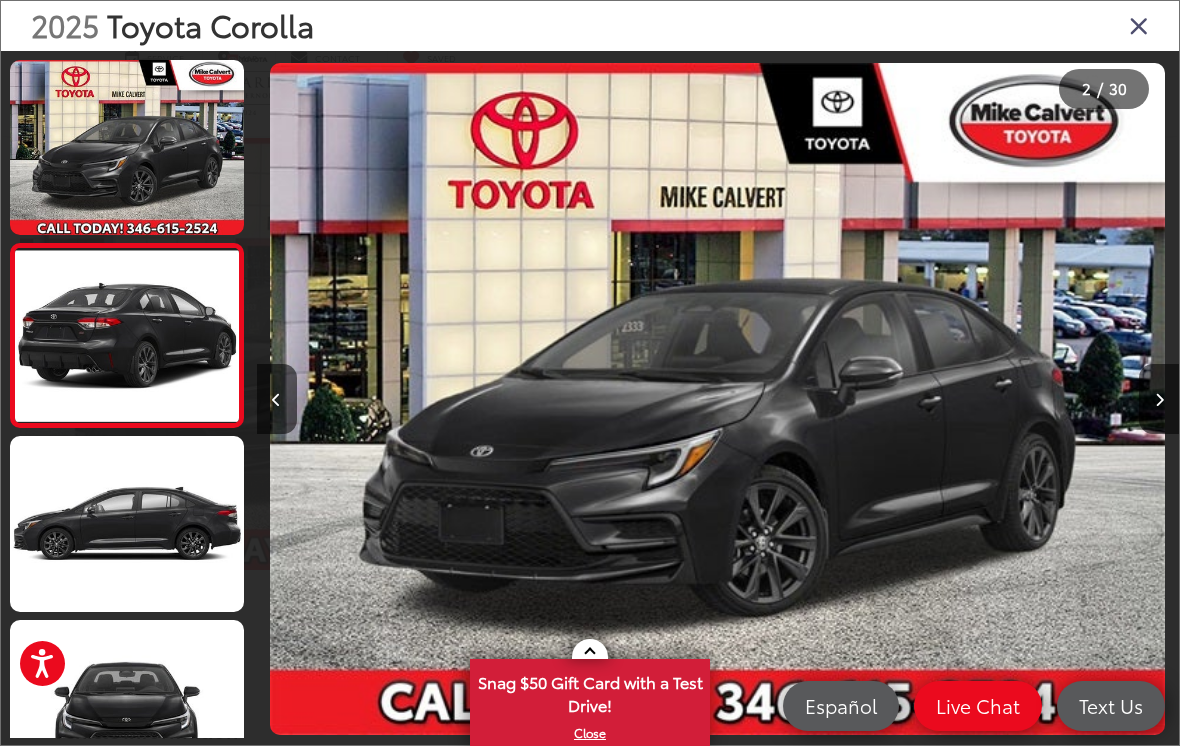 click at bounding box center [1159, 399] 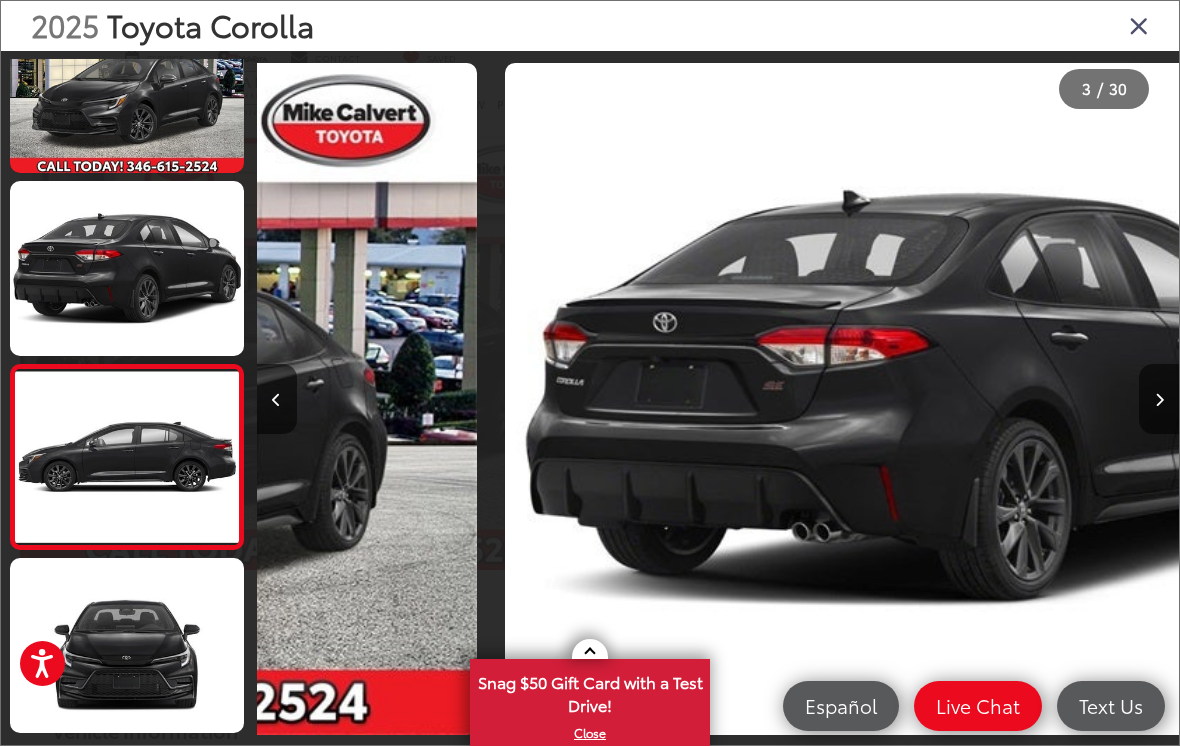 scroll, scrollTop: 159, scrollLeft: 0, axis: vertical 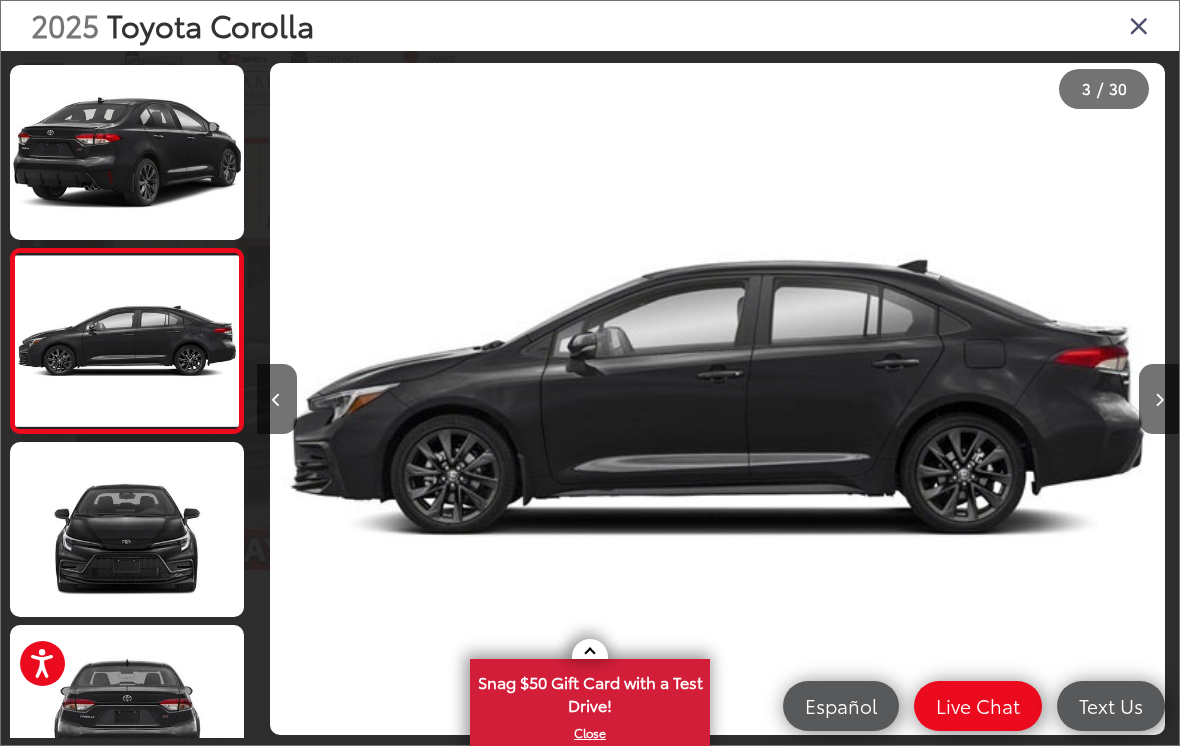 click at bounding box center (1159, 399) 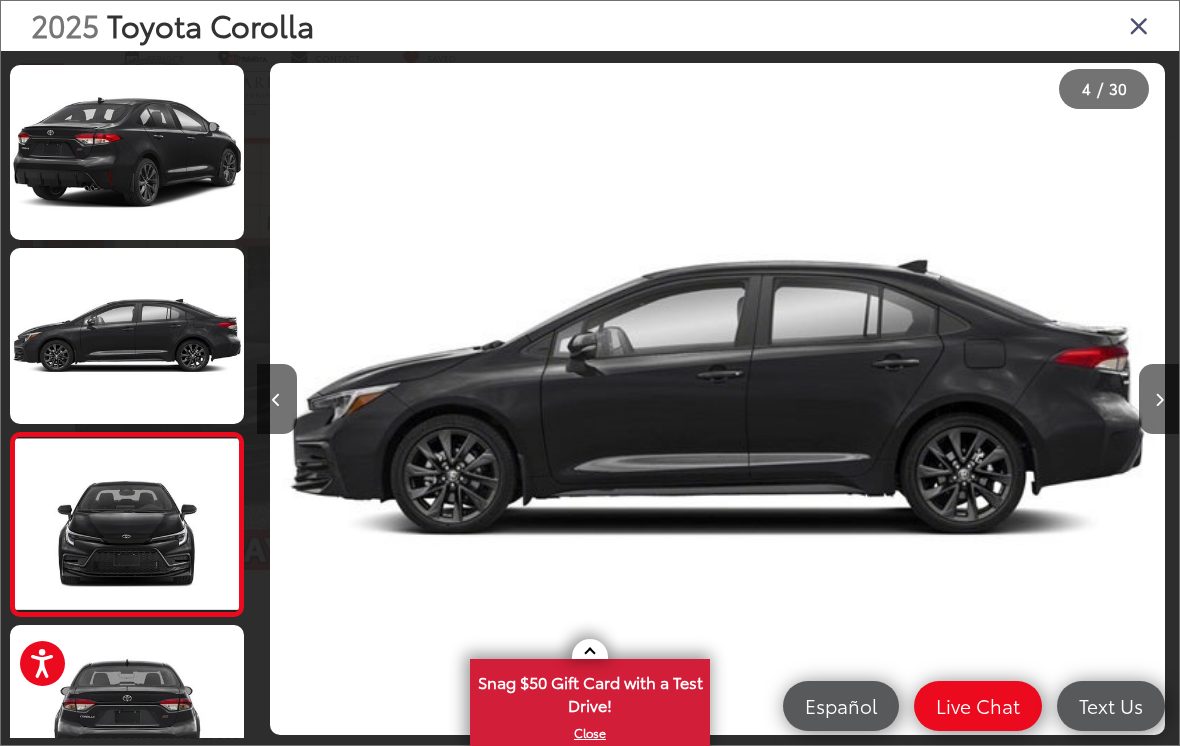 scroll, scrollTop: 348, scrollLeft: 0, axis: vertical 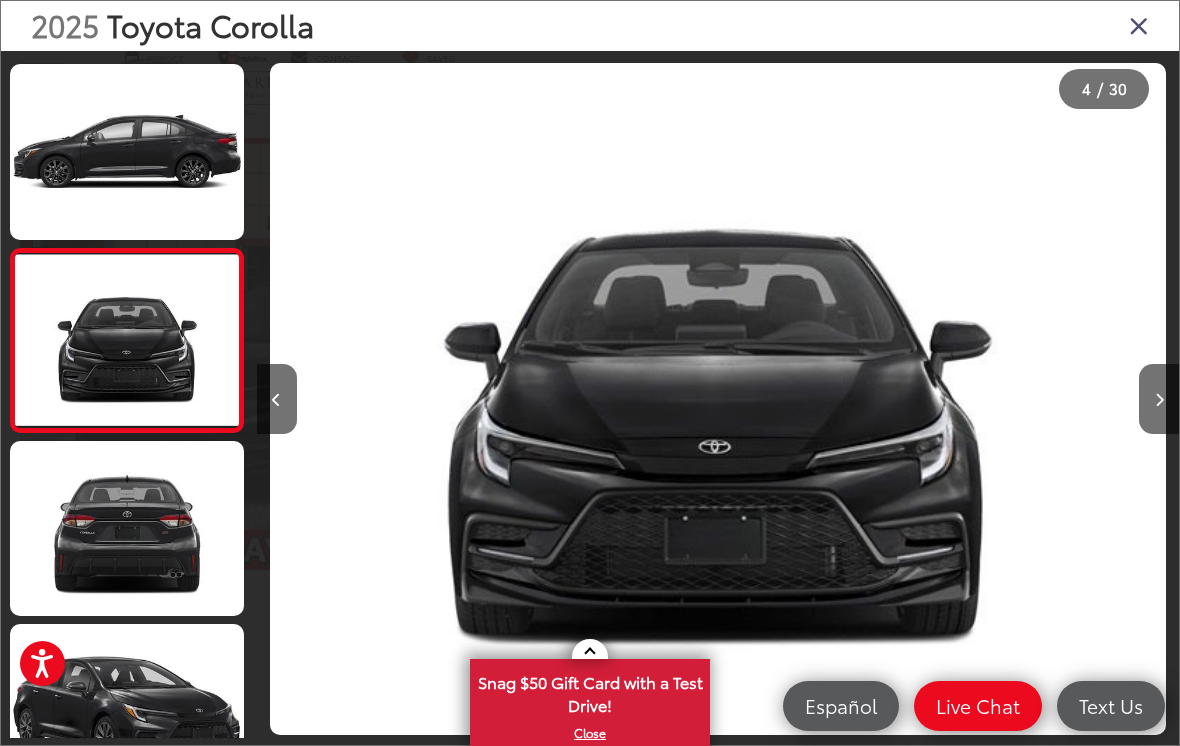 click at bounding box center [1159, 399] 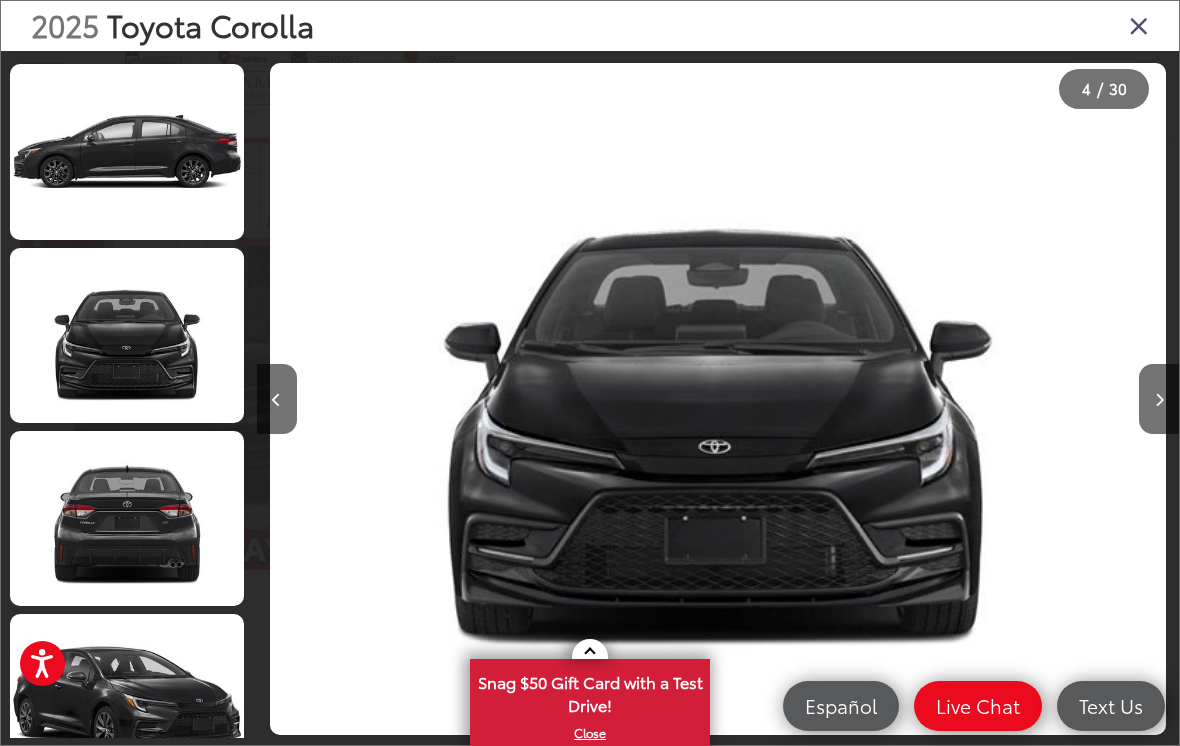scroll, scrollTop: 429, scrollLeft: 0, axis: vertical 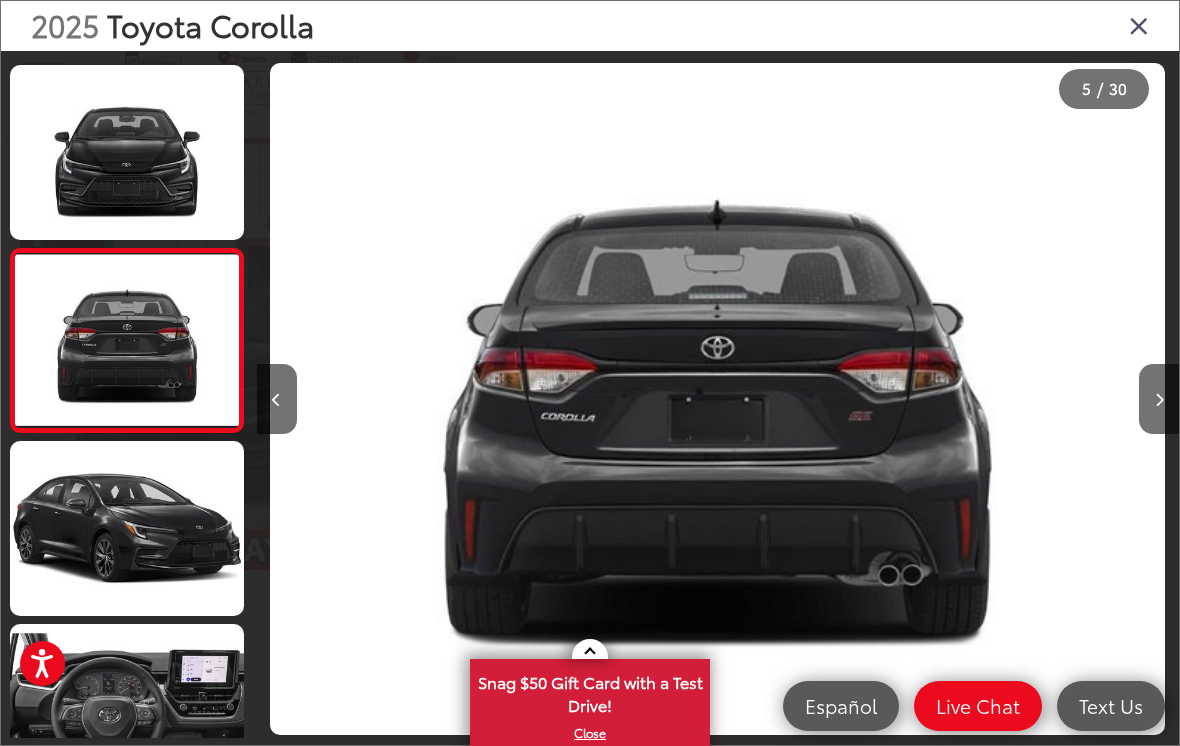 click at bounding box center [1159, 399] 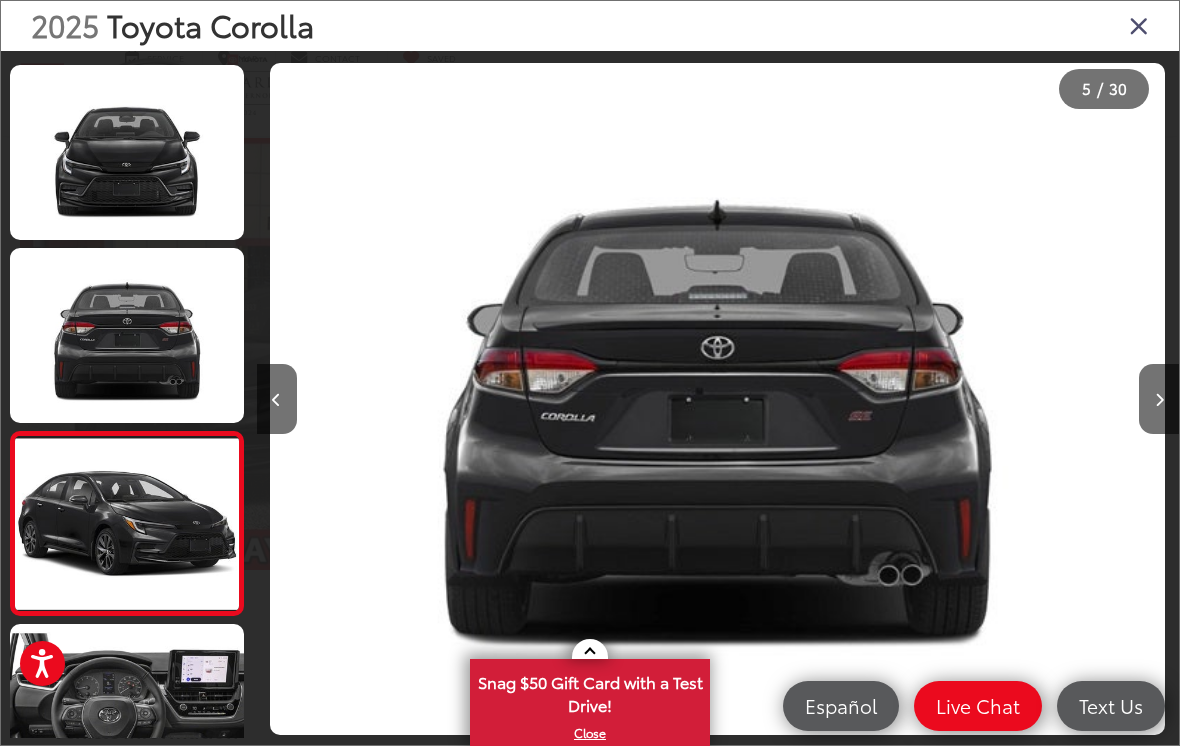scroll, scrollTop: 0, scrollLeft: 4532, axis: horizontal 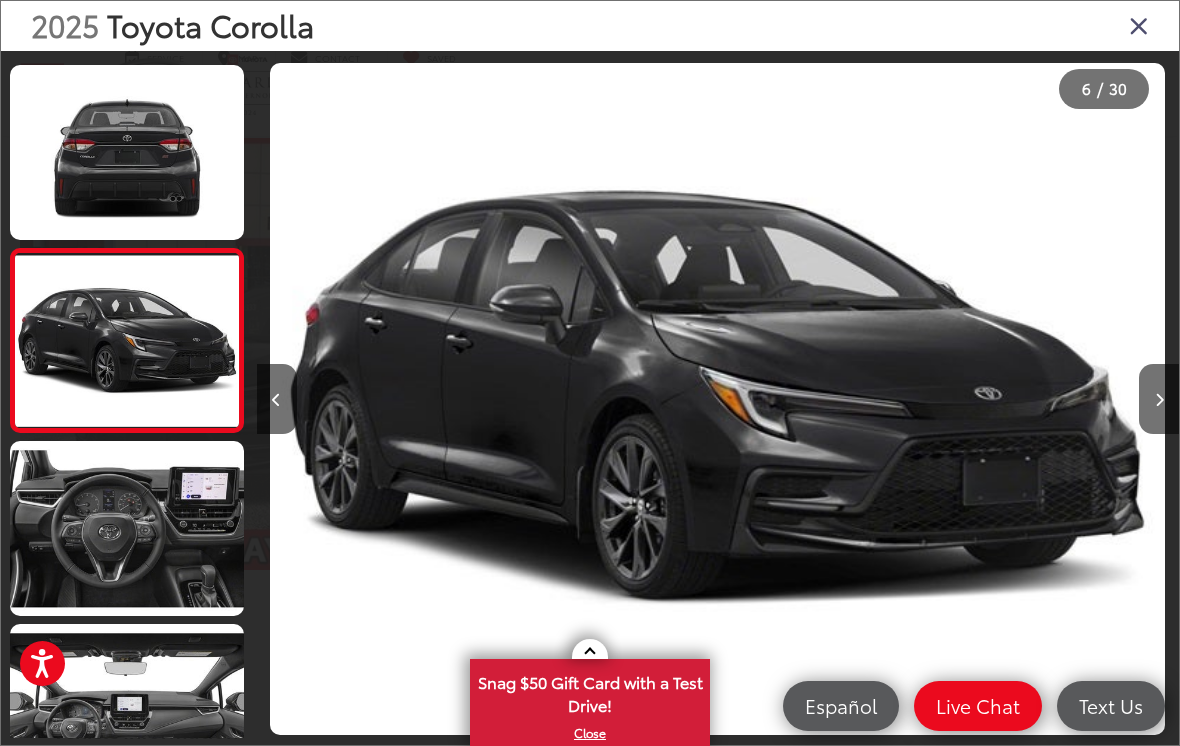 click at bounding box center (1159, 400) 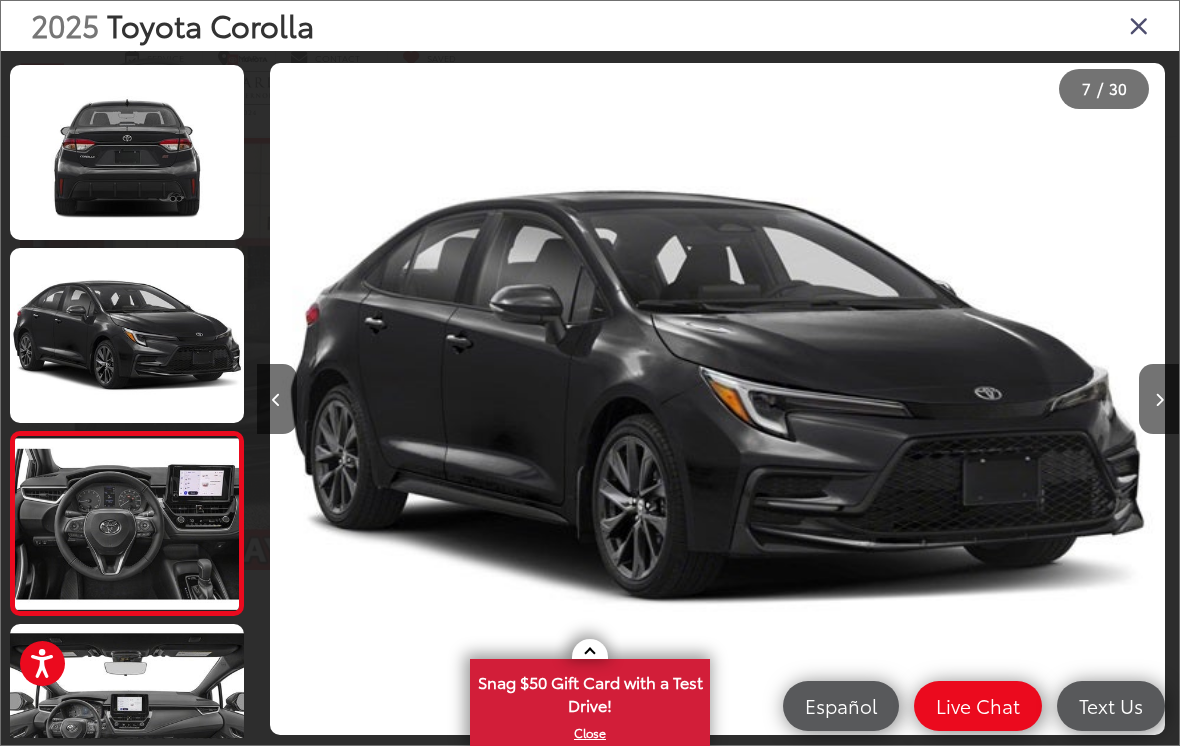 scroll, scrollTop: 0, scrollLeft: 5346, axis: horizontal 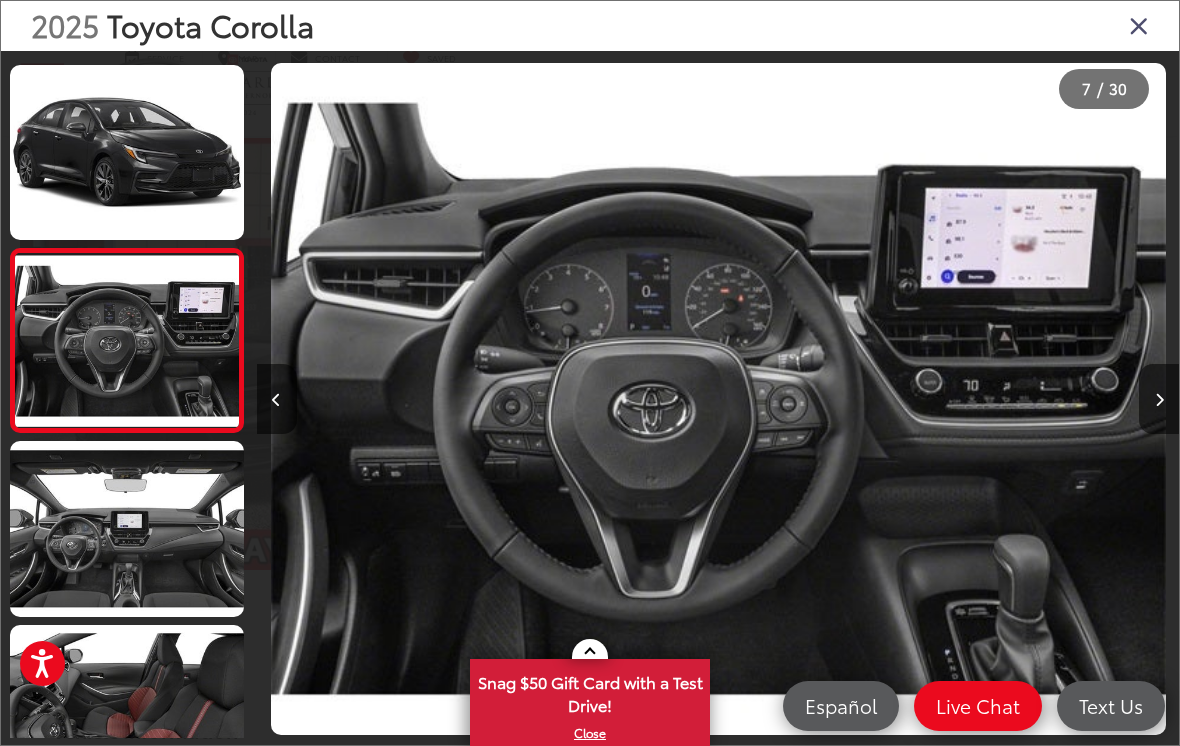 click at bounding box center (1159, 399) 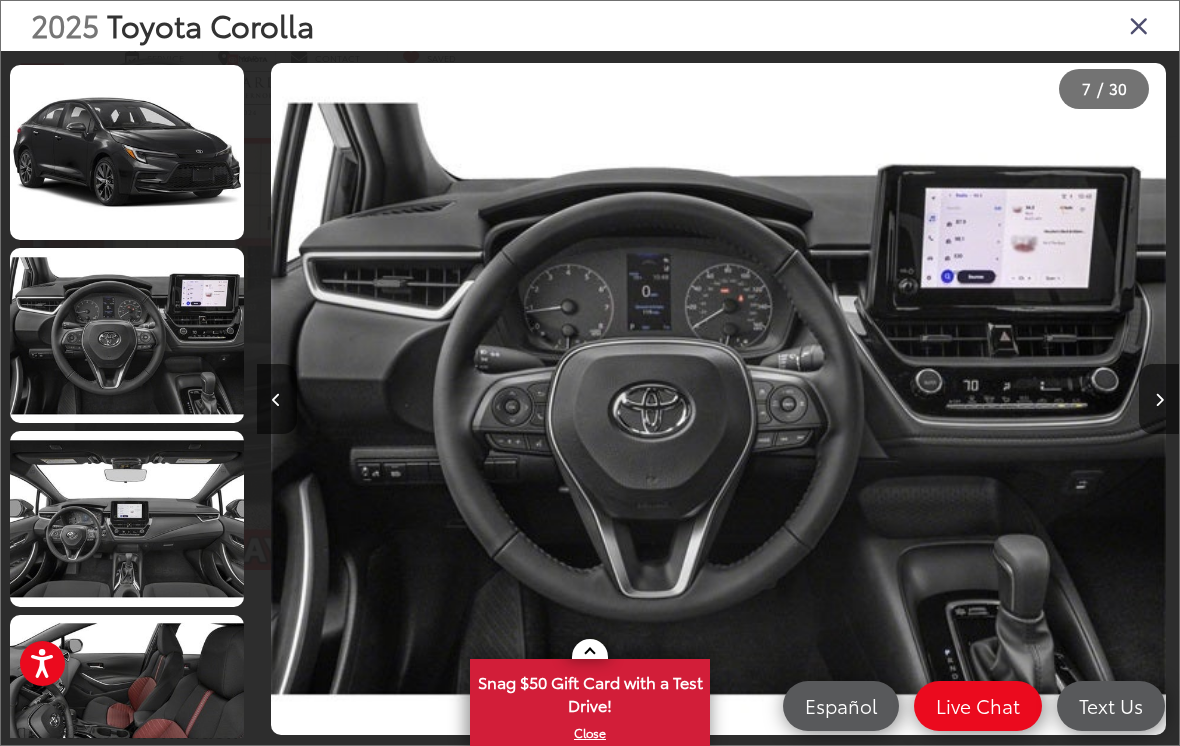 scroll, scrollTop: 984, scrollLeft: 0, axis: vertical 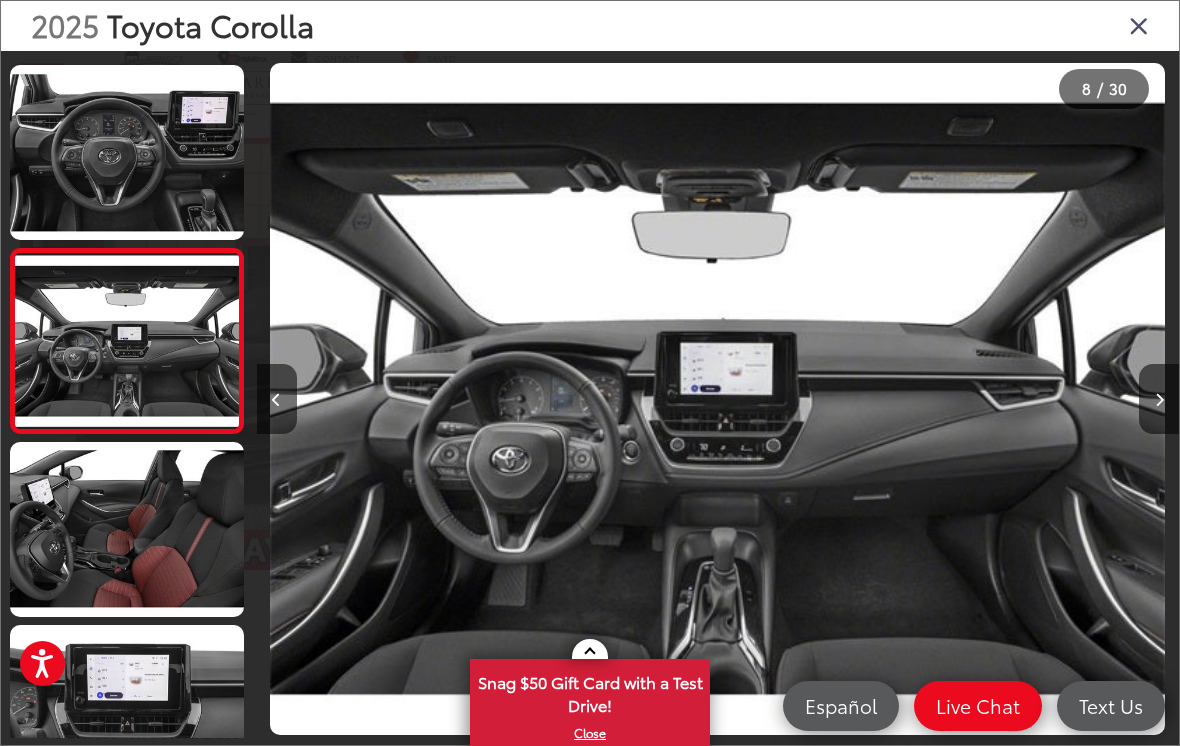 click at bounding box center [1159, 399] 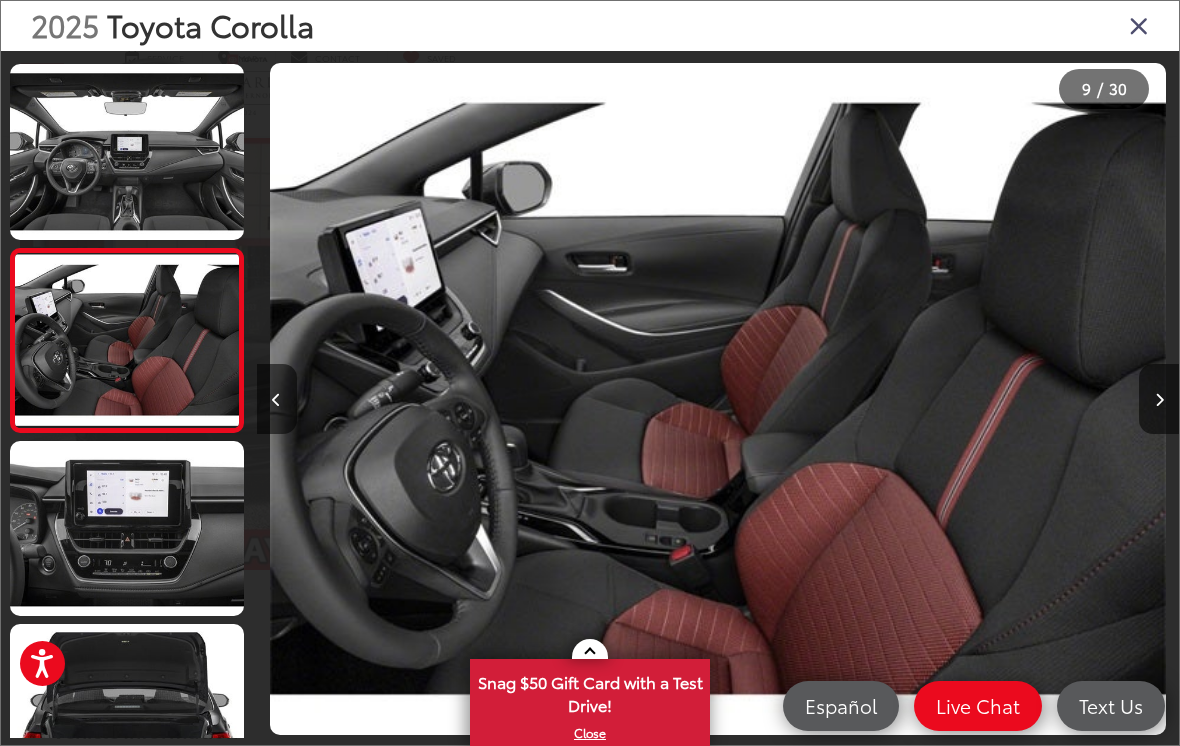 click at bounding box center (1159, 400) 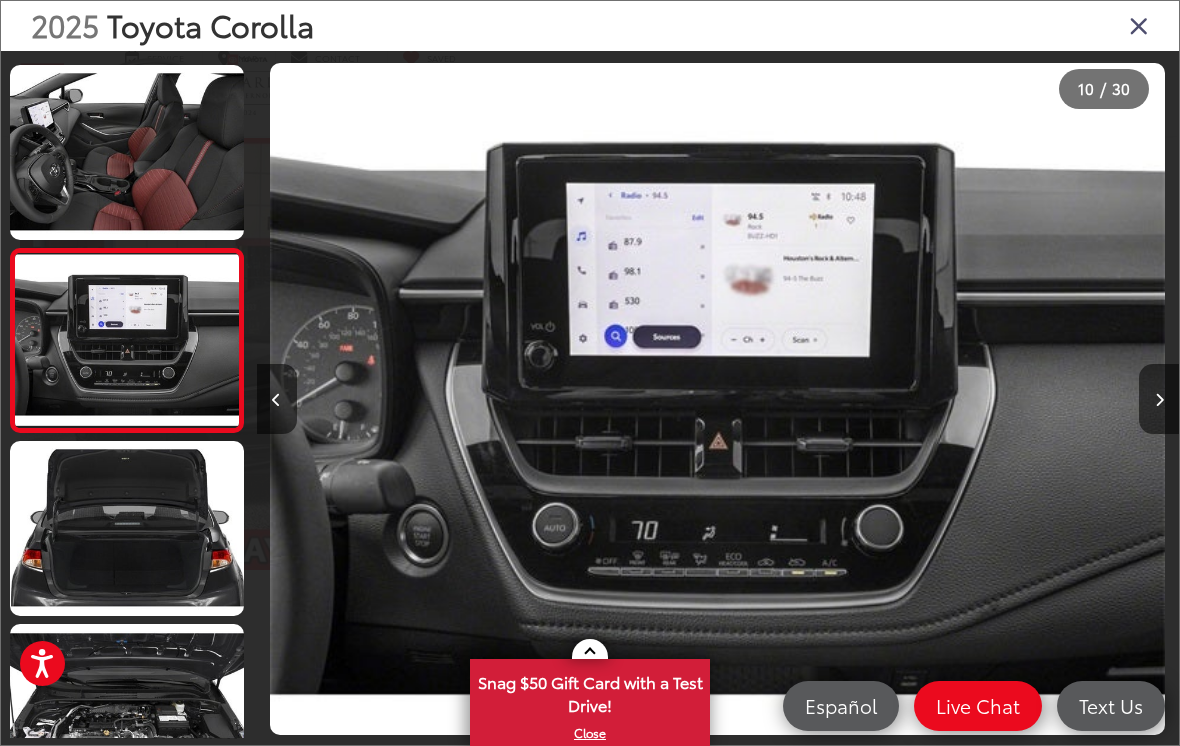 click at bounding box center (1159, 399) 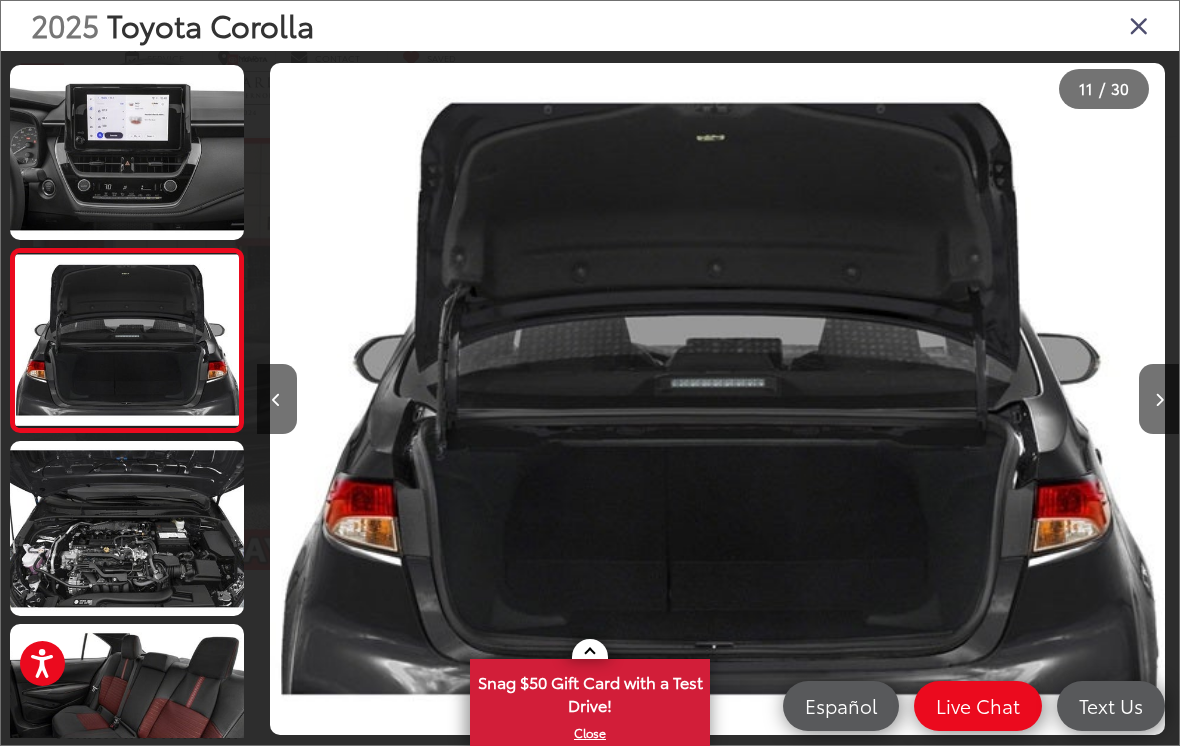 click at bounding box center [1159, 400] 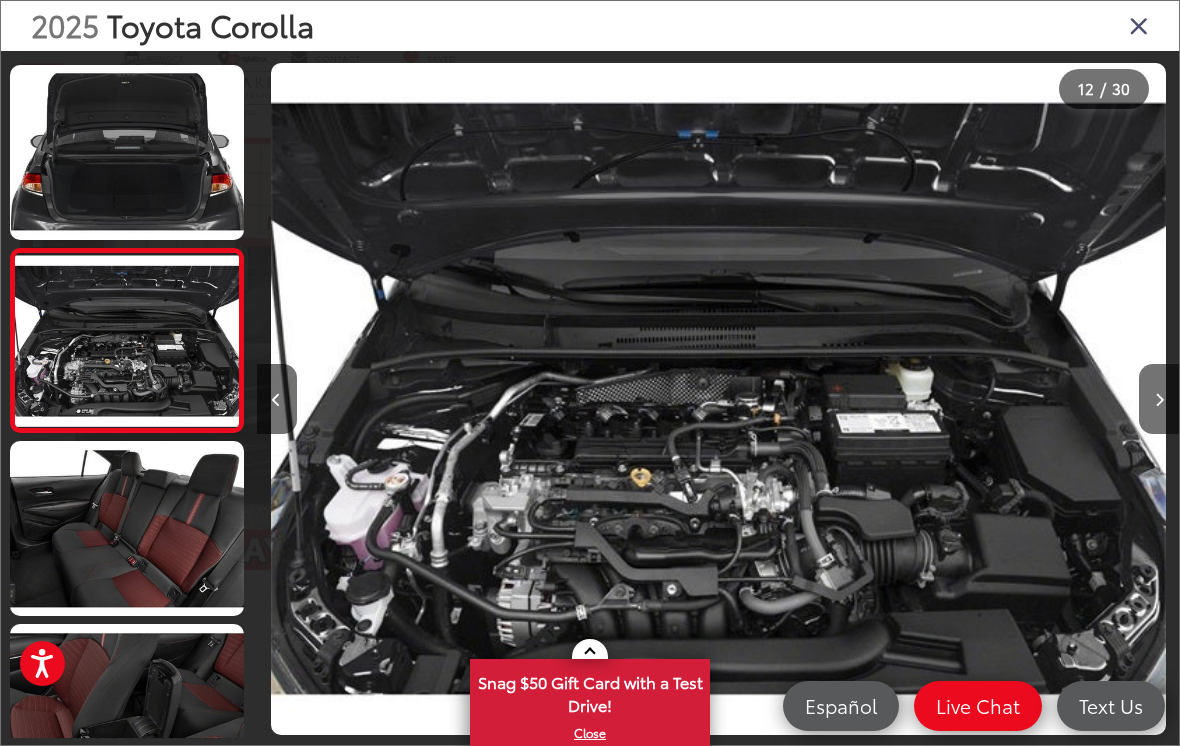 click at bounding box center (127, 528) 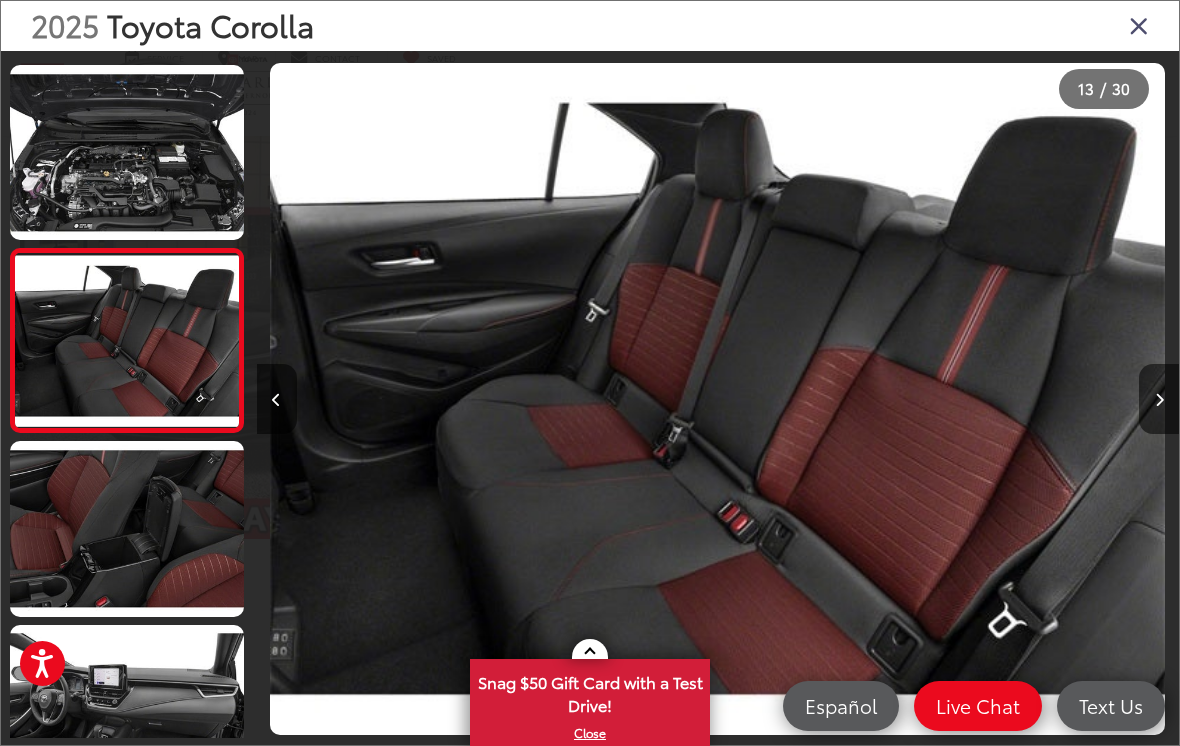 click at bounding box center (1159, 399) 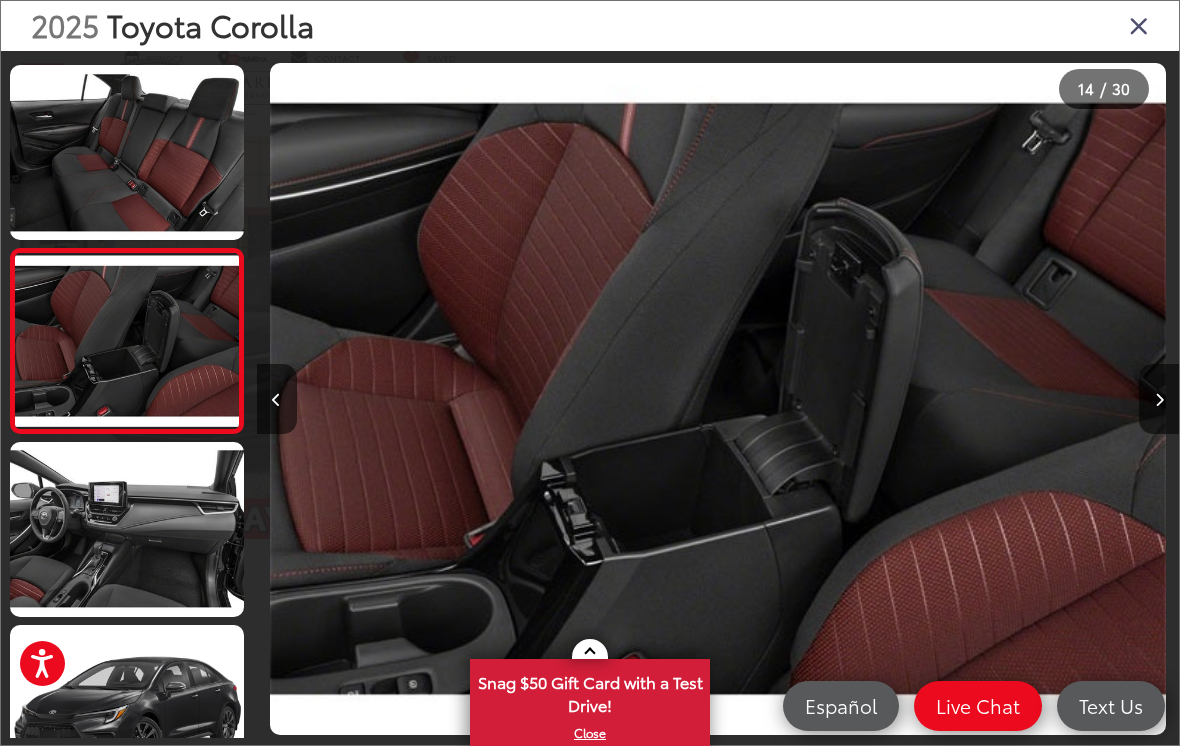 click at bounding box center (1159, 399) 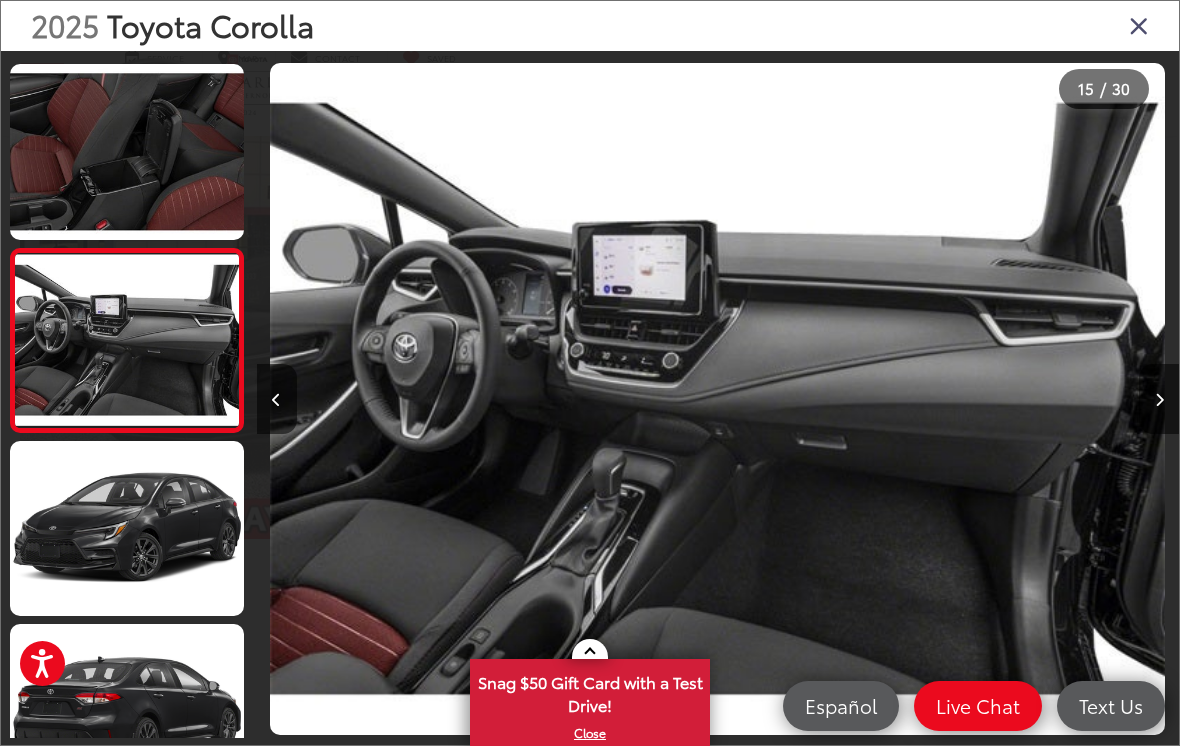 click at bounding box center [1159, 399] 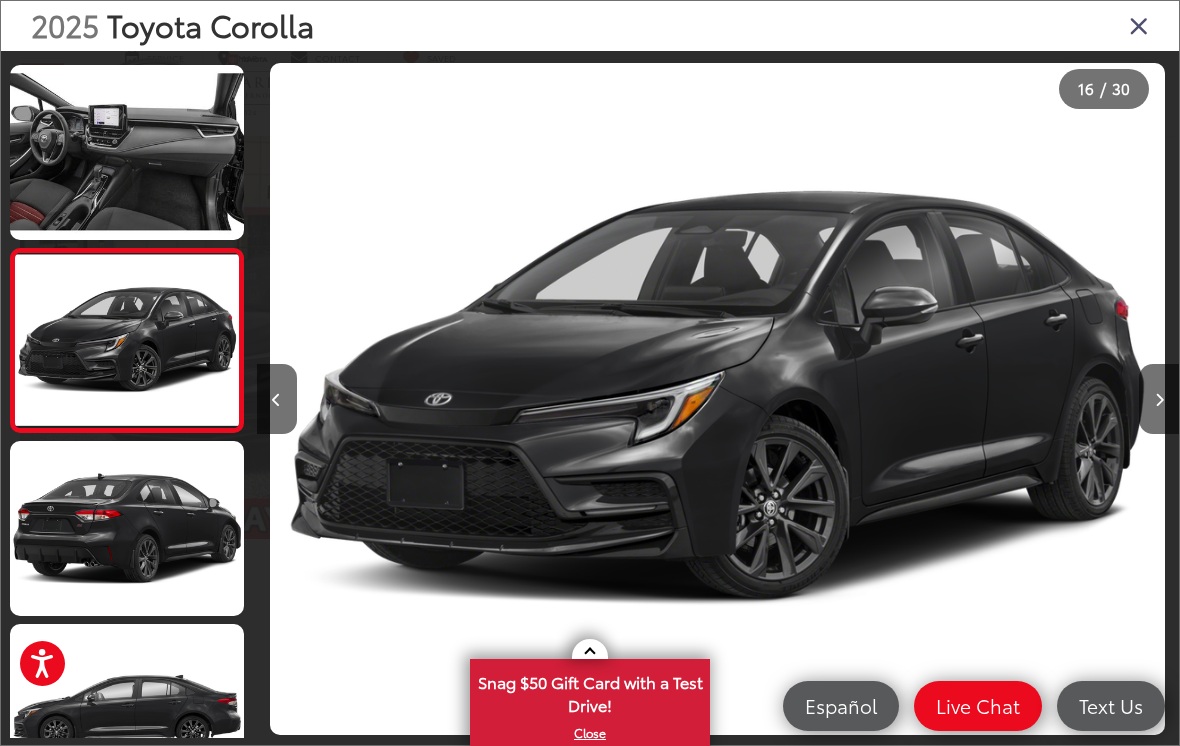 click at bounding box center [1159, 400] 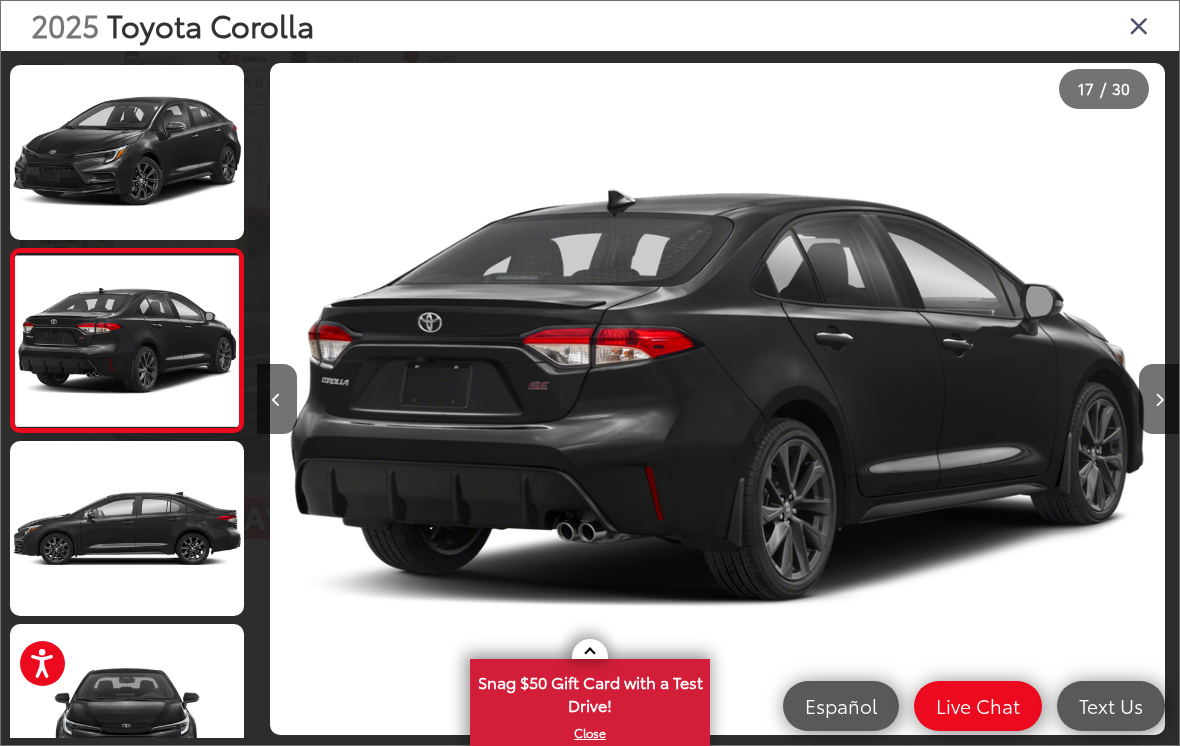 click at bounding box center [1139, 25] 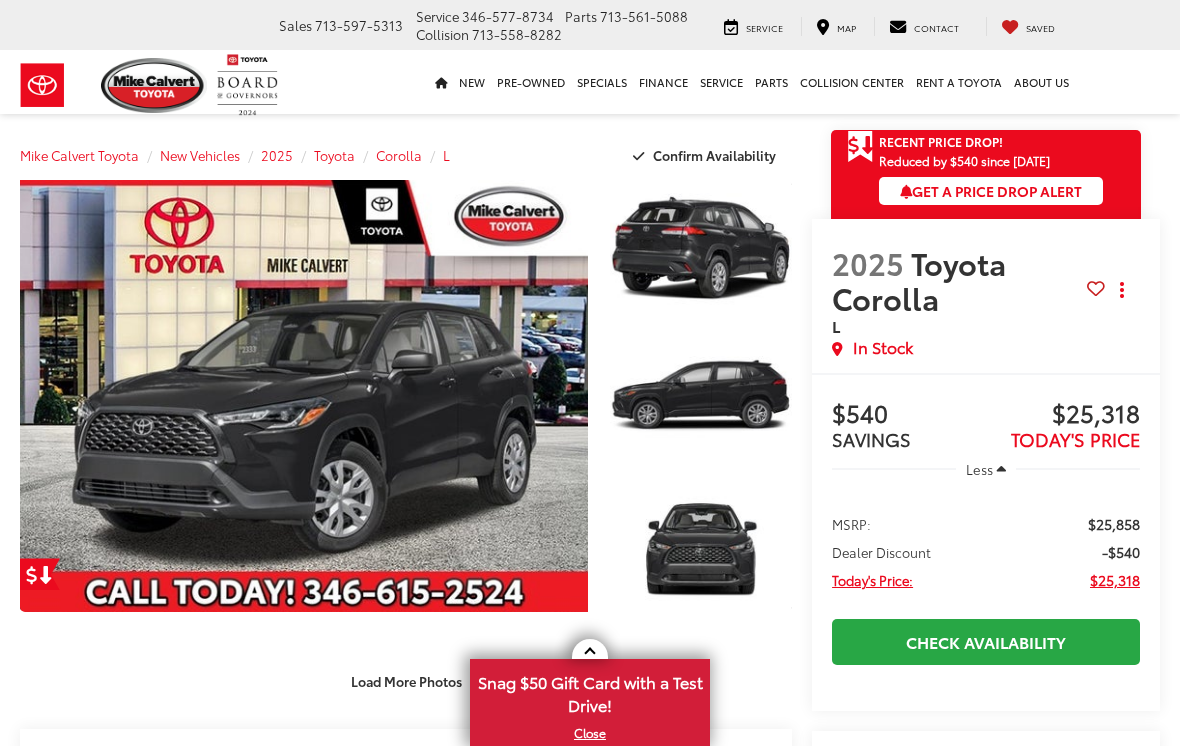 scroll, scrollTop: 0, scrollLeft: 0, axis: both 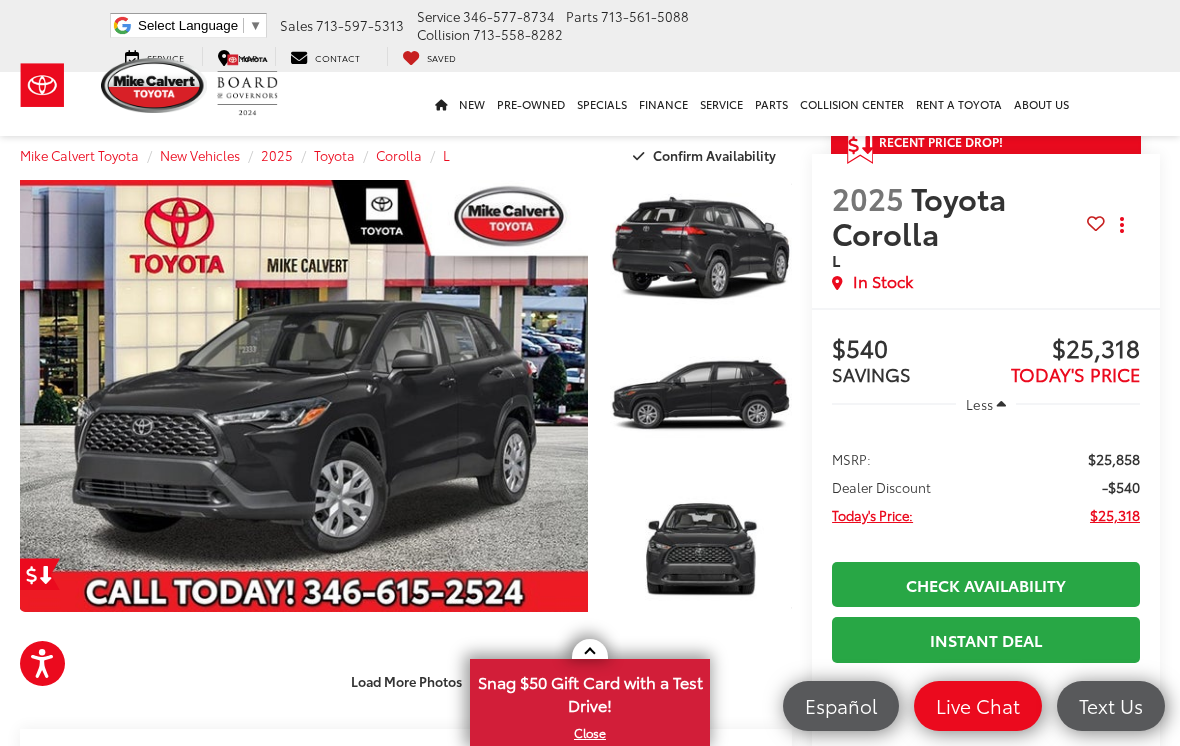 click at bounding box center [701, 248] 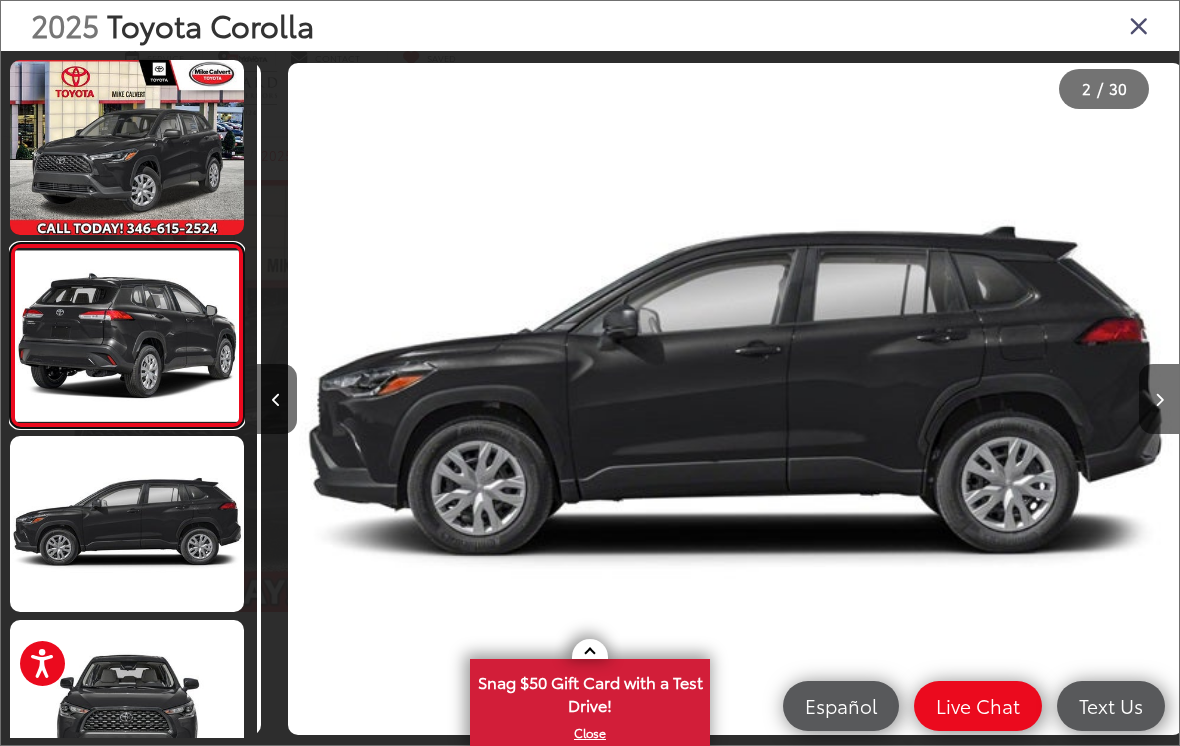 scroll, scrollTop: 0, scrollLeft: 1839, axis: horizontal 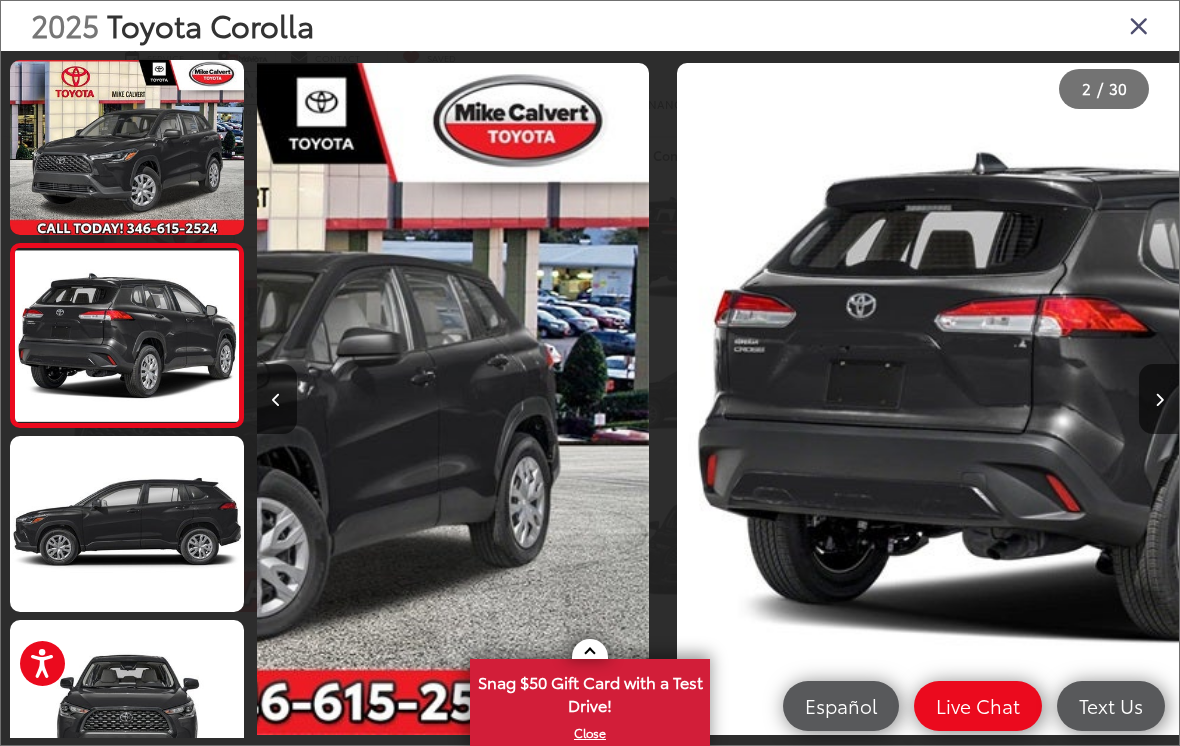 click at bounding box center [1139, 25] 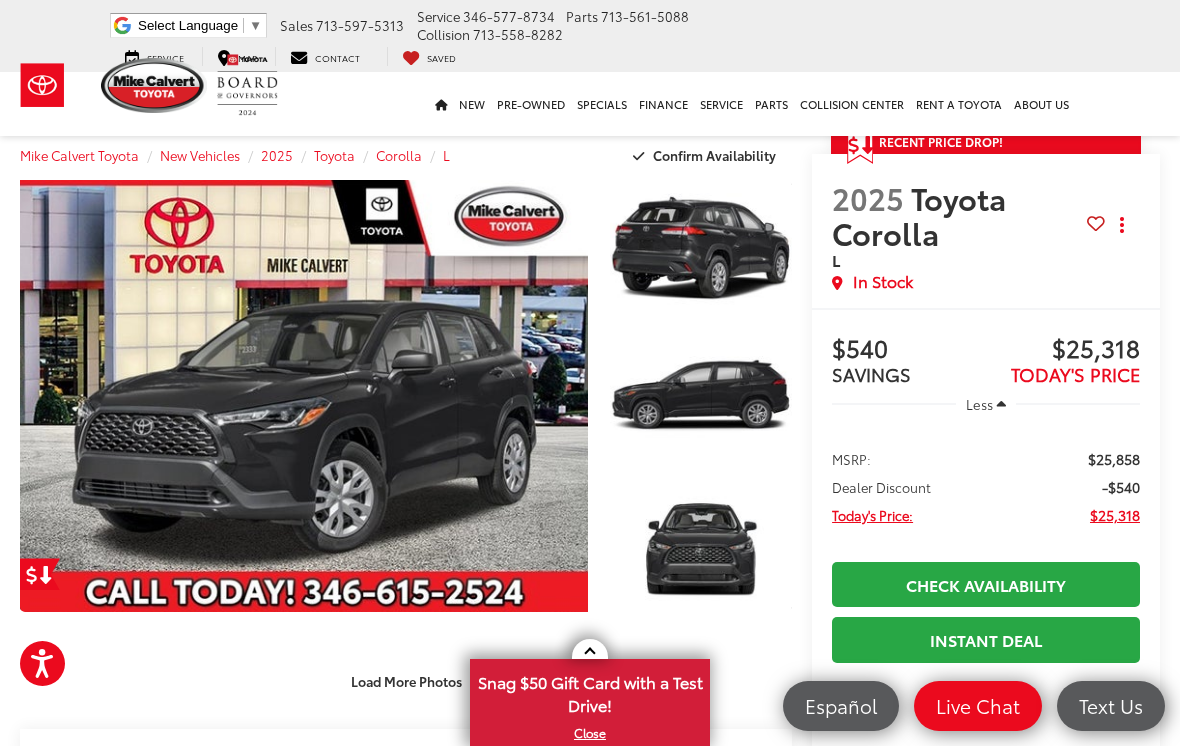 scroll, scrollTop: 0, scrollLeft: 0, axis: both 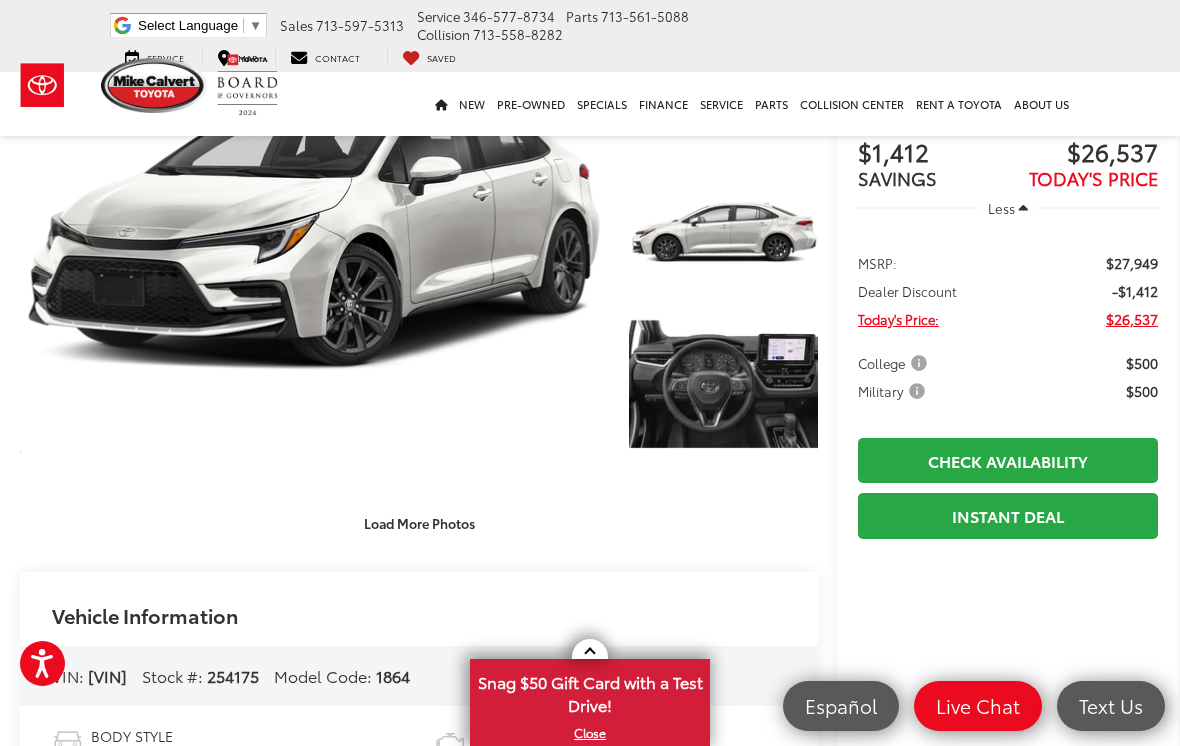 click on "Check Availability" at bounding box center [1008, 460] 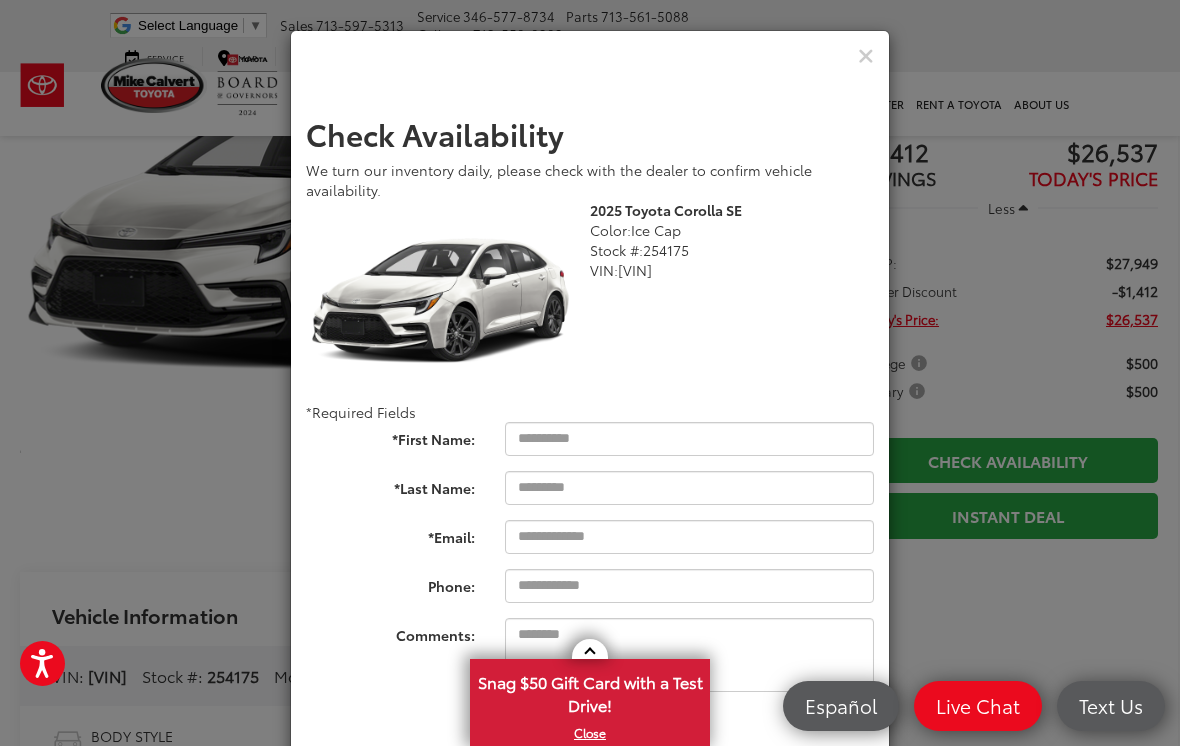 scroll, scrollTop: 0, scrollLeft: 0, axis: both 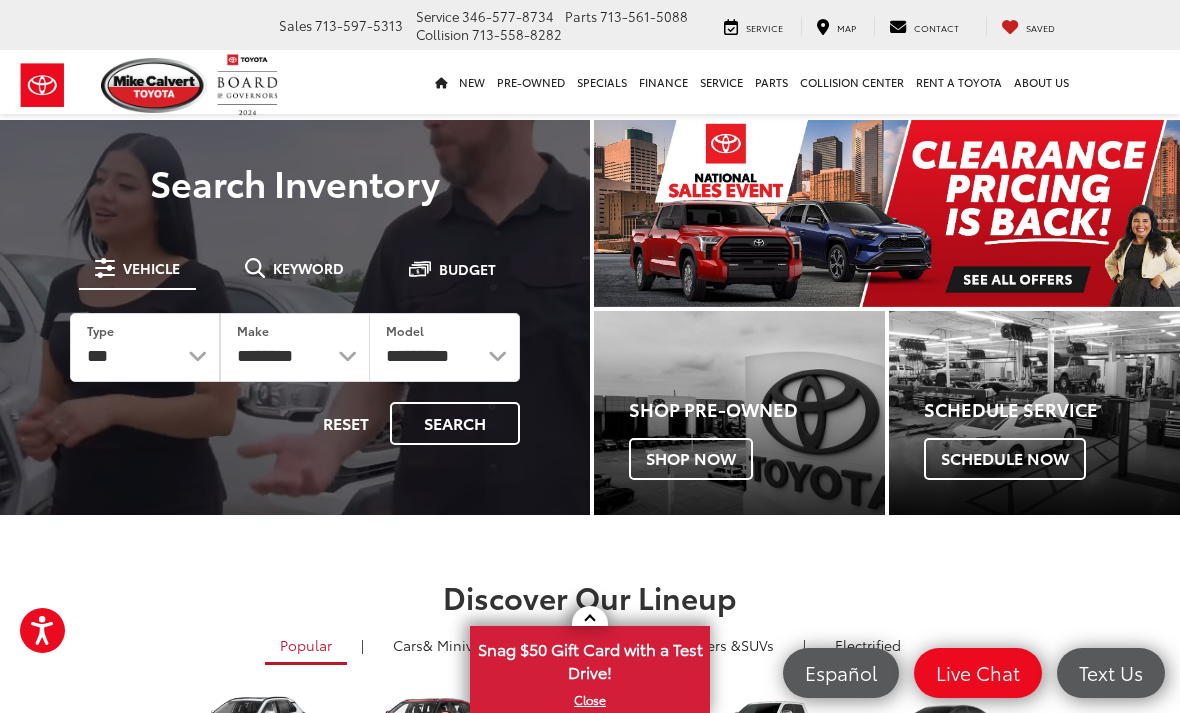 click on "Map" at bounding box center [836, 26] 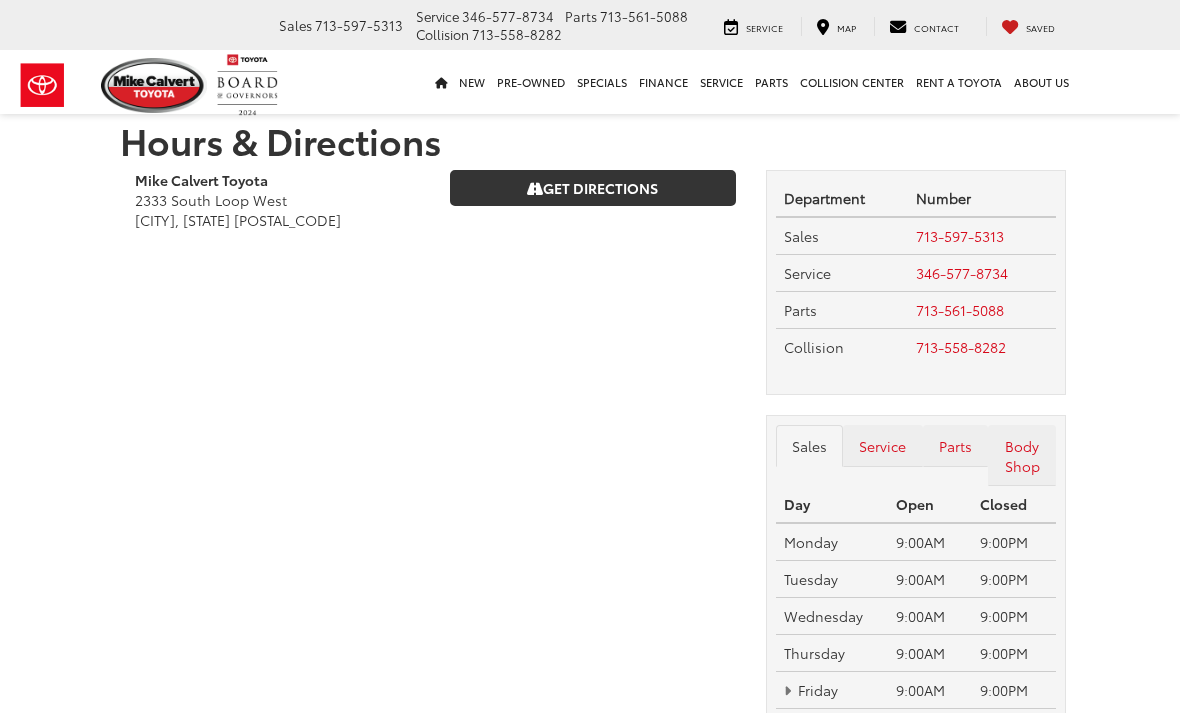 scroll, scrollTop: 0, scrollLeft: 0, axis: both 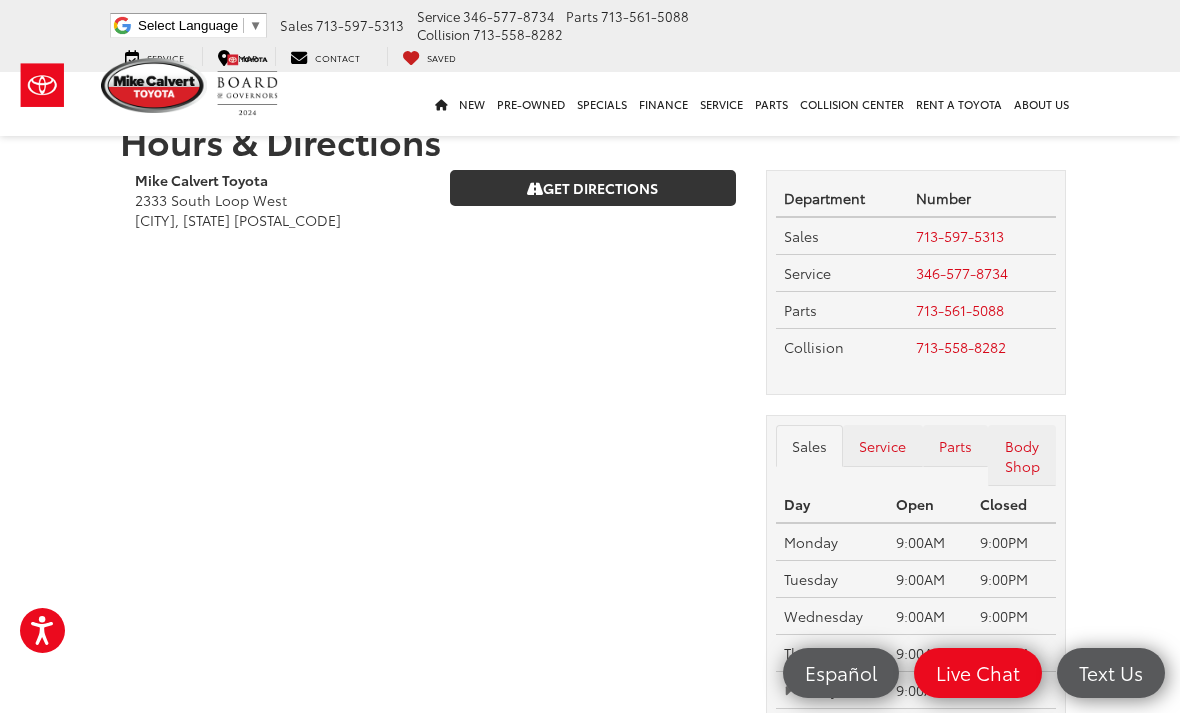 click on "Get Directions" at bounding box center [592, 188] 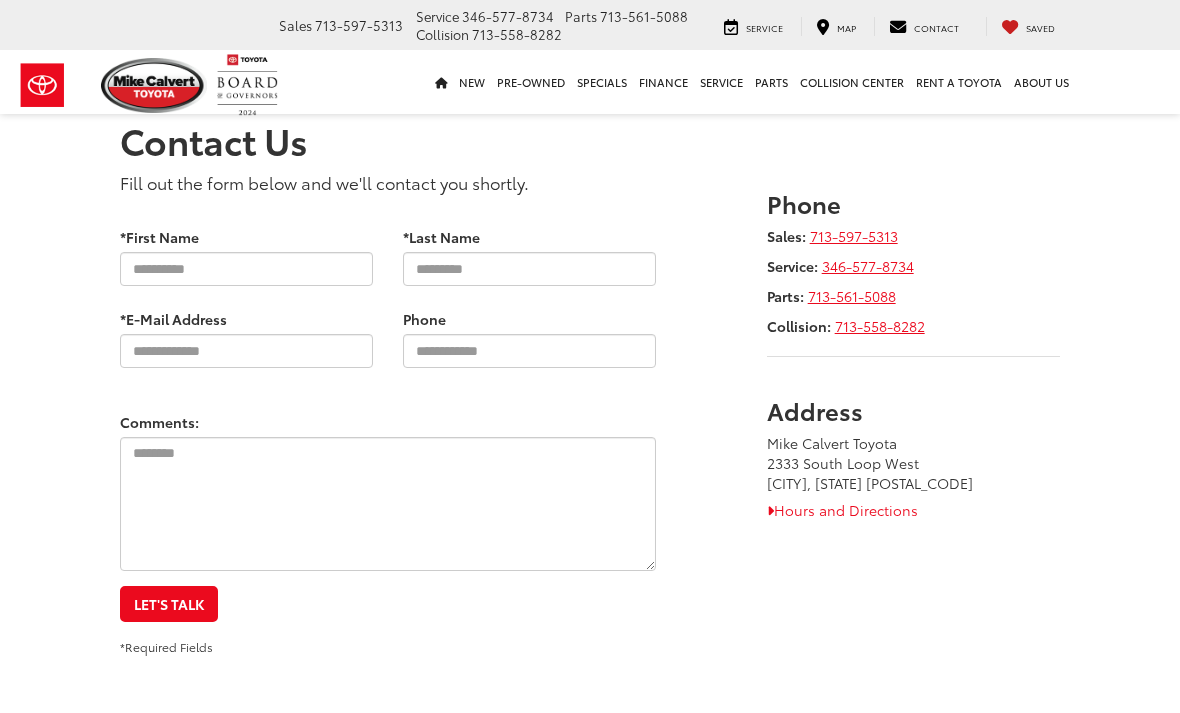 scroll, scrollTop: 0, scrollLeft: 0, axis: both 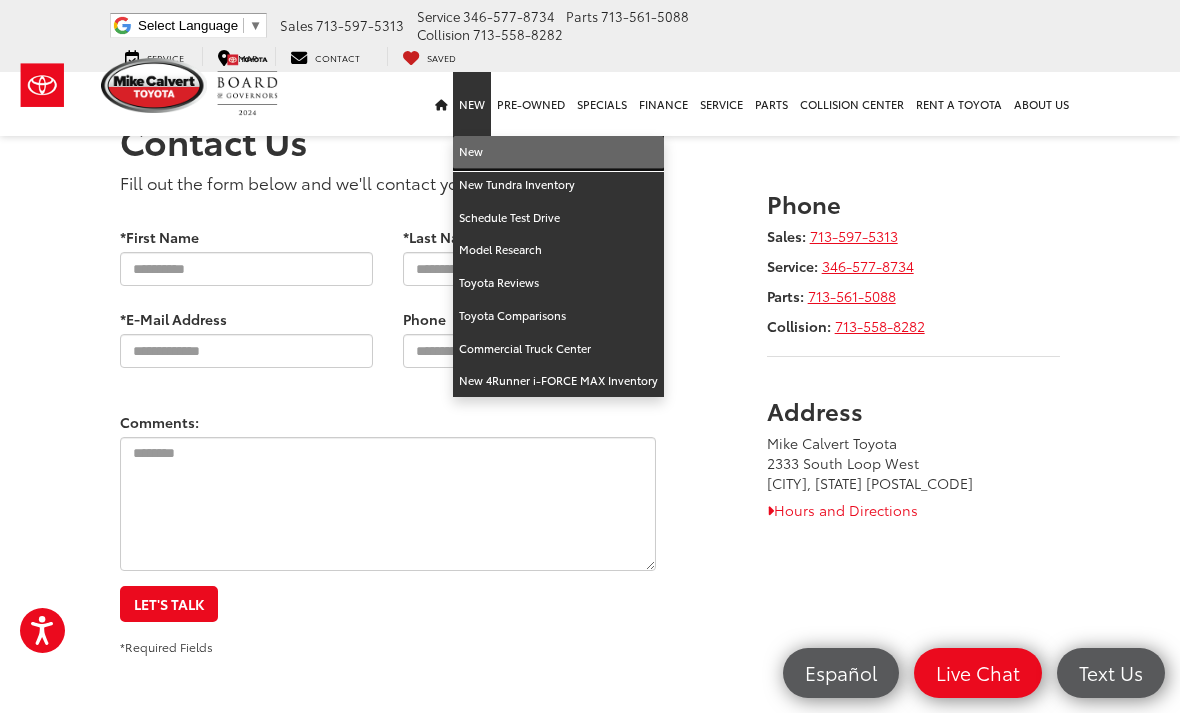 click on "New" at bounding box center [558, 152] 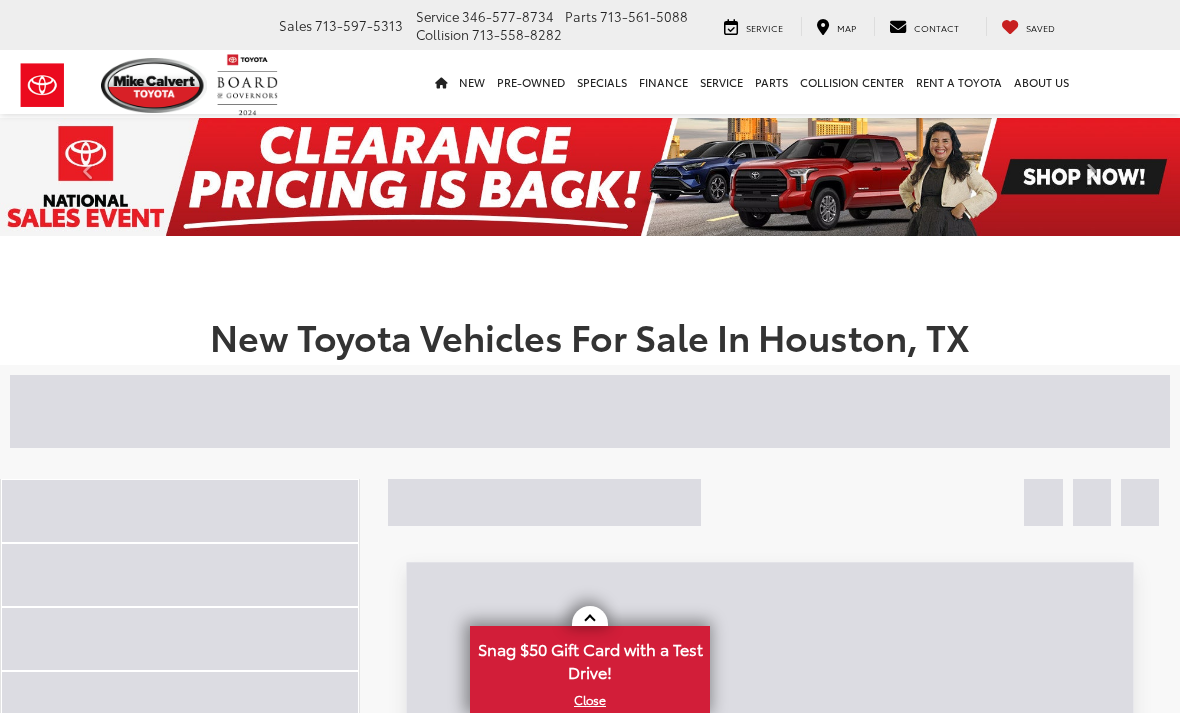 scroll, scrollTop: 0, scrollLeft: 0, axis: both 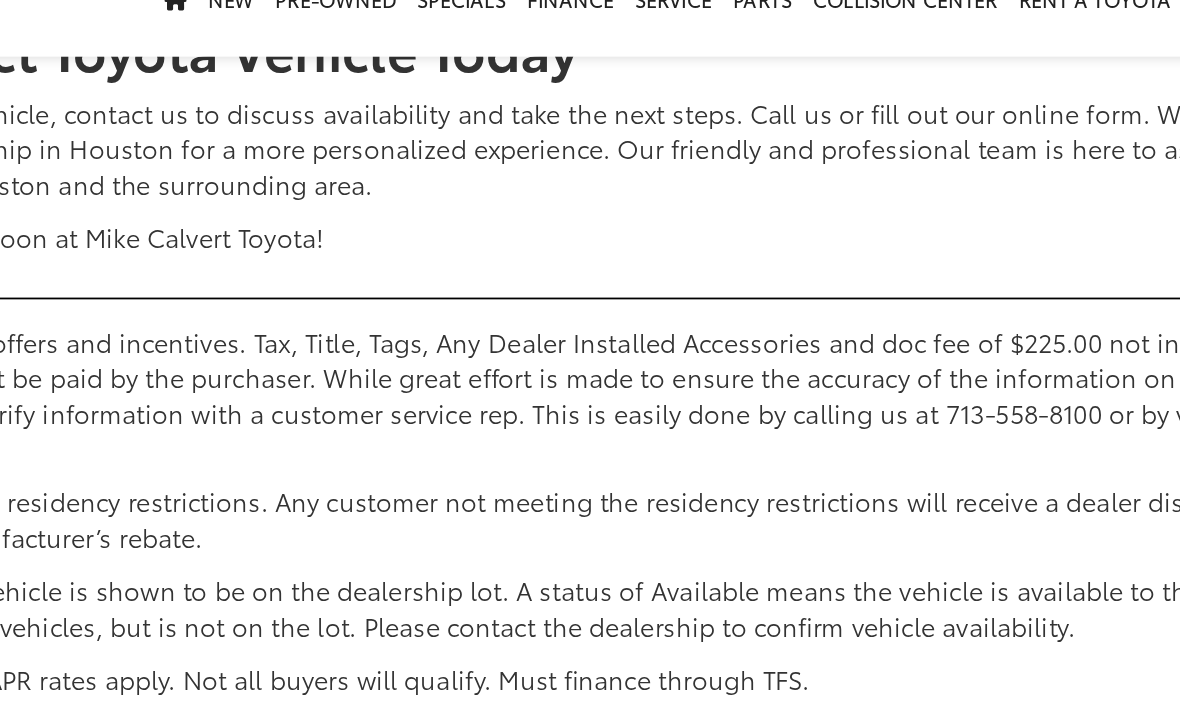 click on "2" at bounding box center (794, -300) 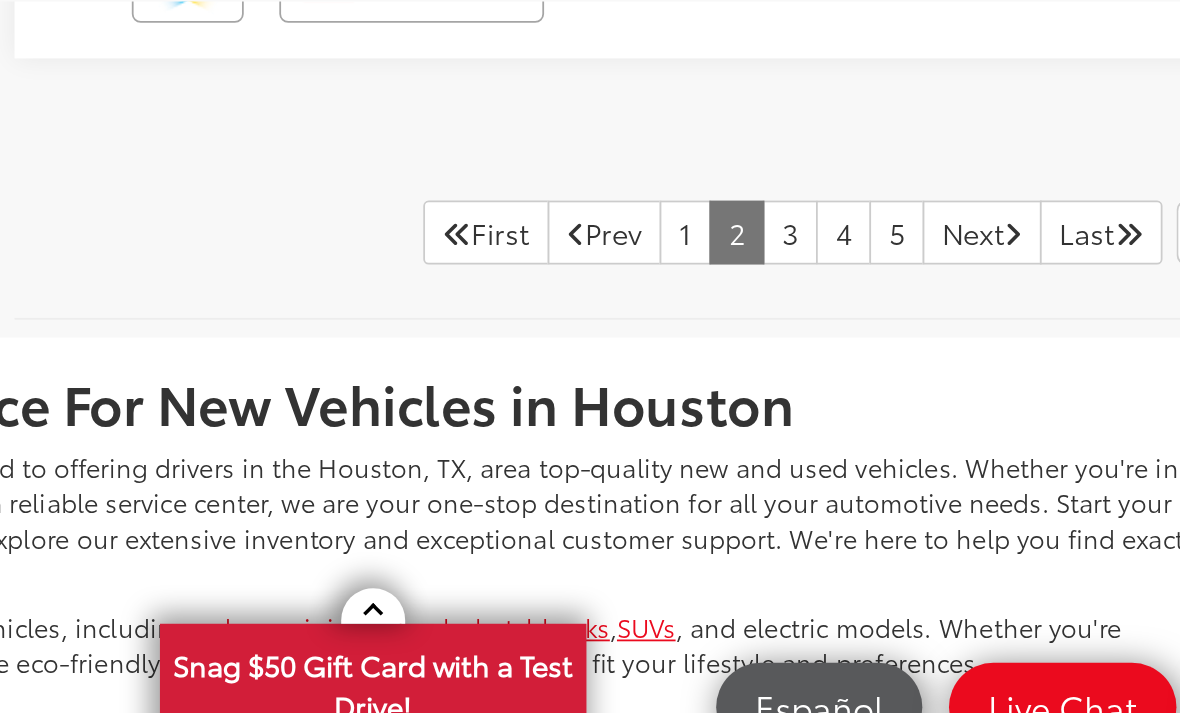 scroll, scrollTop: 7056, scrollLeft: 0, axis: vertical 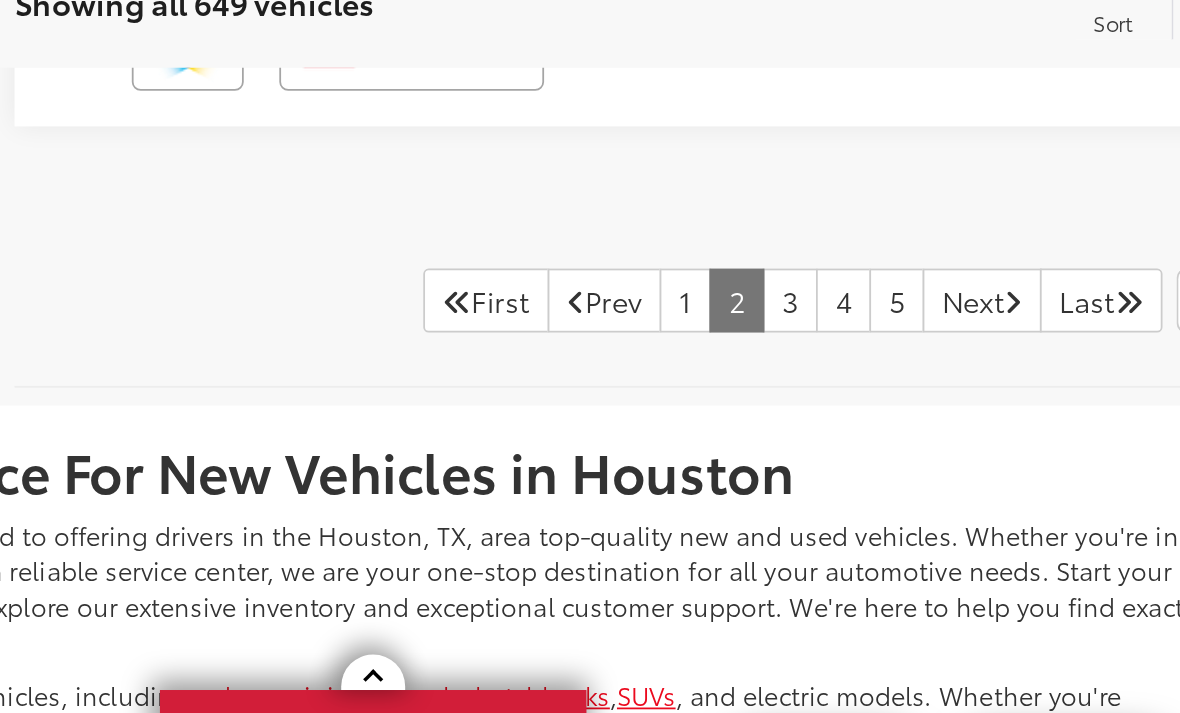 click on "3" at bounding box center [824, 407] 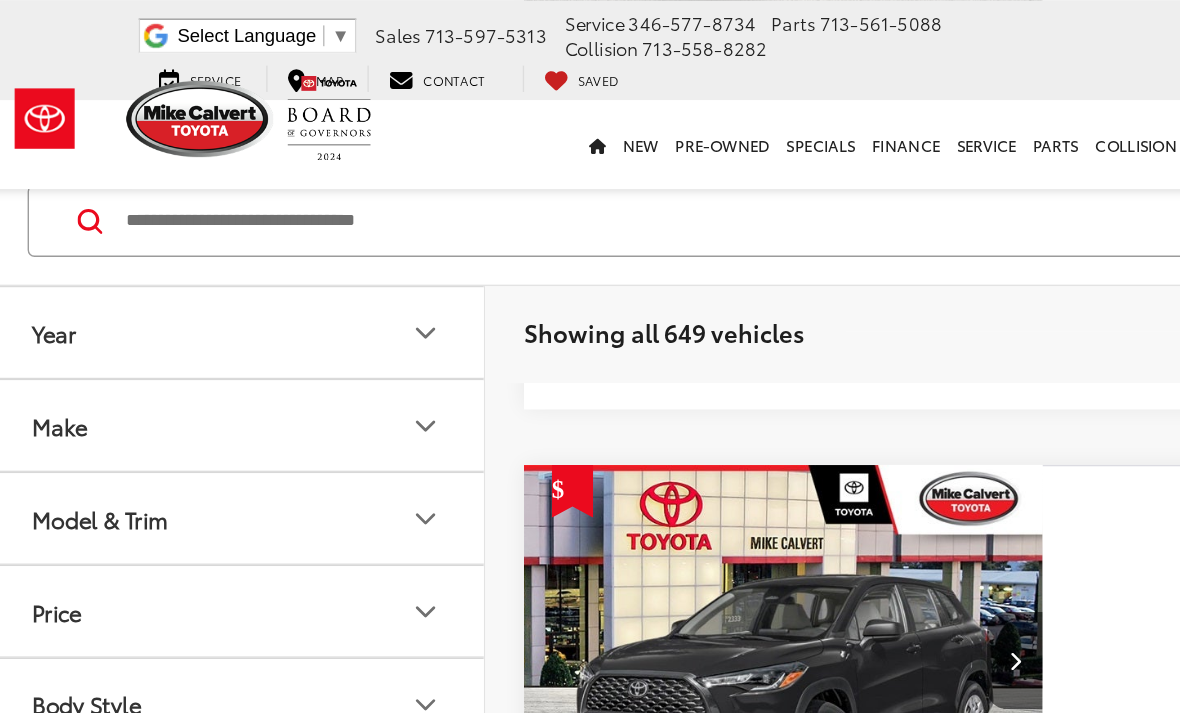 scroll, scrollTop: 3060, scrollLeft: 0, axis: vertical 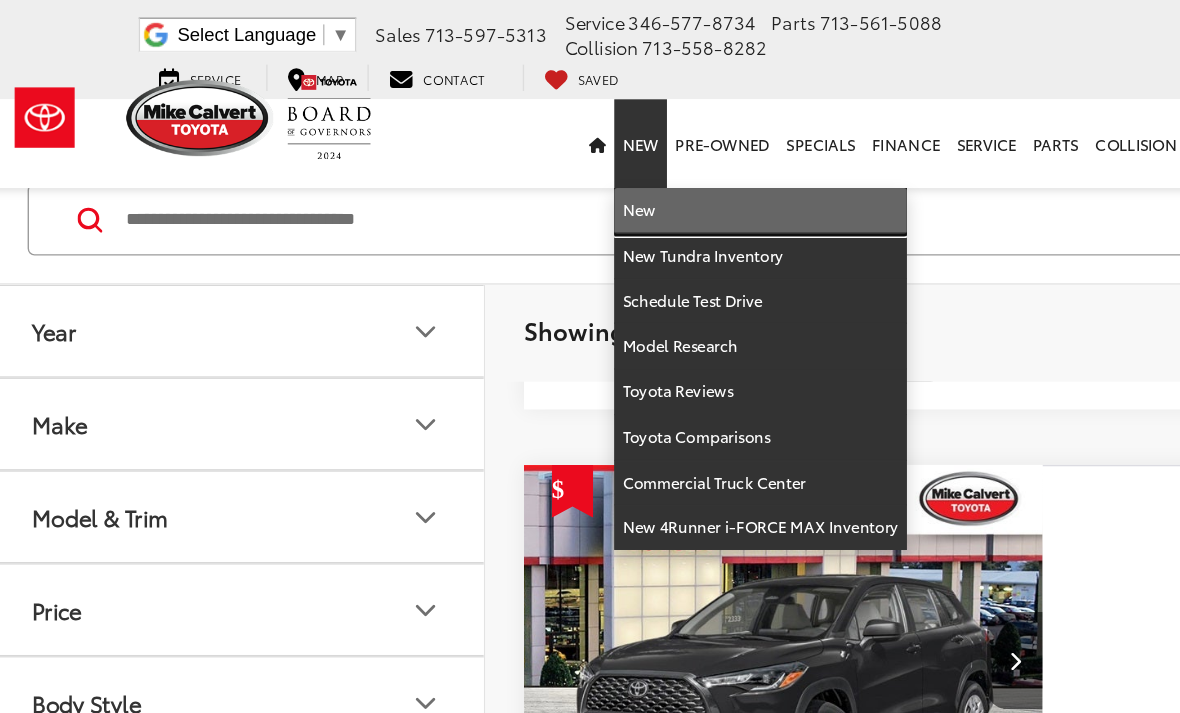 click on "New" at bounding box center (558, 152) 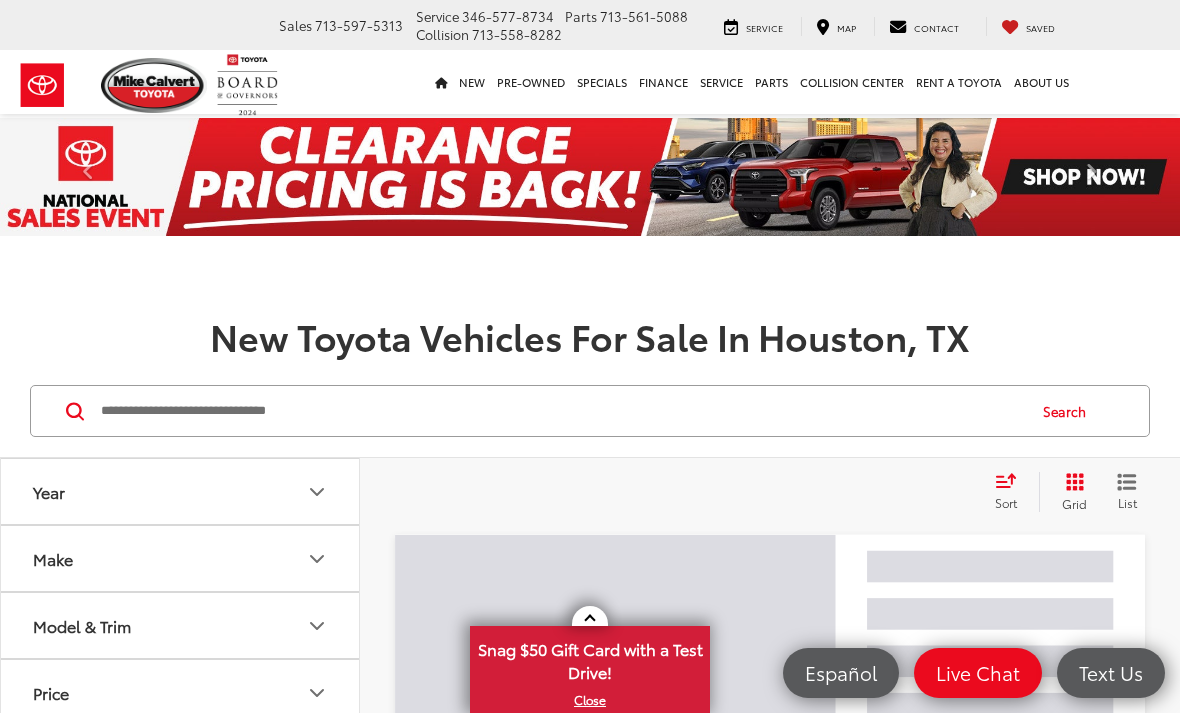 scroll, scrollTop: 63, scrollLeft: 0, axis: vertical 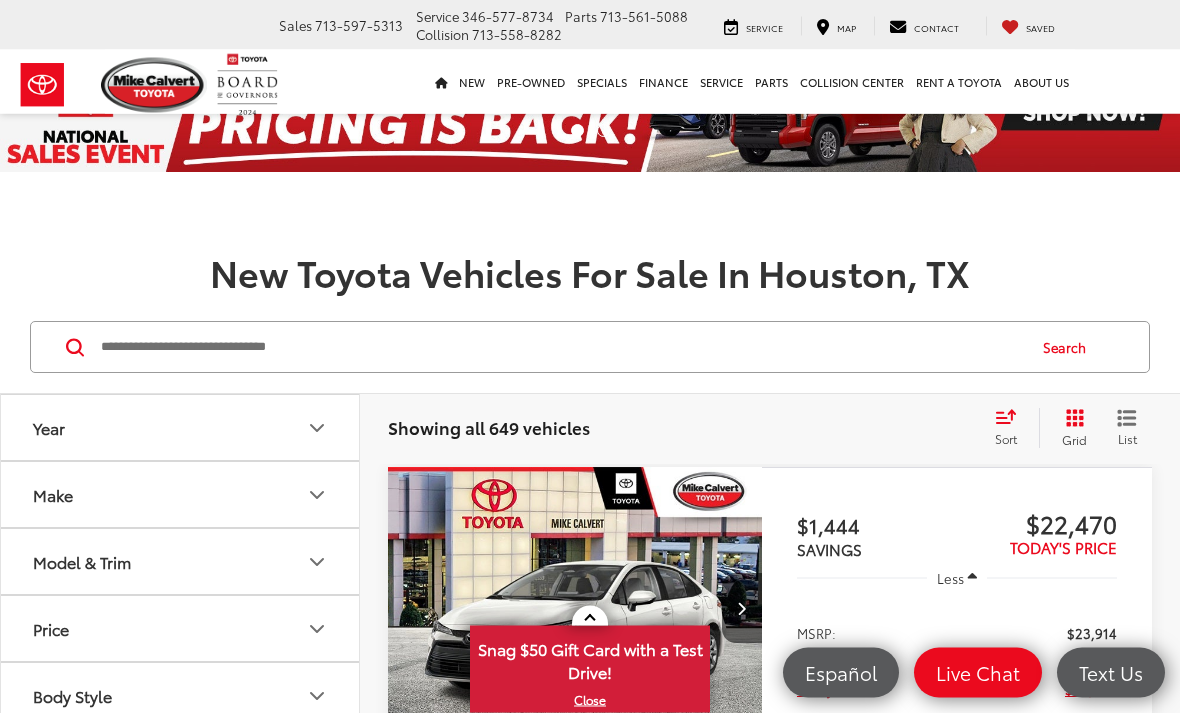 click 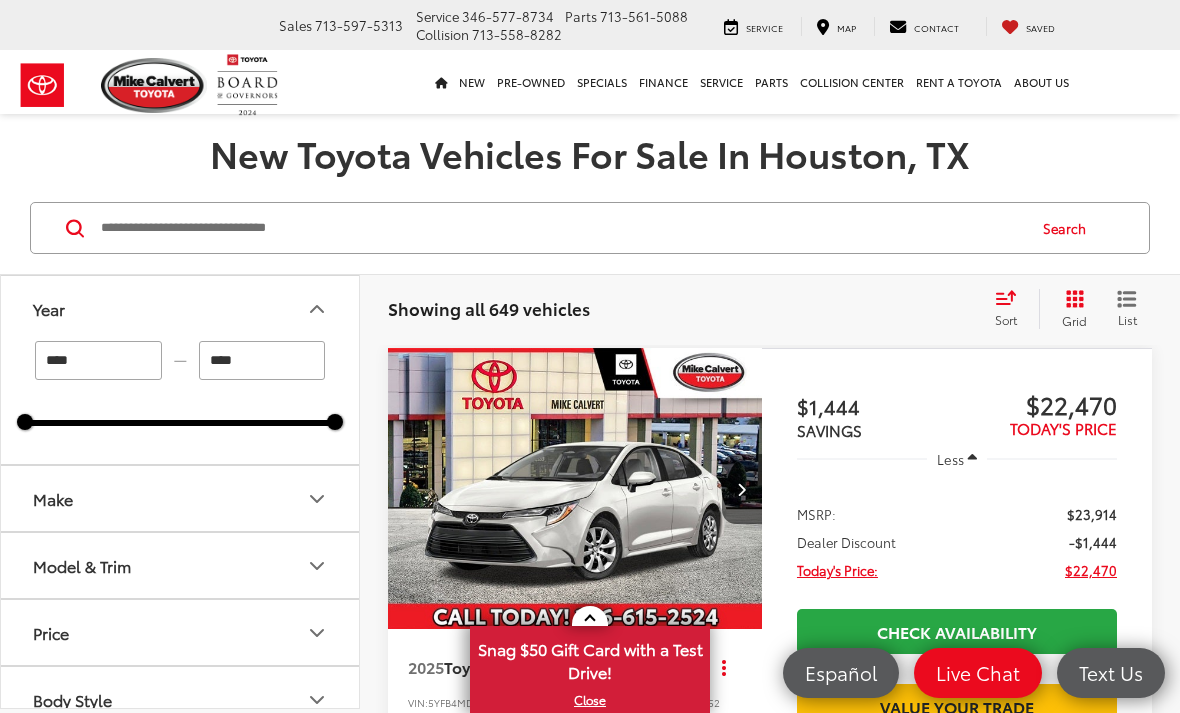 click 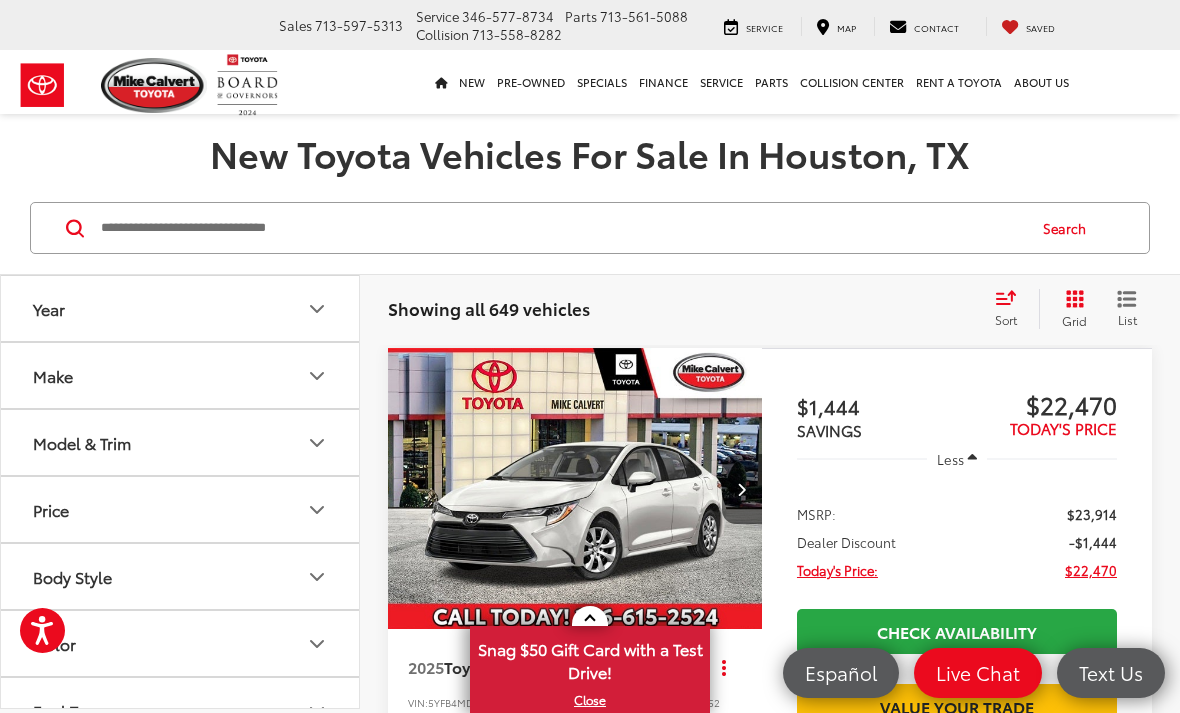 click on "Make" at bounding box center [181, 375] 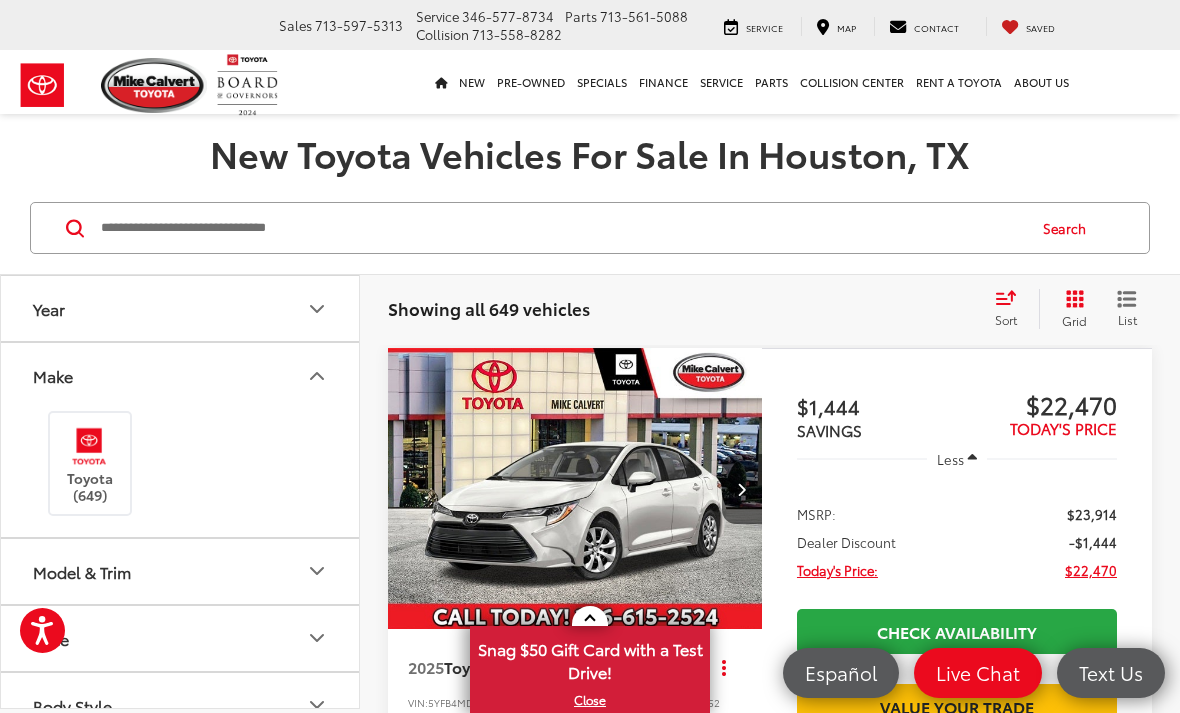 scroll, scrollTop: 0, scrollLeft: 0, axis: both 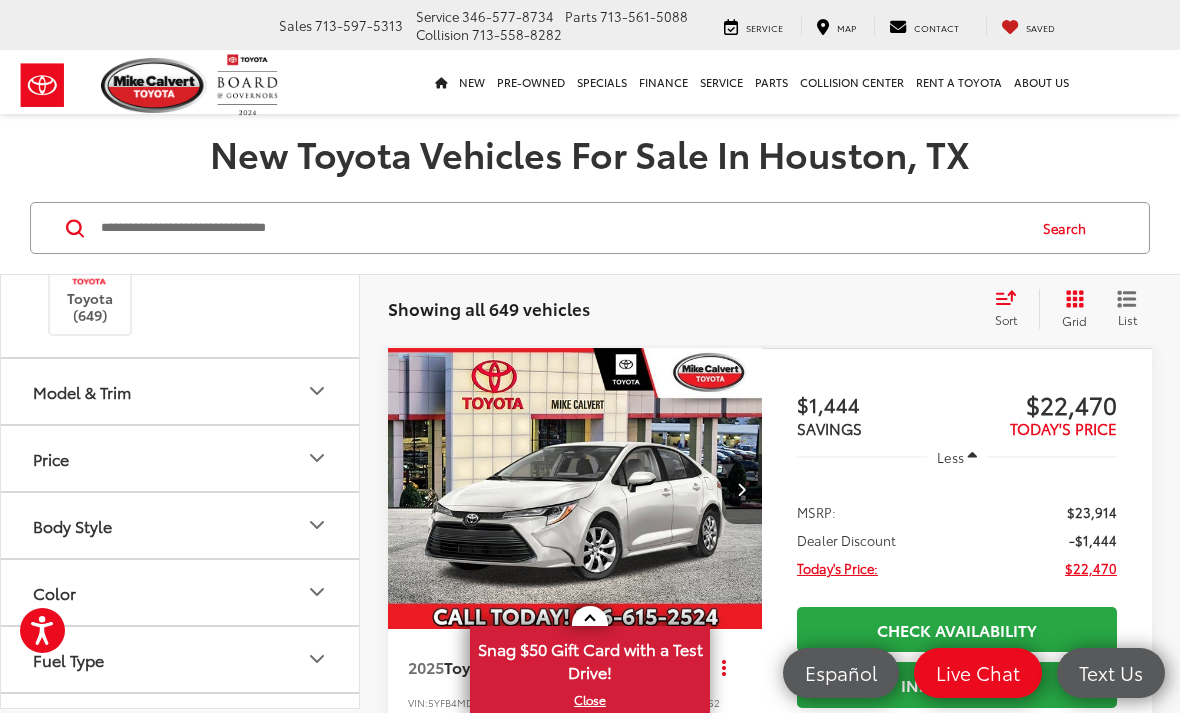 click on "Model & Trim" at bounding box center (181, 391) 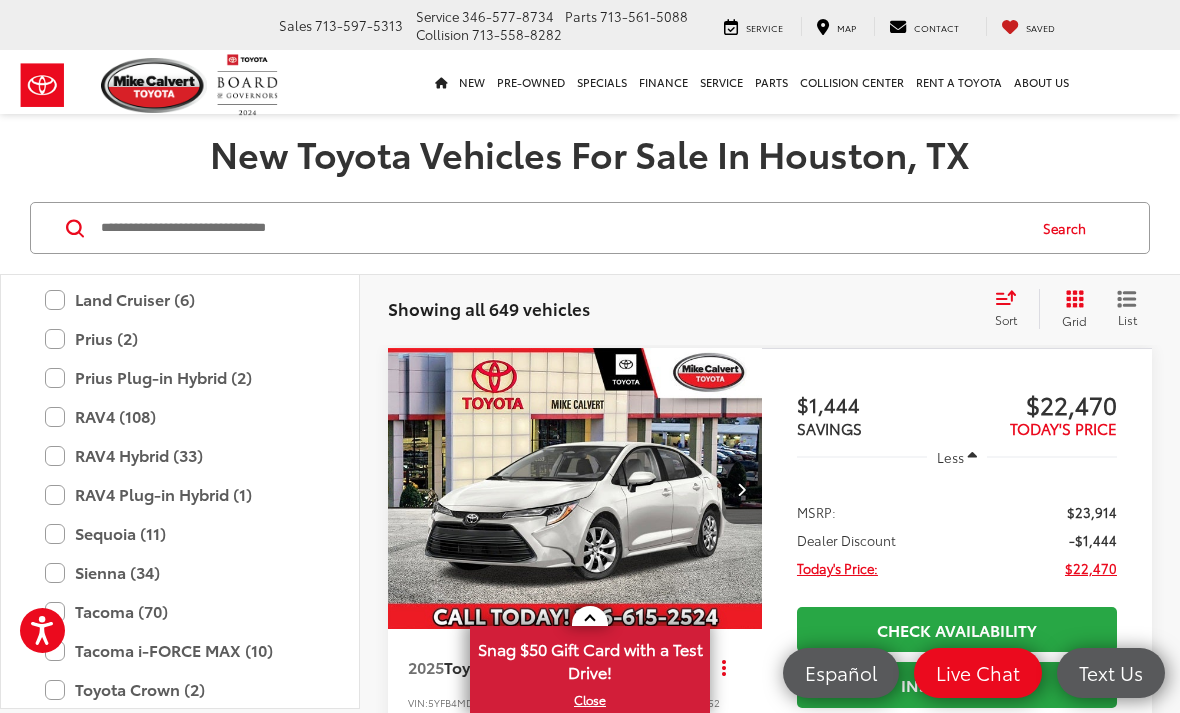 scroll, scrollTop: 999, scrollLeft: 0, axis: vertical 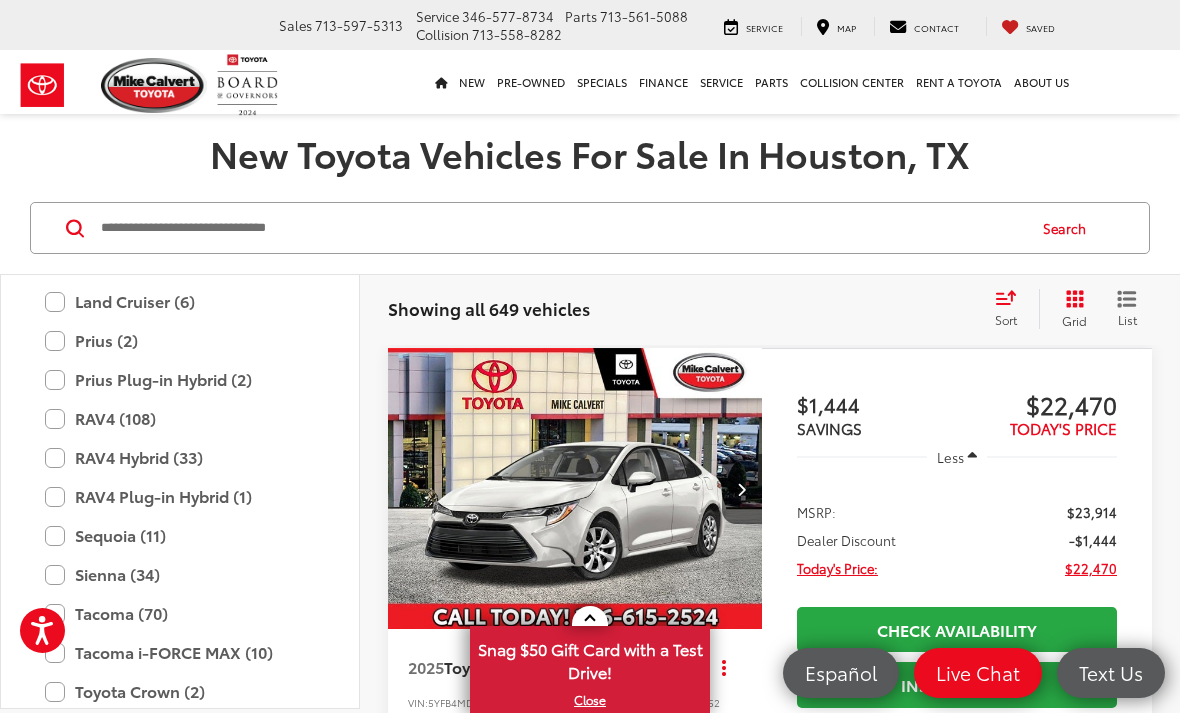 click on "Sequoia (11)" at bounding box center [180, 535] 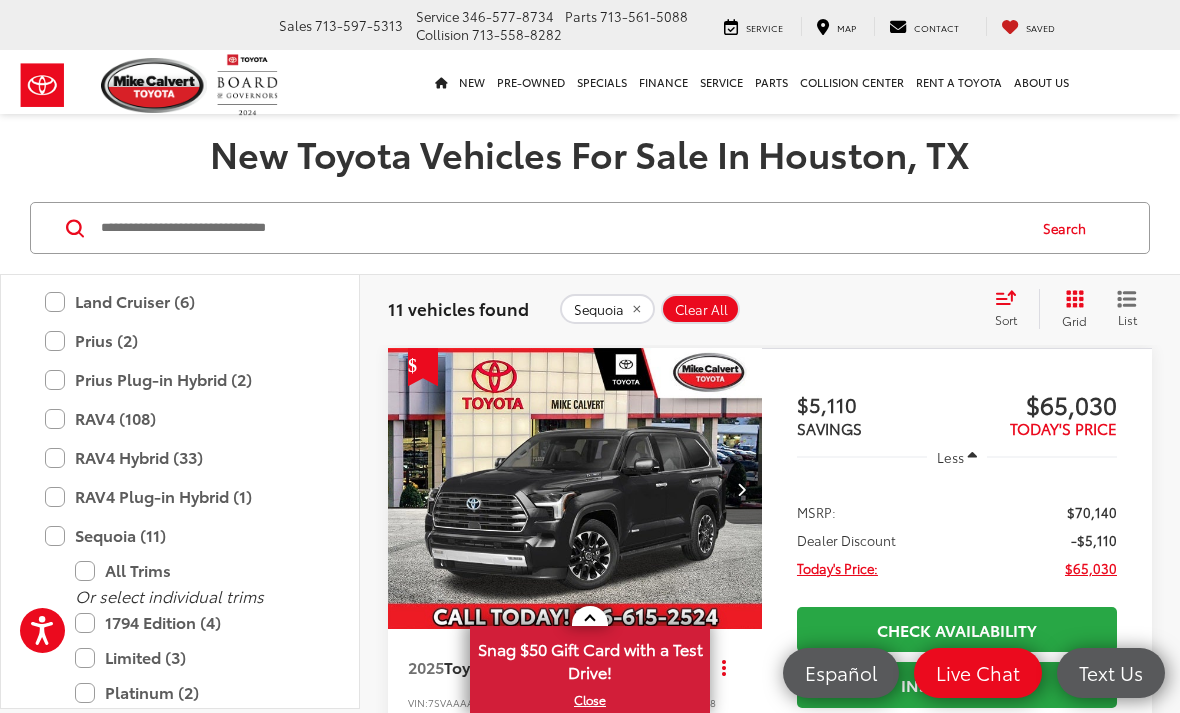click on "Platinum (2)" at bounding box center [195, 692] 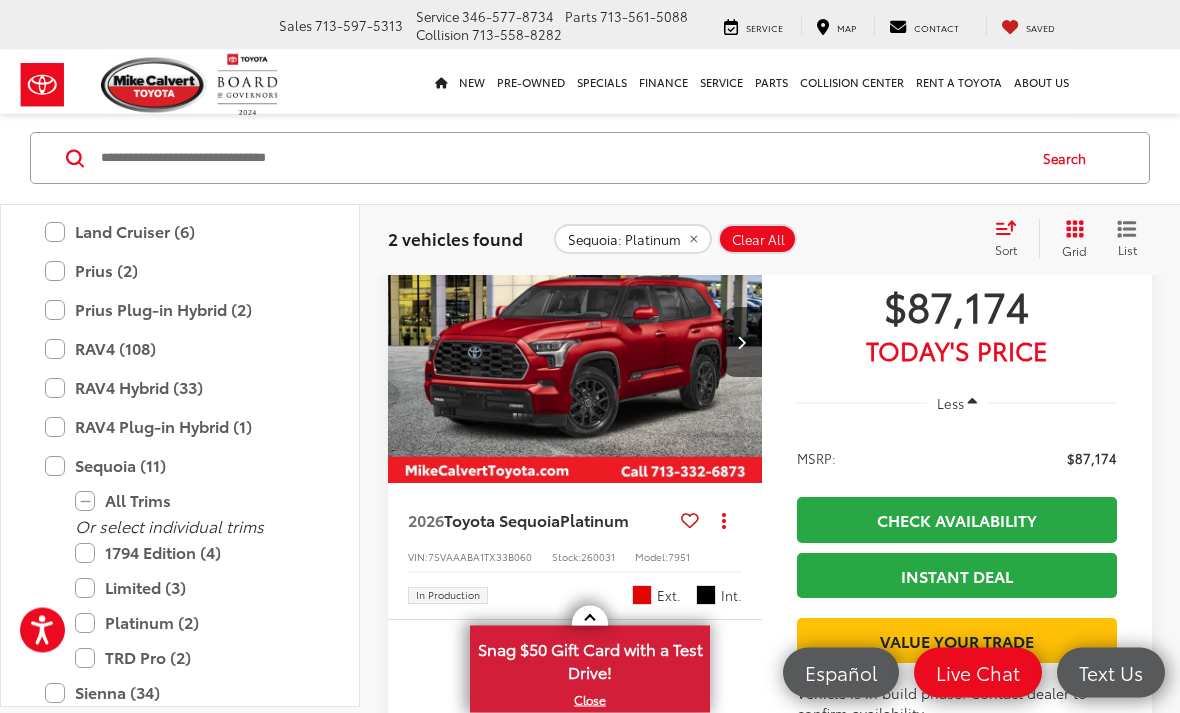 scroll, scrollTop: 989, scrollLeft: 0, axis: vertical 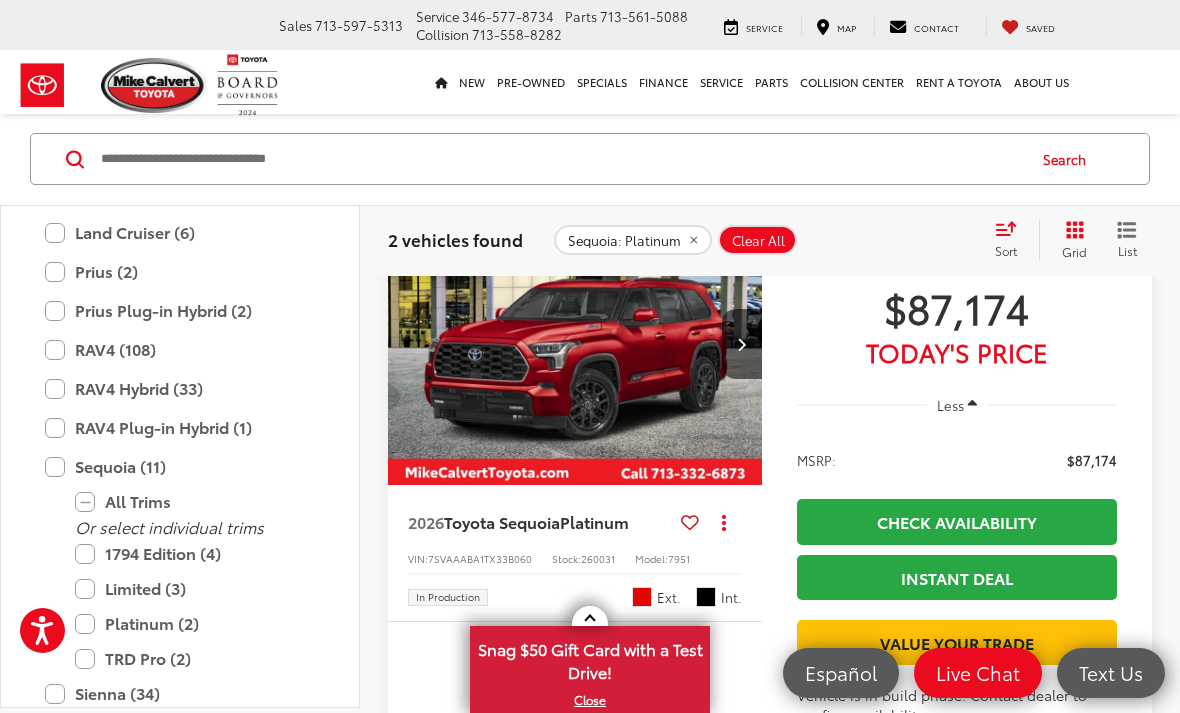 click at bounding box center (575, 344) 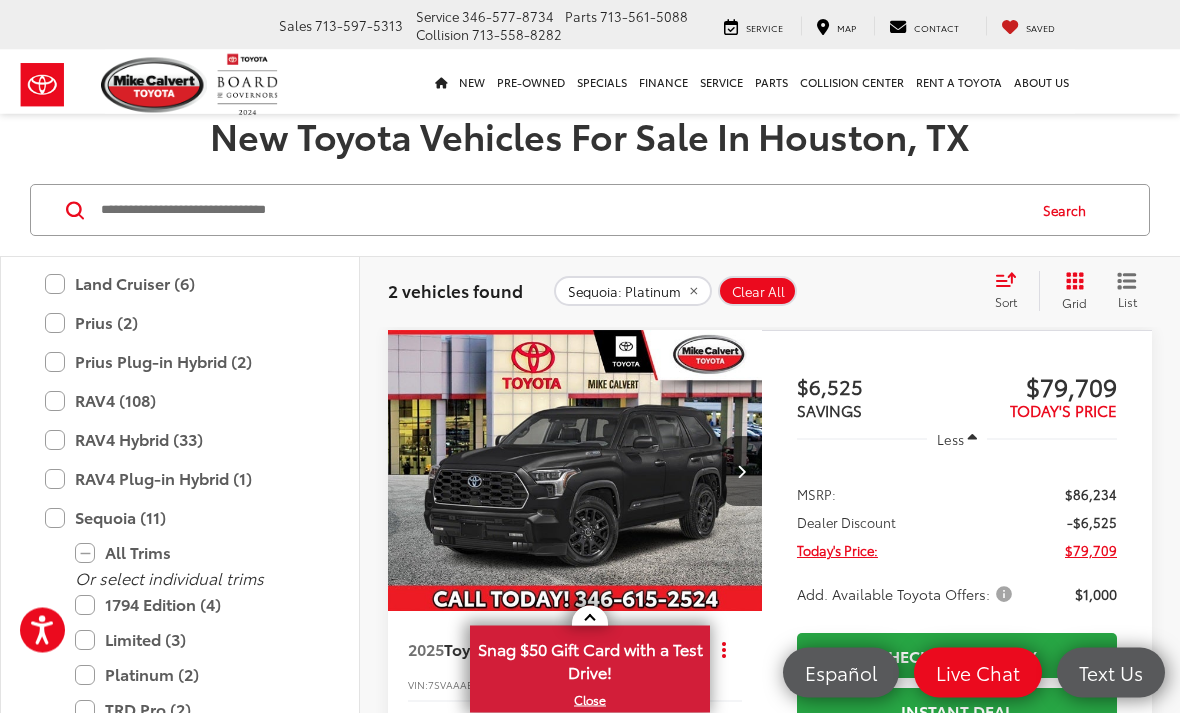 scroll, scrollTop: 186, scrollLeft: 0, axis: vertical 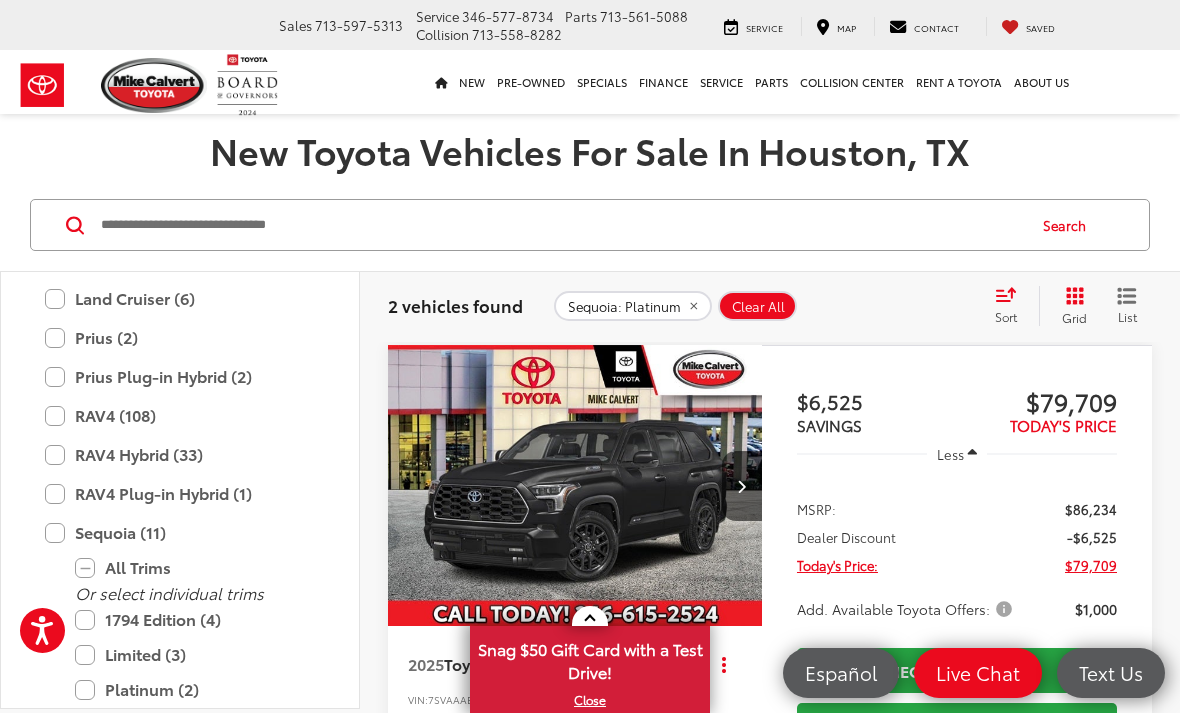 click at bounding box center (742, 486) 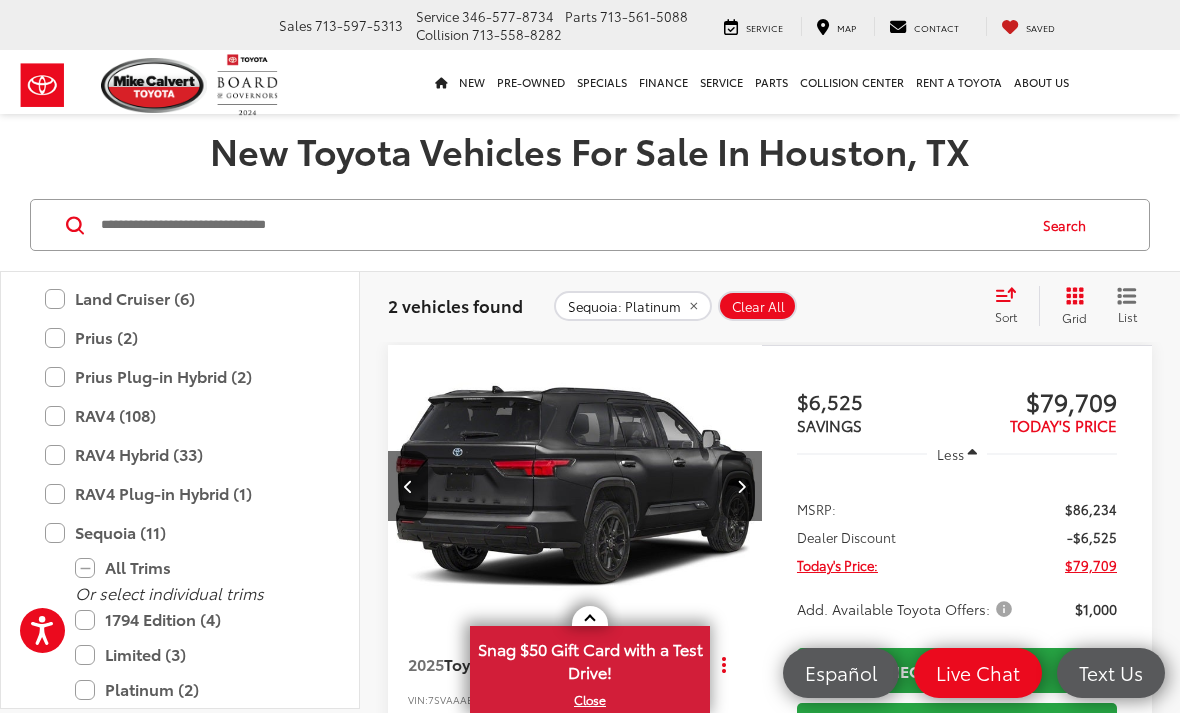 click at bounding box center (742, 486) 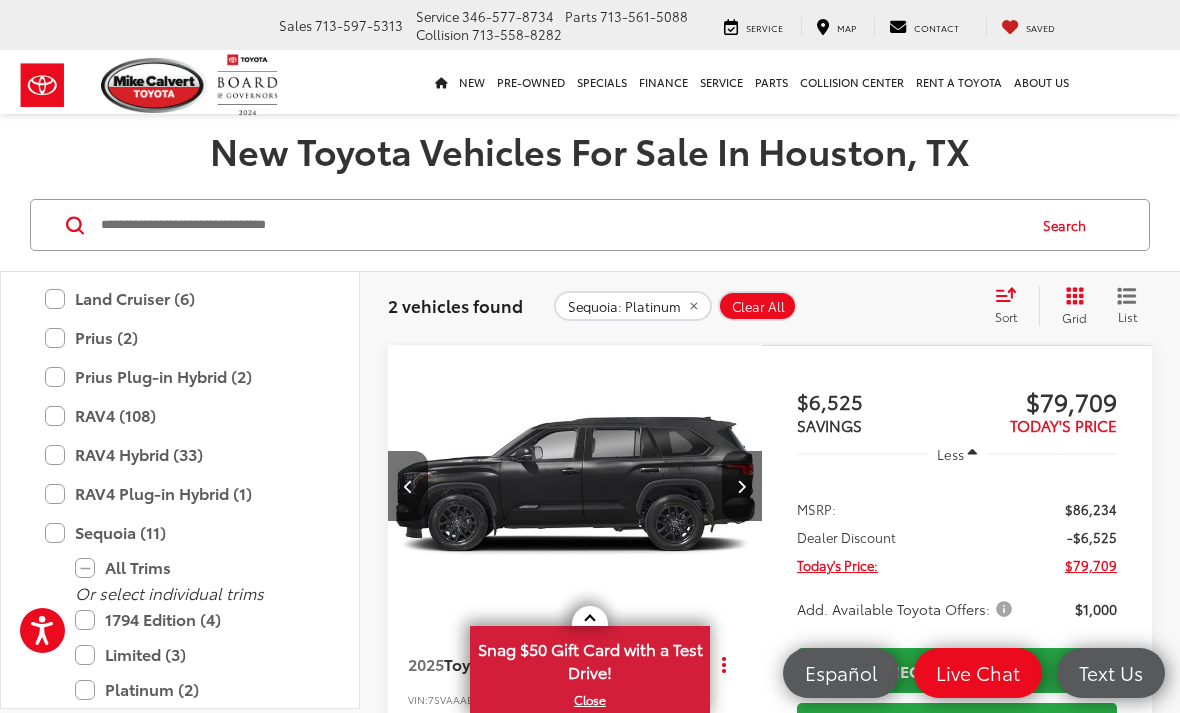 click at bounding box center (742, 486) 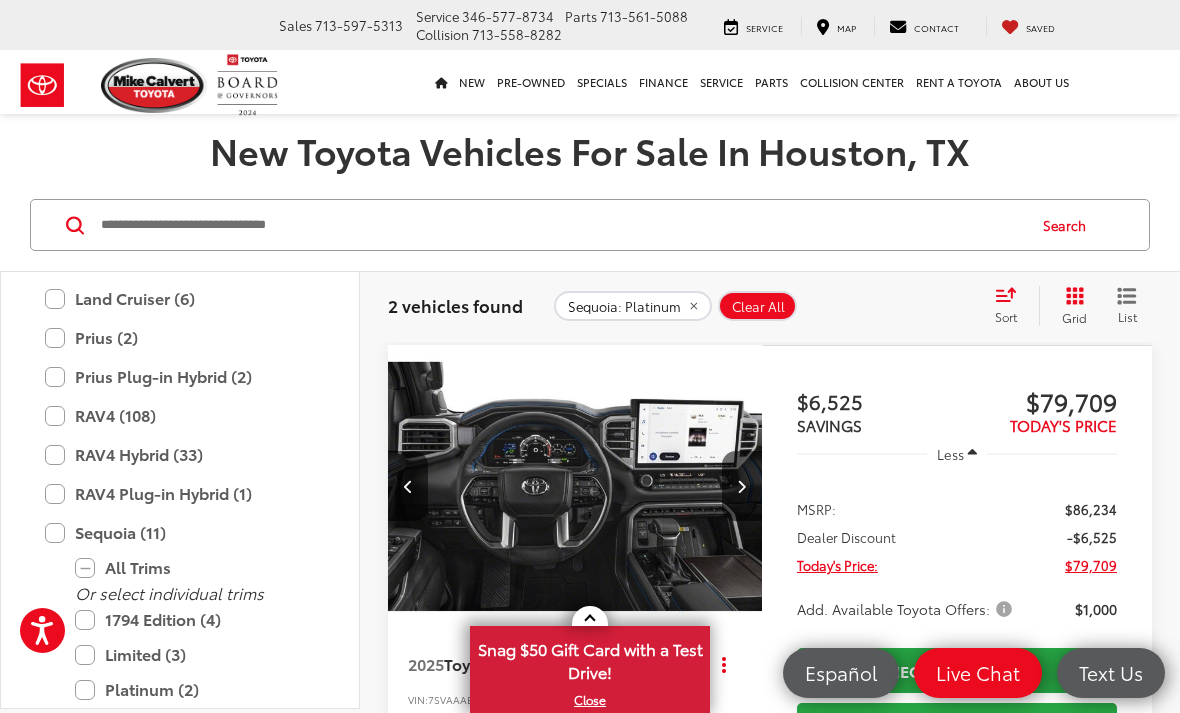 click at bounding box center (742, 486) 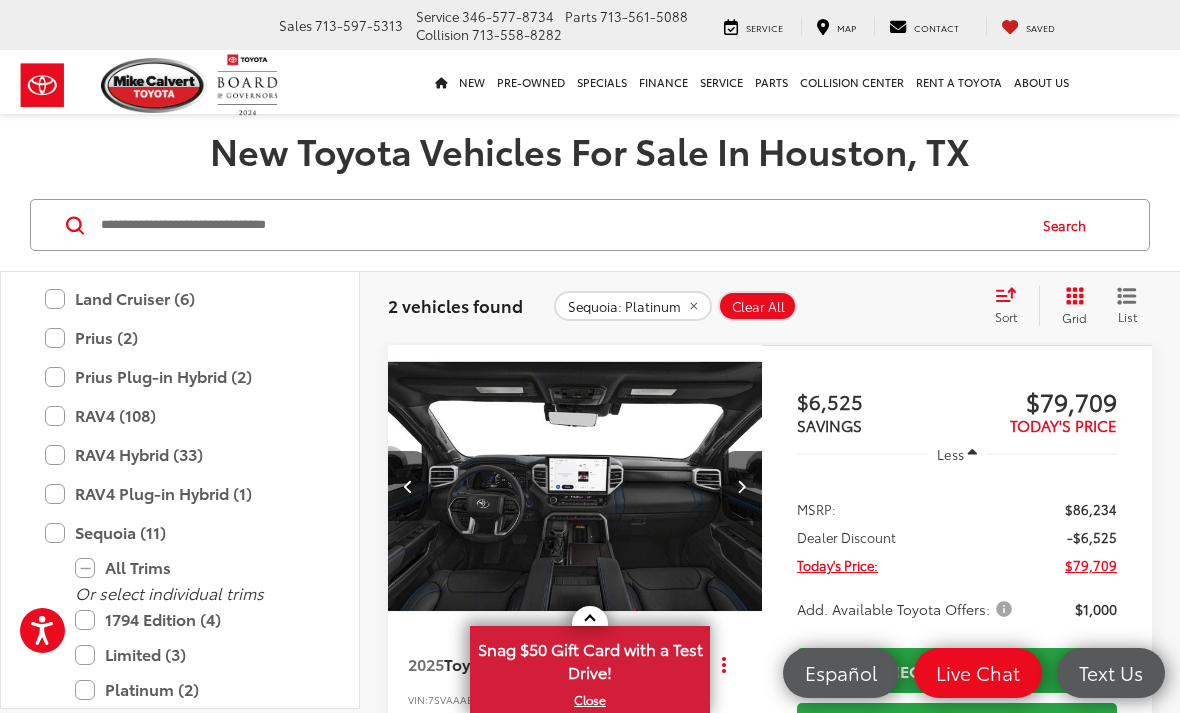 click at bounding box center (742, 486) 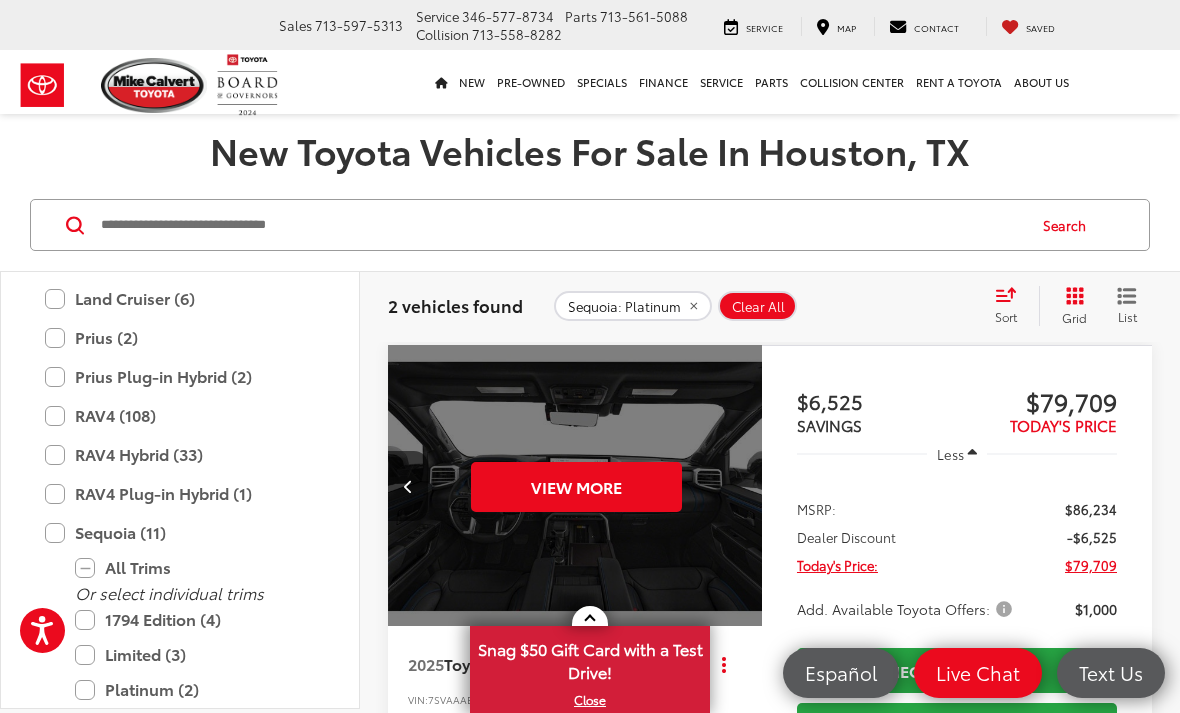 scroll, scrollTop: 0, scrollLeft: 1885, axis: horizontal 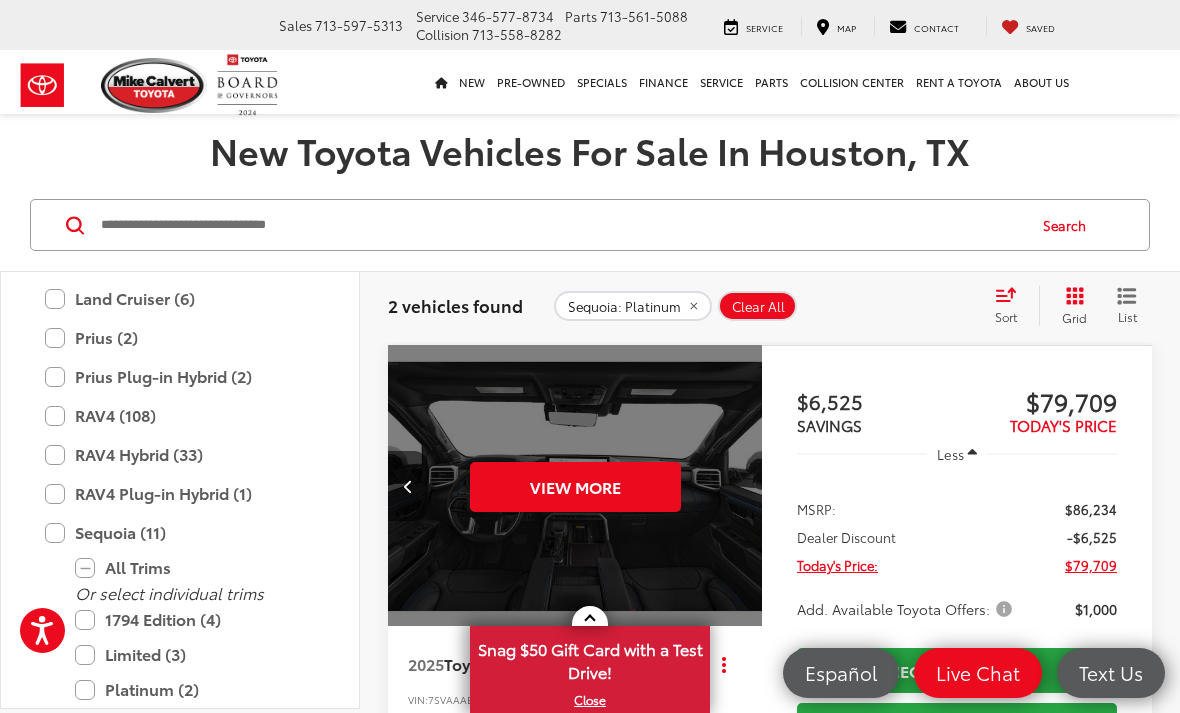 click on "View More" at bounding box center (575, 487) 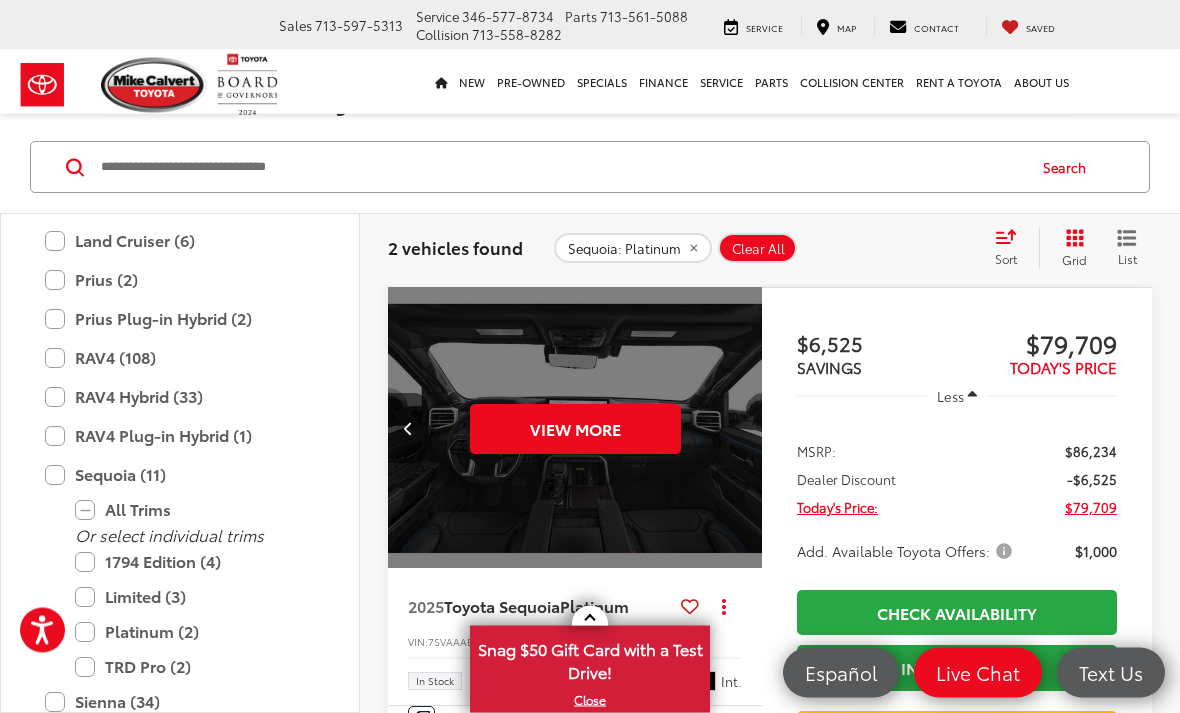 scroll, scrollTop: 248, scrollLeft: 0, axis: vertical 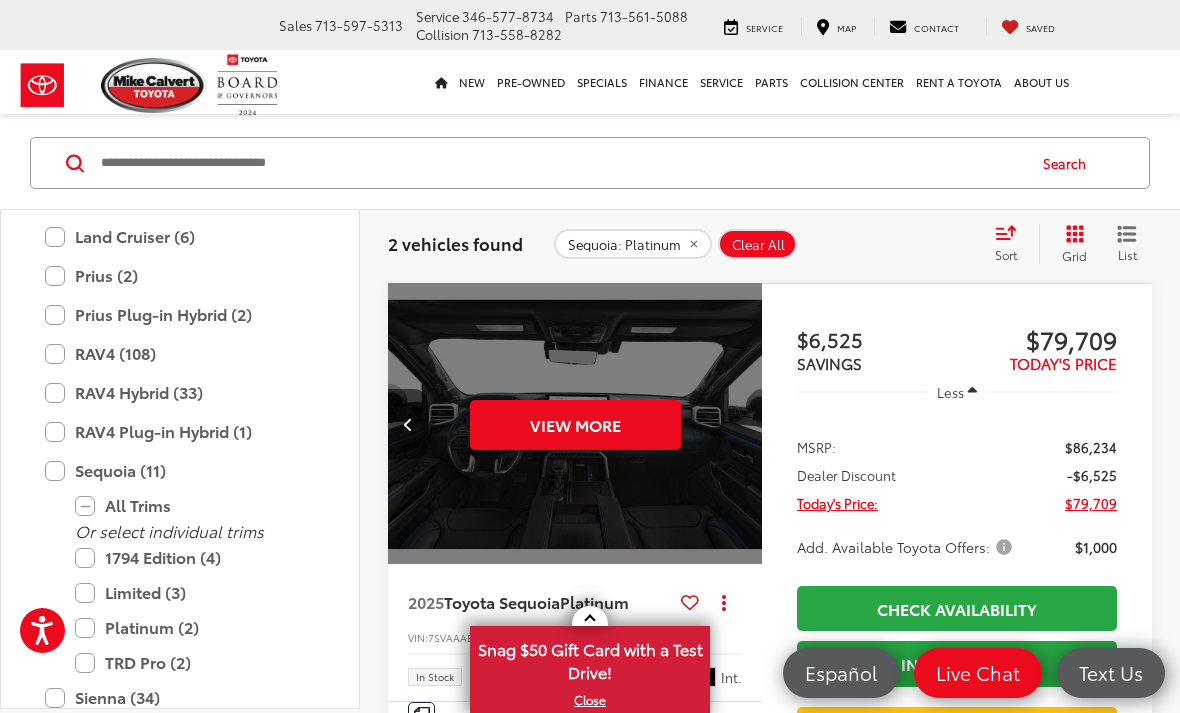click on "Platinum (2)" at bounding box center (195, 627) 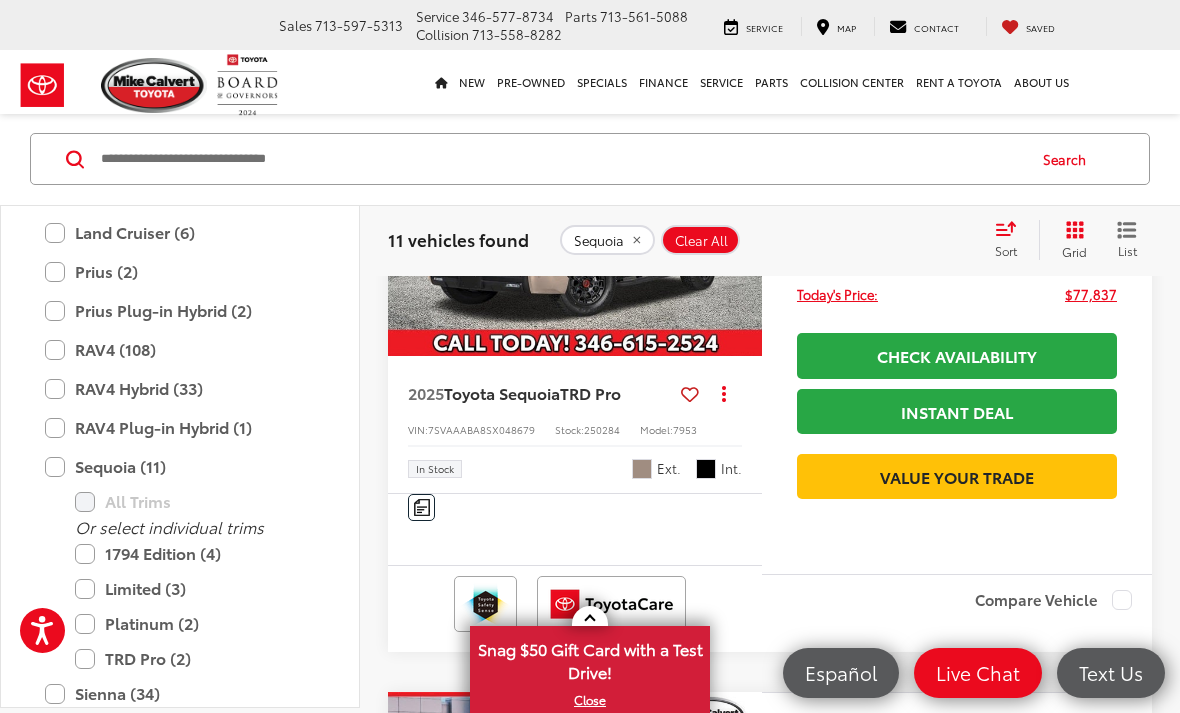 scroll, scrollTop: 1686, scrollLeft: 0, axis: vertical 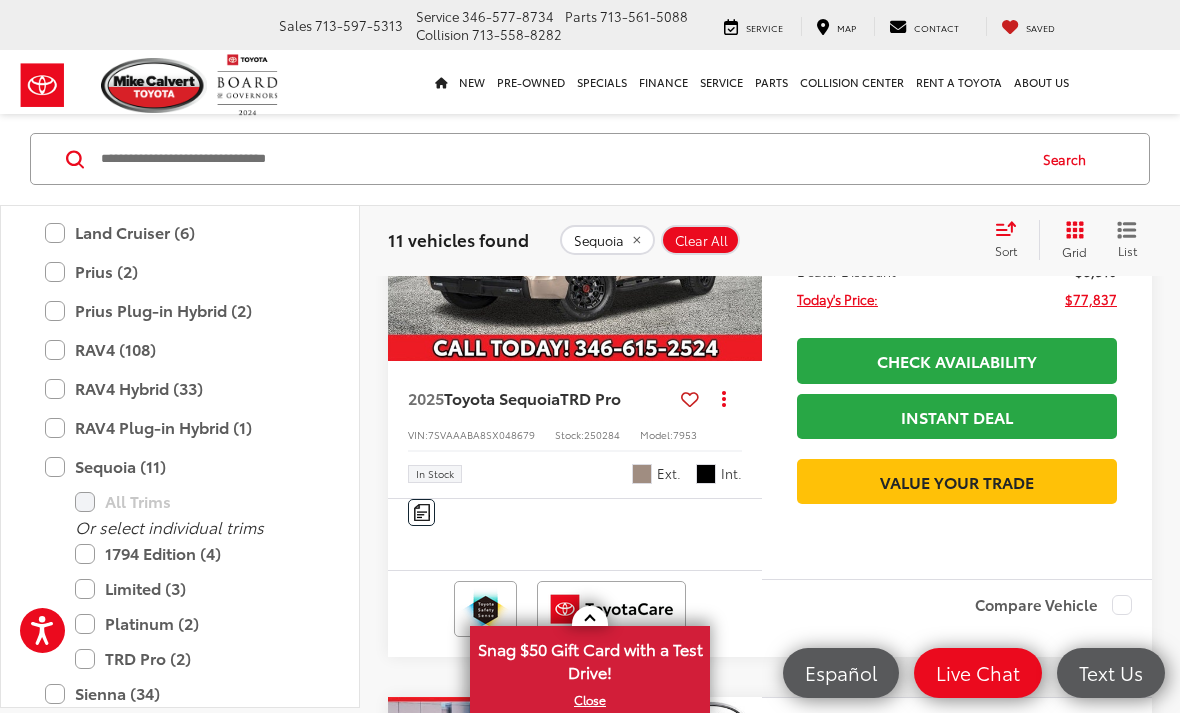 click at bounding box center [742, 220] 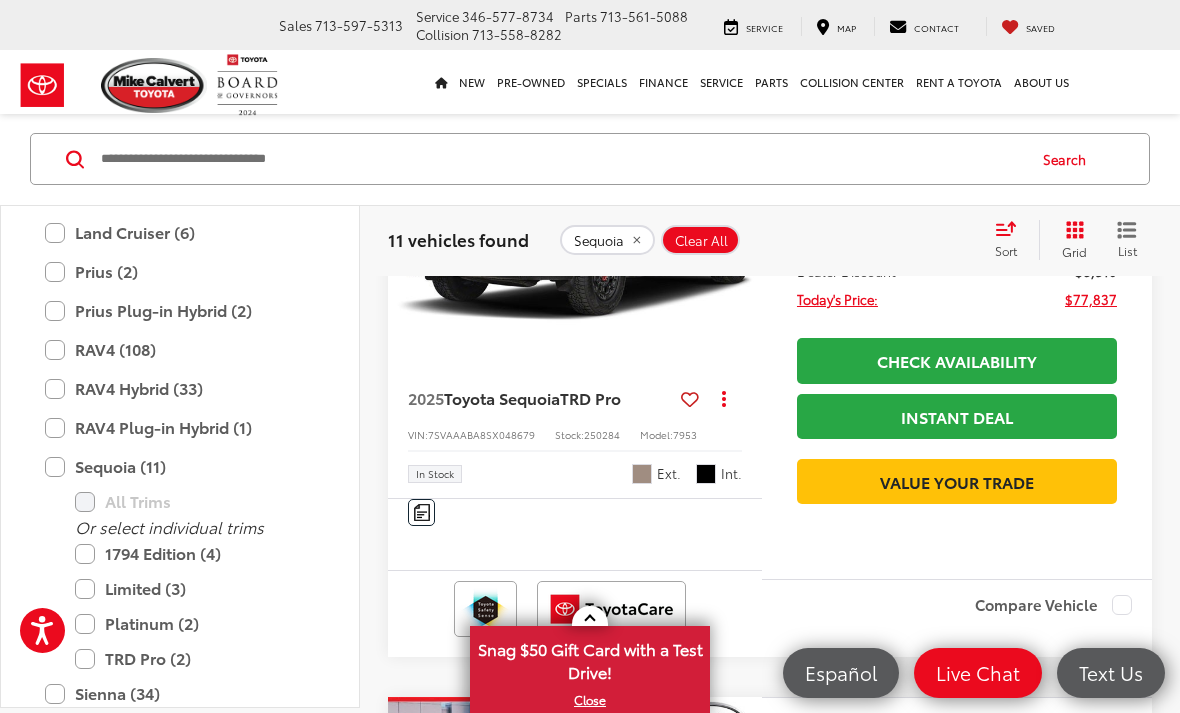 click at bounding box center [742, 220] 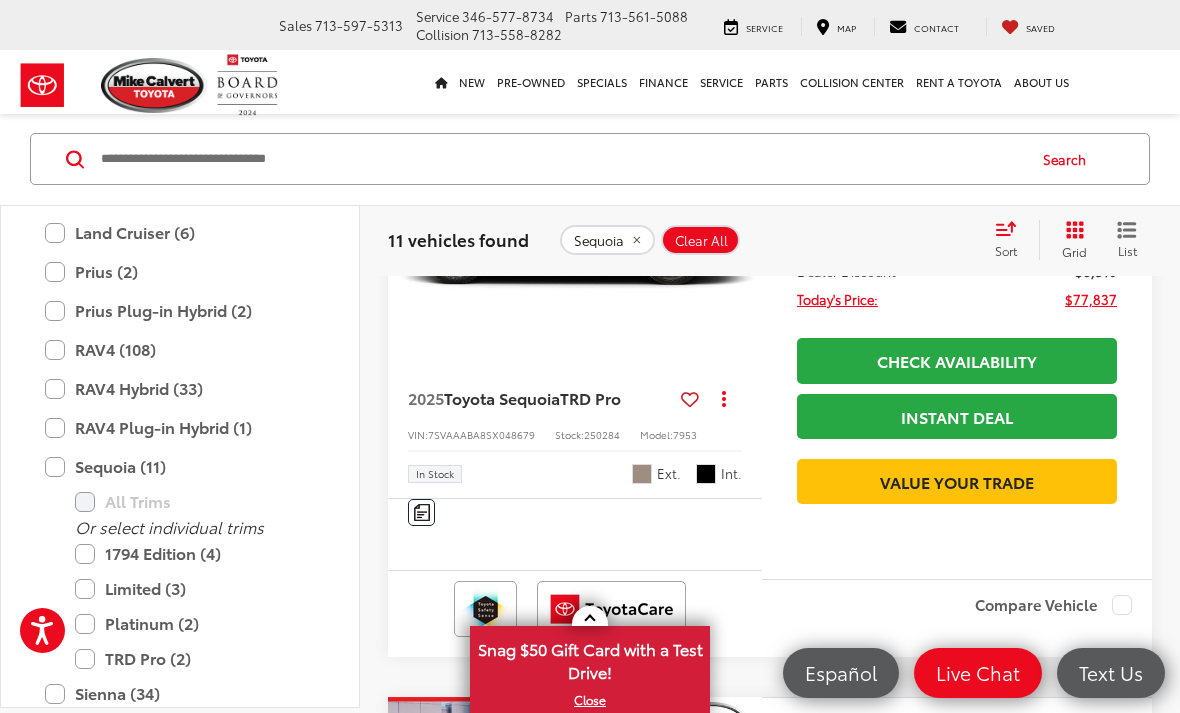 click at bounding box center (742, 220) 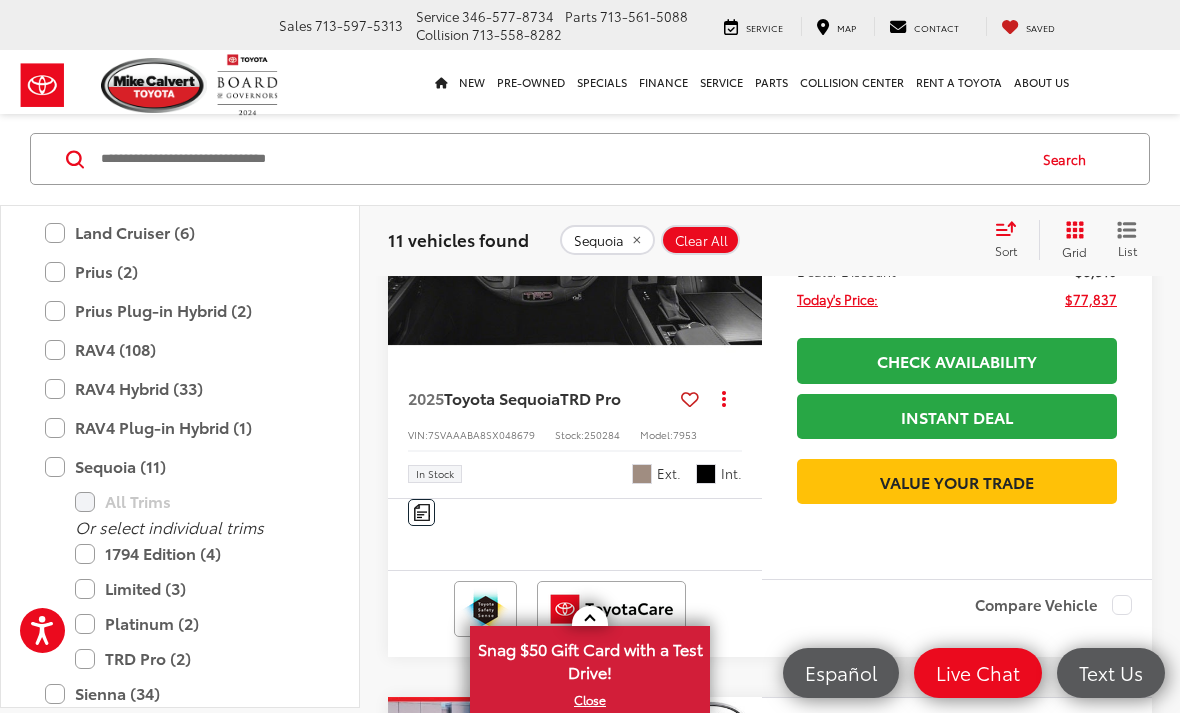 click at bounding box center (742, 220) 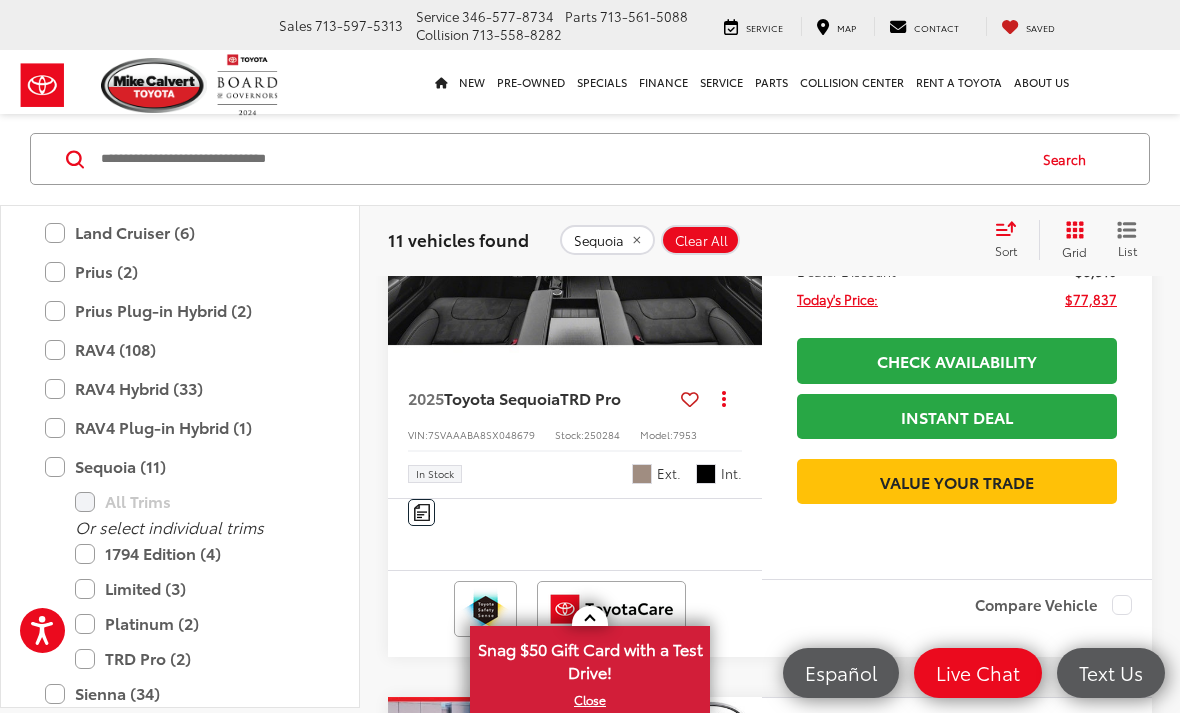 click at bounding box center [742, 220] 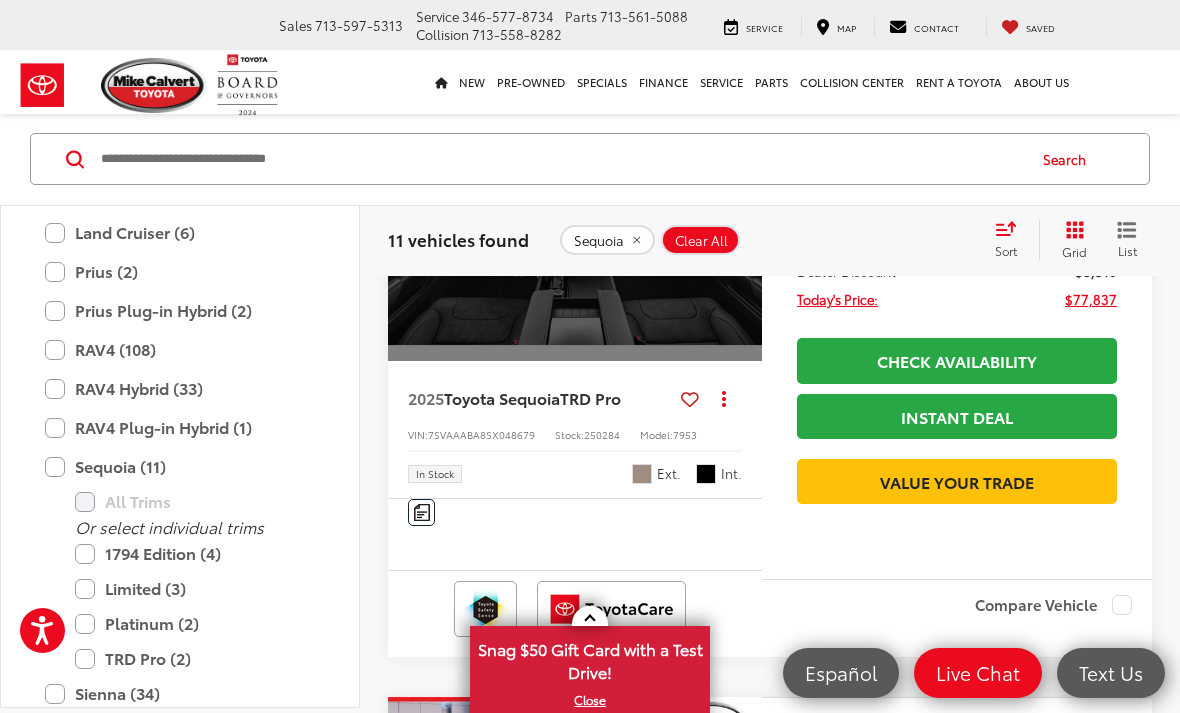 scroll, scrollTop: 0, scrollLeft: 1885, axis: horizontal 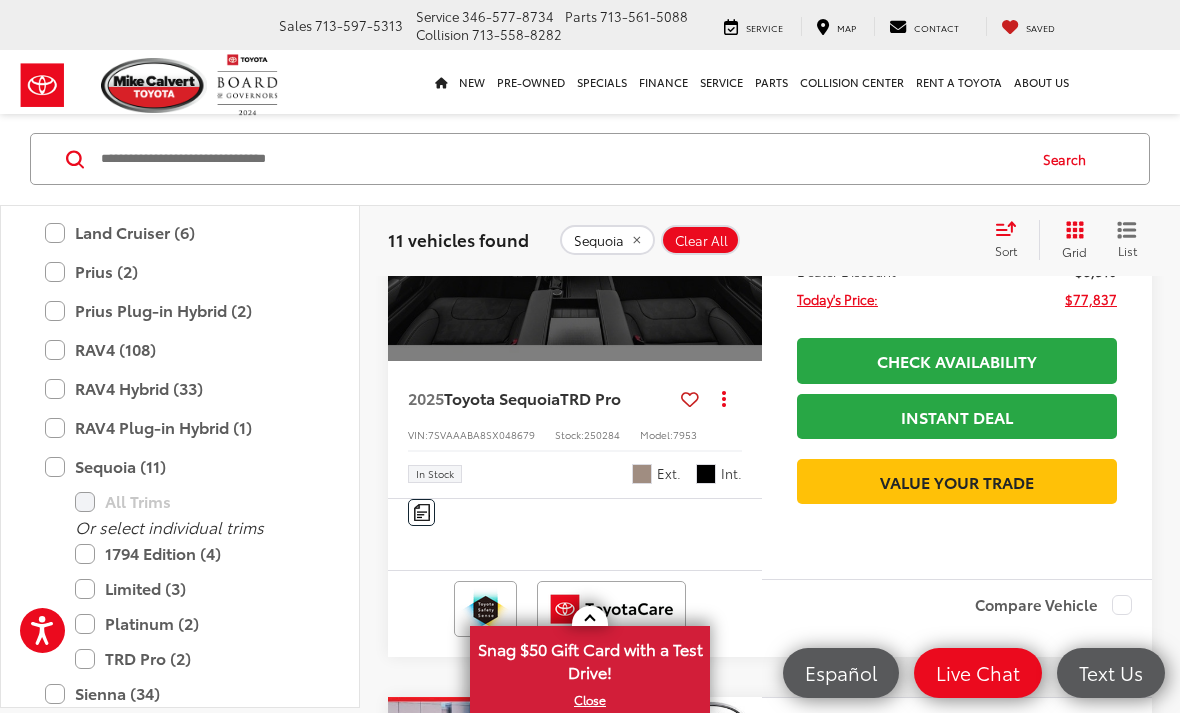 click on "View More" at bounding box center (575, 221) 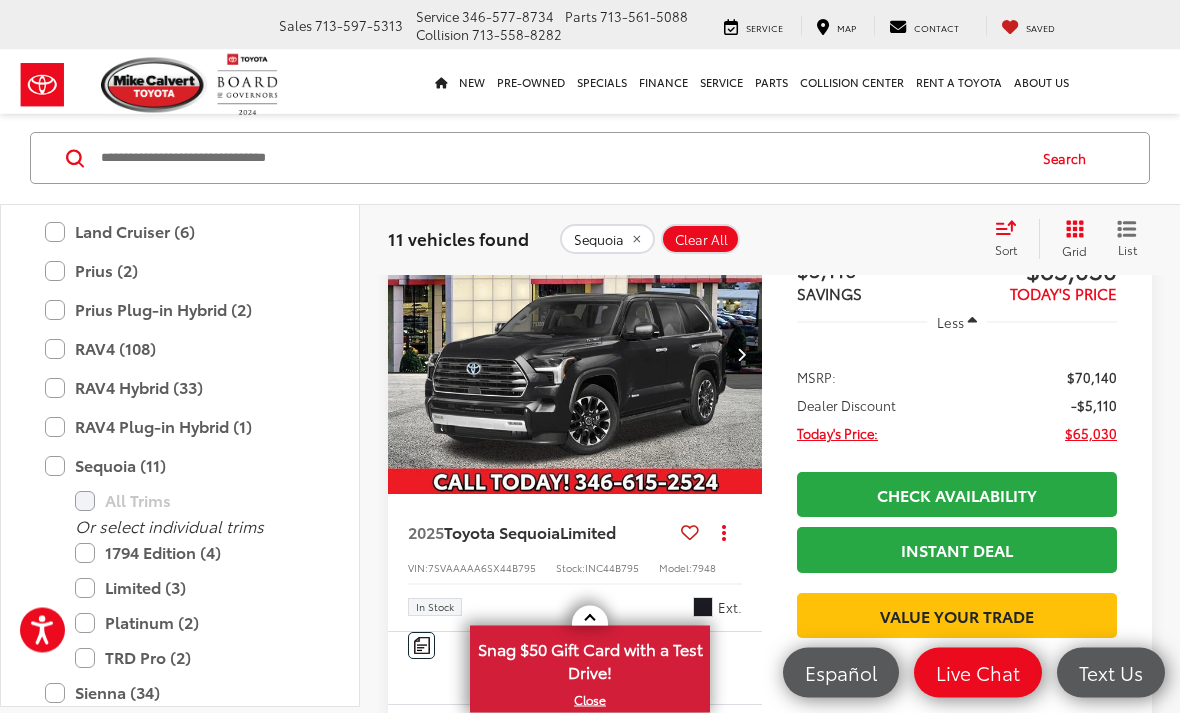 scroll, scrollTop: 319, scrollLeft: 0, axis: vertical 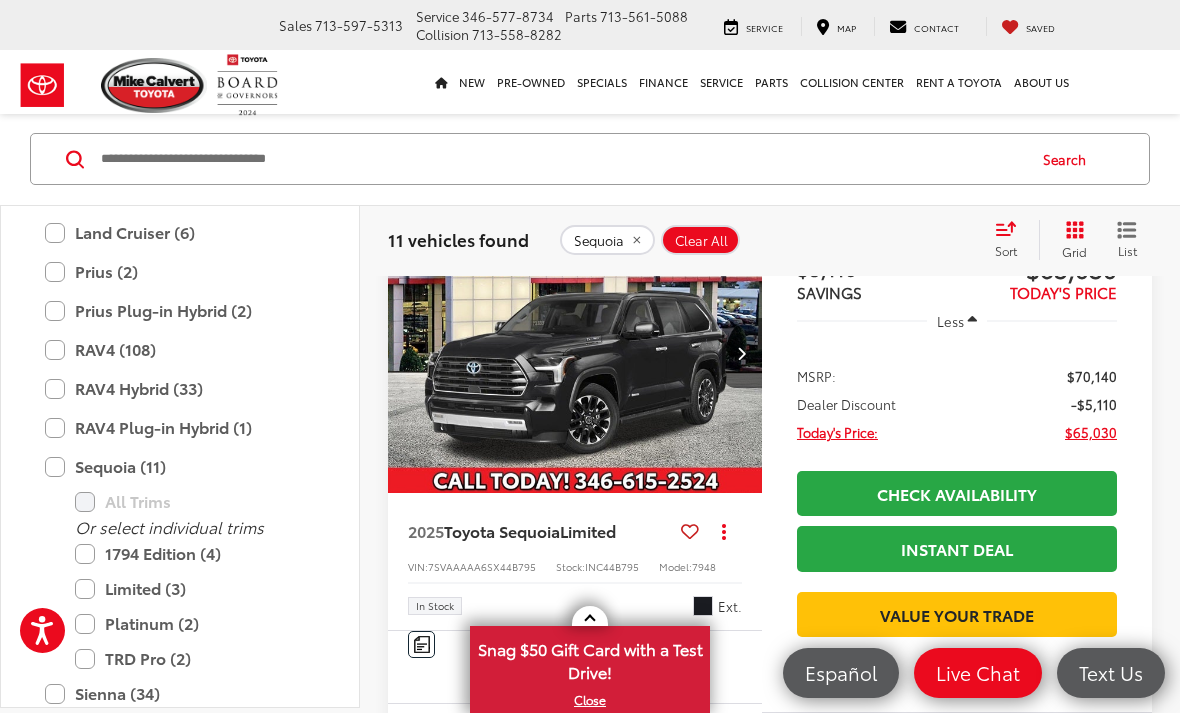 click at bounding box center [575, 353] 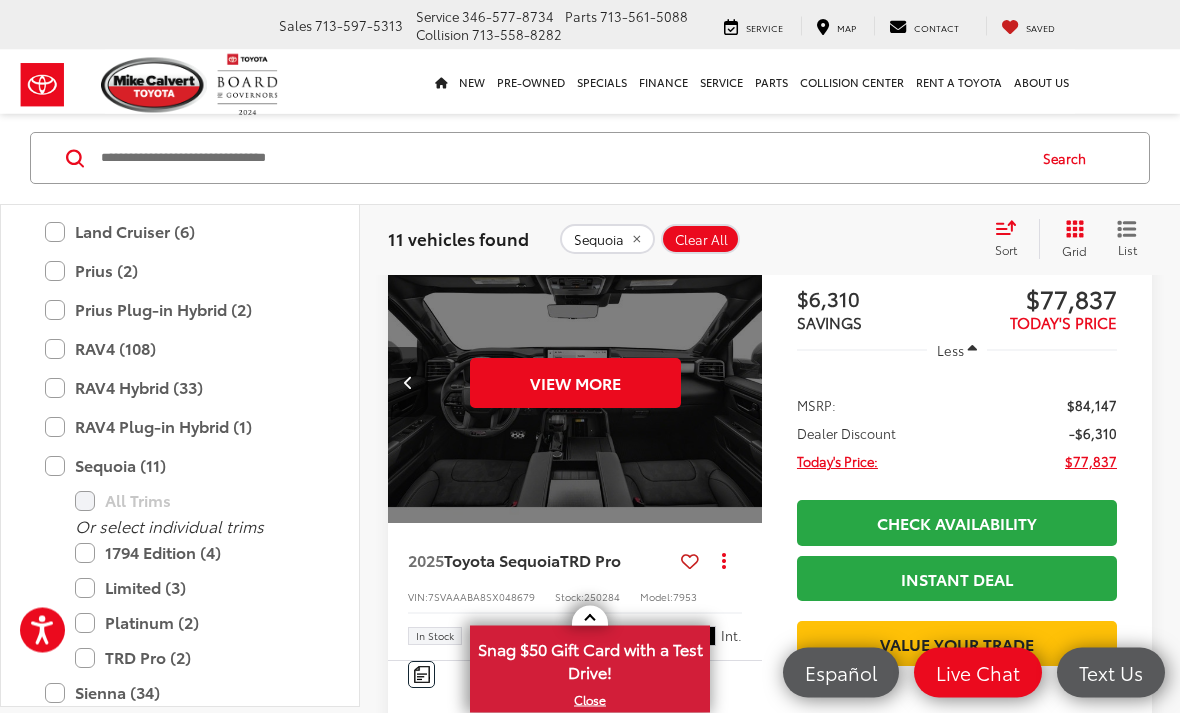 scroll, scrollTop: 1524, scrollLeft: 0, axis: vertical 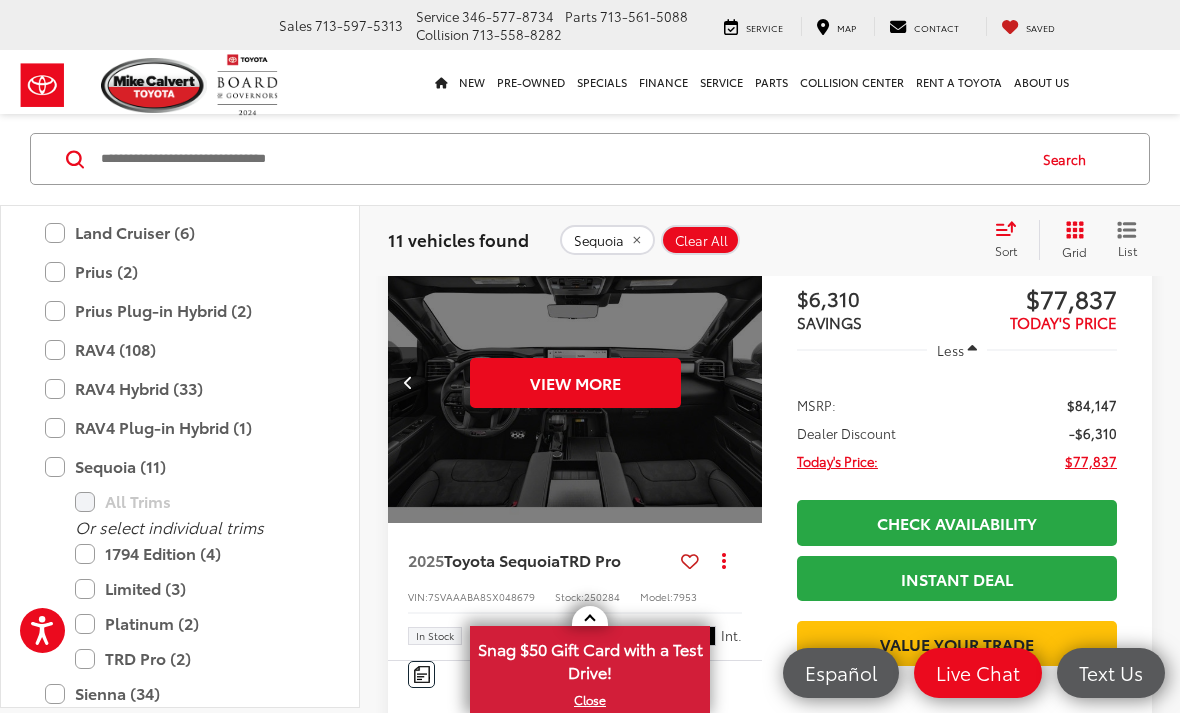 click on "Limited (3)" at bounding box center (195, 588) 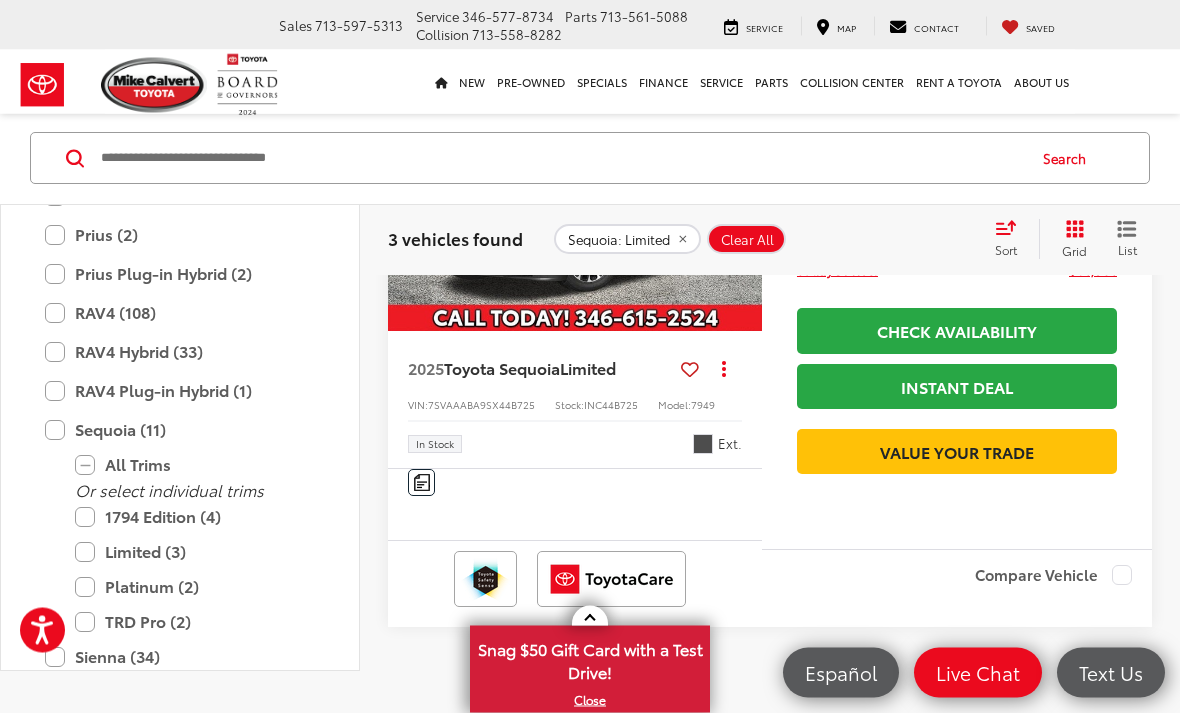 scroll, scrollTop: 1720, scrollLeft: 0, axis: vertical 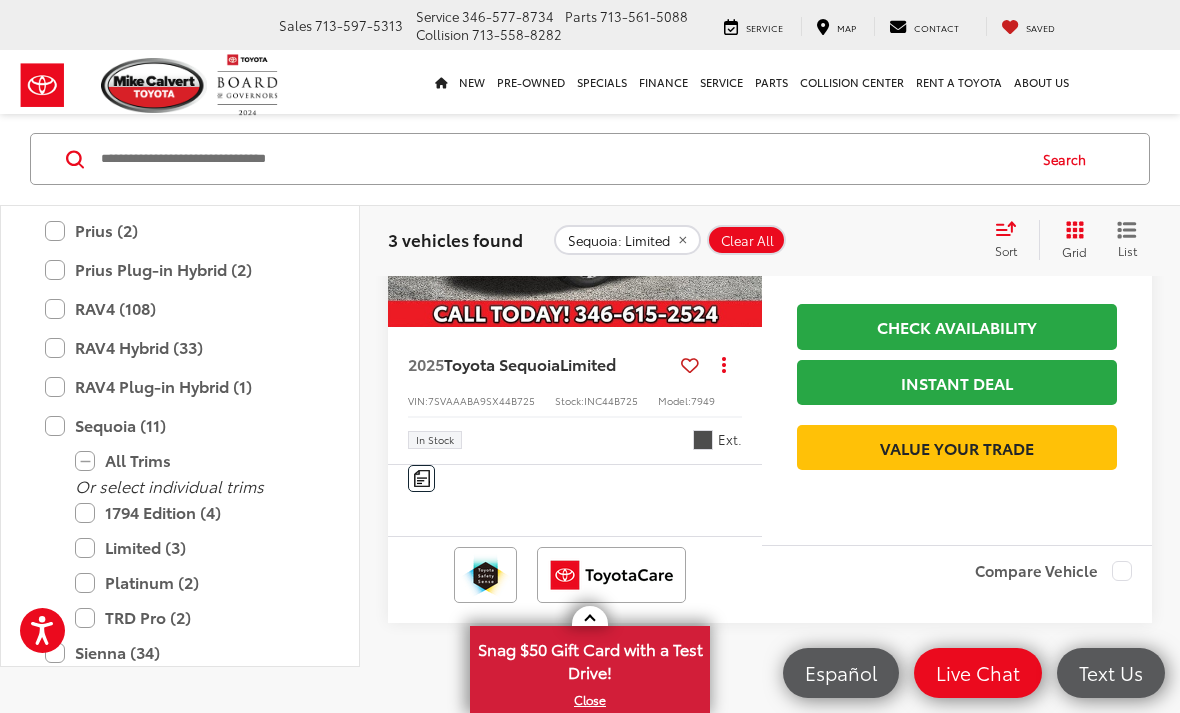 click at bounding box center [575, 187] 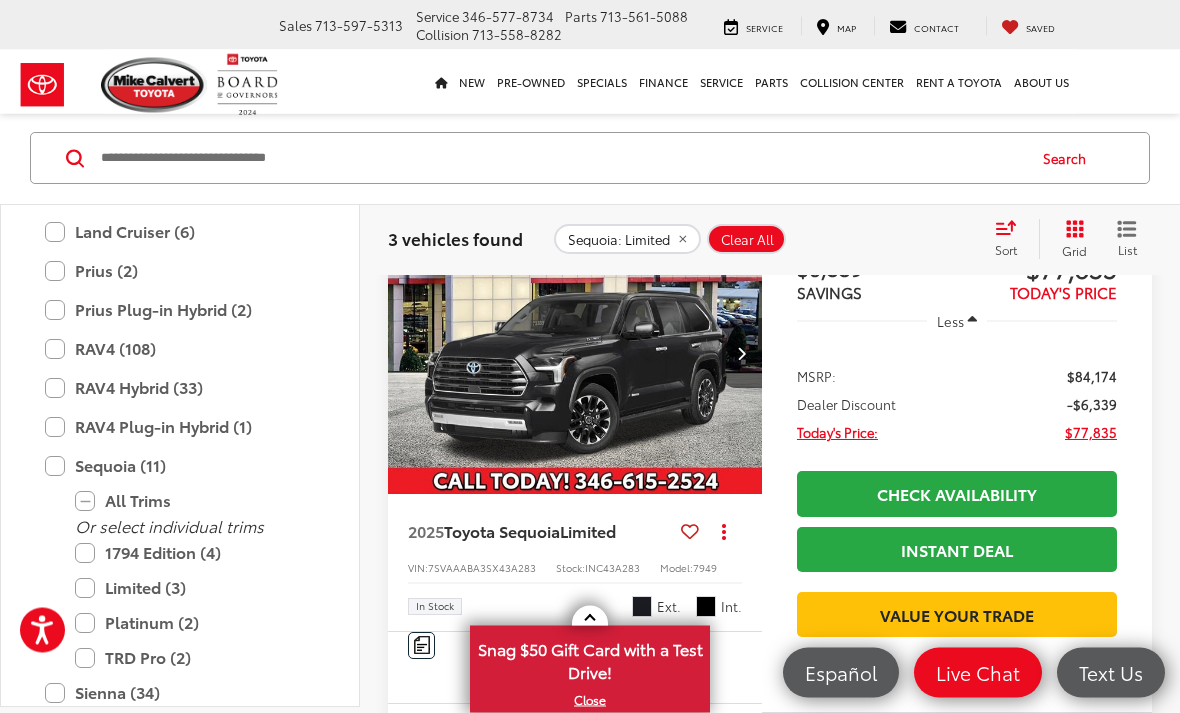 scroll, scrollTop: 936, scrollLeft: 0, axis: vertical 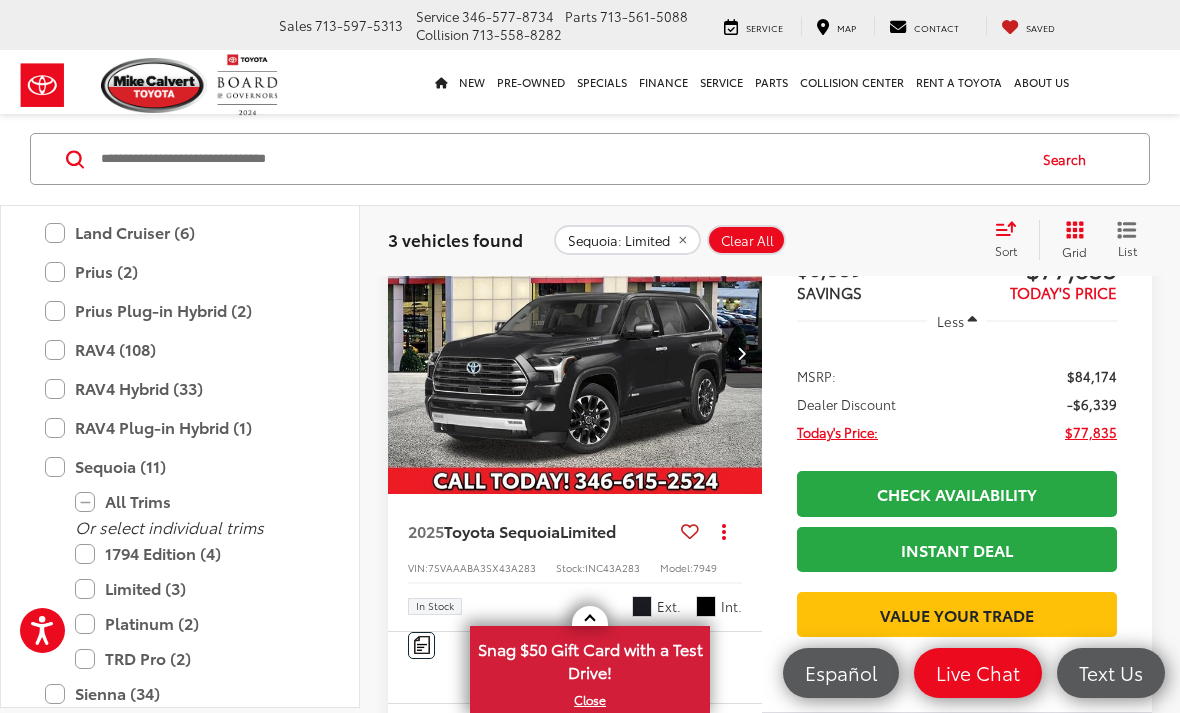 click at bounding box center [575, 353] 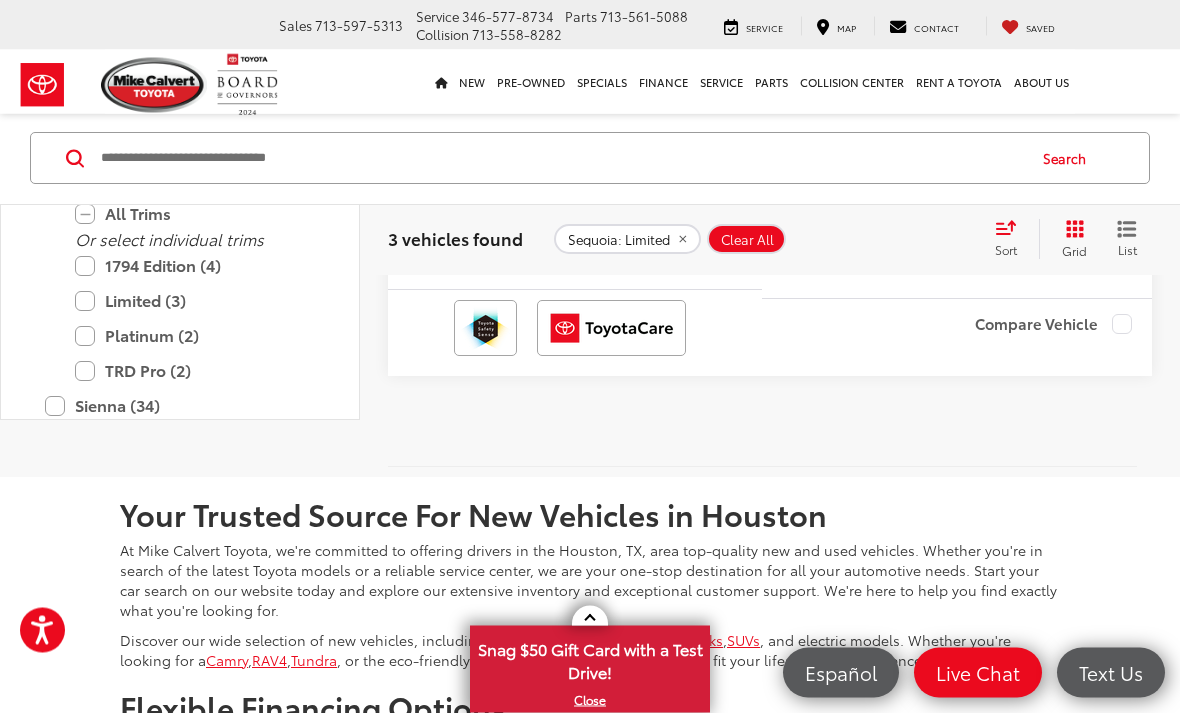 scroll, scrollTop: 1968, scrollLeft: 0, axis: vertical 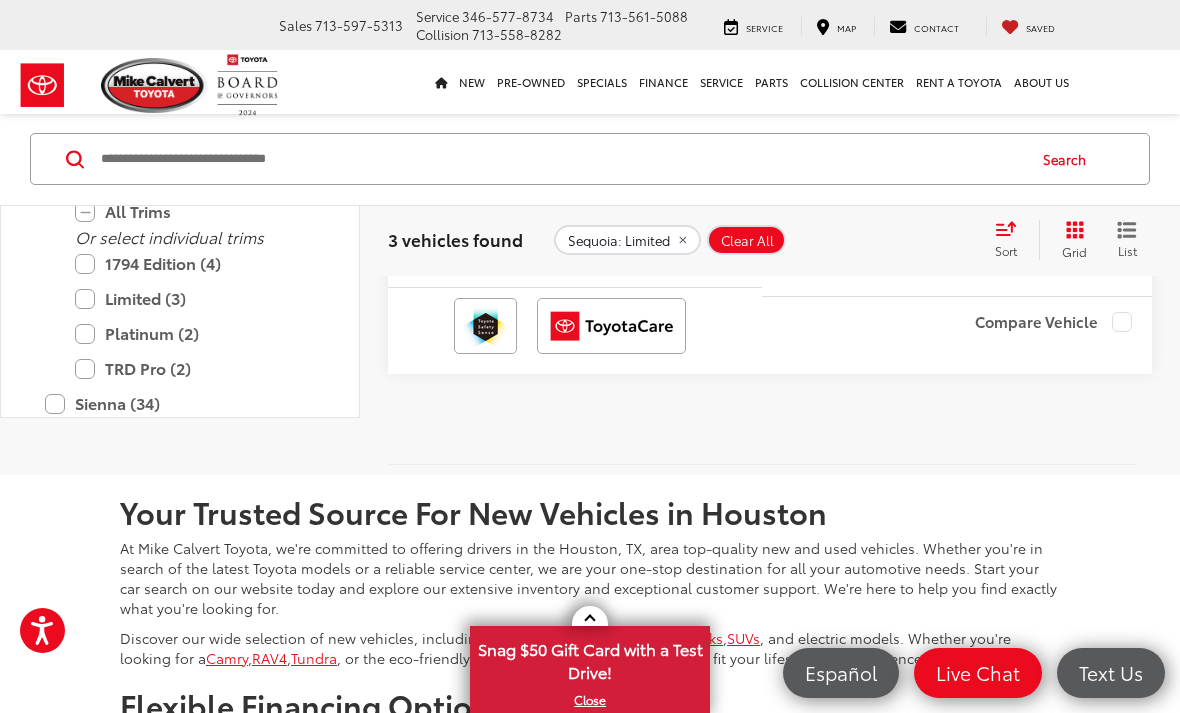 click on "1794 Edition (4)" at bounding box center (195, 264) 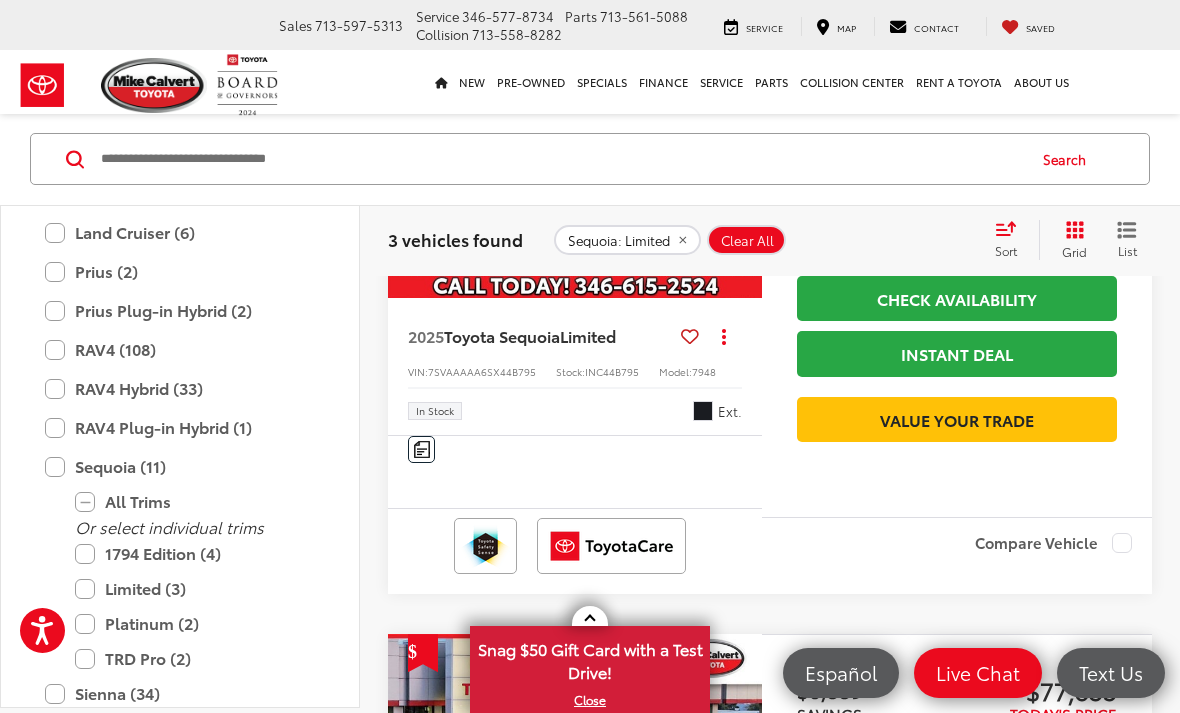 scroll, scrollTop: 251, scrollLeft: 0, axis: vertical 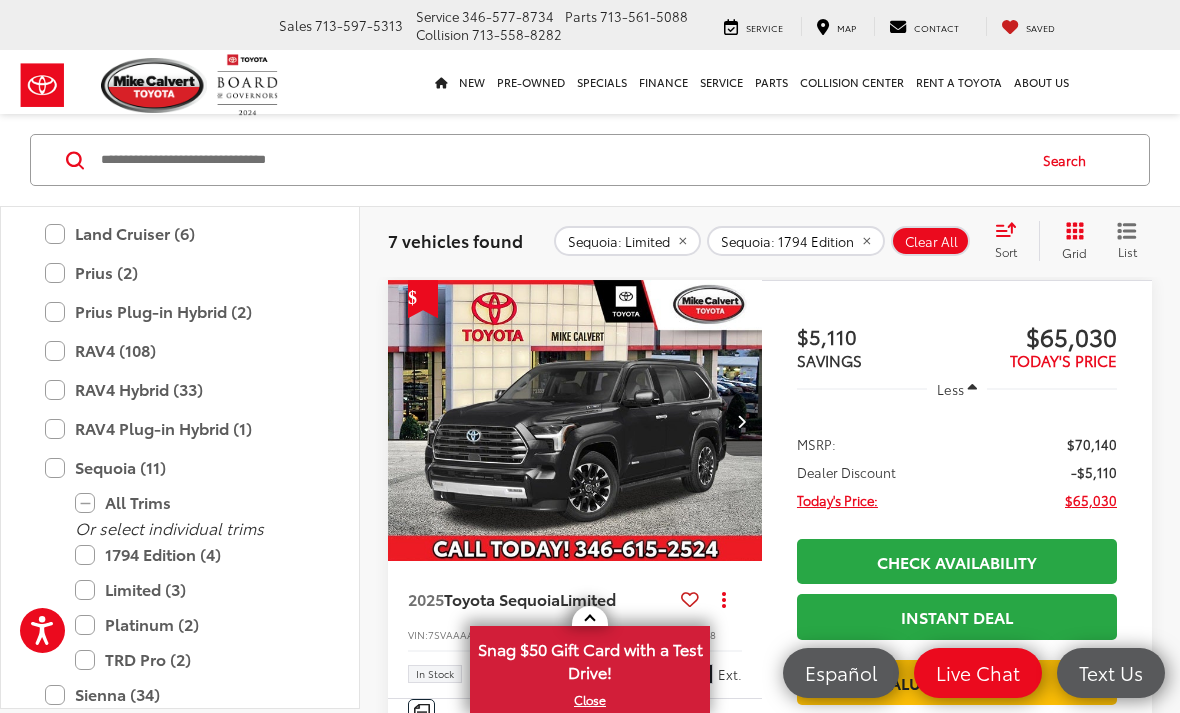 click on "Limited (3)" at bounding box center [195, 589] 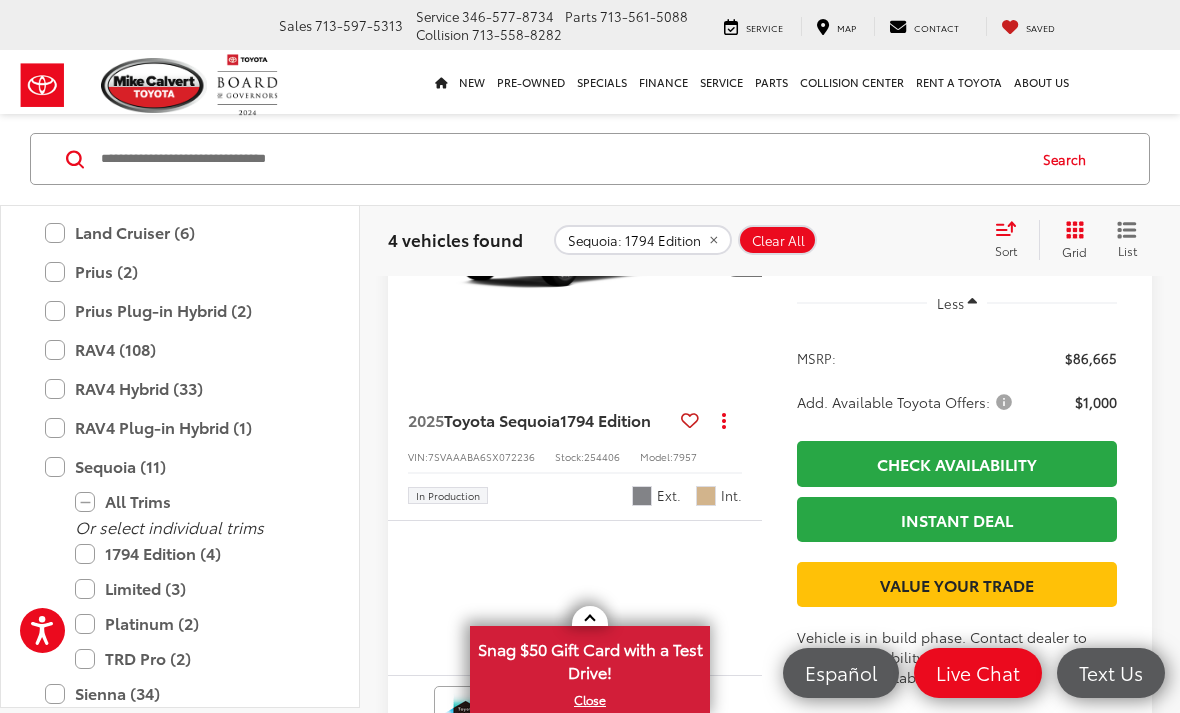 scroll, scrollTop: 1808, scrollLeft: 0, axis: vertical 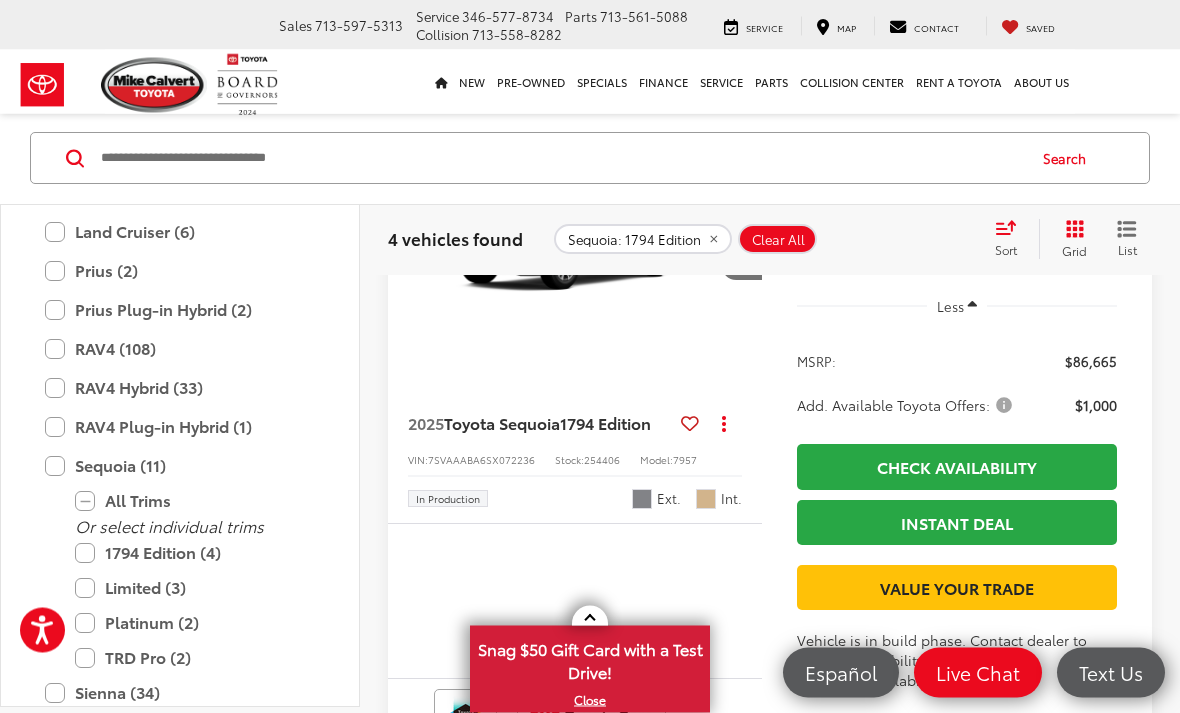 click at bounding box center (742, 246) 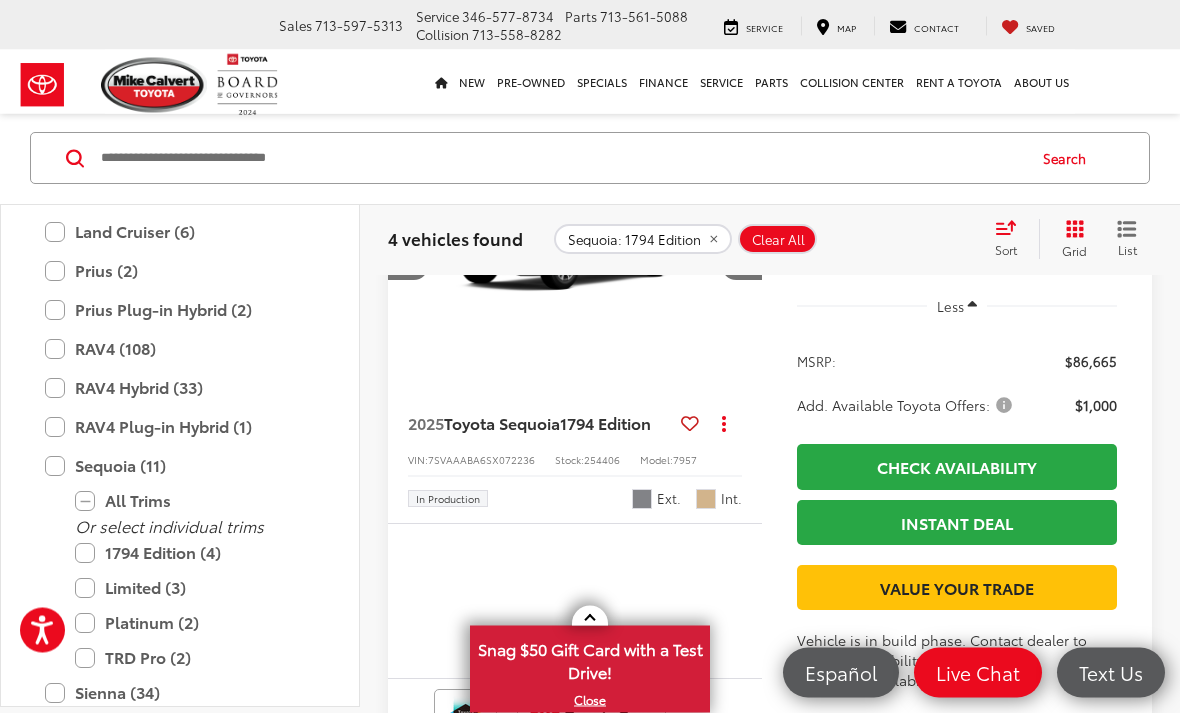 scroll, scrollTop: 1809, scrollLeft: 0, axis: vertical 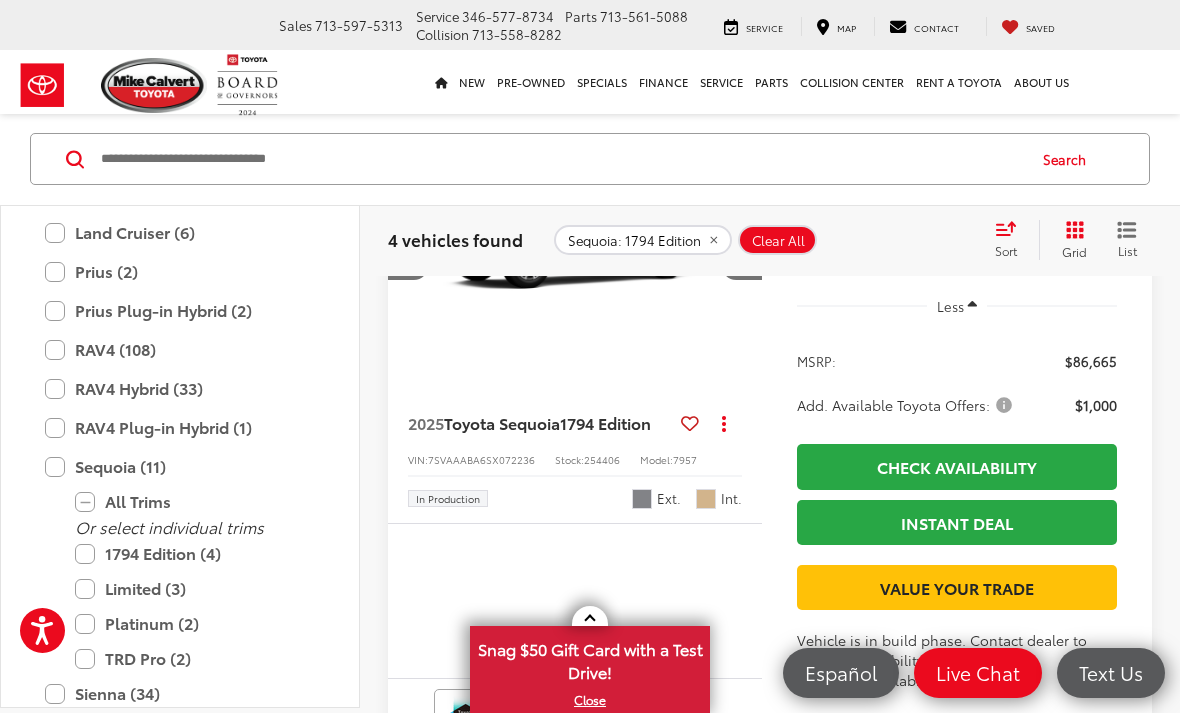 click at bounding box center [742, 245] 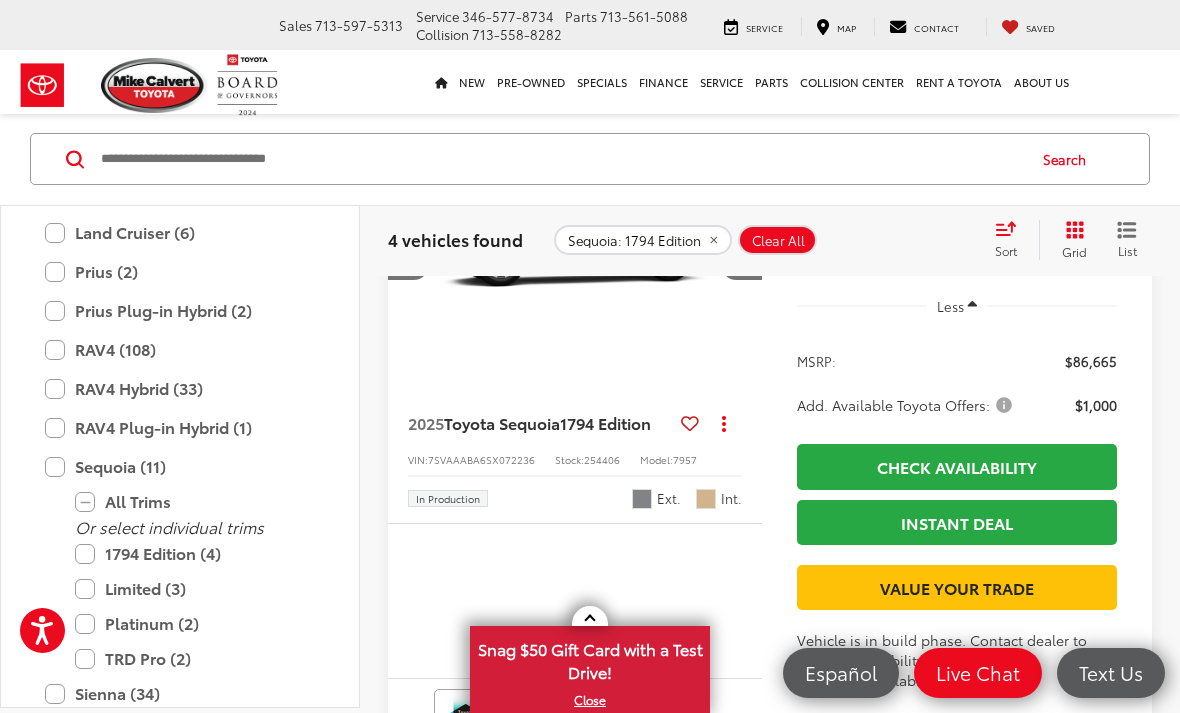 click at bounding box center [742, 245] 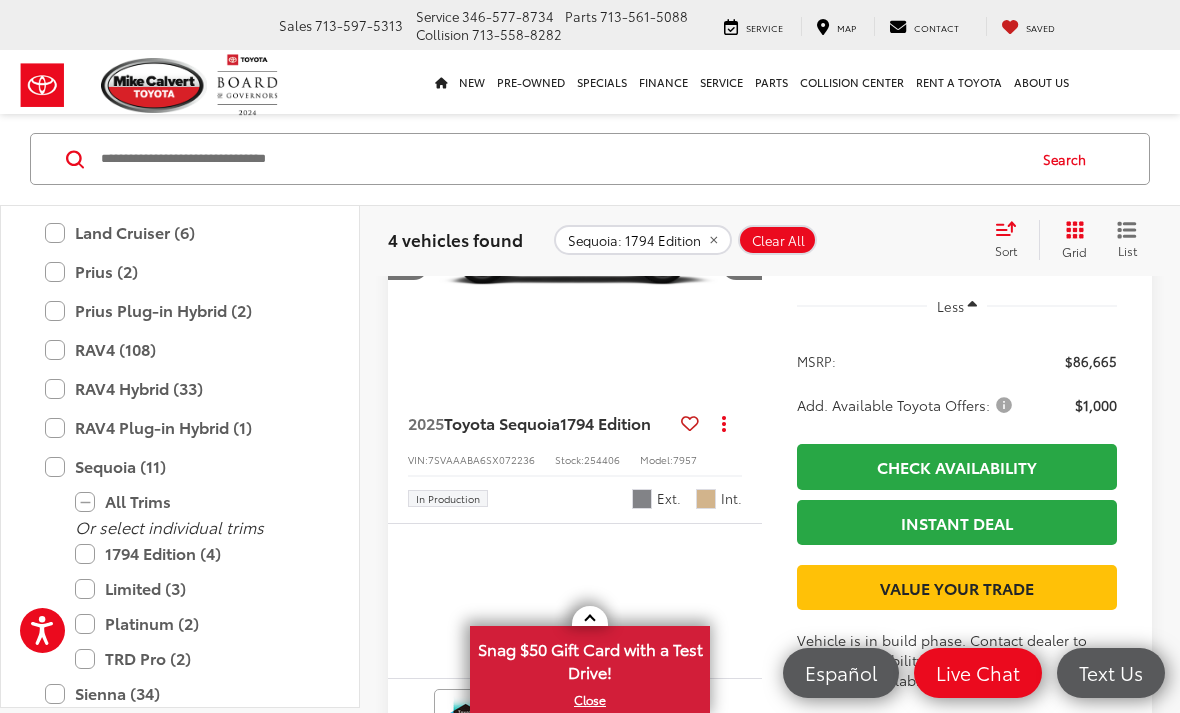 click at bounding box center (742, 245) 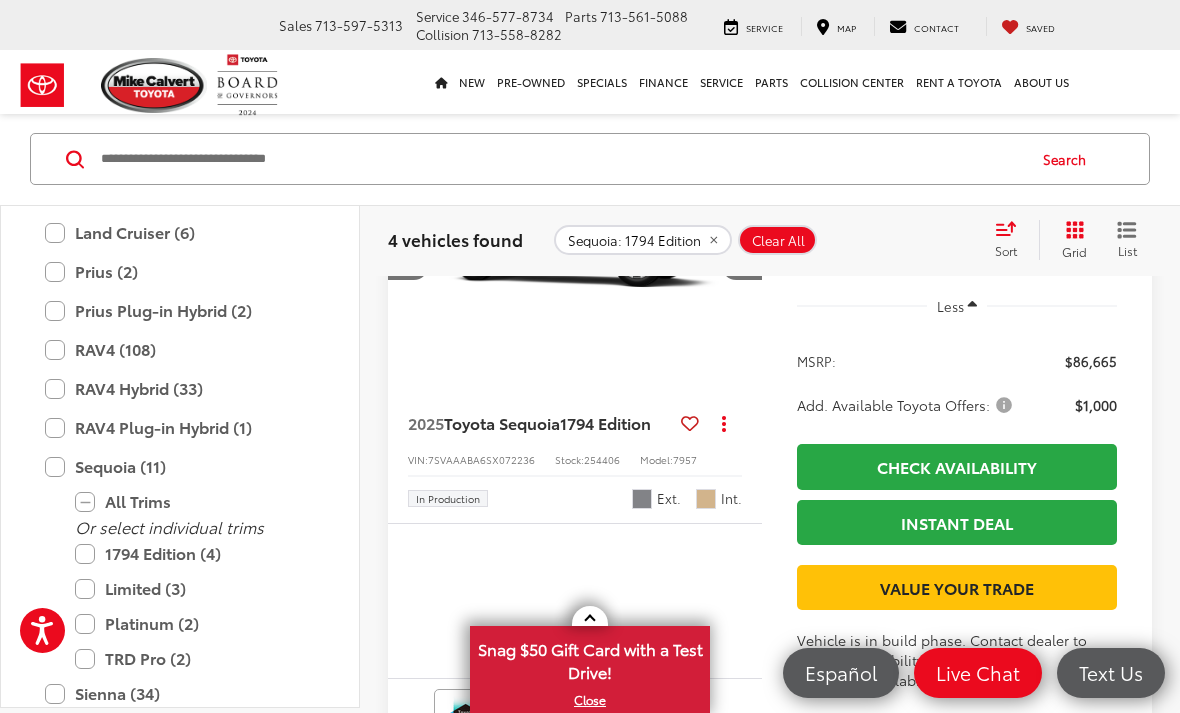 click at bounding box center (742, 245) 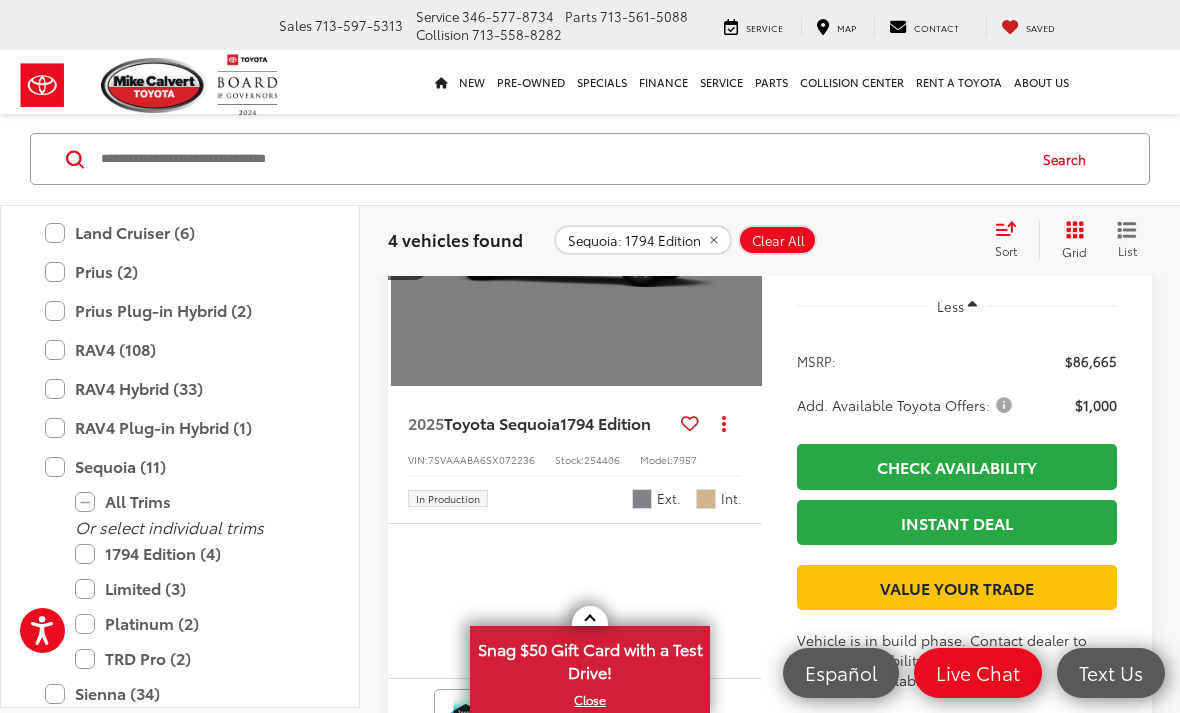 scroll, scrollTop: 0, scrollLeft: 1885, axis: horizontal 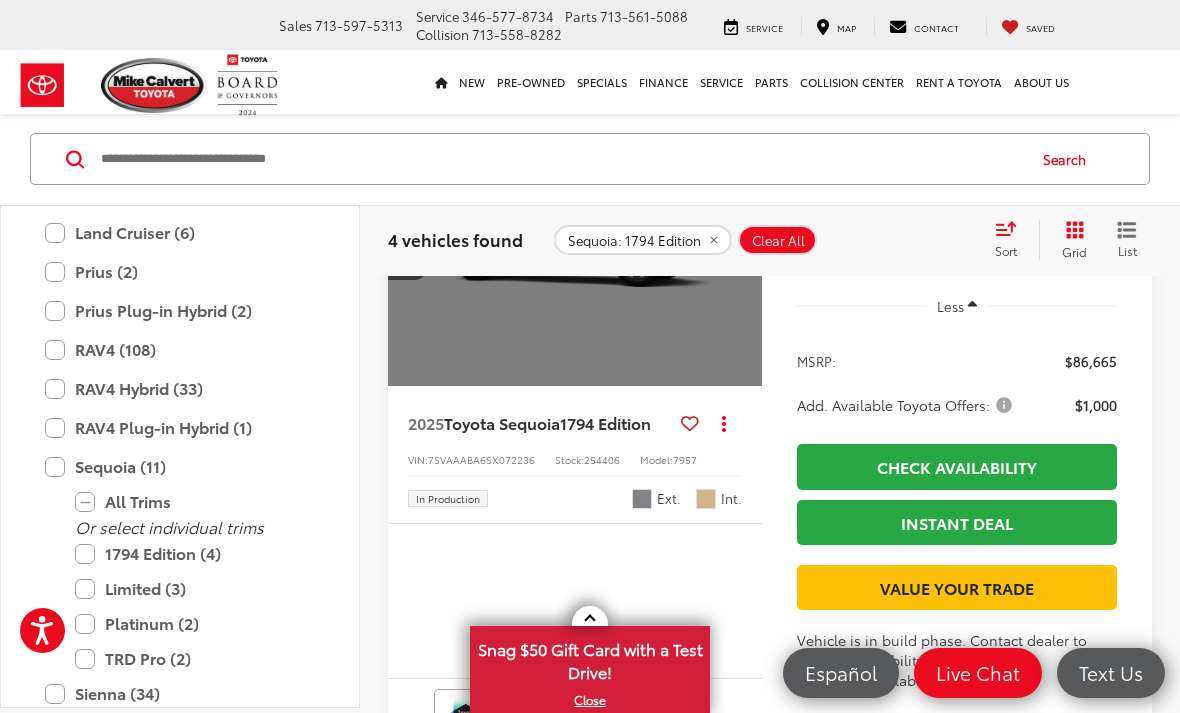 click on "View More" at bounding box center [575, 246] 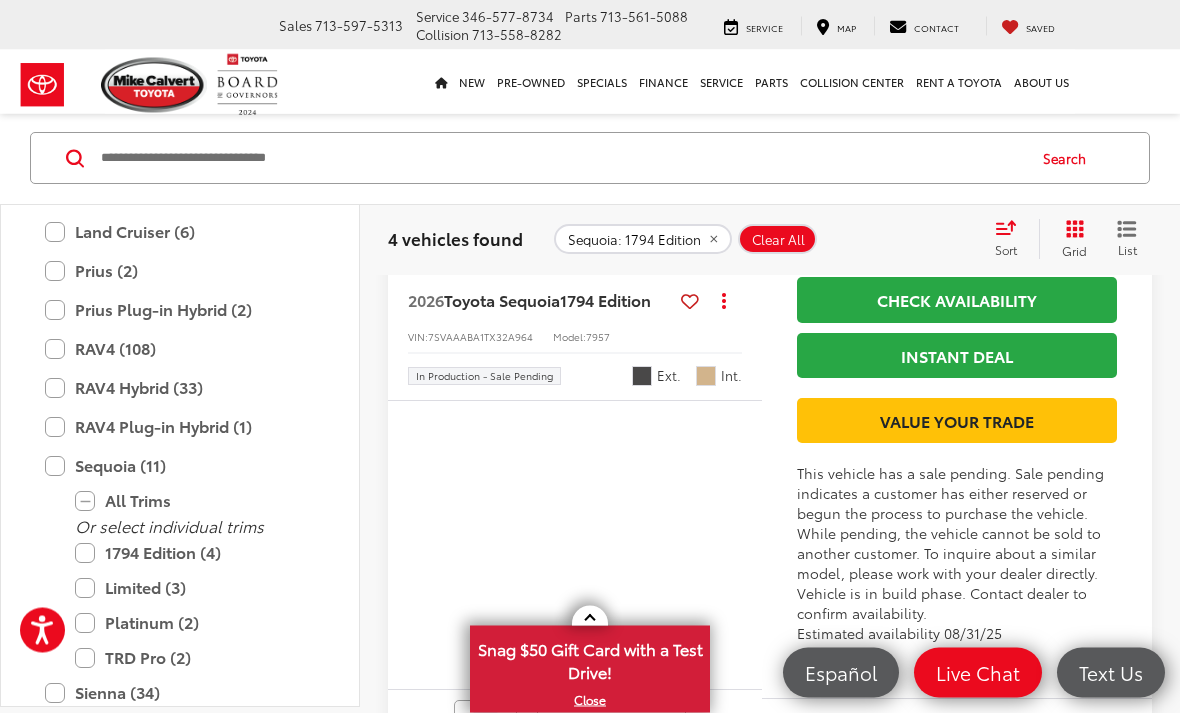 scroll, scrollTop: 2690, scrollLeft: 0, axis: vertical 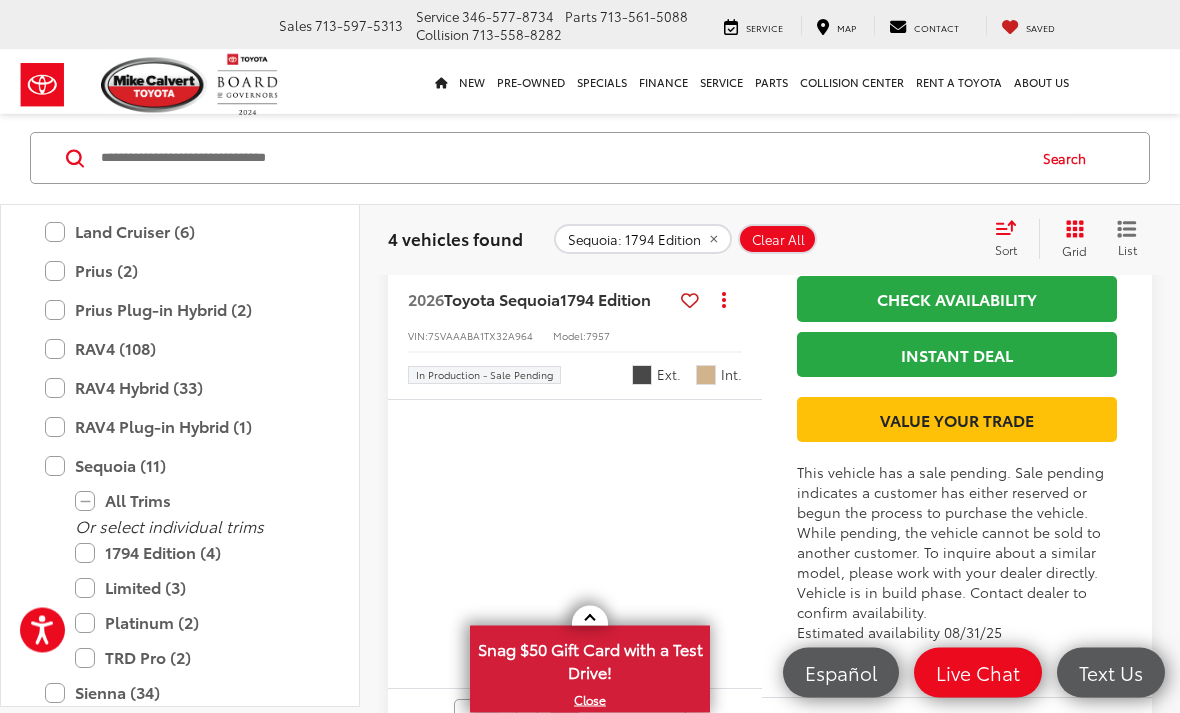 click at bounding box center (742, 122) 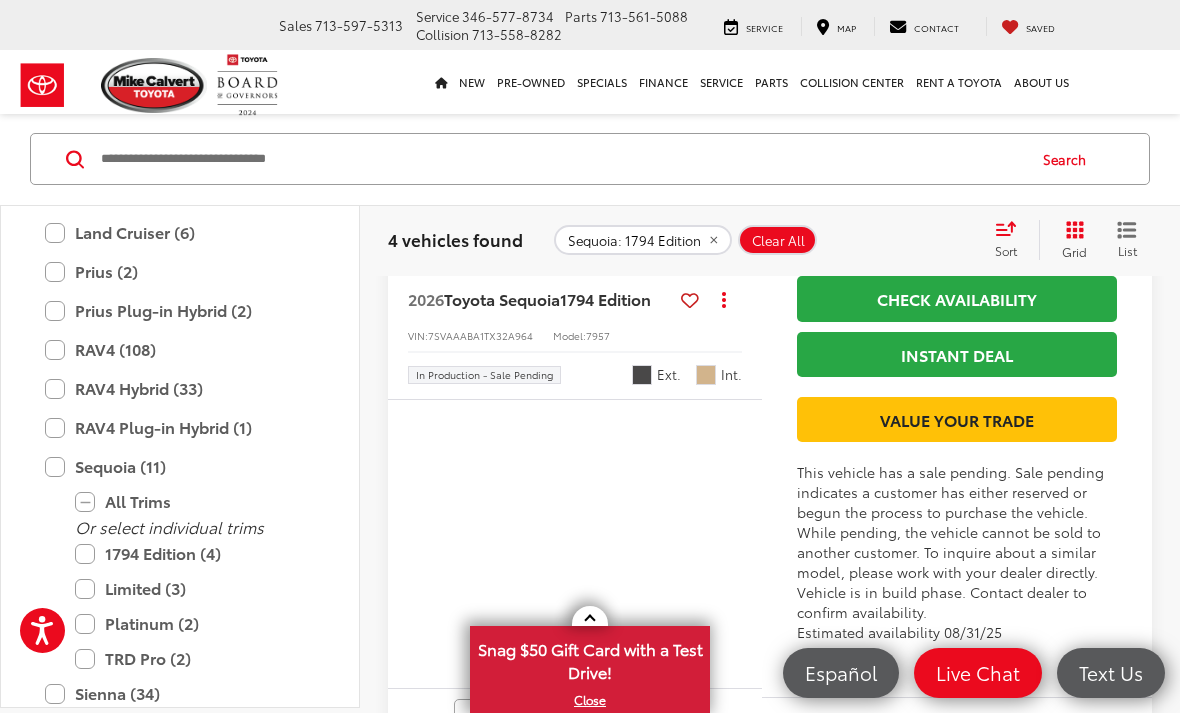 click at bounding box center (742, 121) 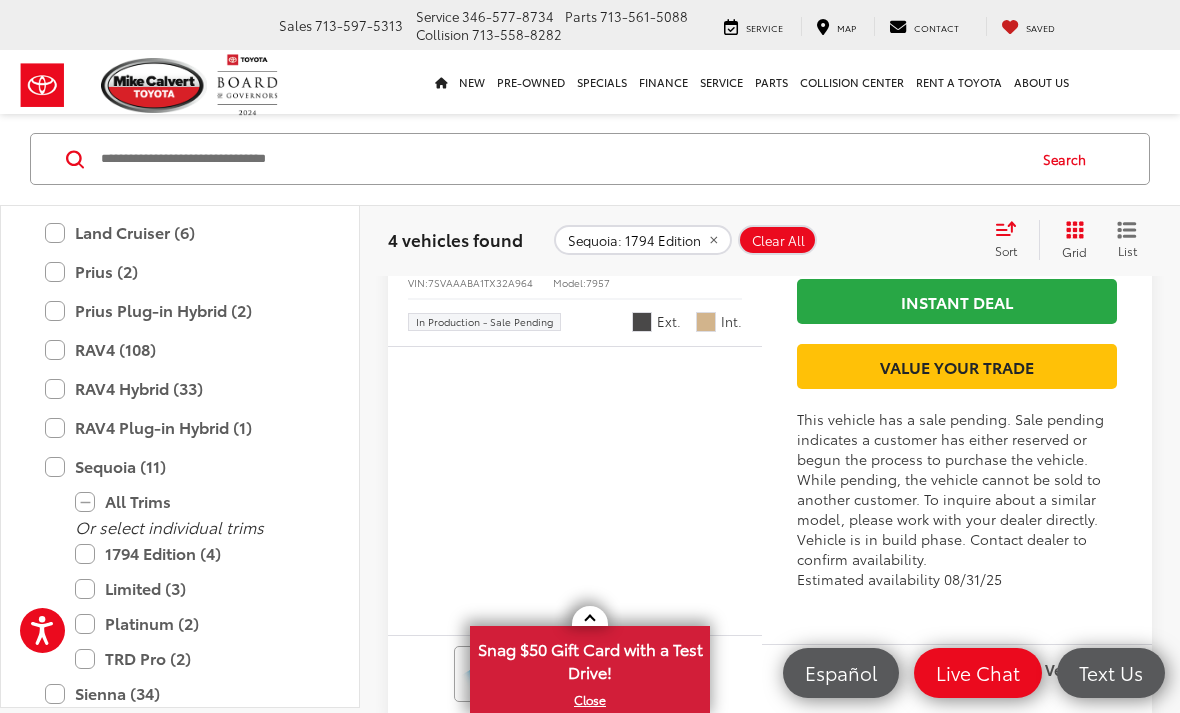 scroll, scrollTop: 2719, scrollLeft: 0, axis: vertical 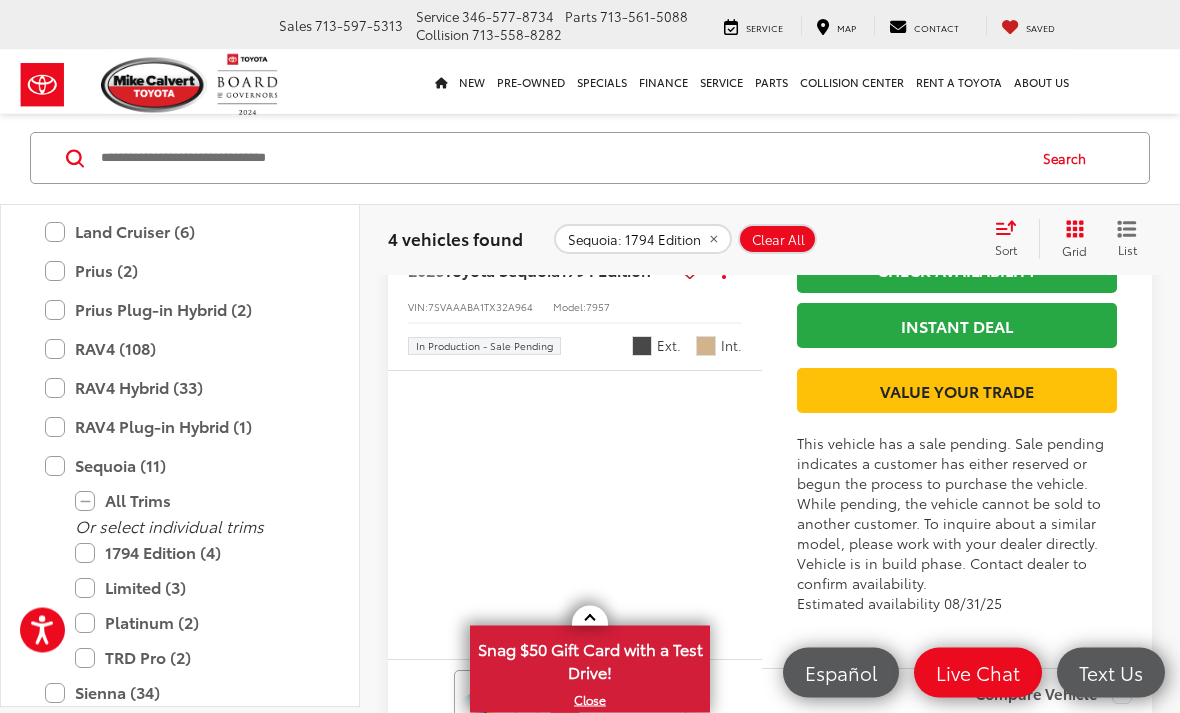 click at bounding box center [575, 94] 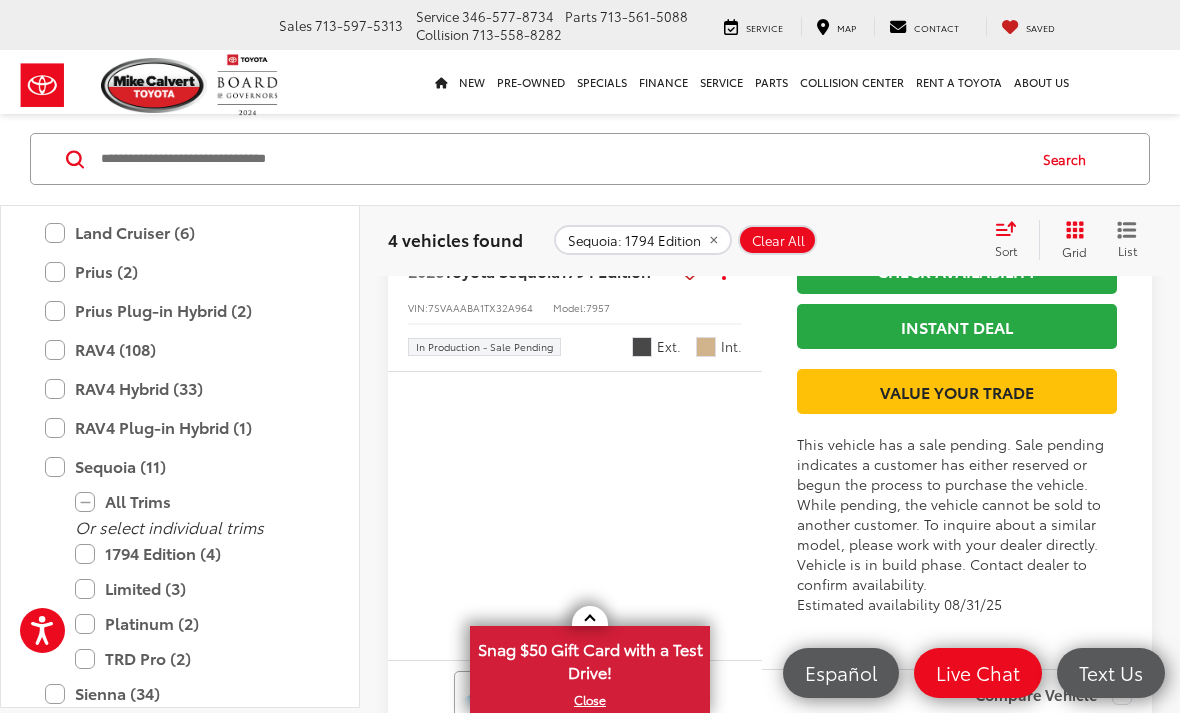 scroll, scrollTop: 2719, scrollLeft: 0, axis: vertical 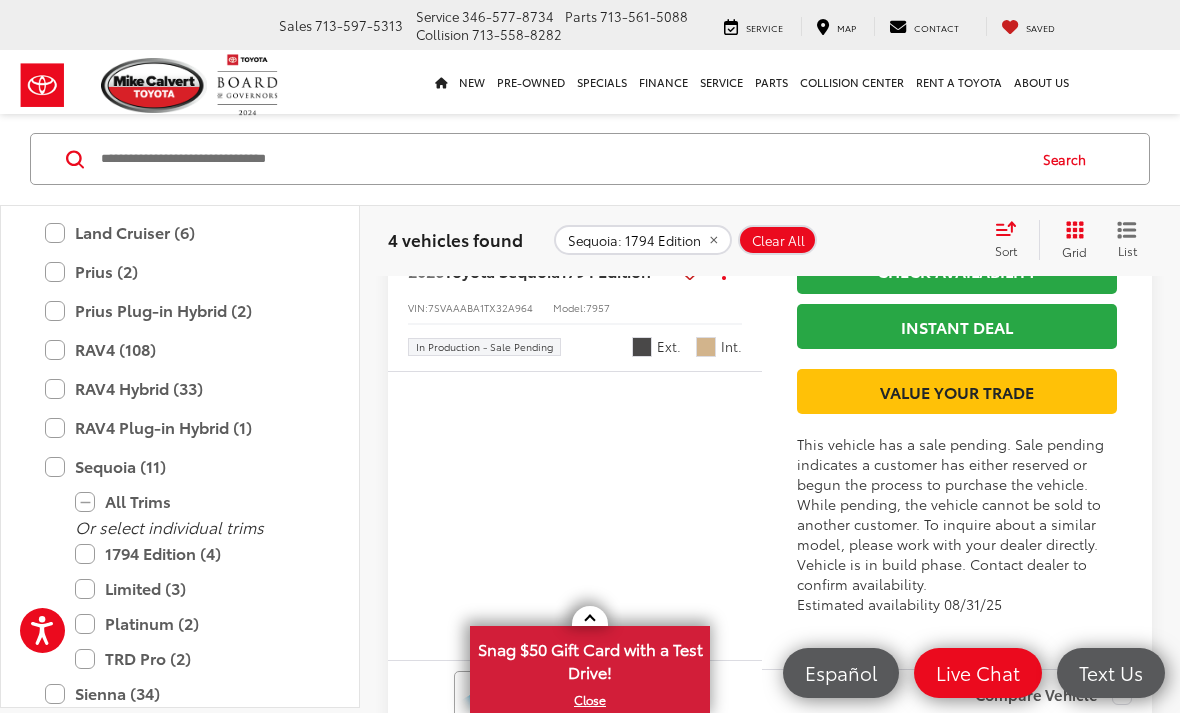 click on "TRD Pro (2)" at bounding box center [195, 658] 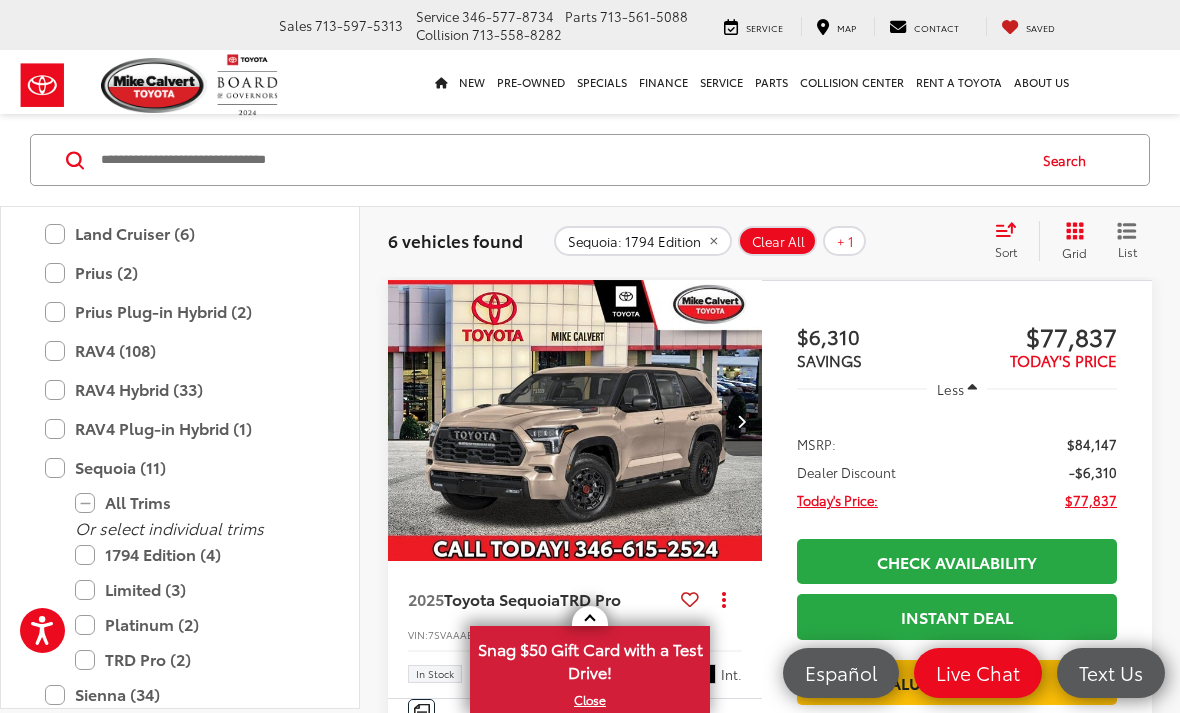 click on "1794 Edition (4)" at bounding box center (195, 554) 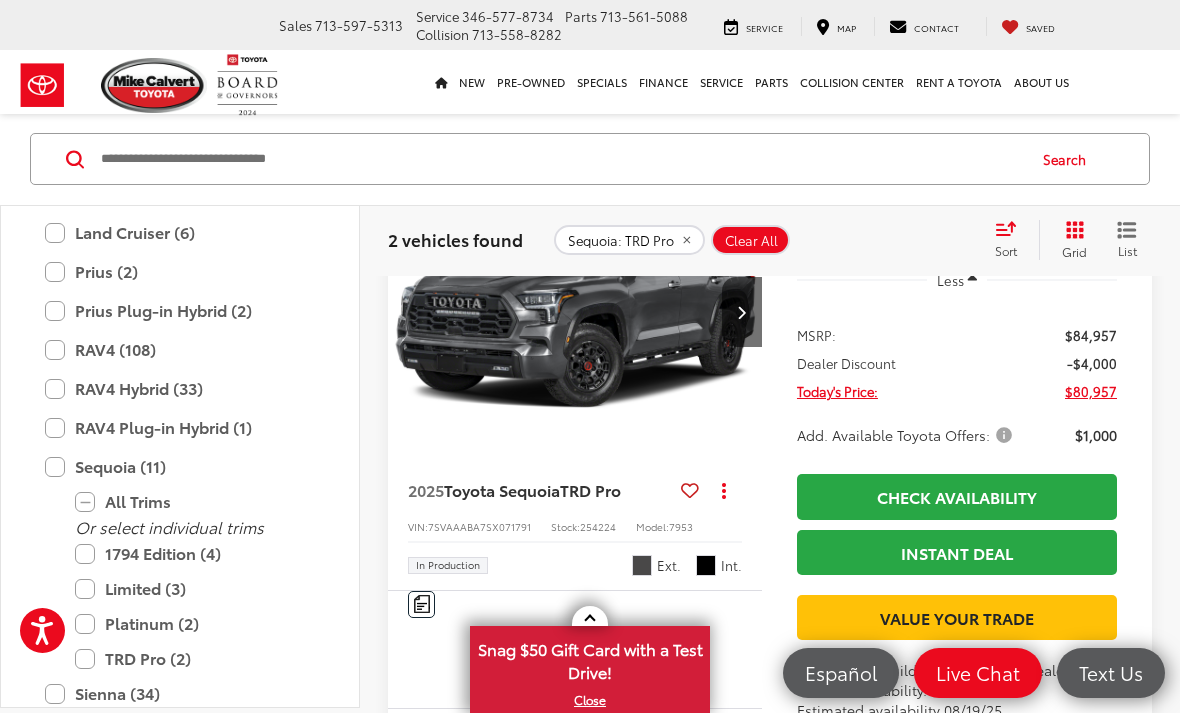 scroll, scrollTop: 968, scrollLeft: 0, axis: vertical 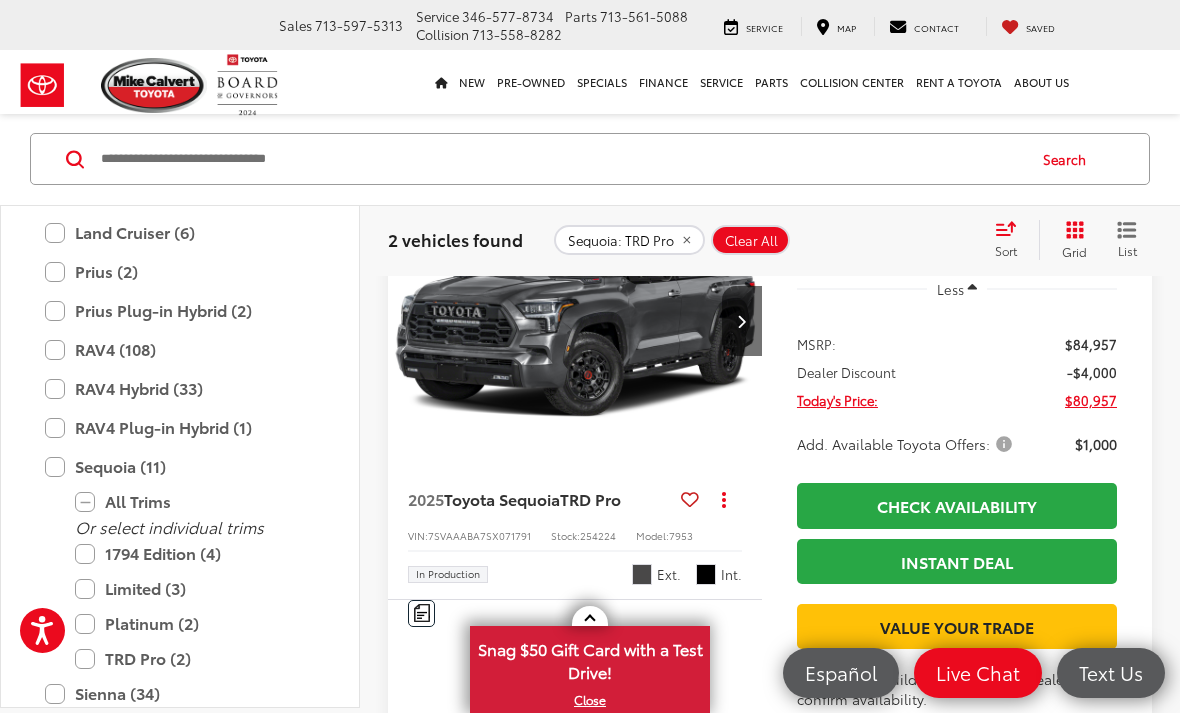click at bounding box center (742, 321) 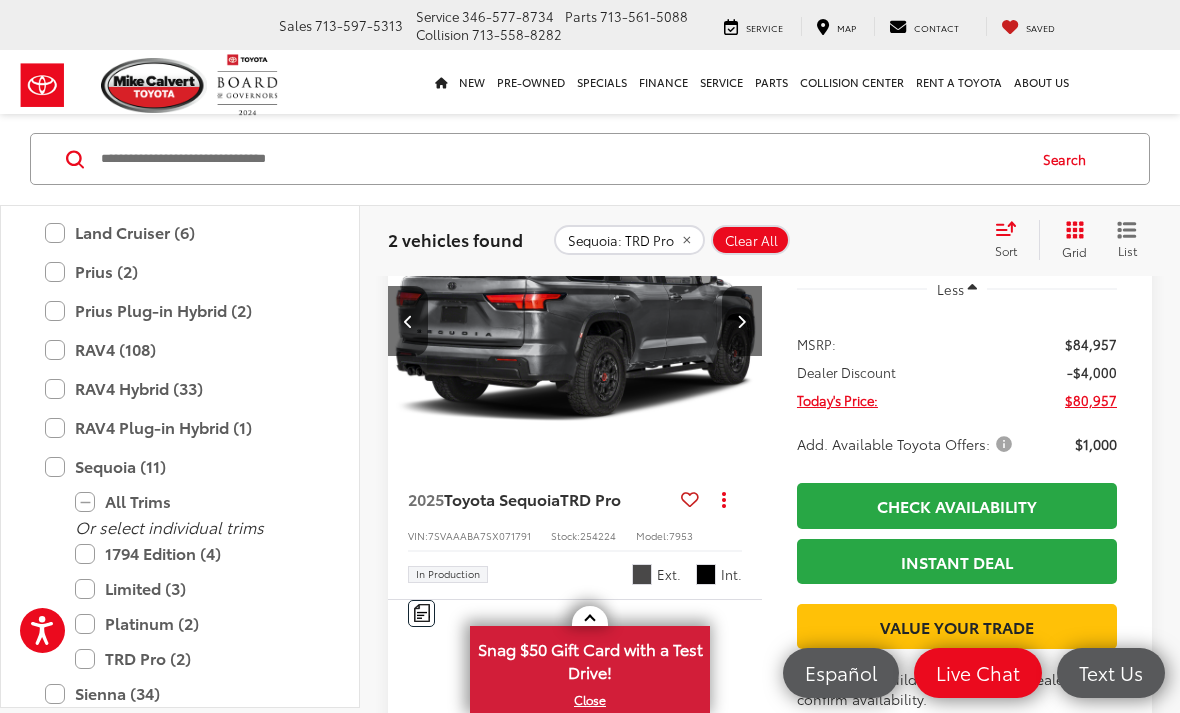 click at bounding box center [742, 321] 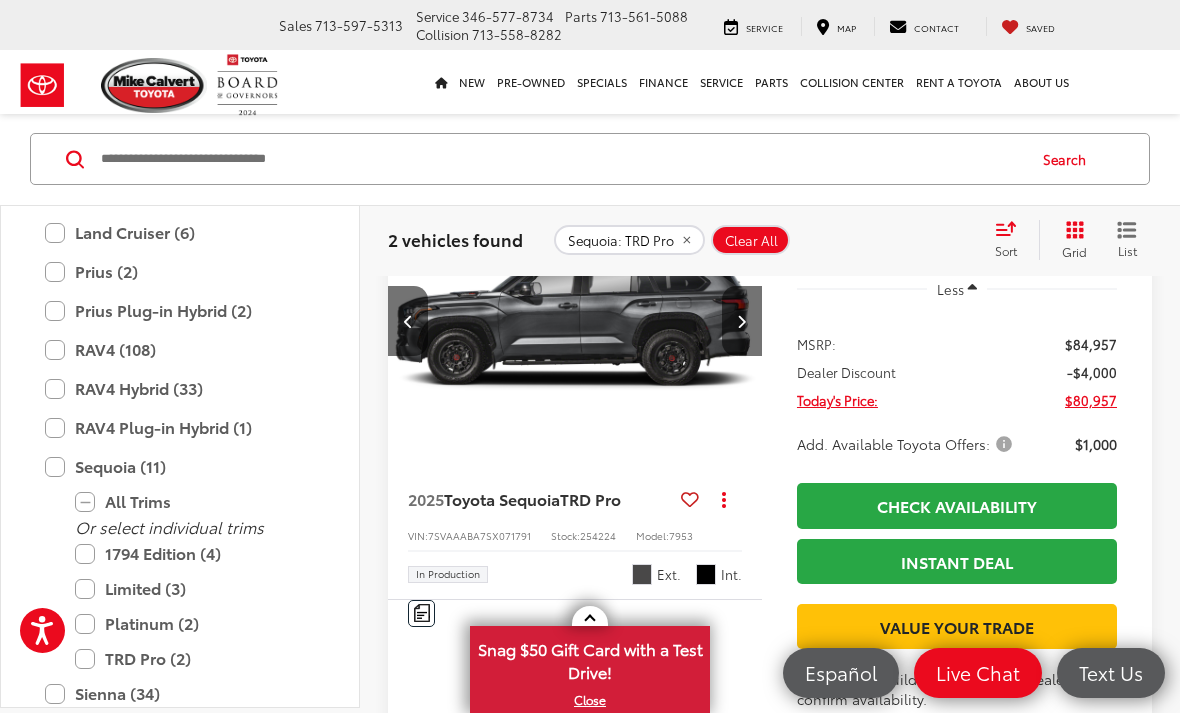 click at bounding box center [742, 321] 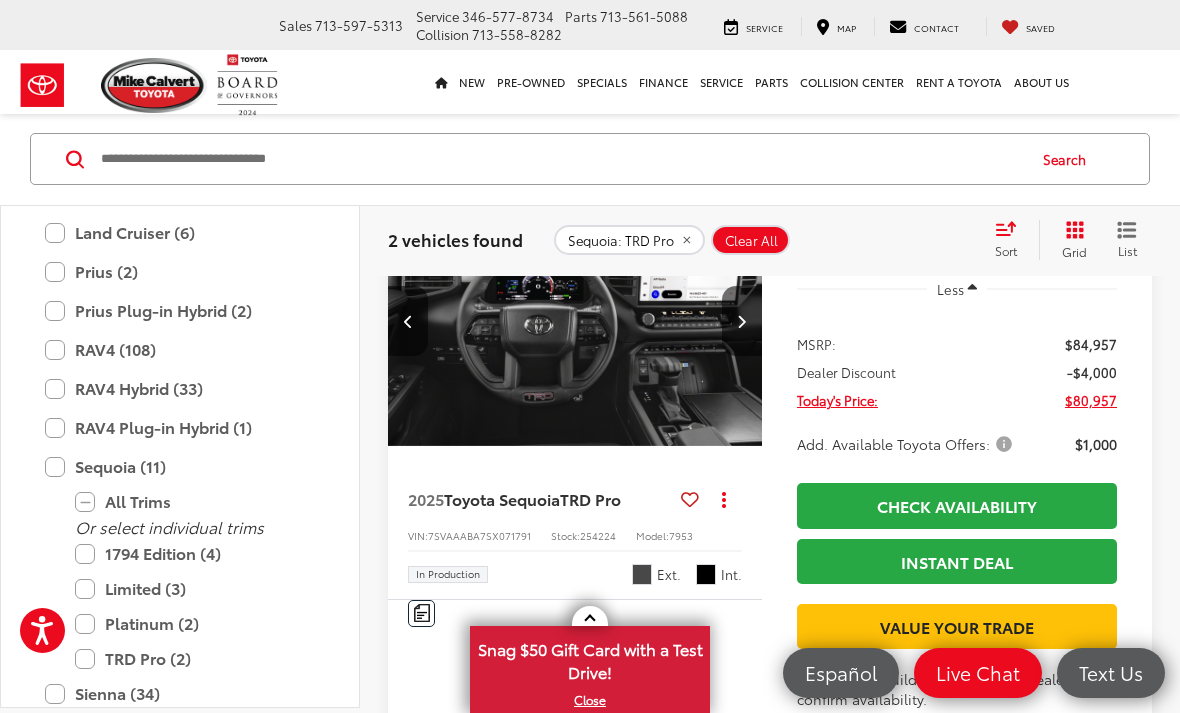 scroll, scrollTop: 0, scrollLeft: 1131, axis: horizontal 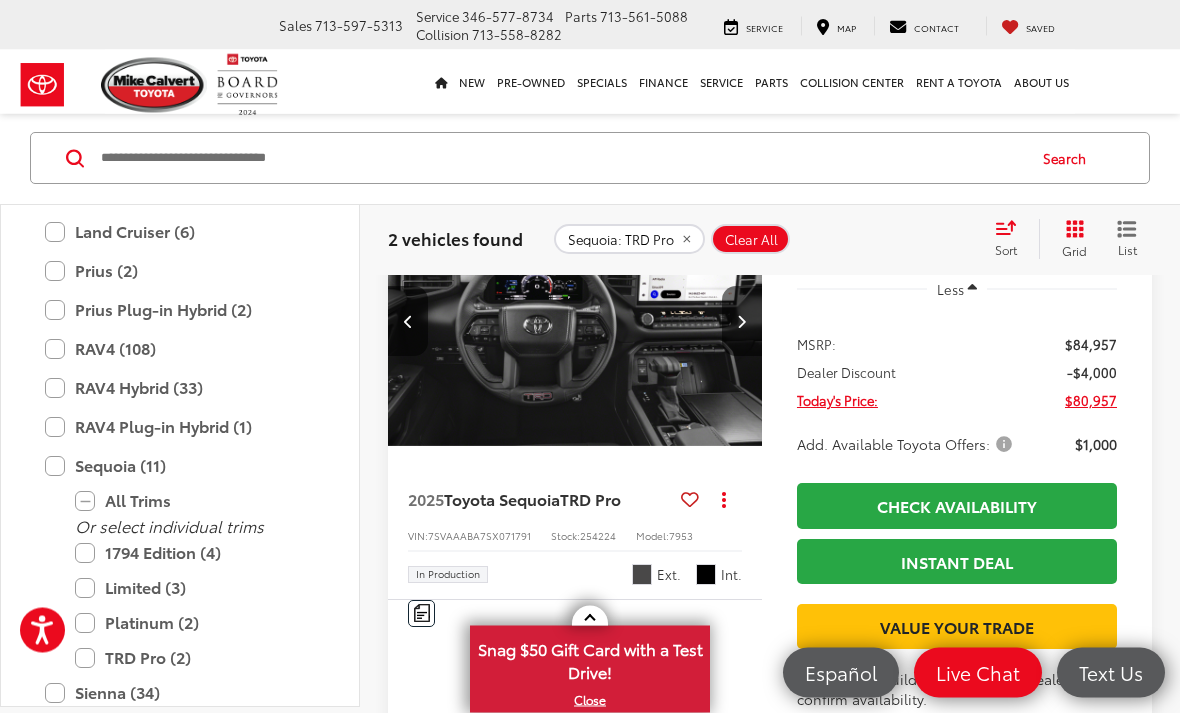 click at bounding box center [741, 322] 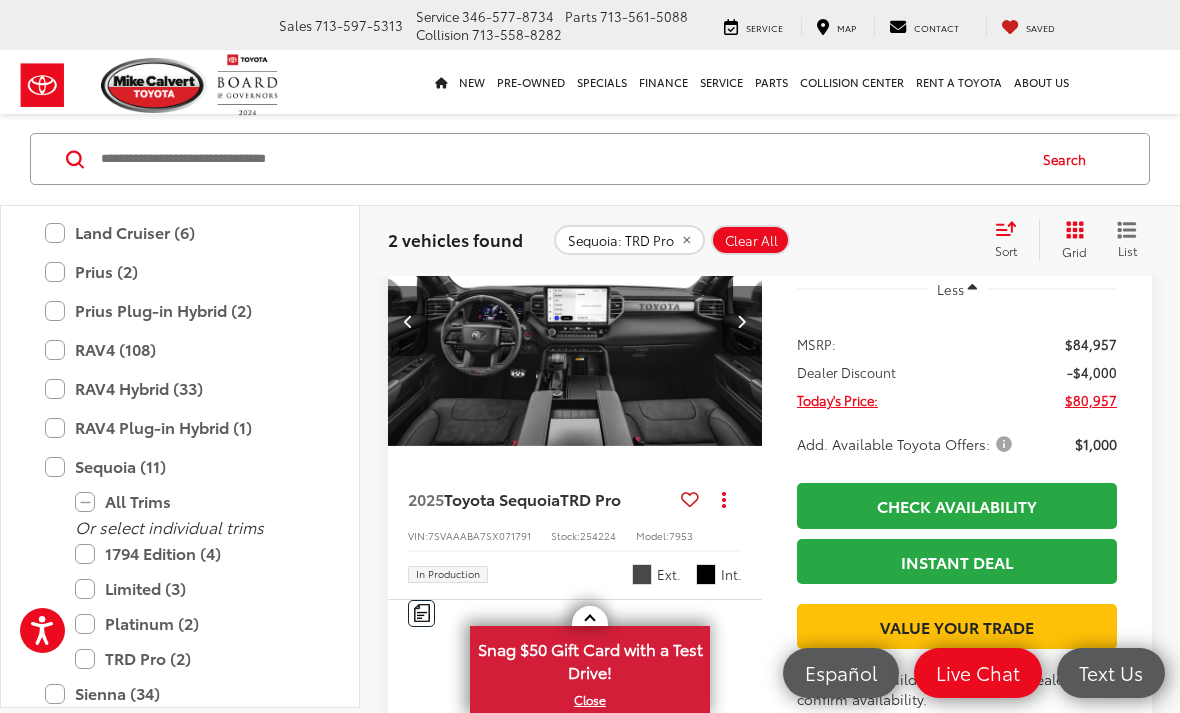 click at bounding box center [741, 321] 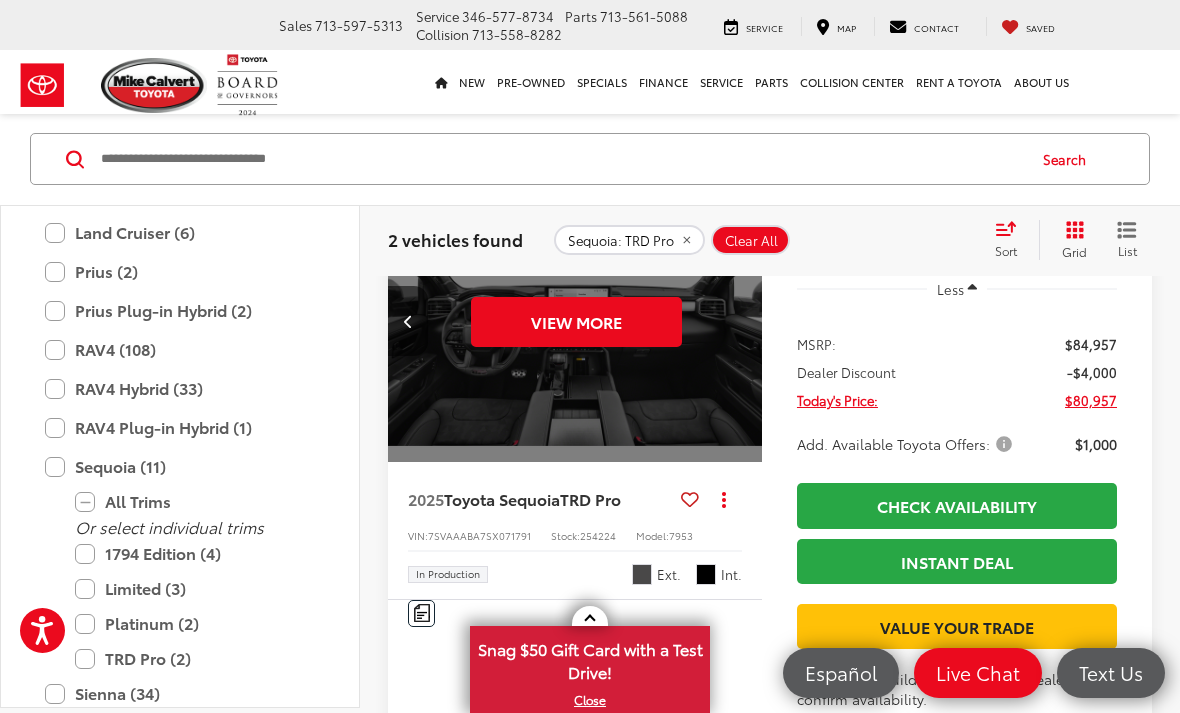 scroll, scrollTop: 0, scrollLeft: 1885, axis: horizontal 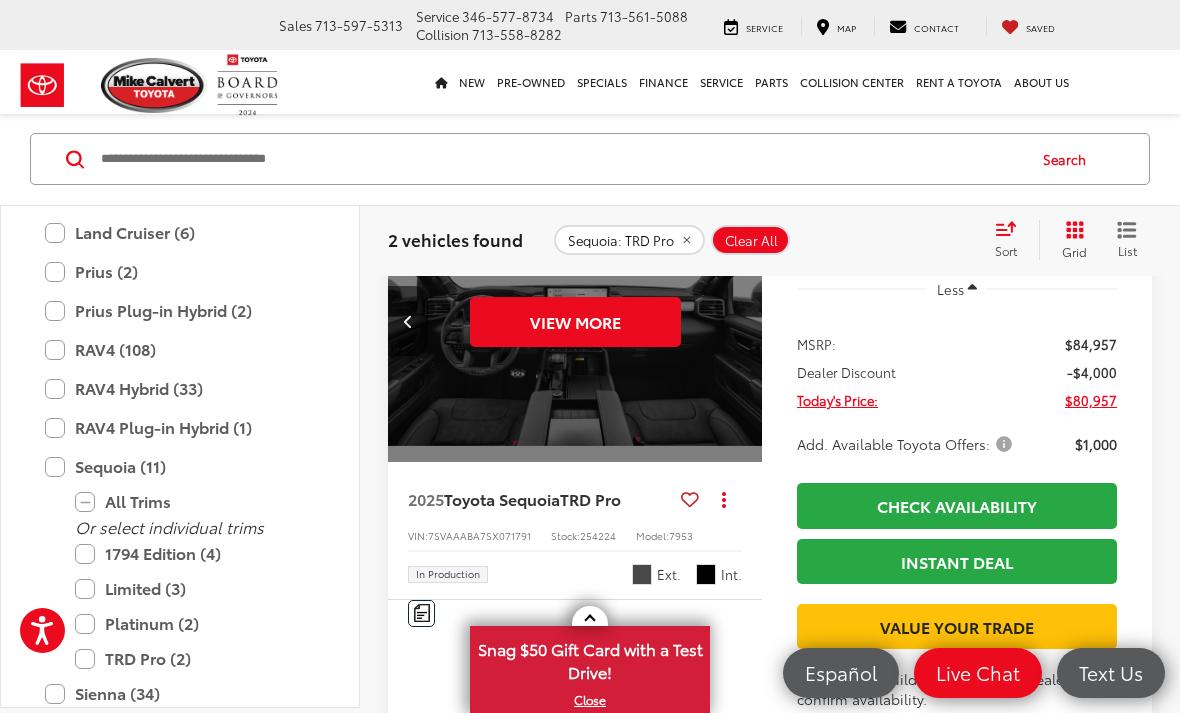 click on "View More" at bounding box center [575, 322] 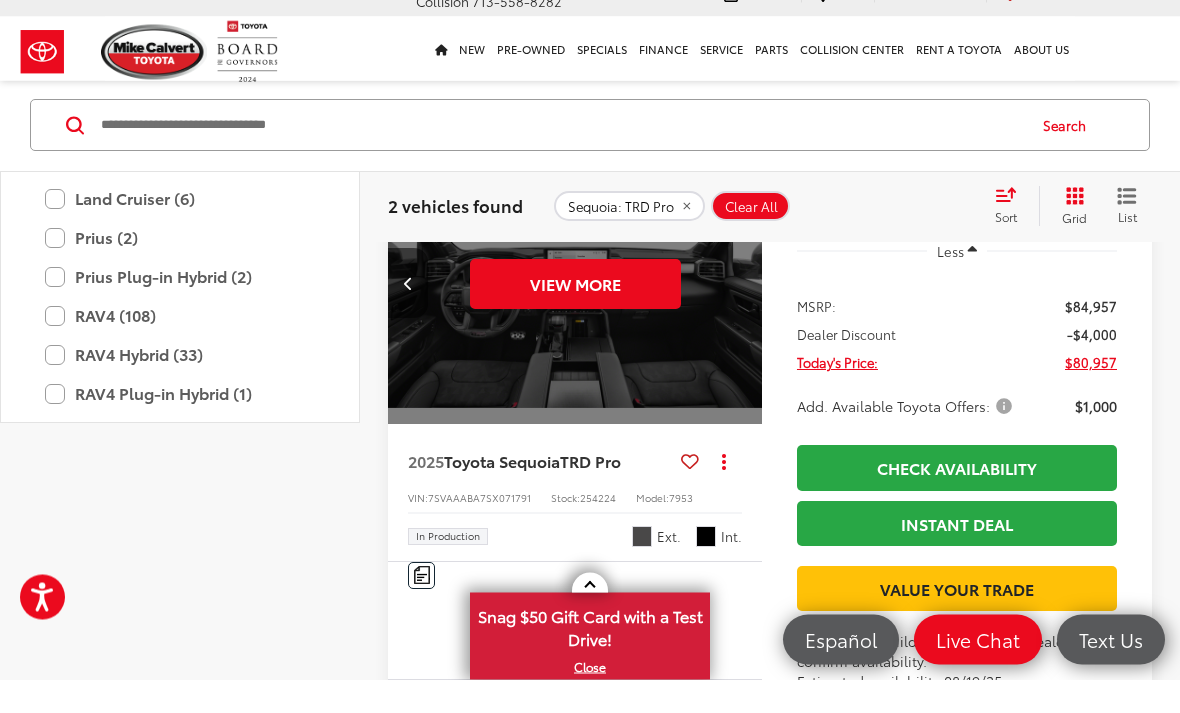 scroll, scrollTop: 1032, scrollLeft: 0, axis: vertical 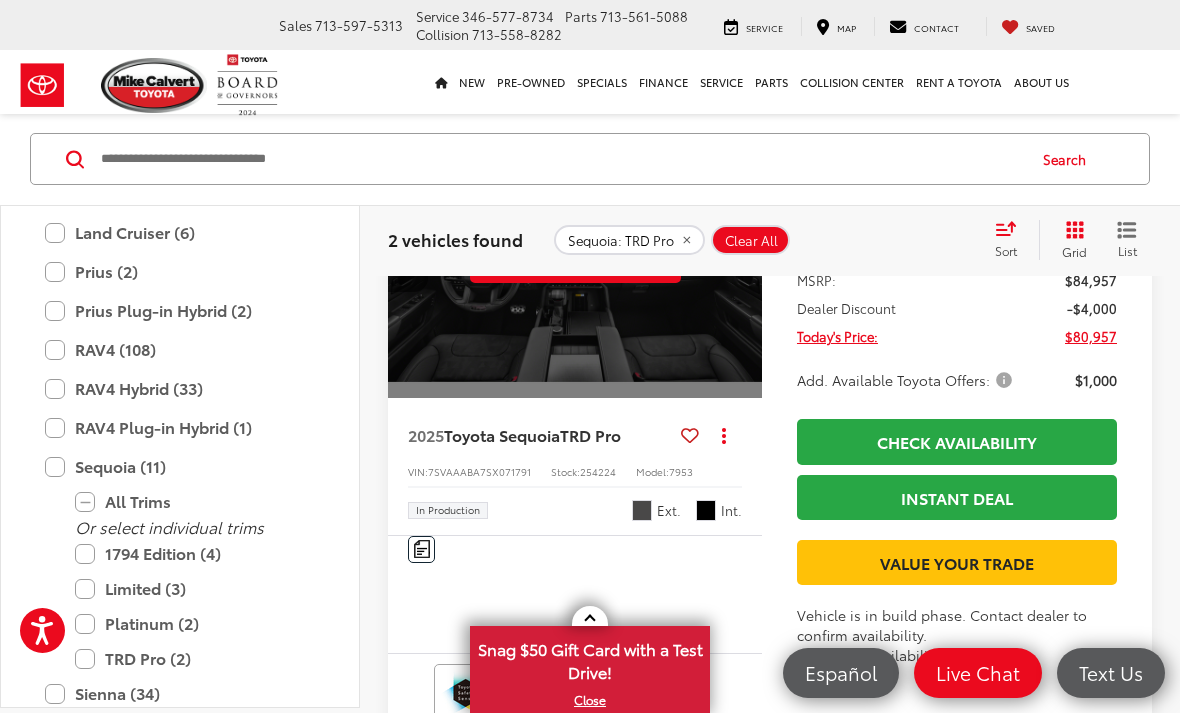 click on "Sequoia (11)" at bounding box center [180, 466] 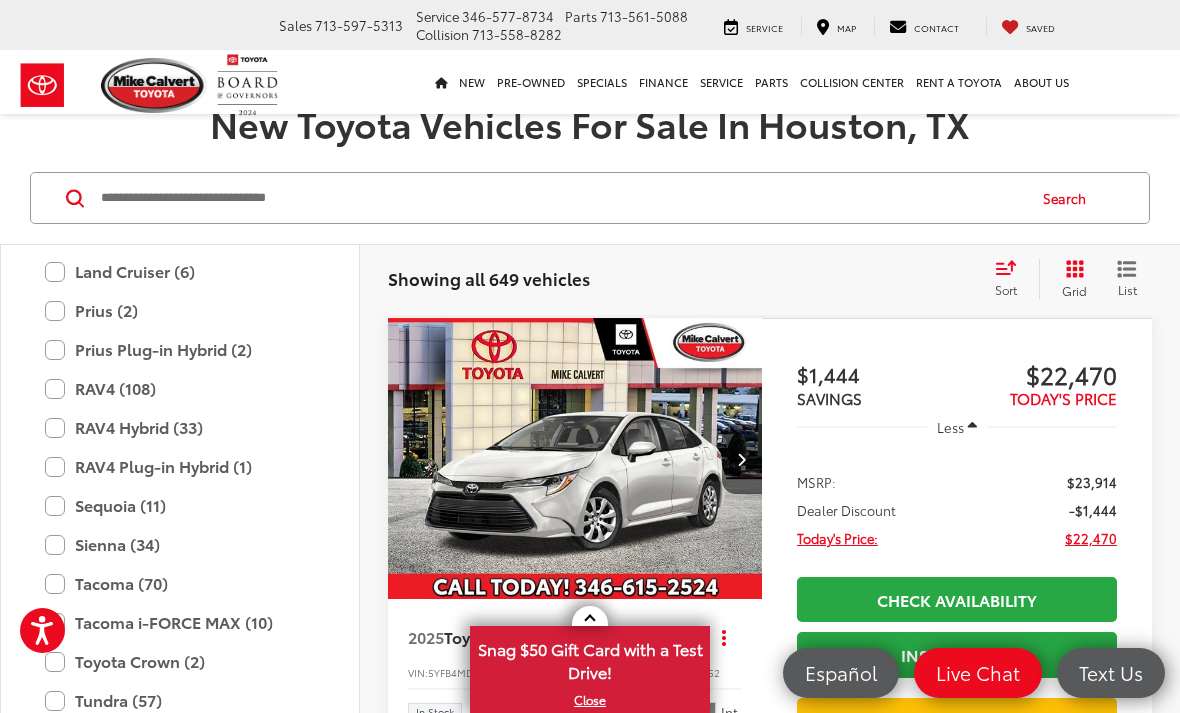 scroll, scrollTop: 205, scrollLeft: 0, axis: vertical 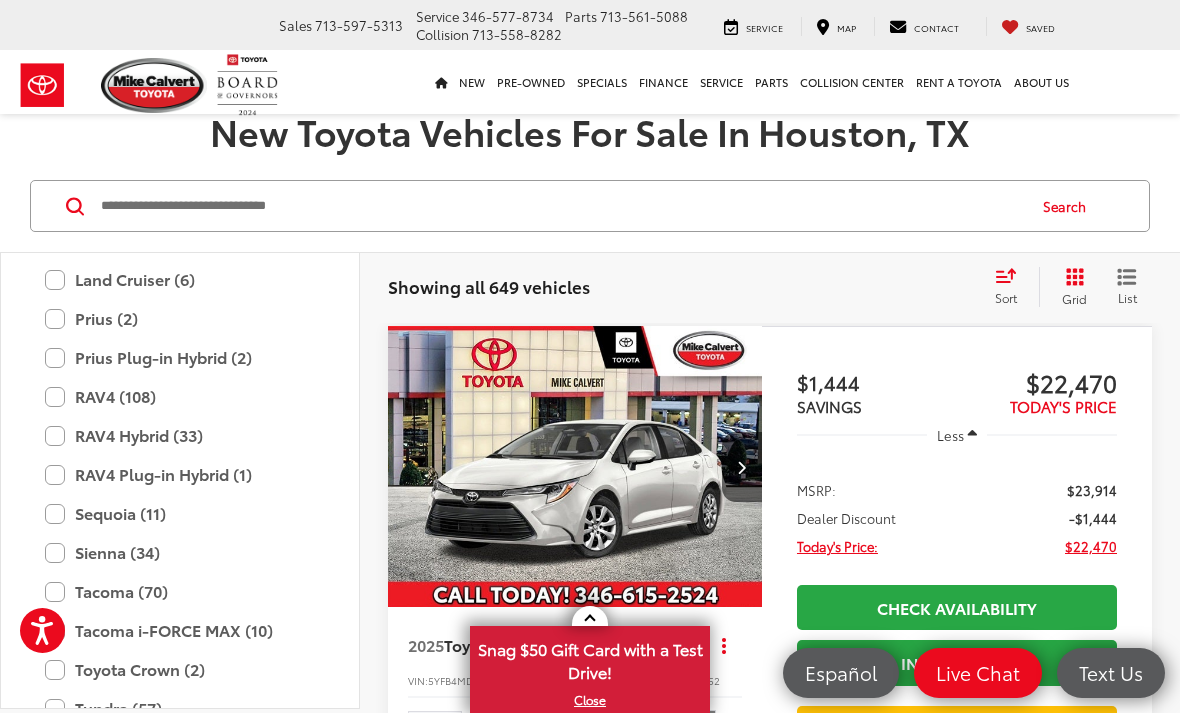 click at bounding box center [561, 206] 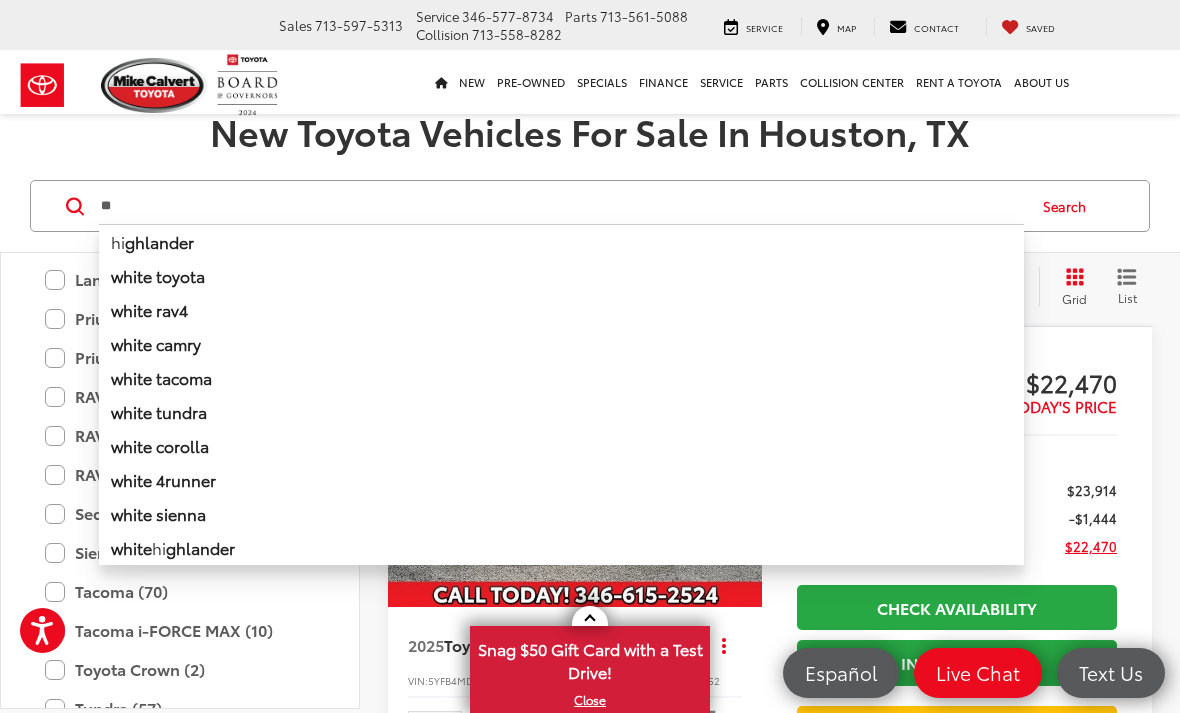 click on "ghlander" at bounding box center [159, 241] 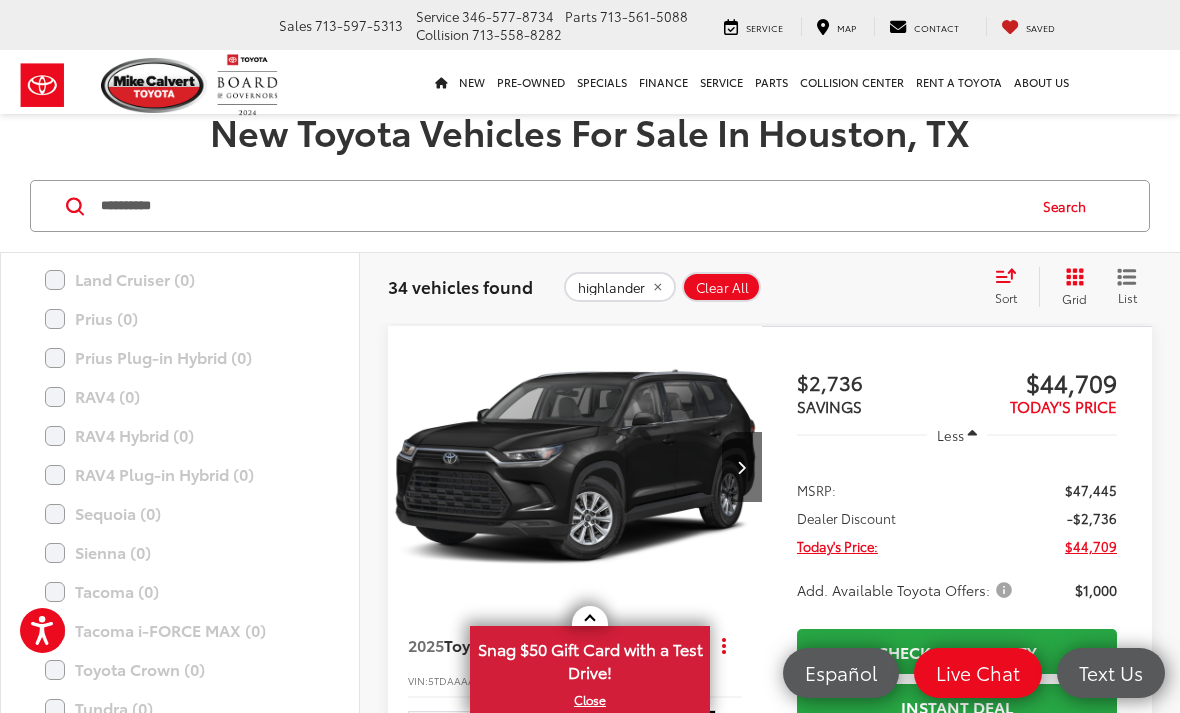 scroll, scrollTop: 229, scrollLeft: 0, axis: vertical 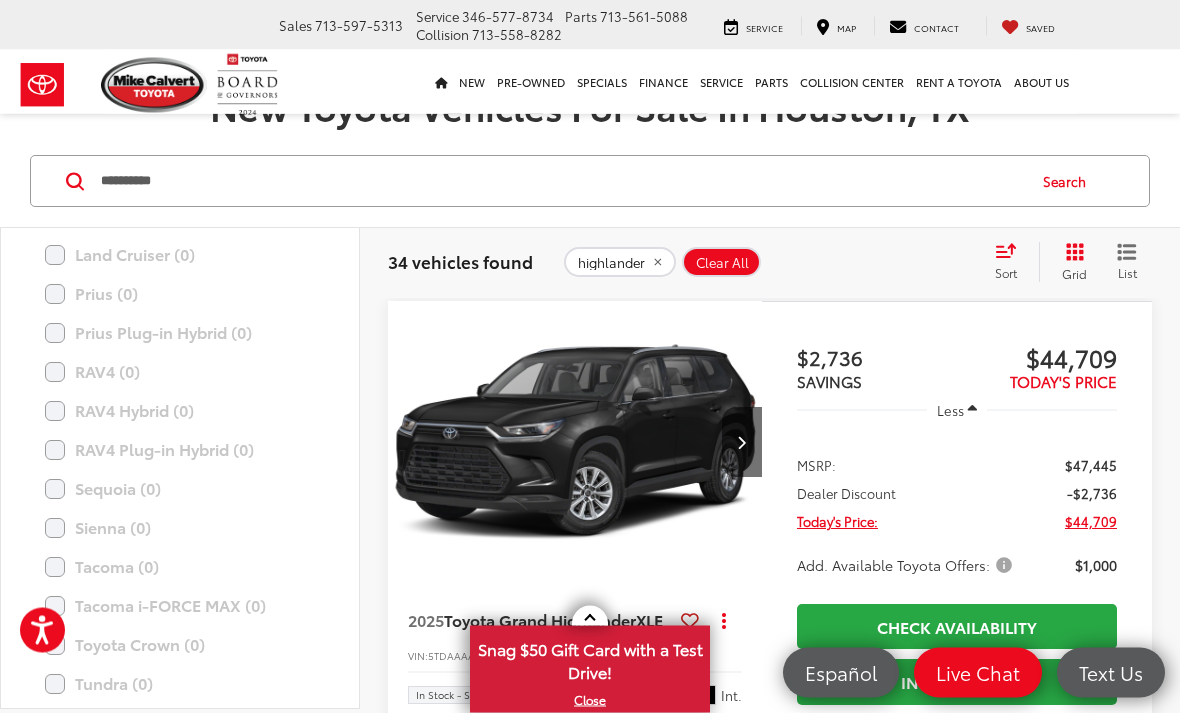 click at bounding box center (742, 443) 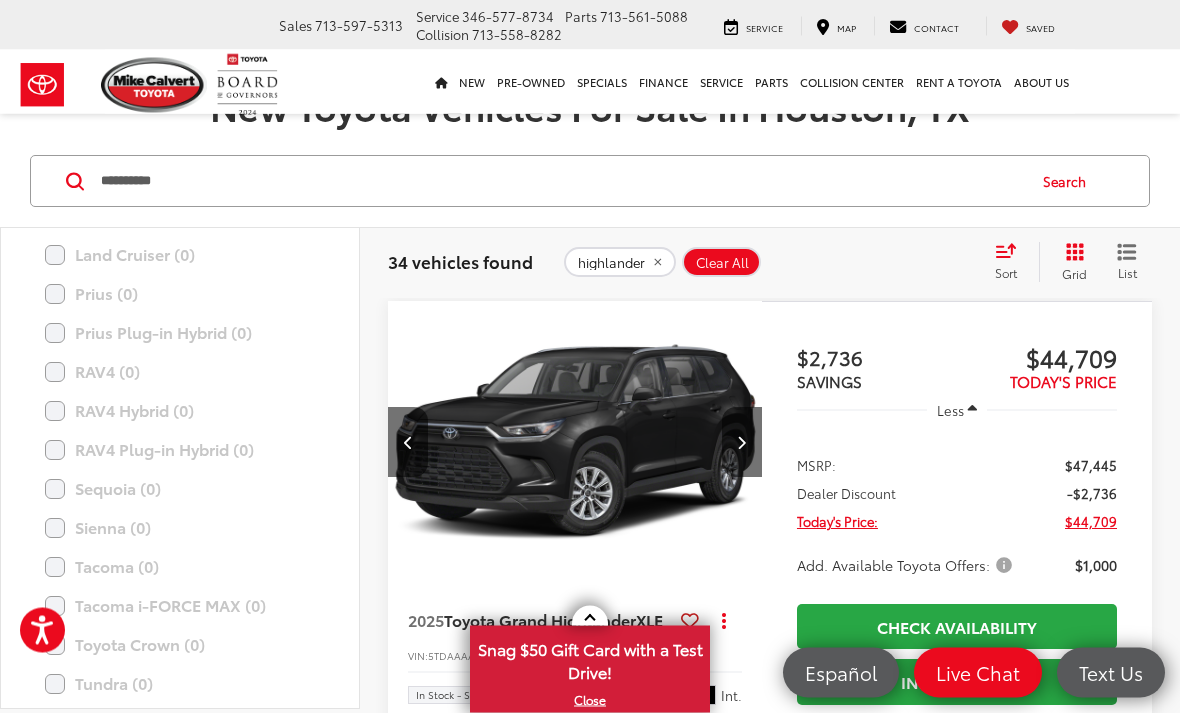 scroll, scrollTop: 230, scrollLeft: 0, axis: vertical 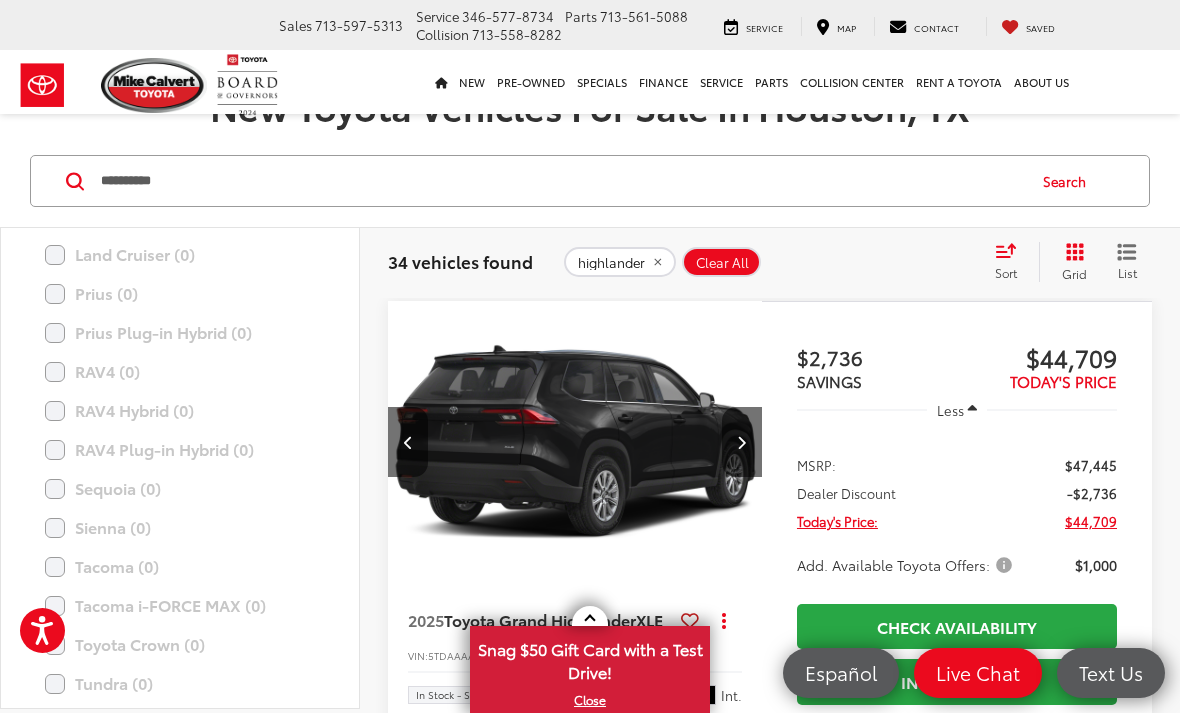 click at bounding box center (742, 442) 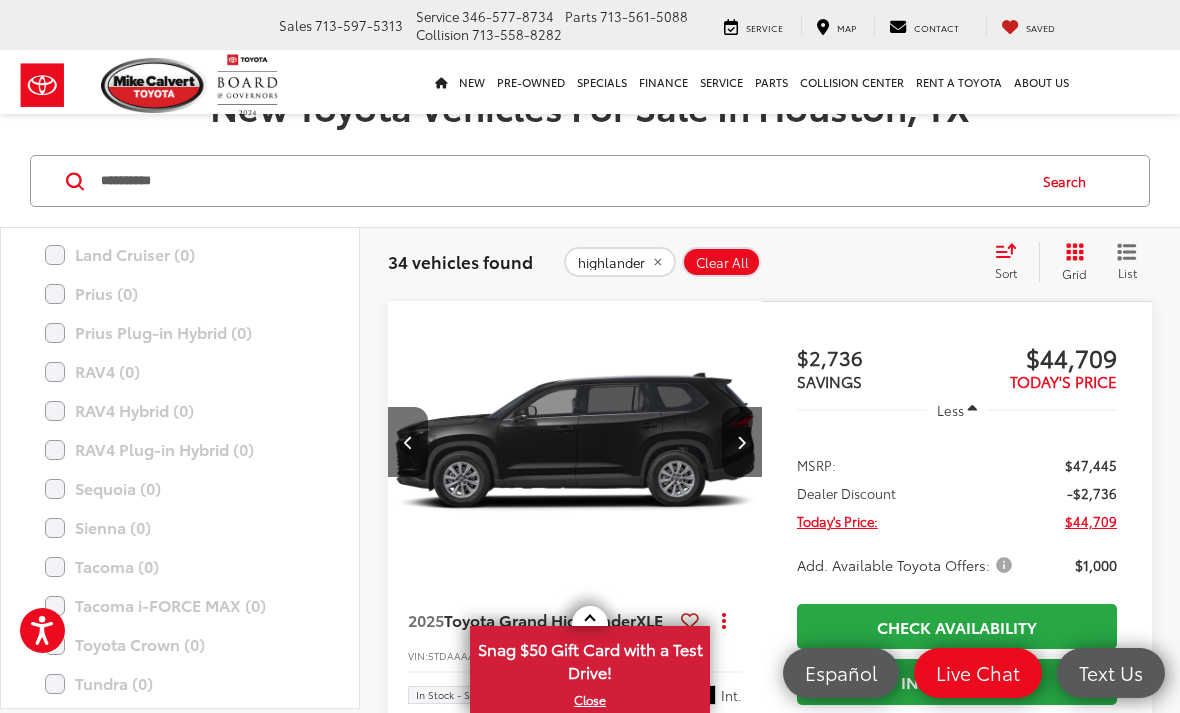 click at bounding box center (742, 442) 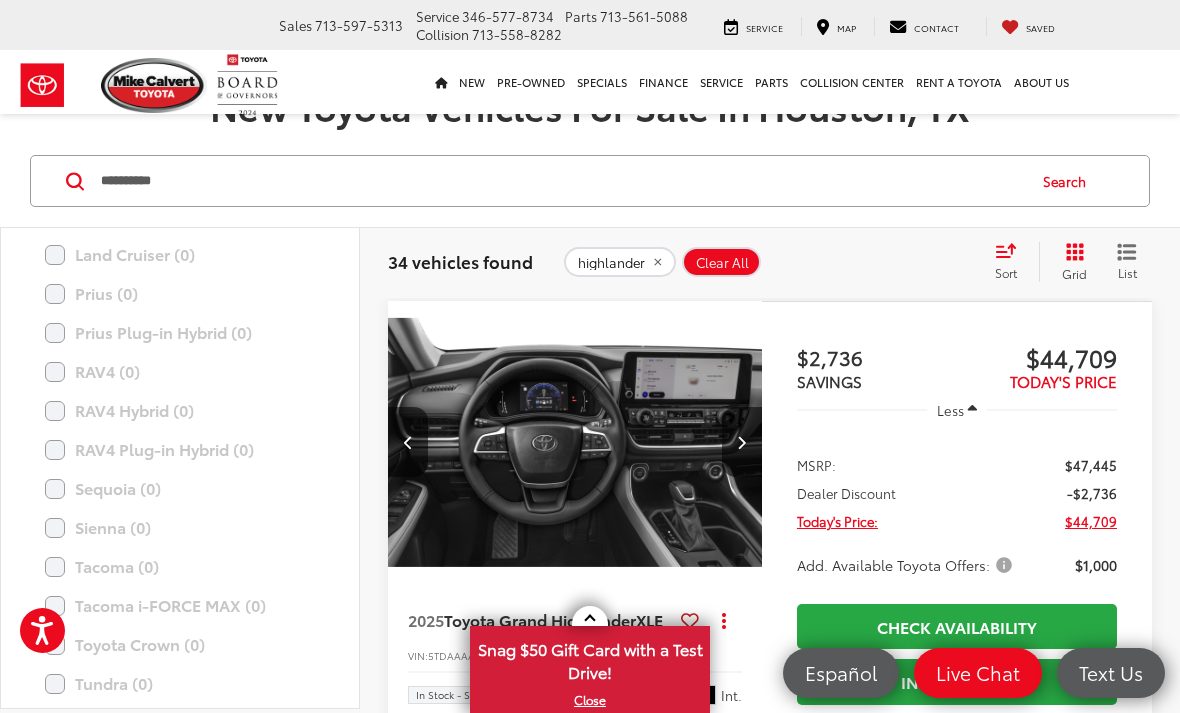 click at bounding box center (742, 442) 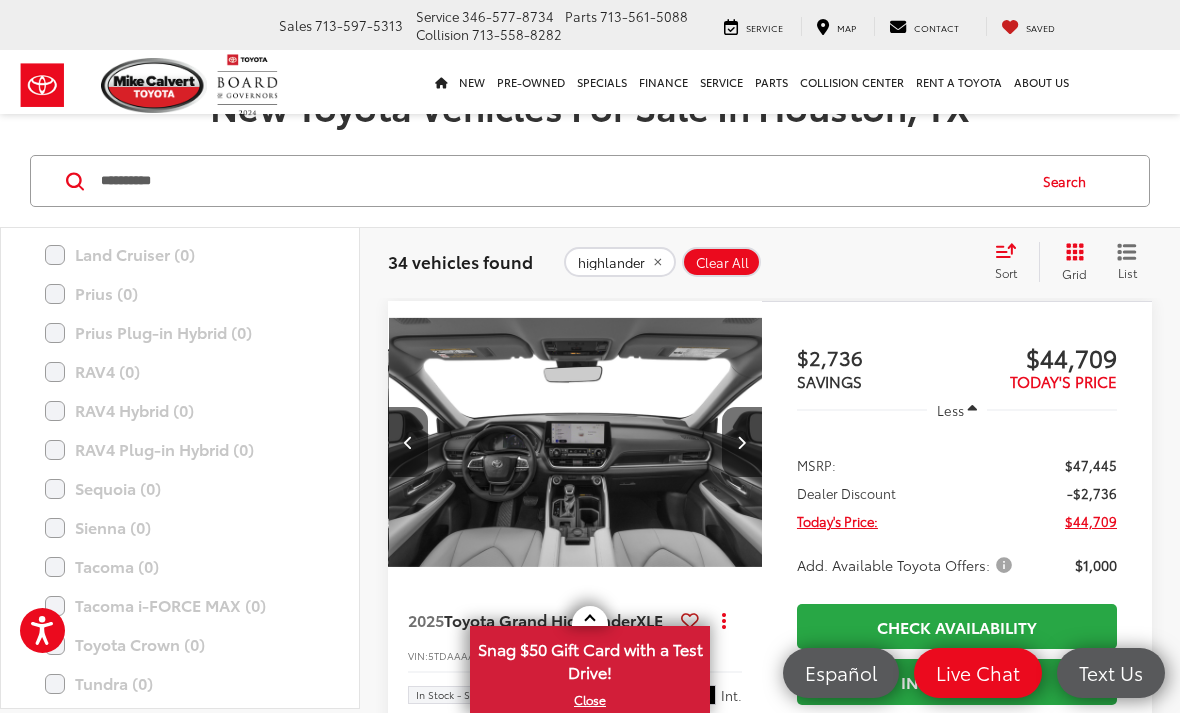 click at bounding box center [742, 442] 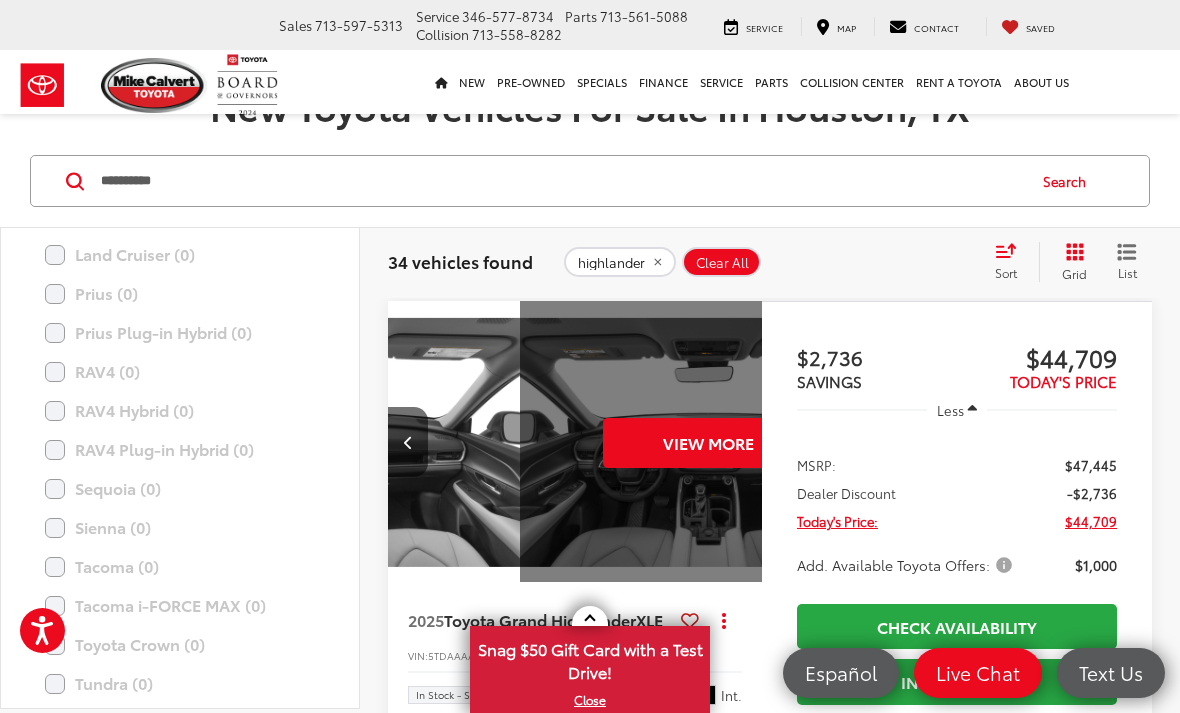 scroll, scrollTop: 0, scrollLeft: 1885, axis: horizontal 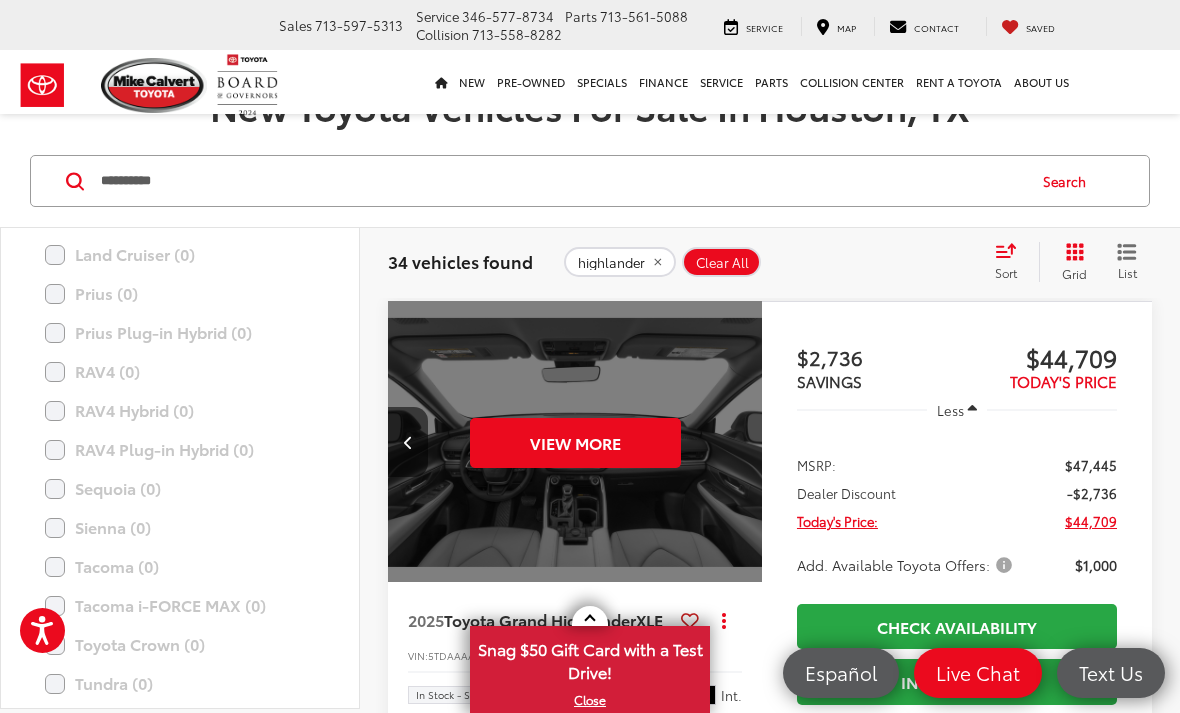 click on "View More" at bounding box center (575, 443) 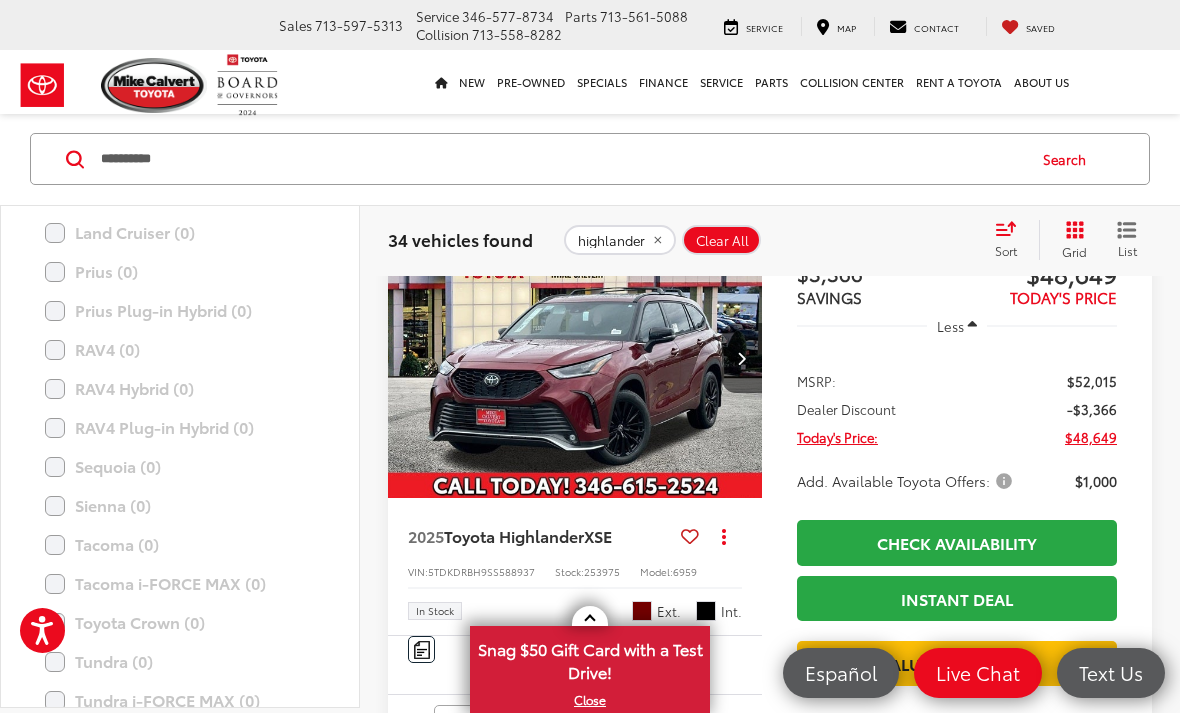 scroll, scrollTop: 1093, scrollLeft: 0, axis: vertical 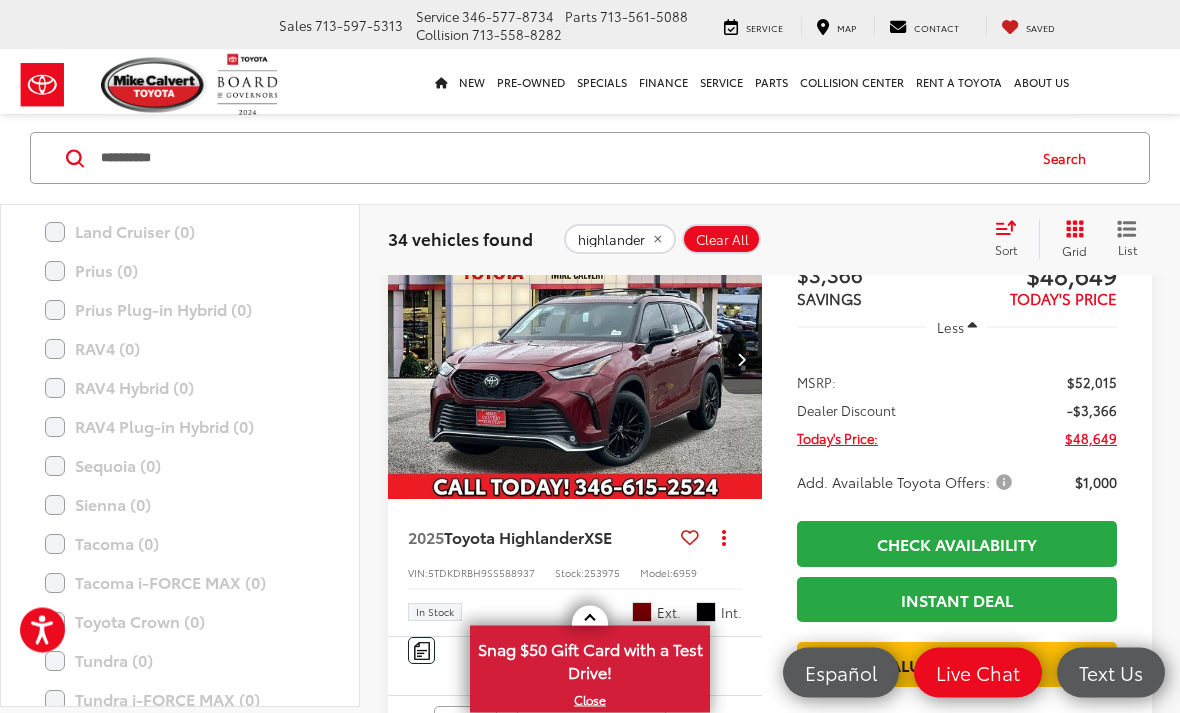 click at bounding box center (742, 360) 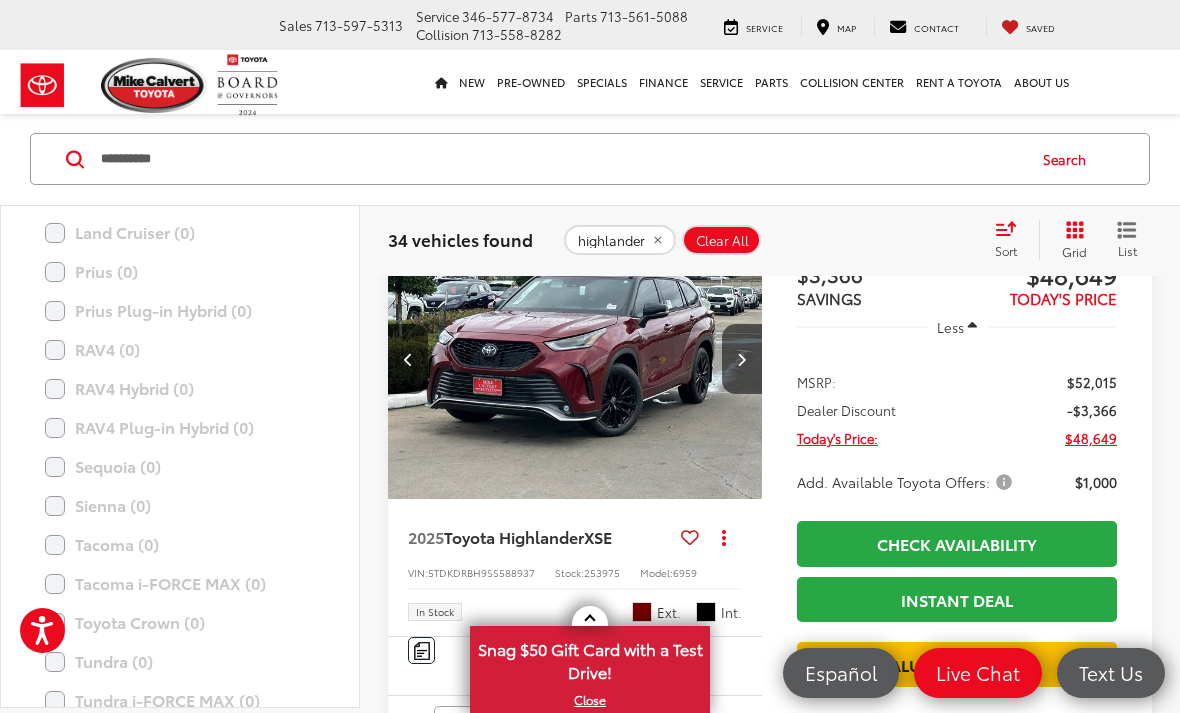 click at bounding box center [741, 359] 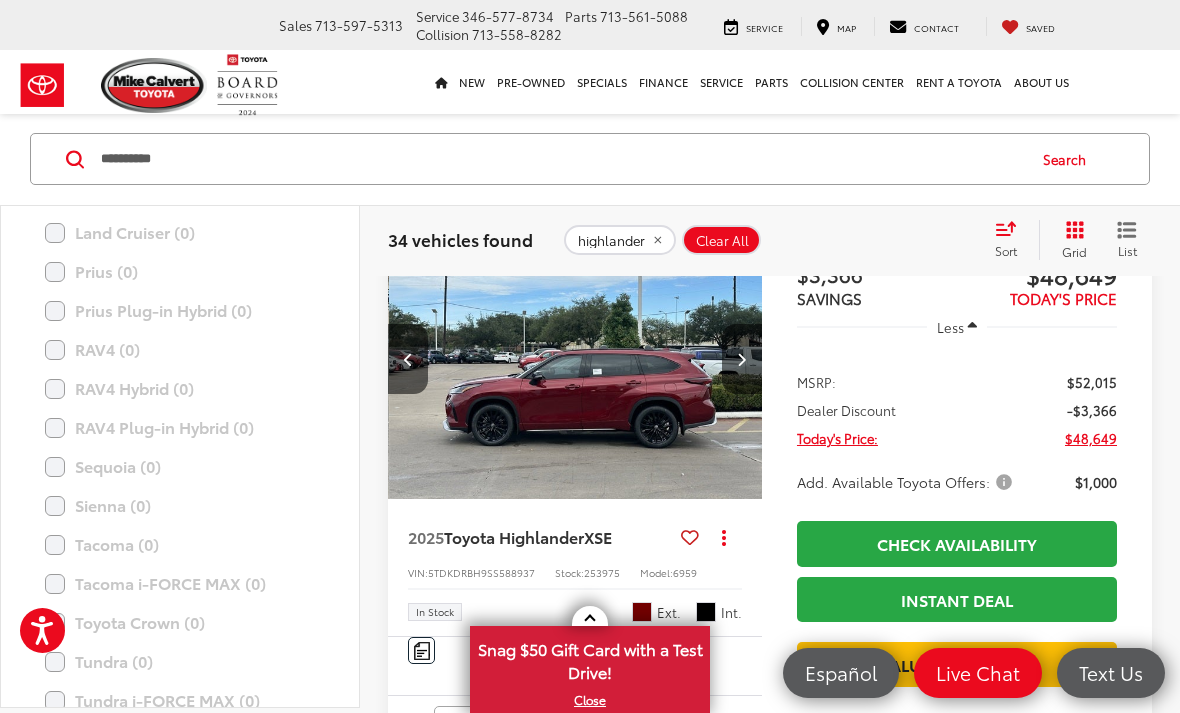 scroll, scrollTop: 0, scrollLeft: 754, axis: horizontal 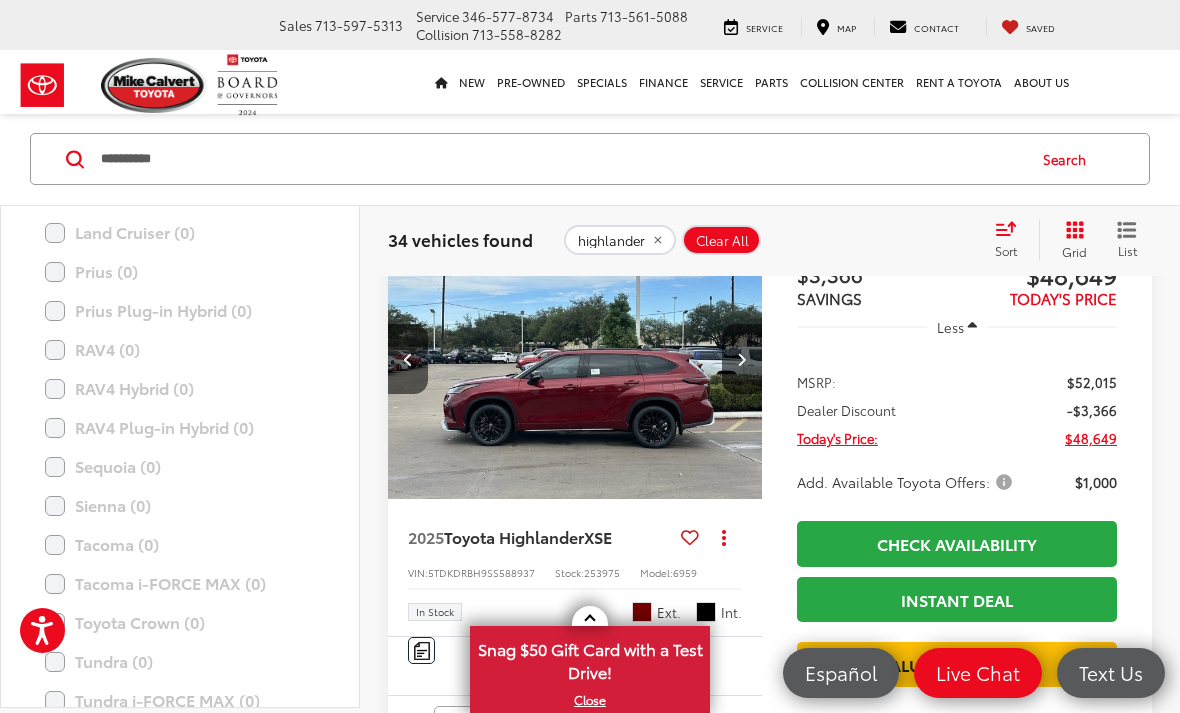 click at bounding box center (742, 359) 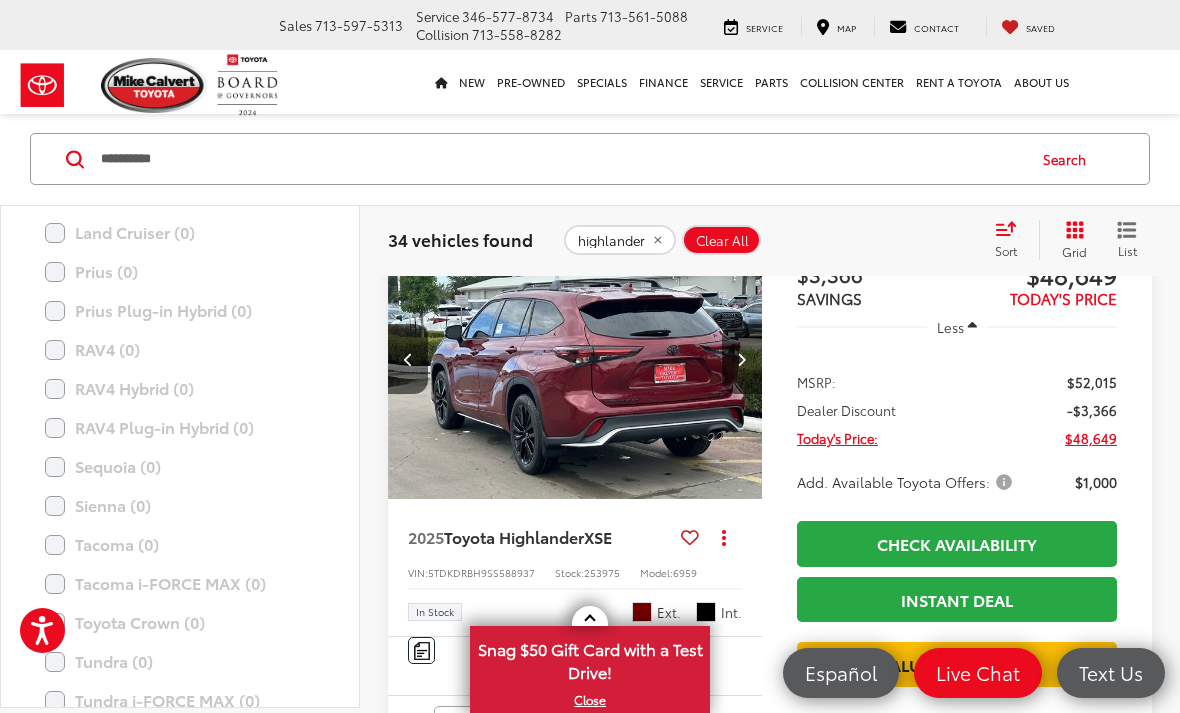scroll, scrollTop: 0, scrollLeft: 1131, axis: horizontal 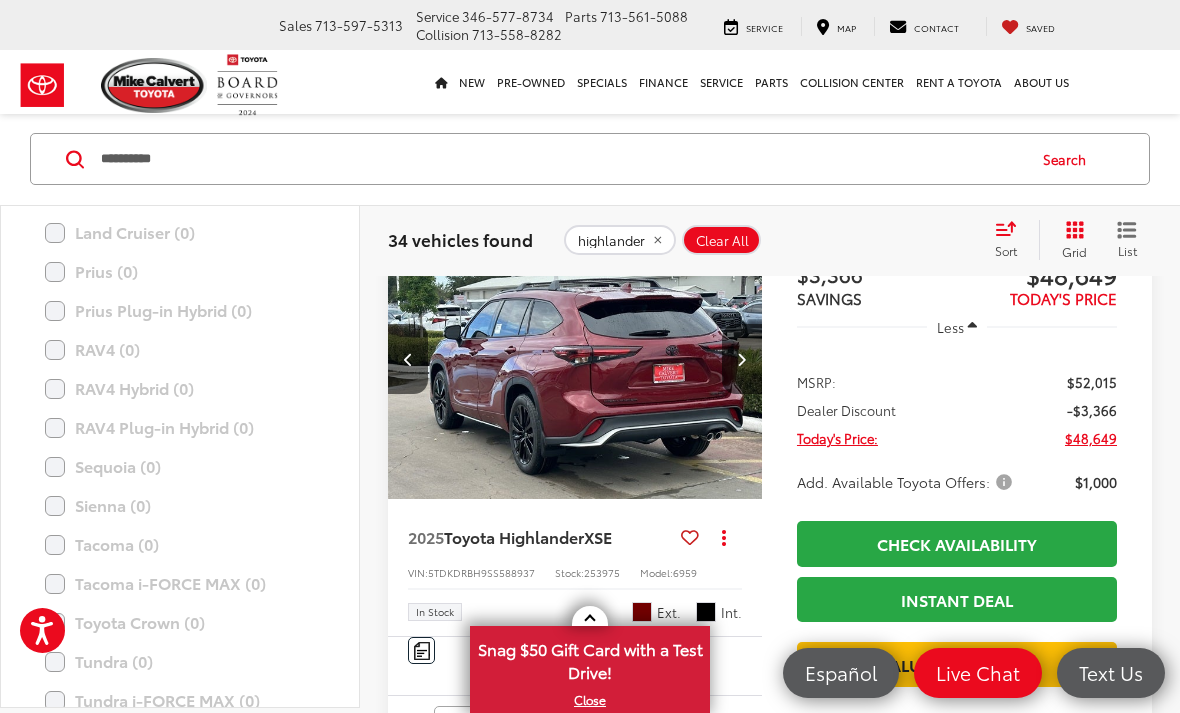 click at bounding box center [741, 359] 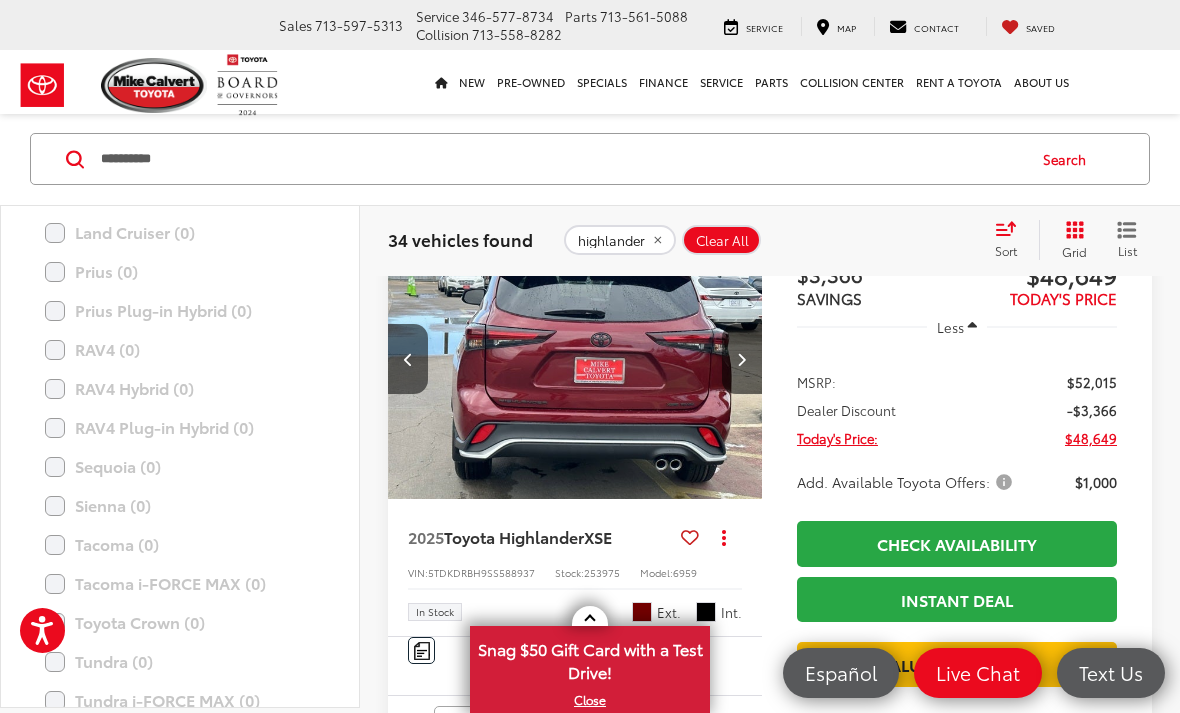 scroll, scrollTop: 0, scrollLeft: 1508, axis: horizontal 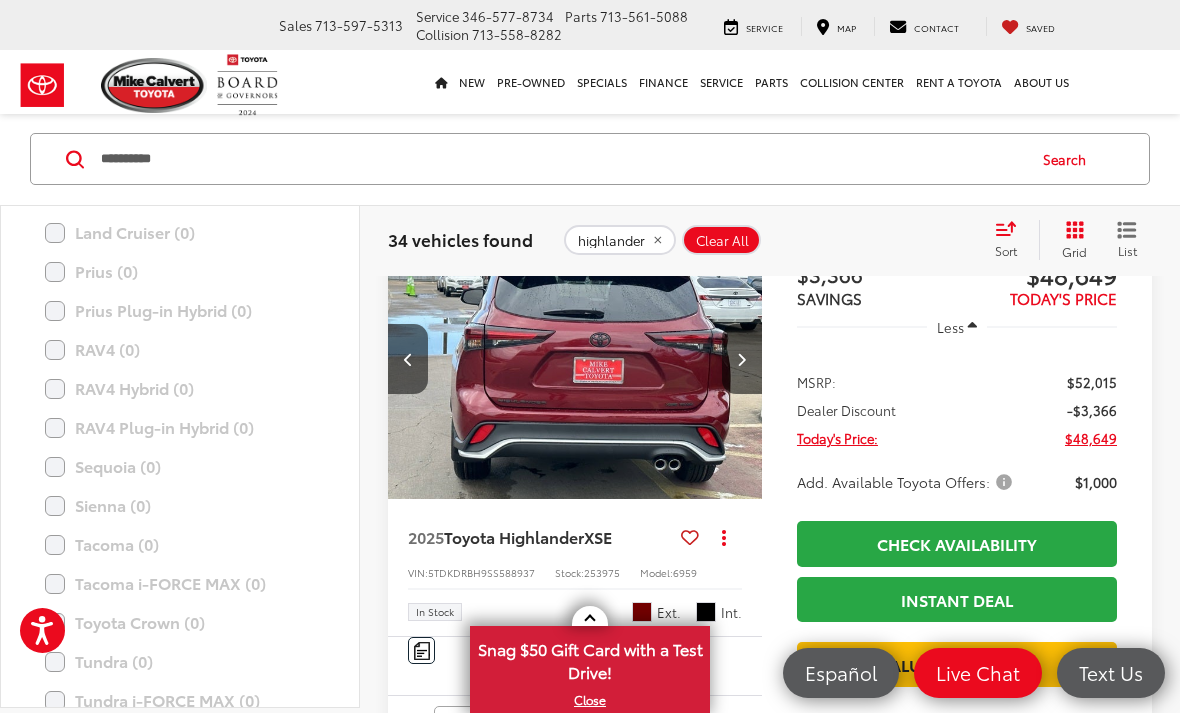 click at bounding box center (741, 359) 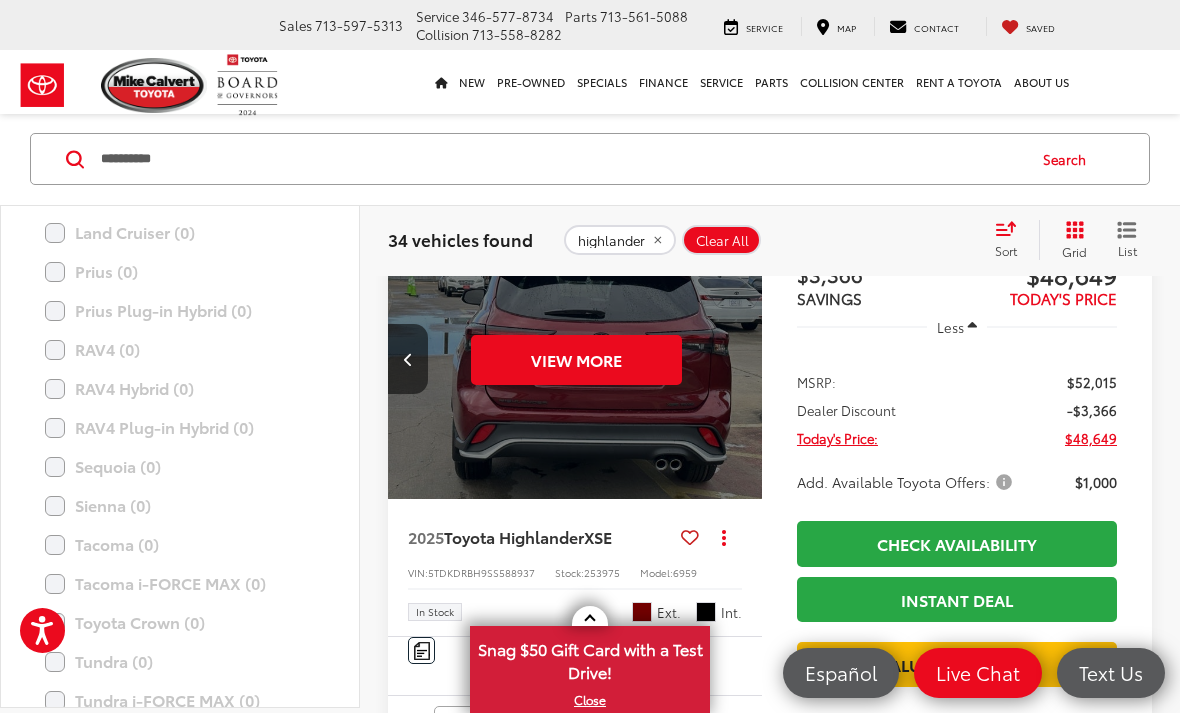 scroll, scrollTop: 0, scrollLeft: 1885, axis: horizontal 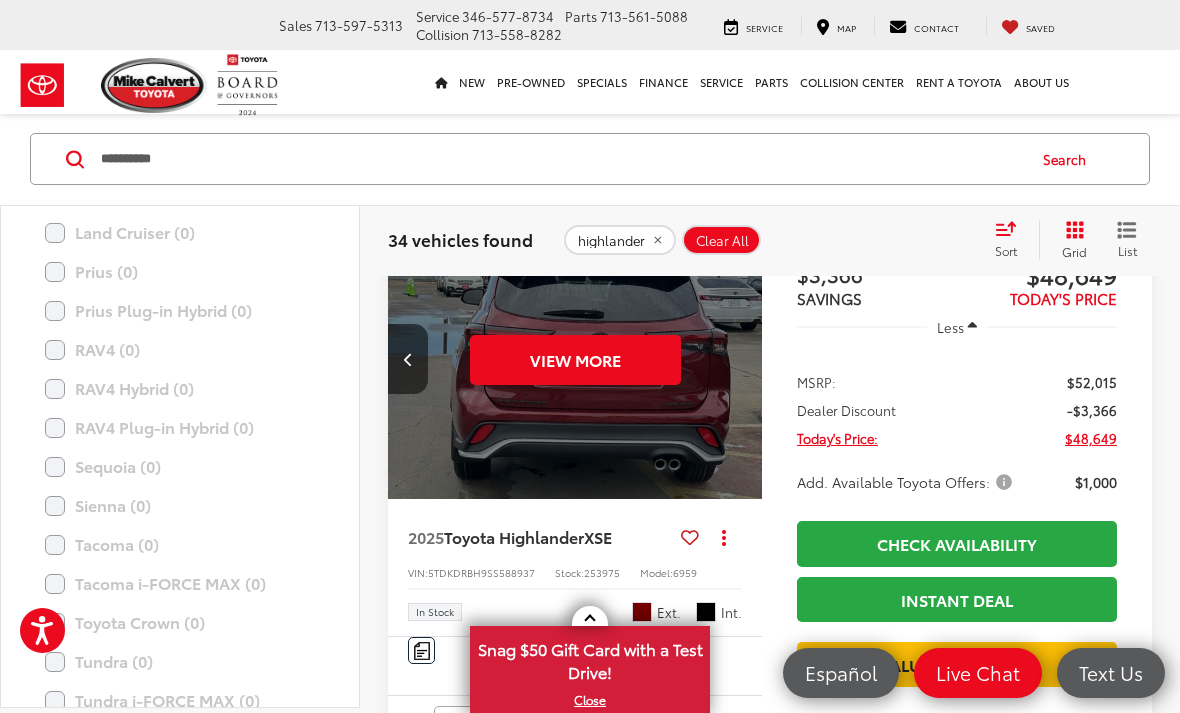 click on "View More" at bounding box center [575, 360] 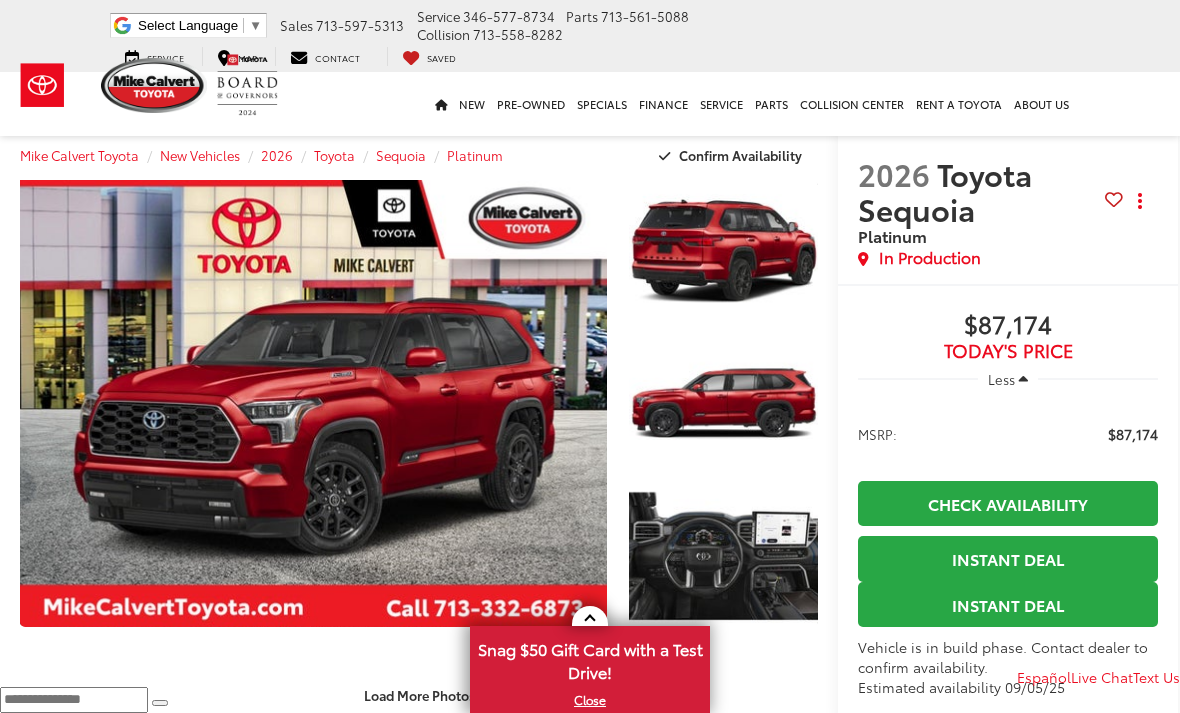 scroll, scrollTop: 530, scrollLeft: 0, axis: vertical 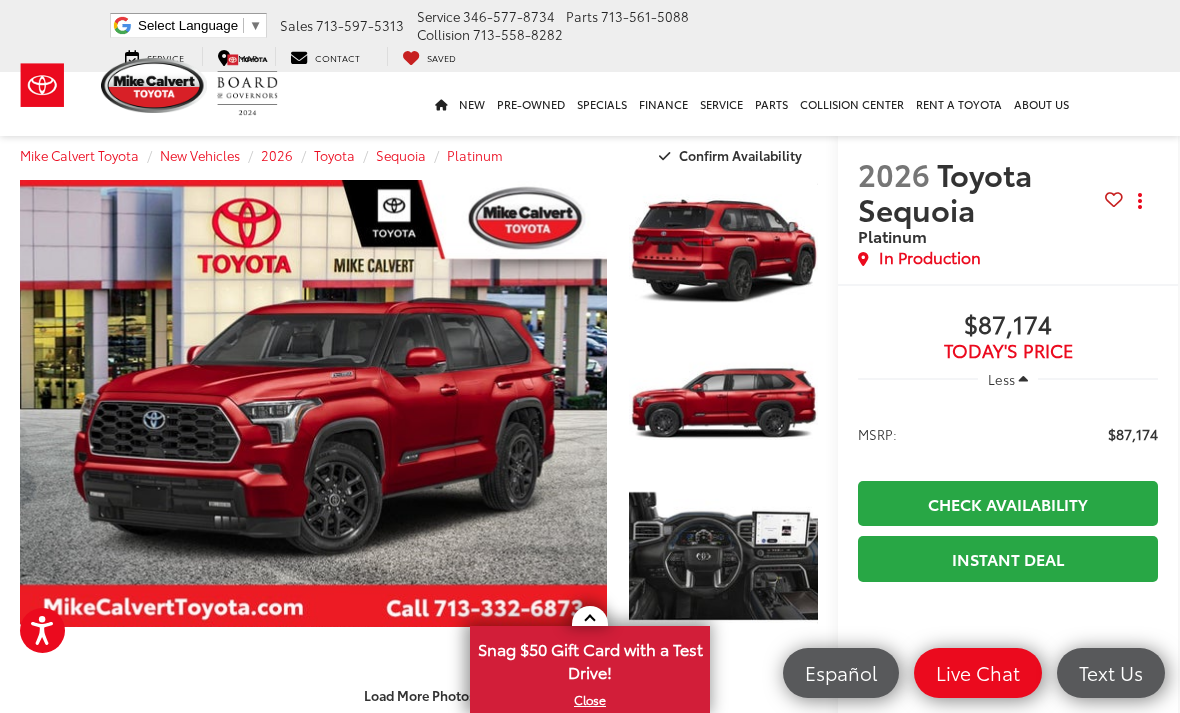 click at bounding box center [313, 403] 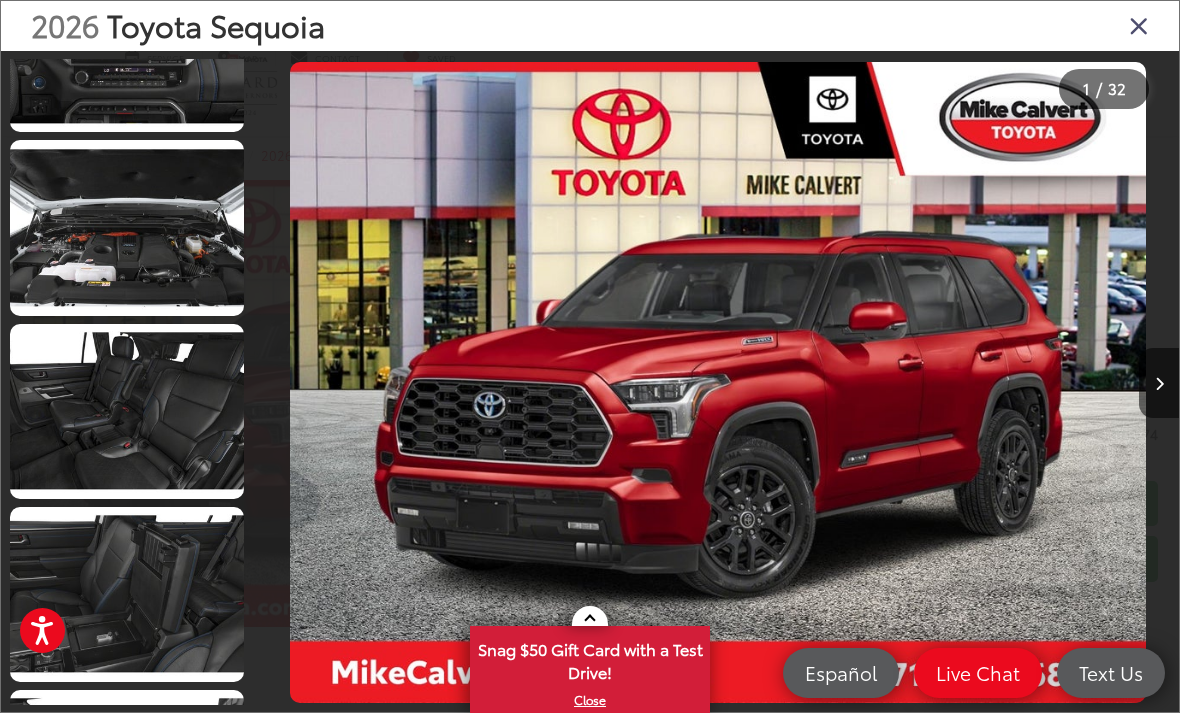 scroll, scrollTop: 1197, scrollLeft: 0, axis: vertical 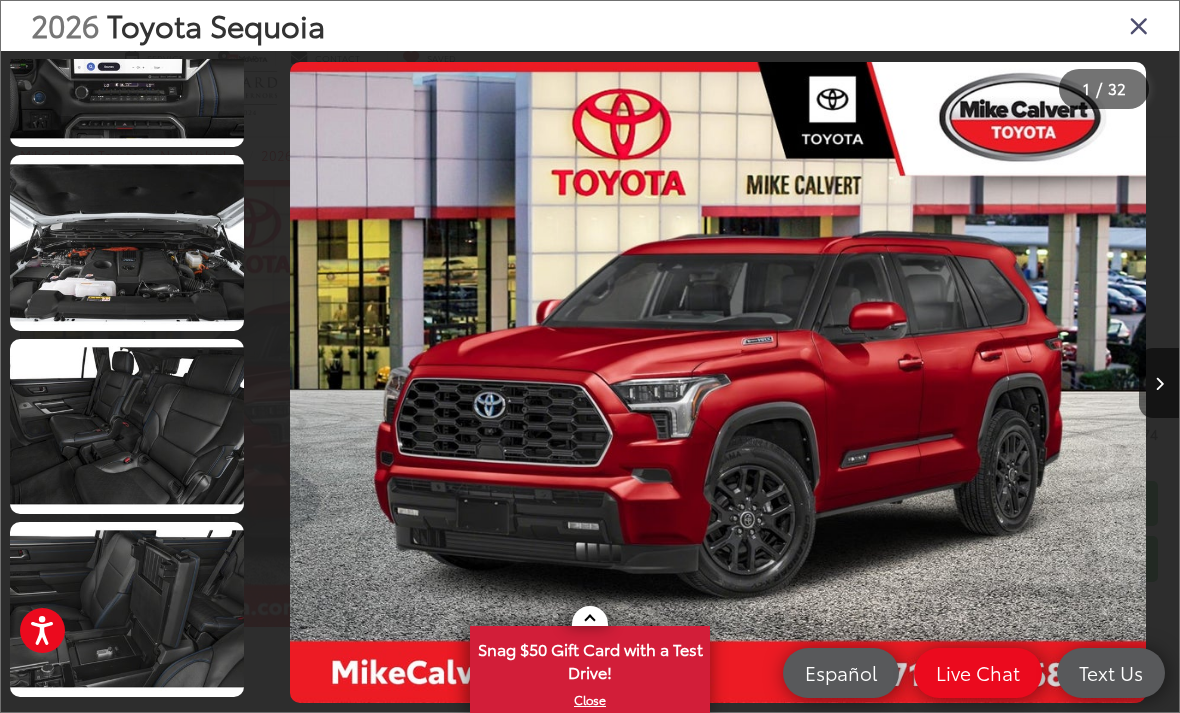 click at bounding box center (127, 426) 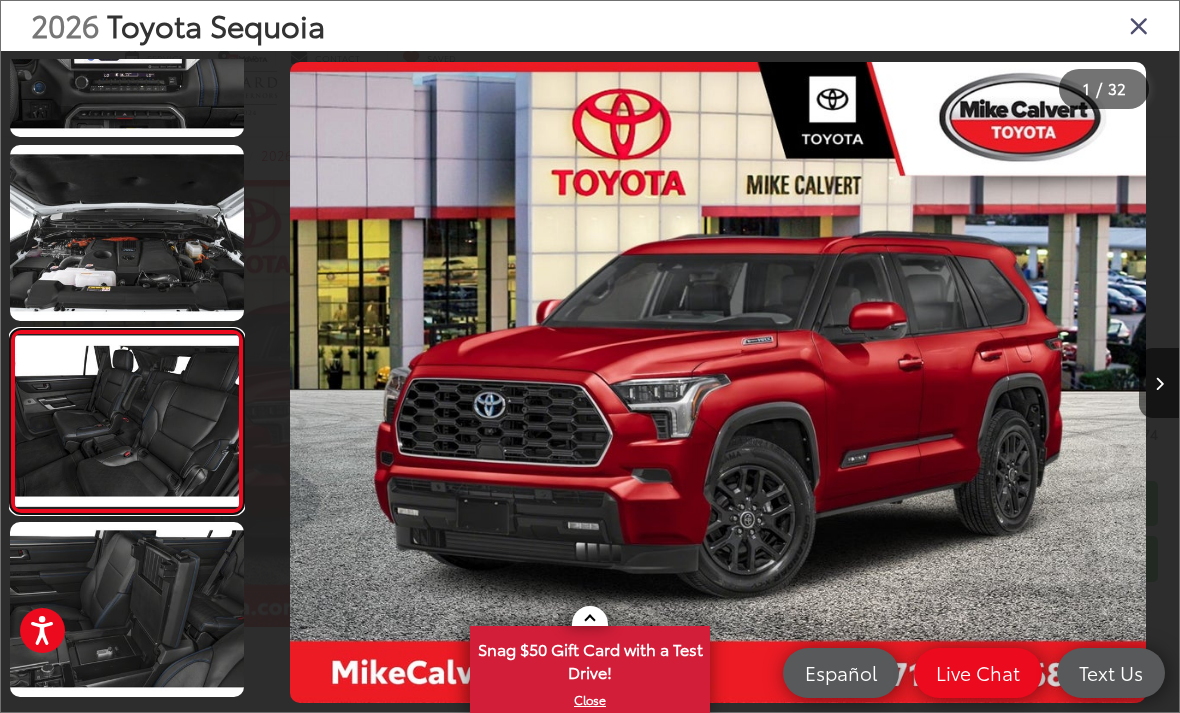 scroll, scrollTop: 0, scrollLeft: 2901, axis: horizontal 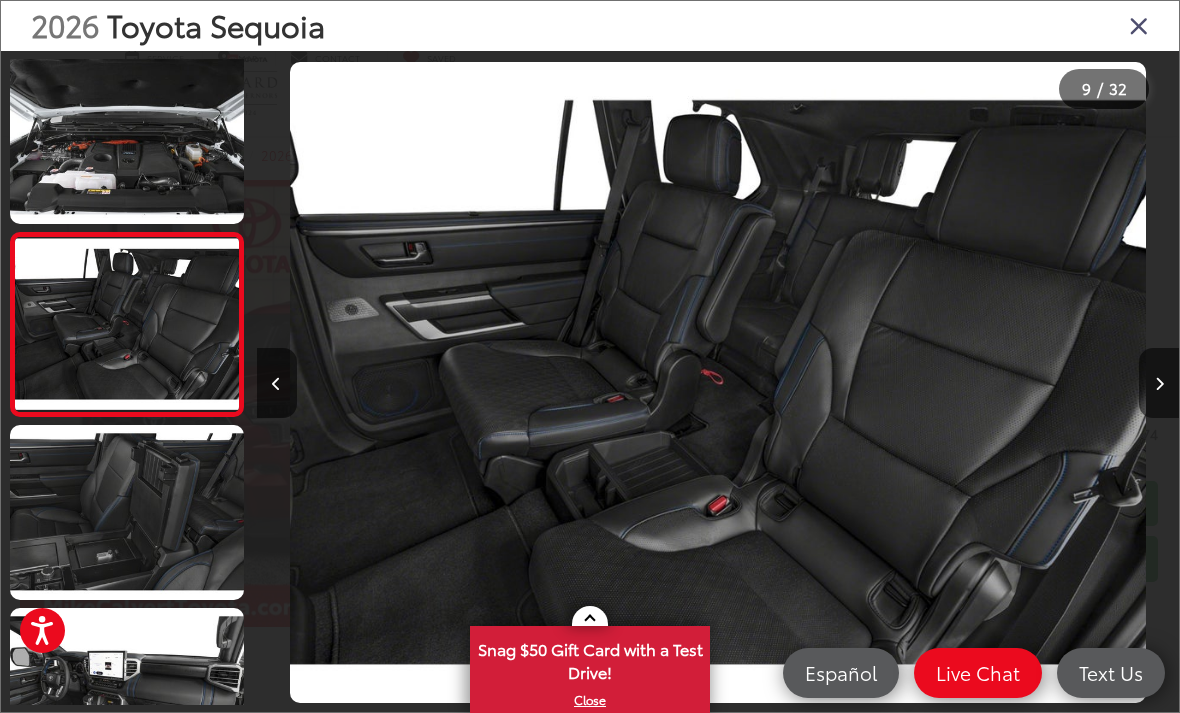 click at bounding box center [1139, 25] 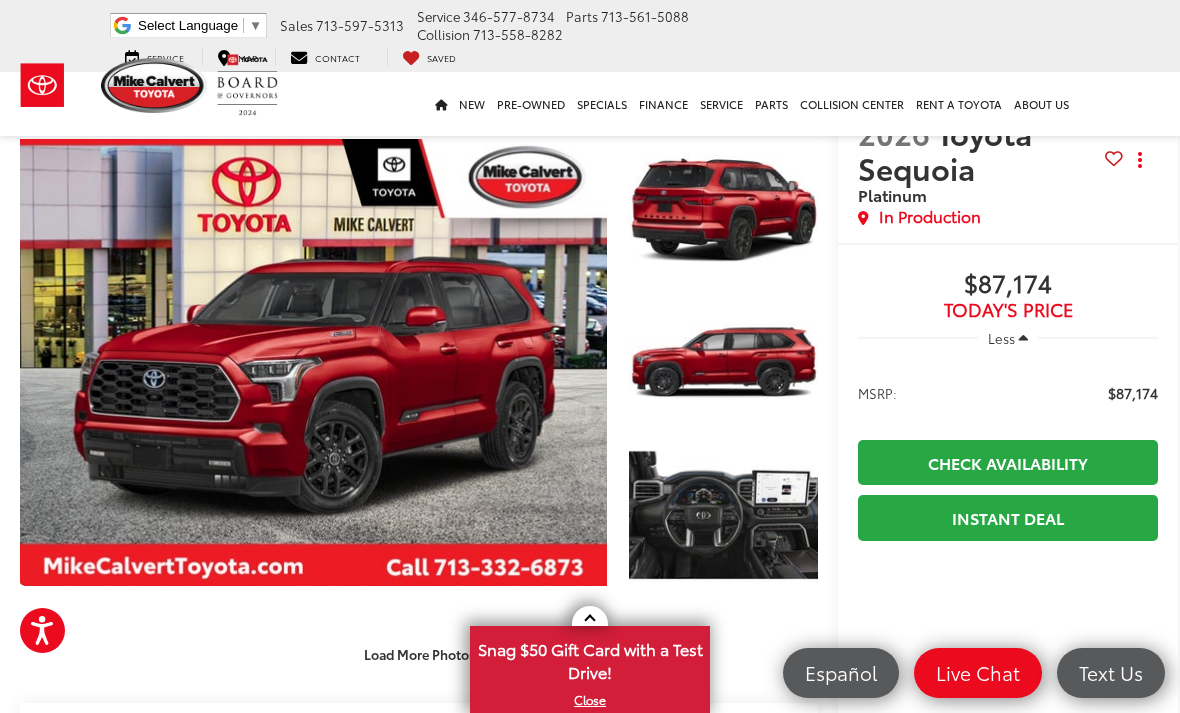 scroll, scrollTop: 0, scrollLeft: 0, axis: both 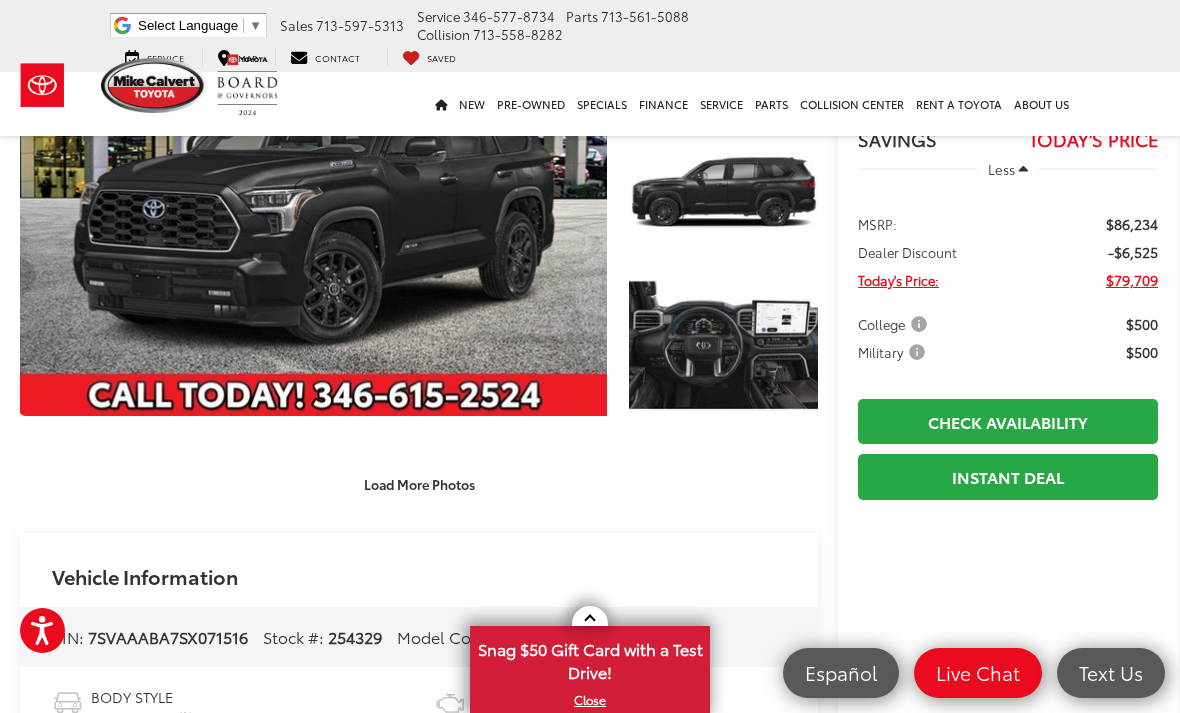 click on "Load More Photos" at bounding box center (419, 484) 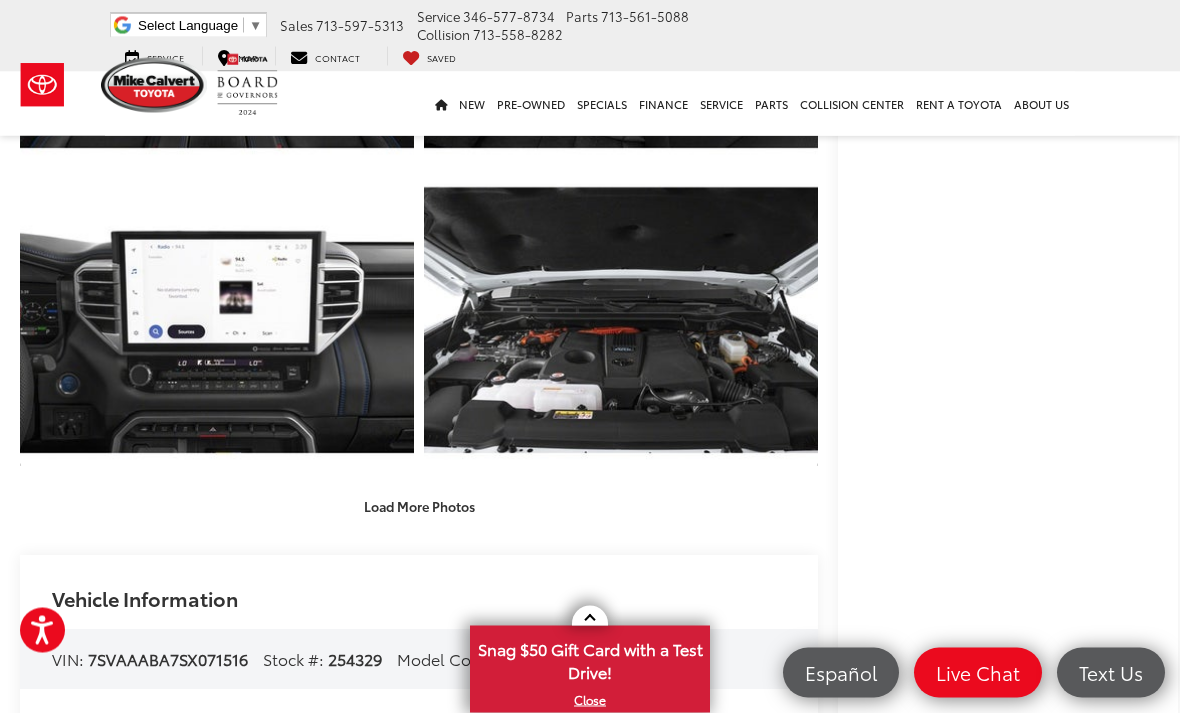 scroll, scrollTop: 782, scrollLeft: 0, axis: vertical 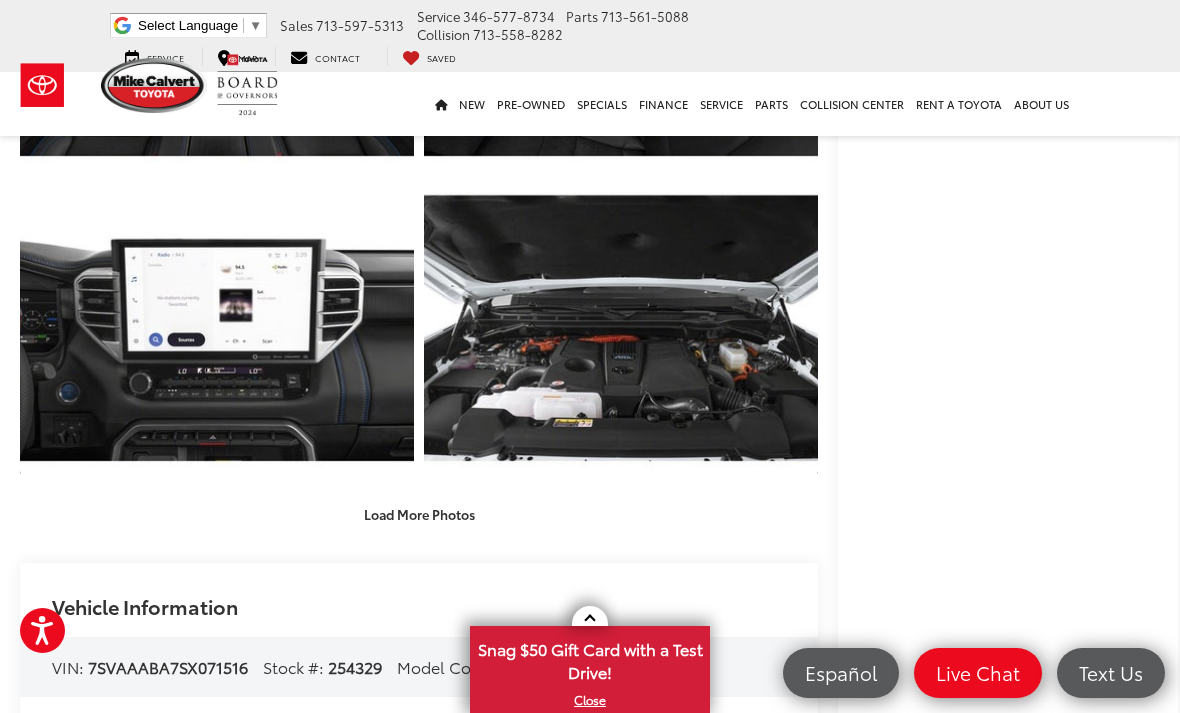 click on "Load More Photos" at bounding box center (419, 514) 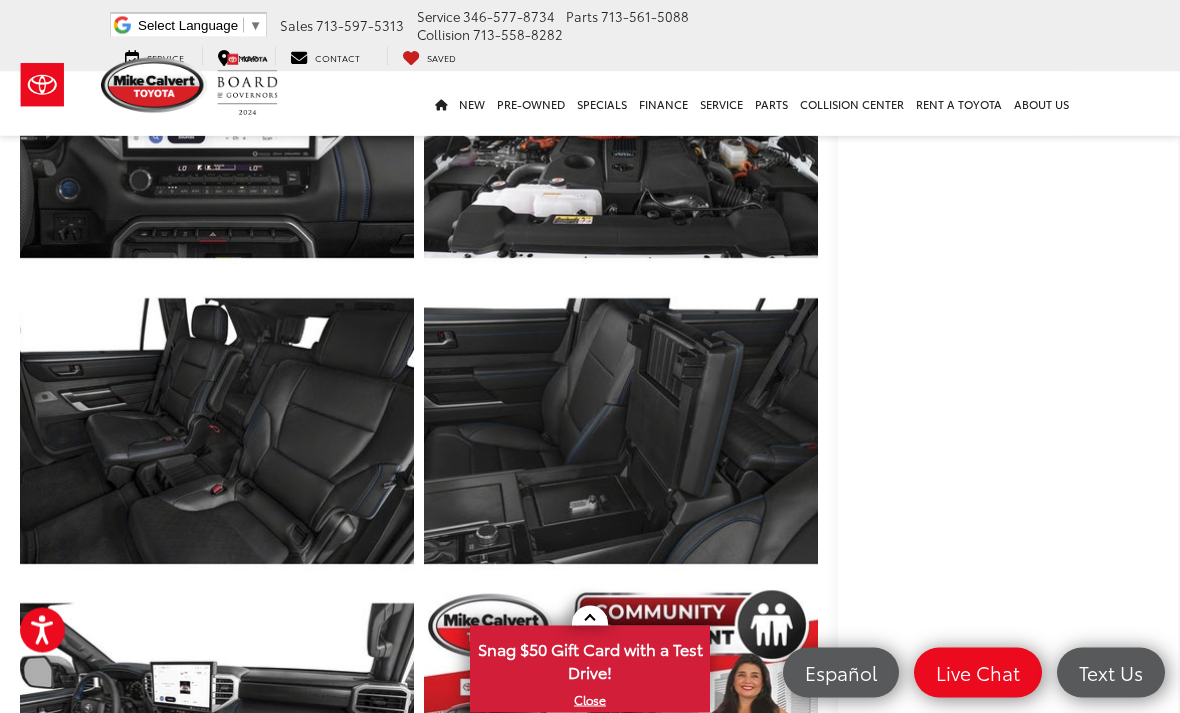 scroll, scrollTop: 991, scrollLeft: 0, axis: vertical 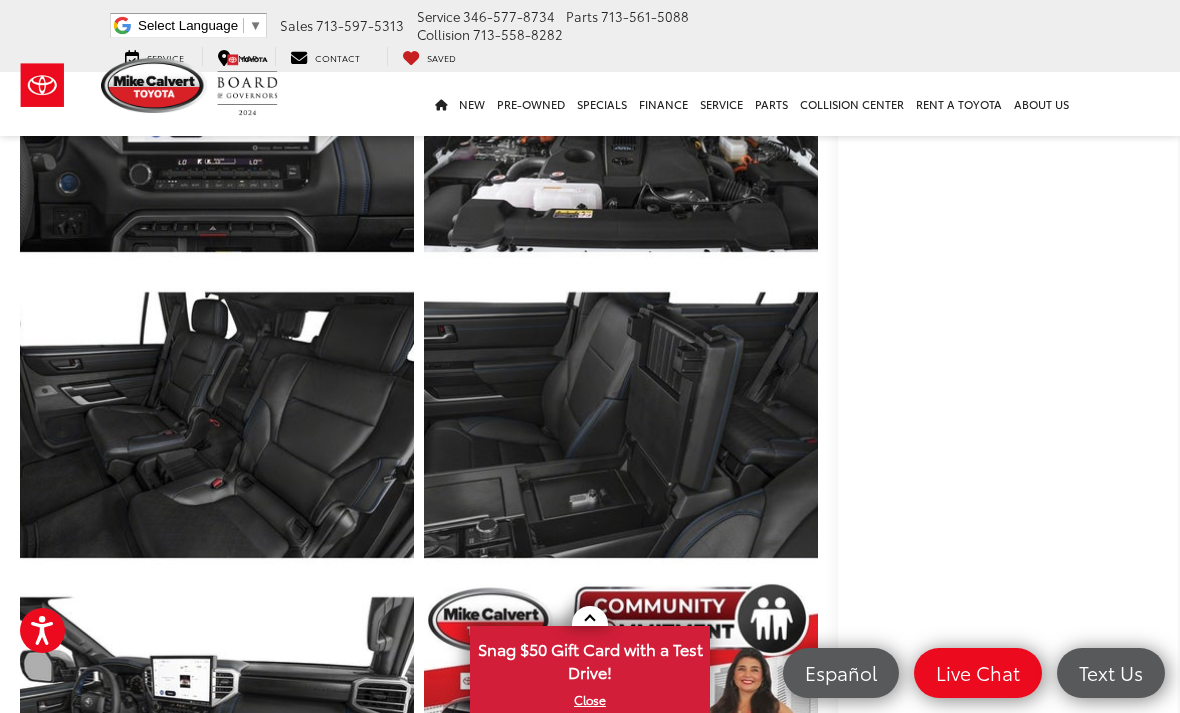 click at bounding box center [217, 425] 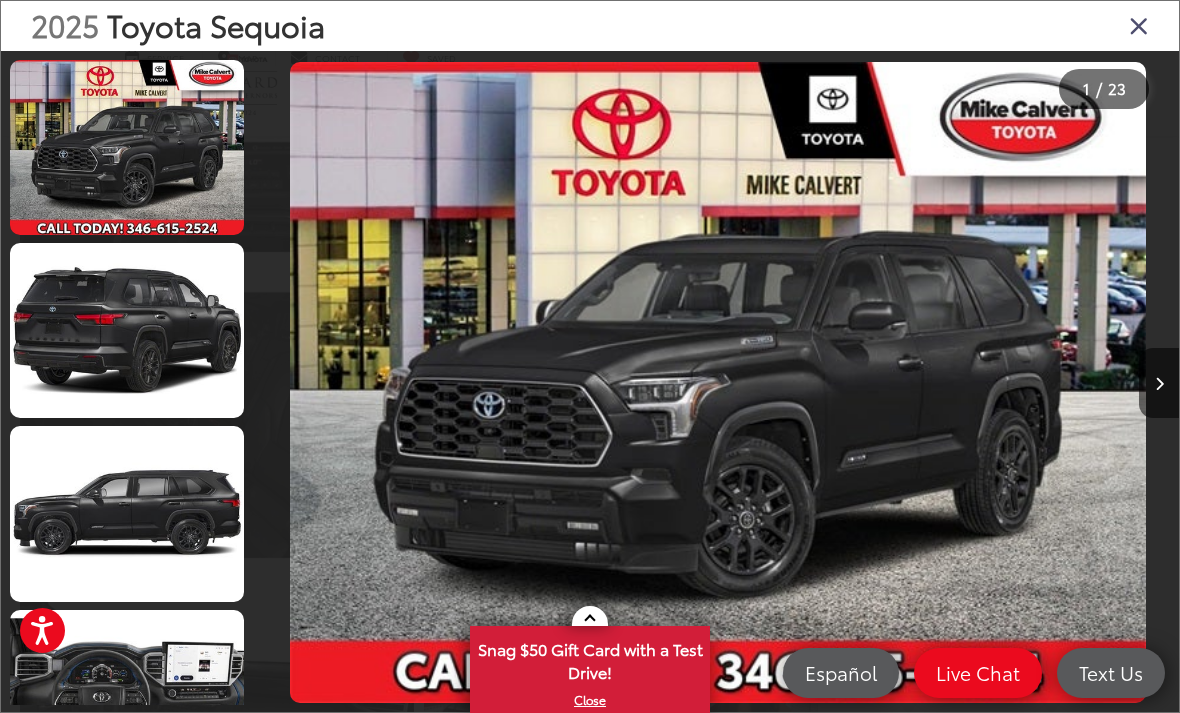 scroll, scrollTop: 0, scrollLeft: 2815, axis: horizontal 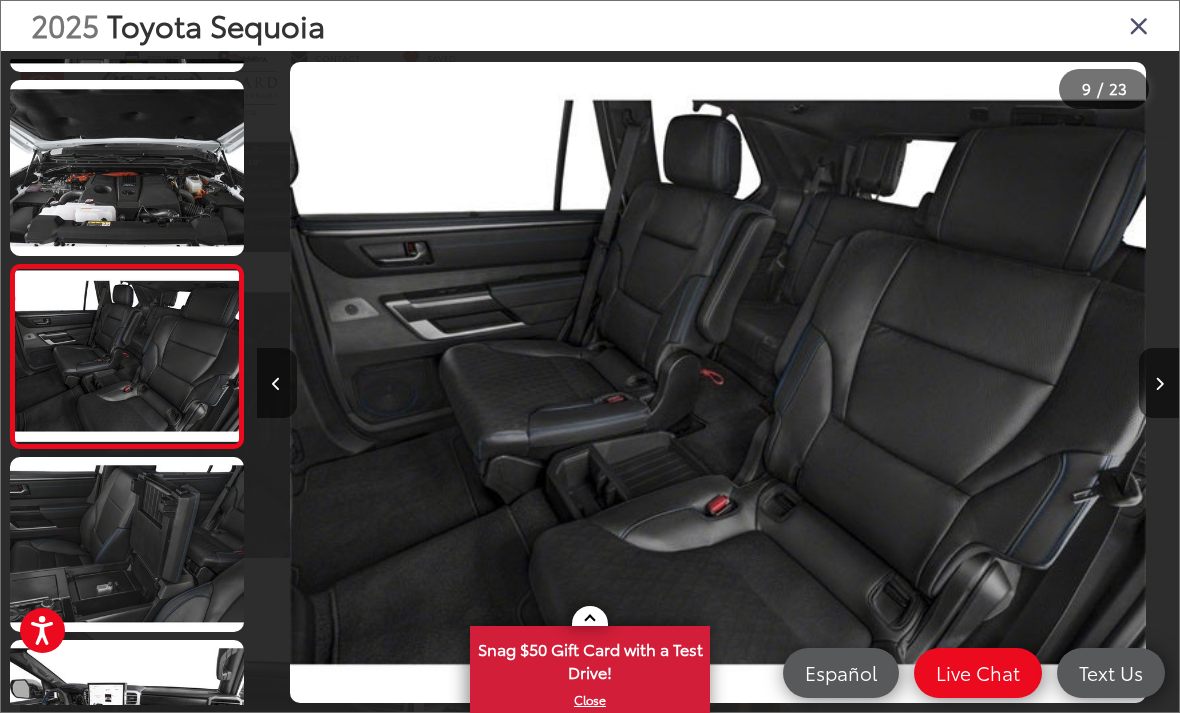 click at bounding box center [127, 544] 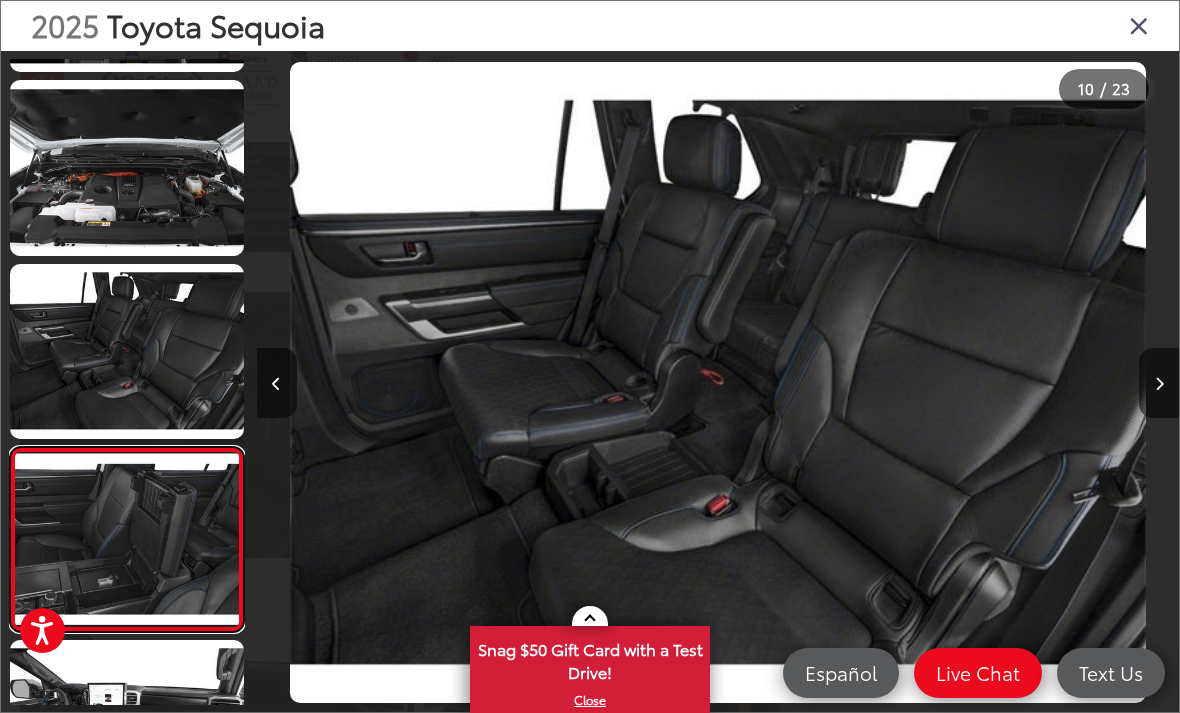 scroll, scrollTop: 1394, scrollLeft: 0, axis: vertical 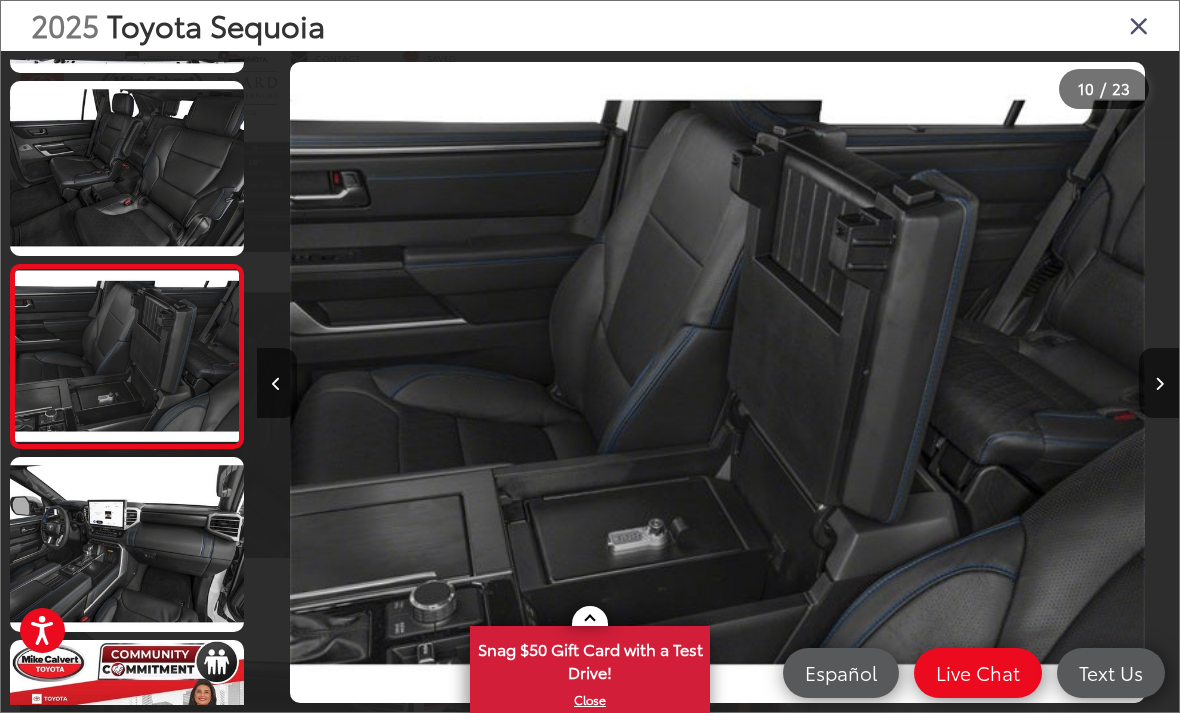 click at bounding box center [127, 544] 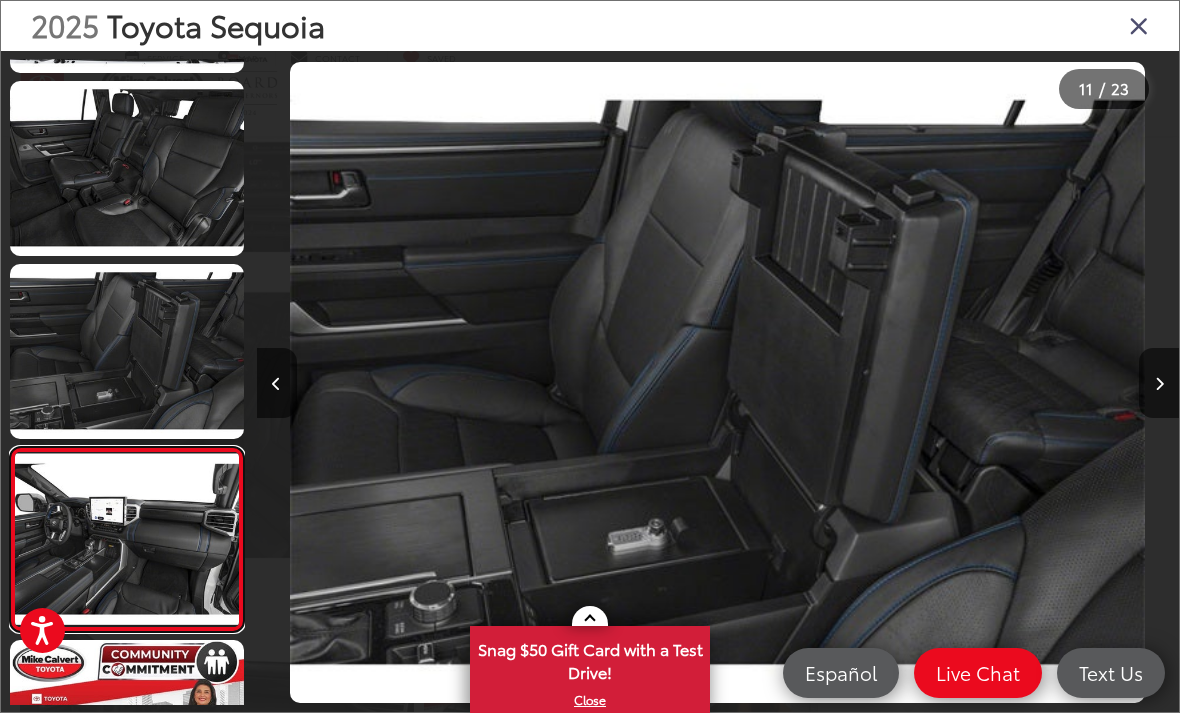scroll, scrollTop: 0, scrollLeft: 9103, axis: horizontal 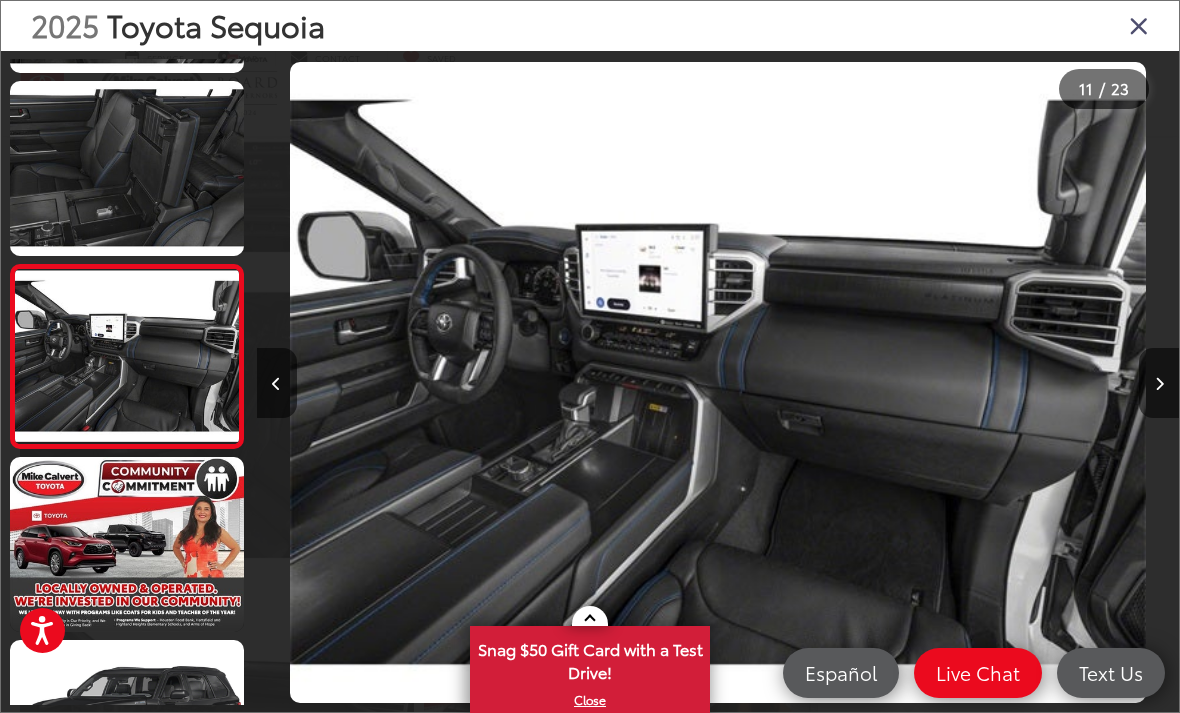 click at bounding box center (127, 727) 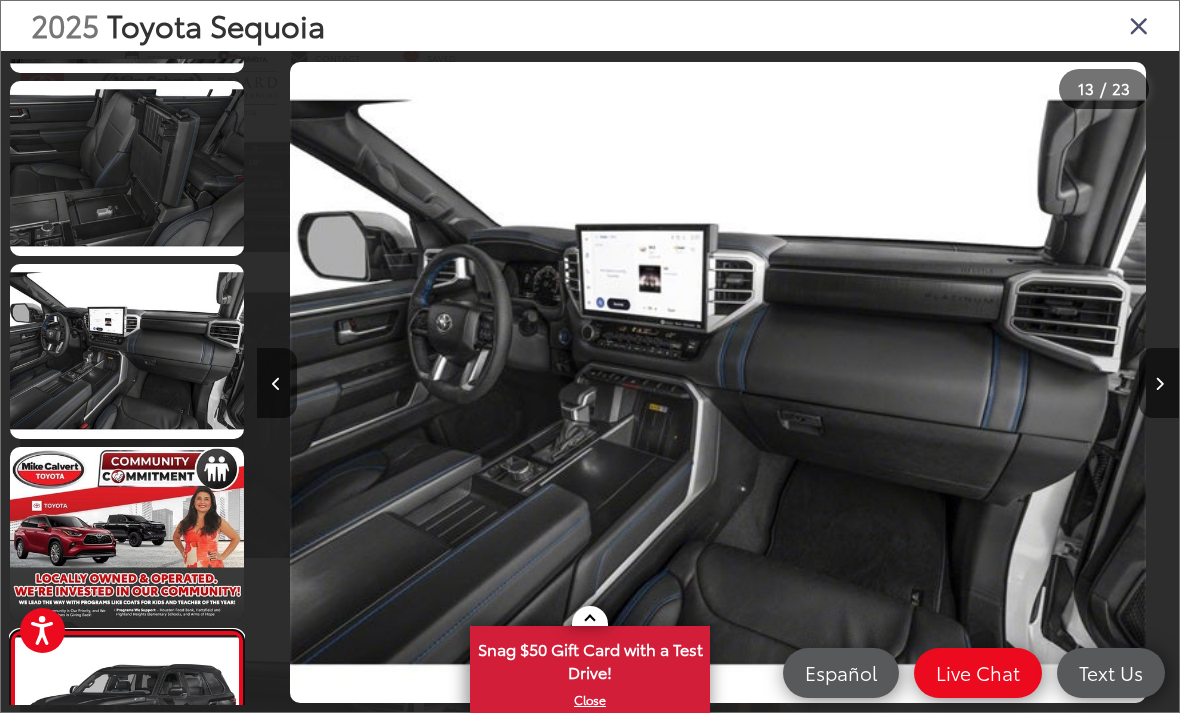 scroll, scrollTop: 1901, scrollLeft: 0, axis: vertical 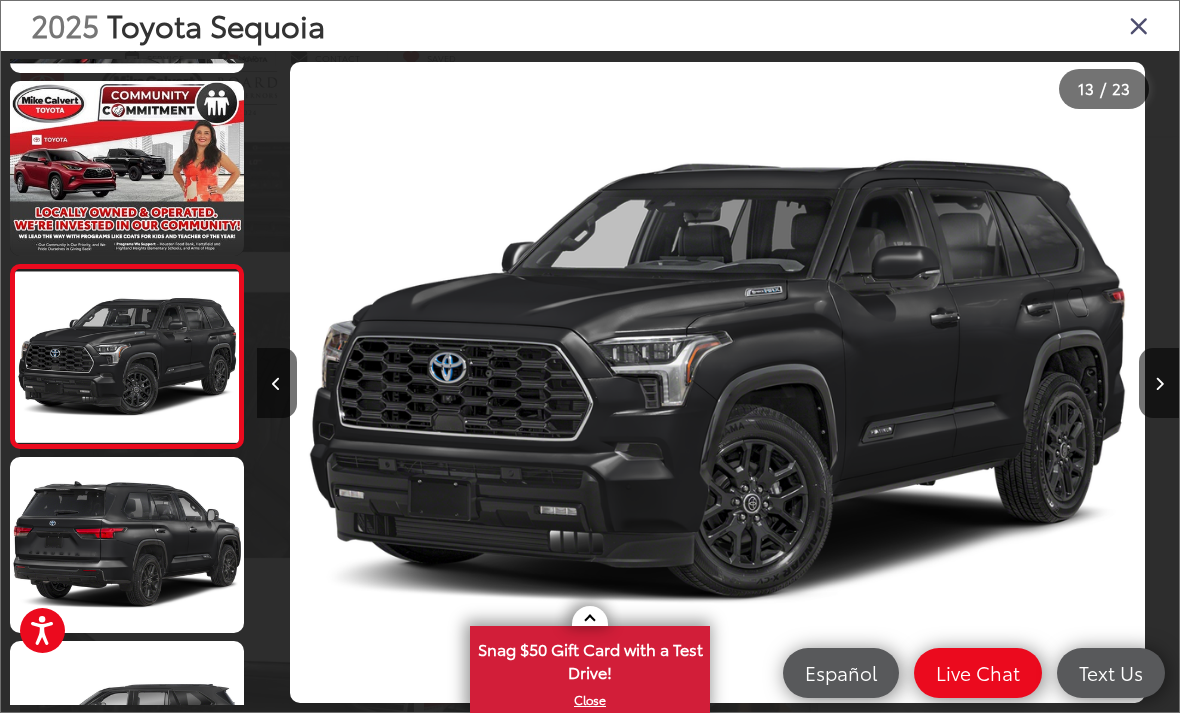 click at bounding box center (127, 544) 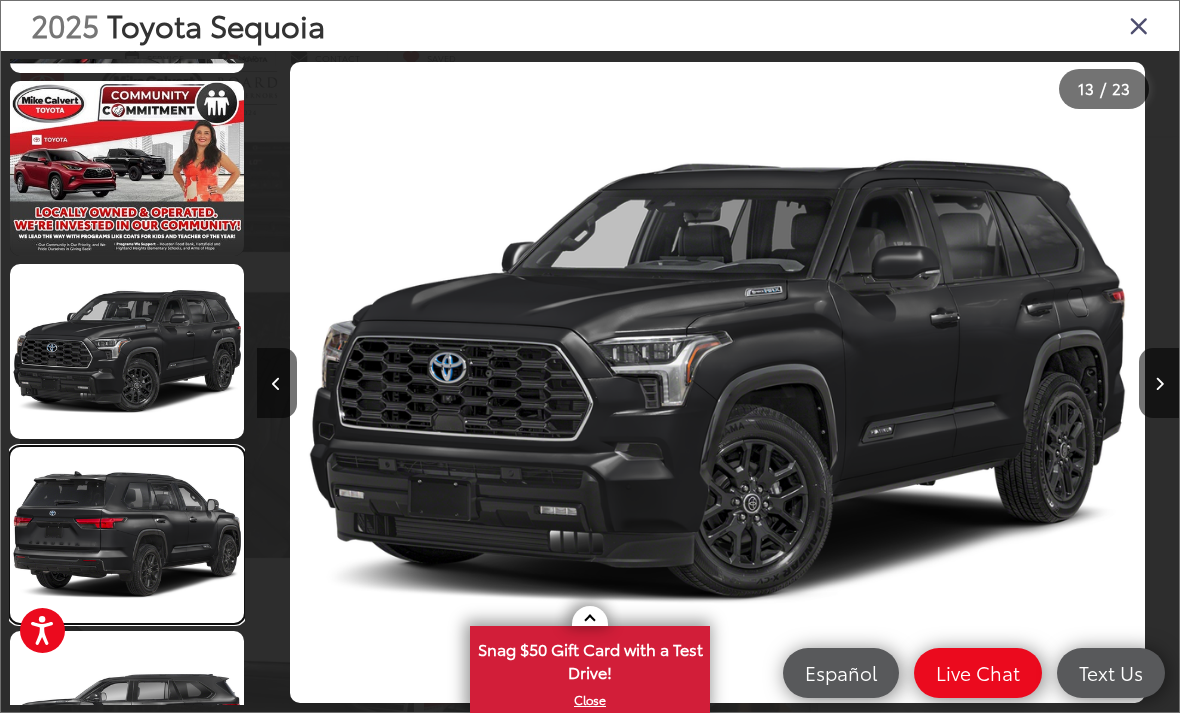 scroll, scrollTop: 0, scrollLeft: 11435, axis: horizontal 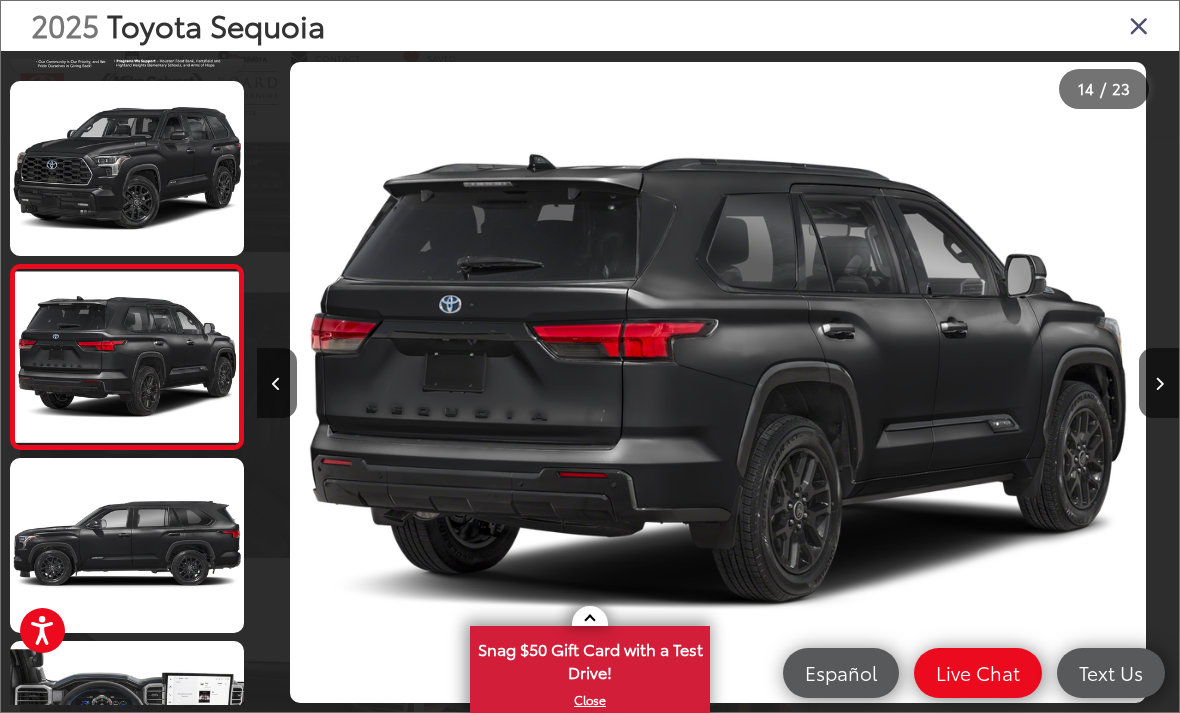 click at bounding box center [127, 545] 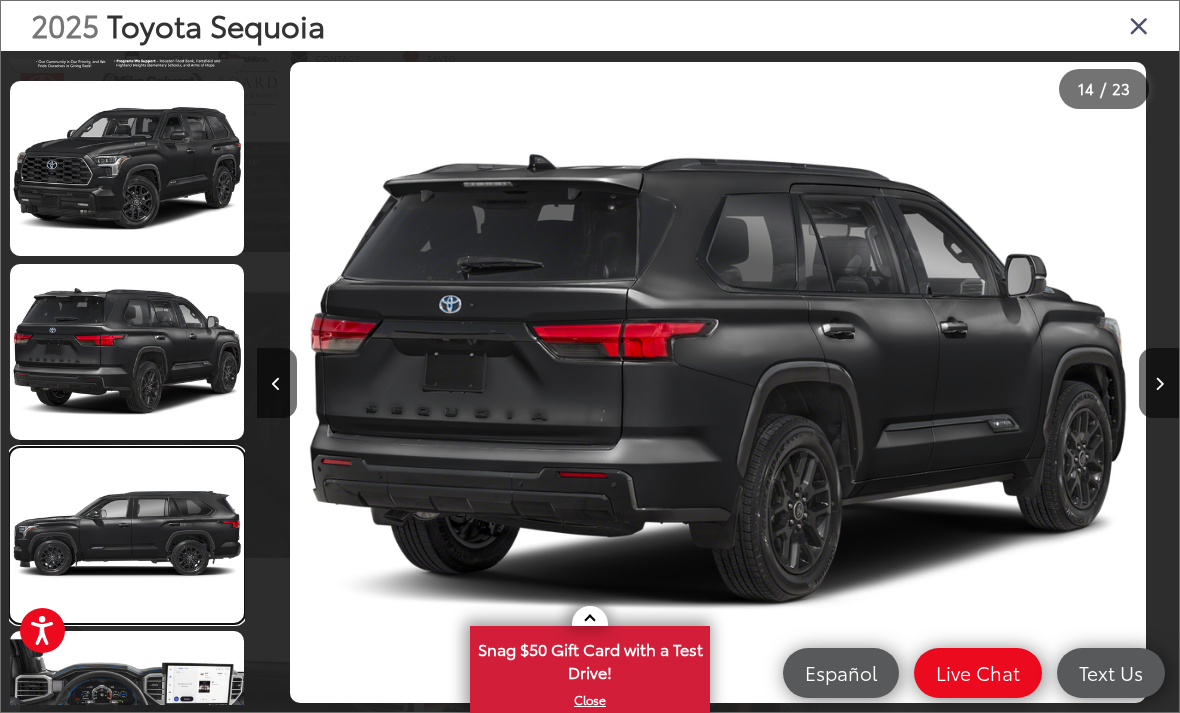 scroll, scrollTop: 0, scrollLeft: 12772, axis: horizontal 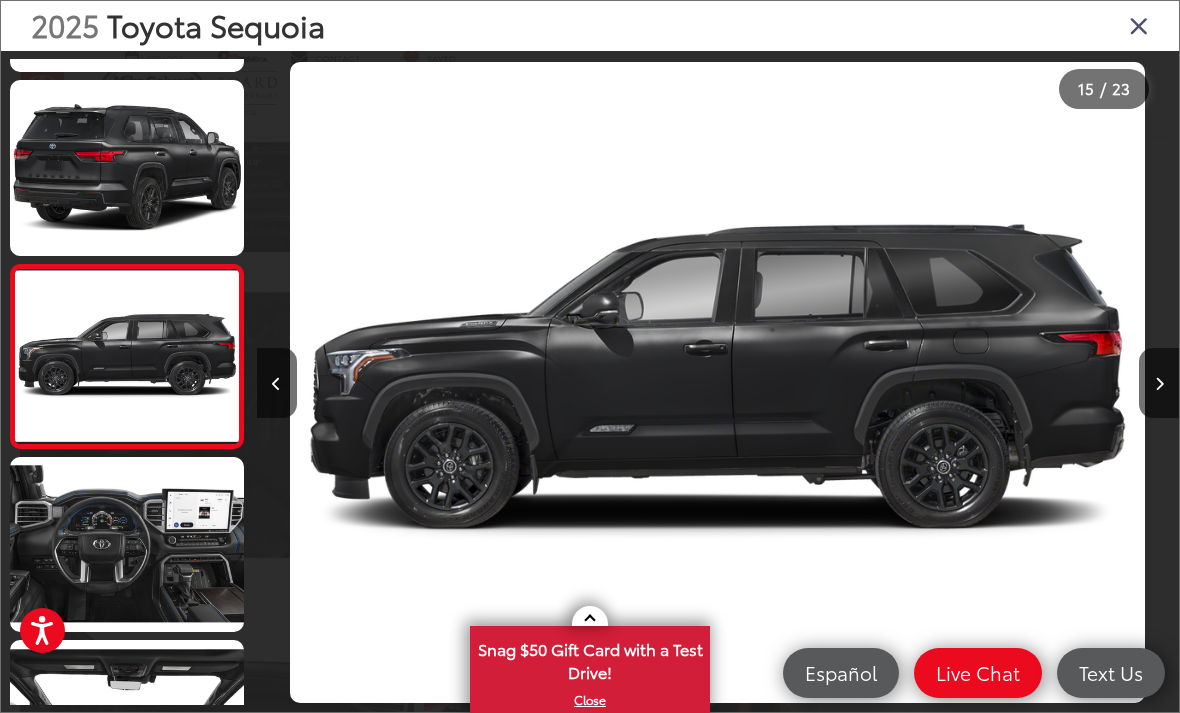 click at bounding box center [127, 544] 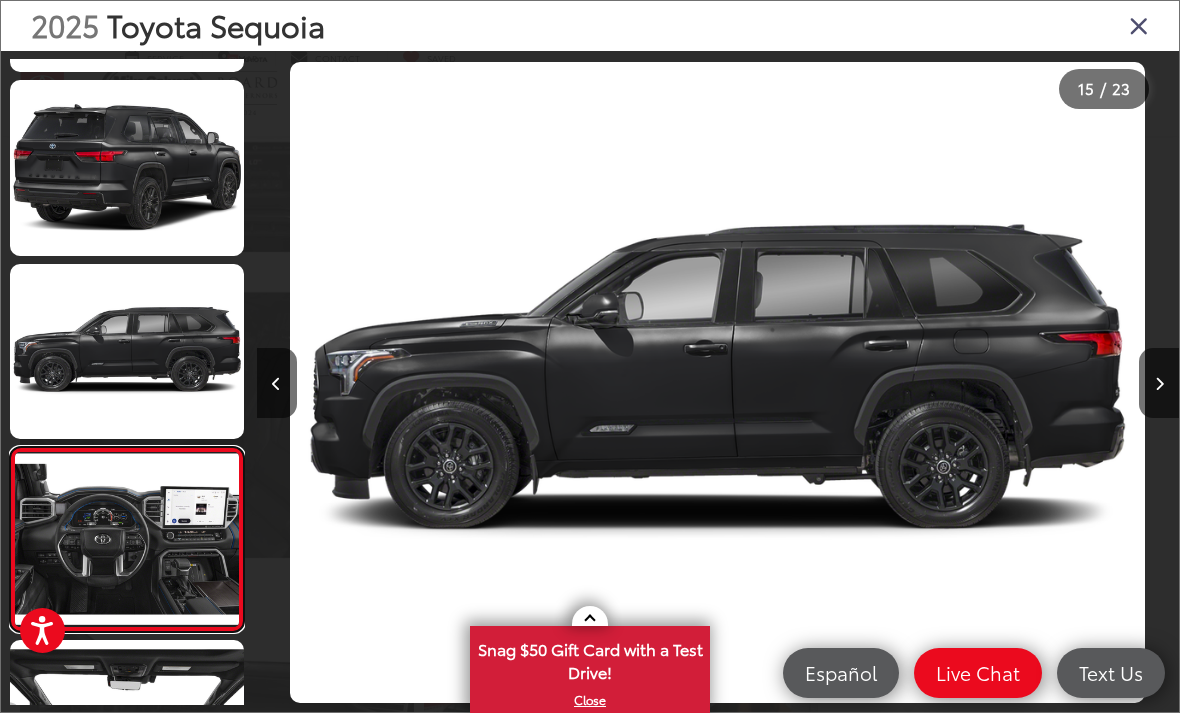 scroll, scrollTop: 0, scrollLeft: 13702, axis: horizontal 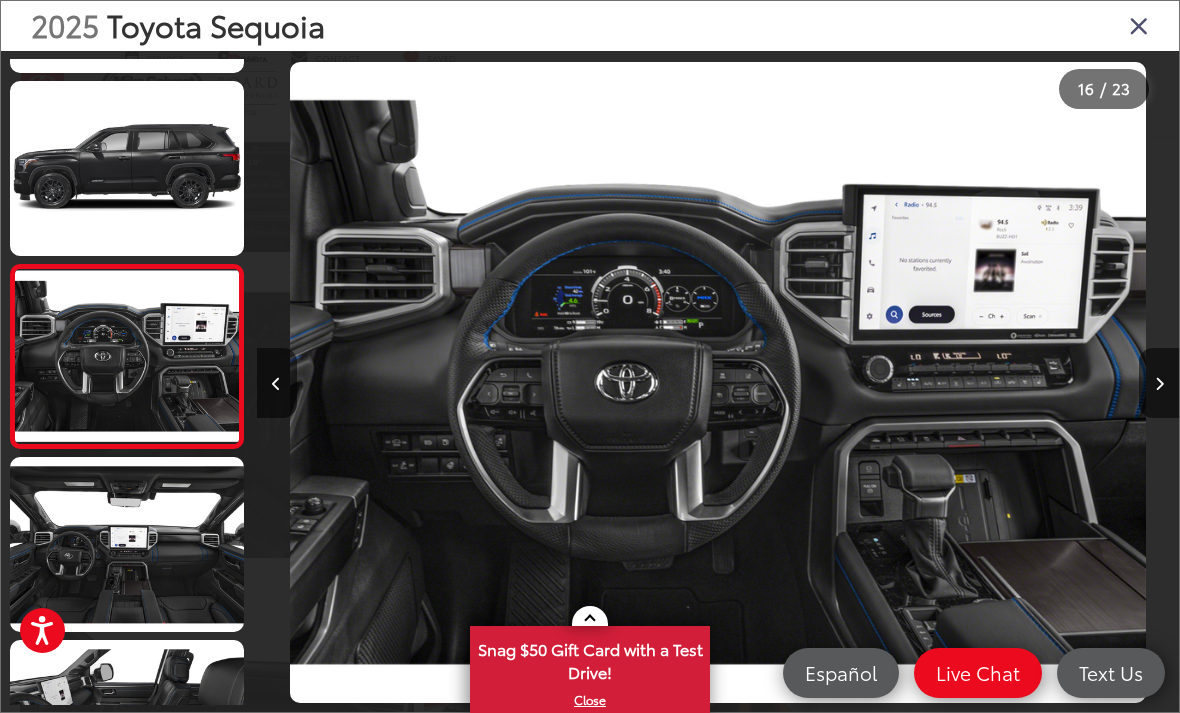 click at bounding box center [127, 544] 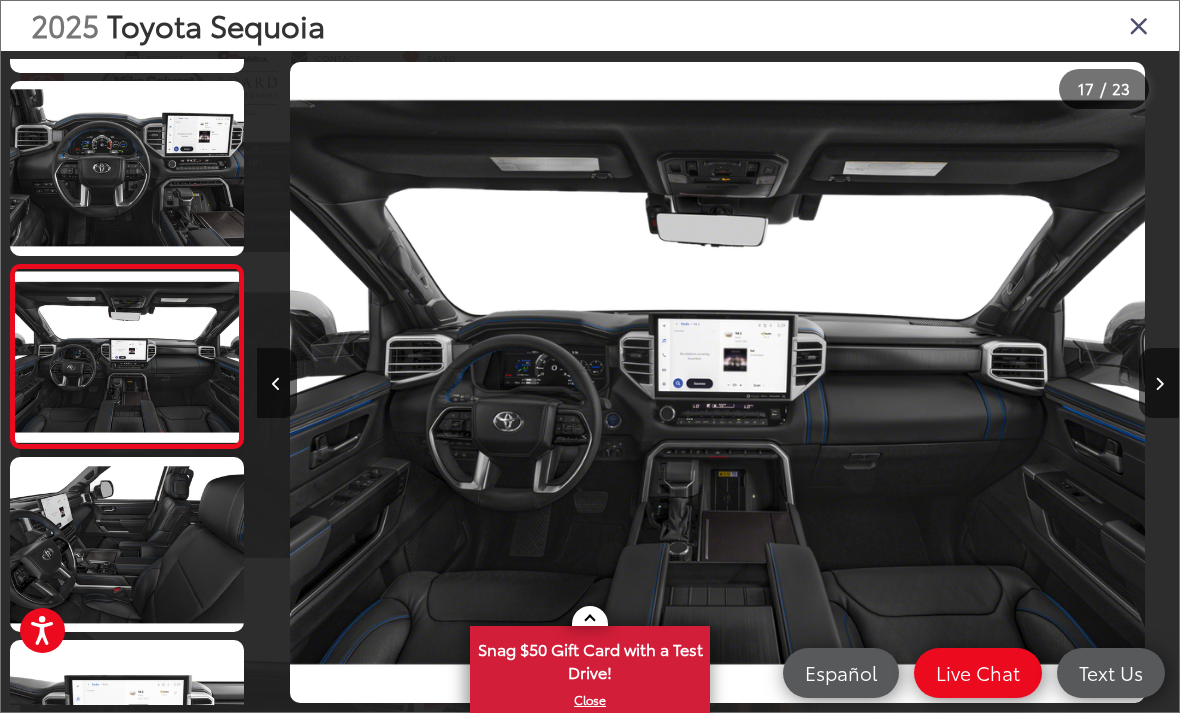 click at bounding box center [127, 544] 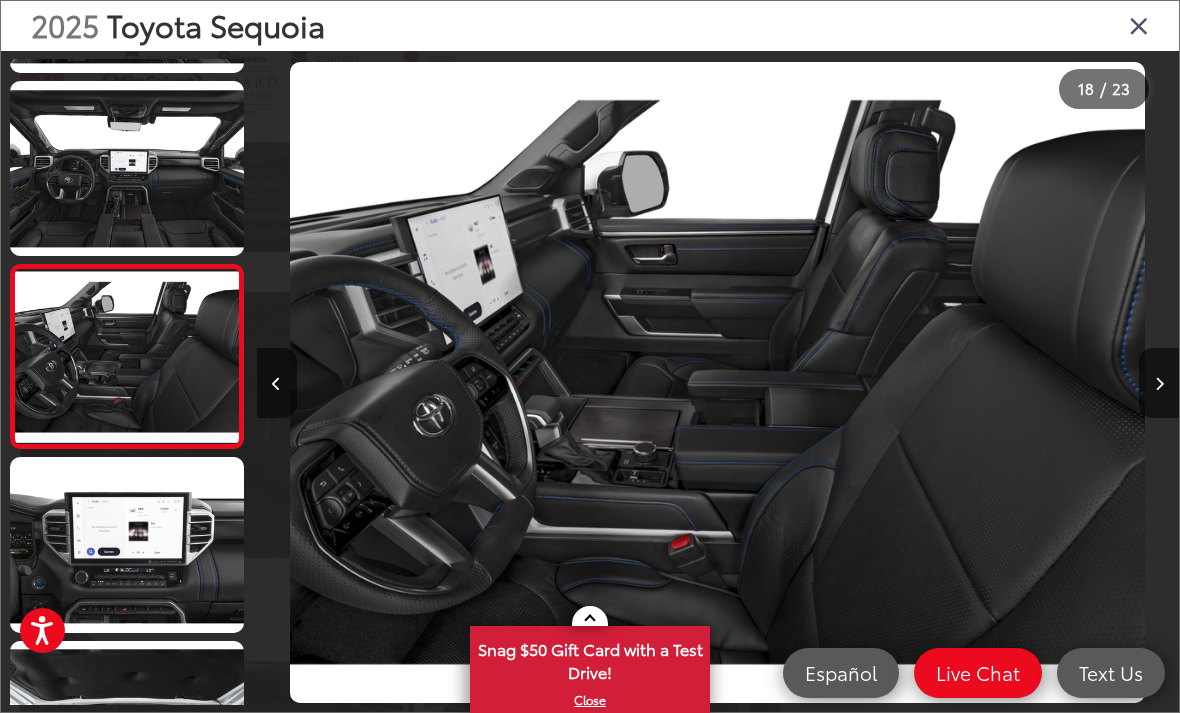 click at bounding box center [127, 544] 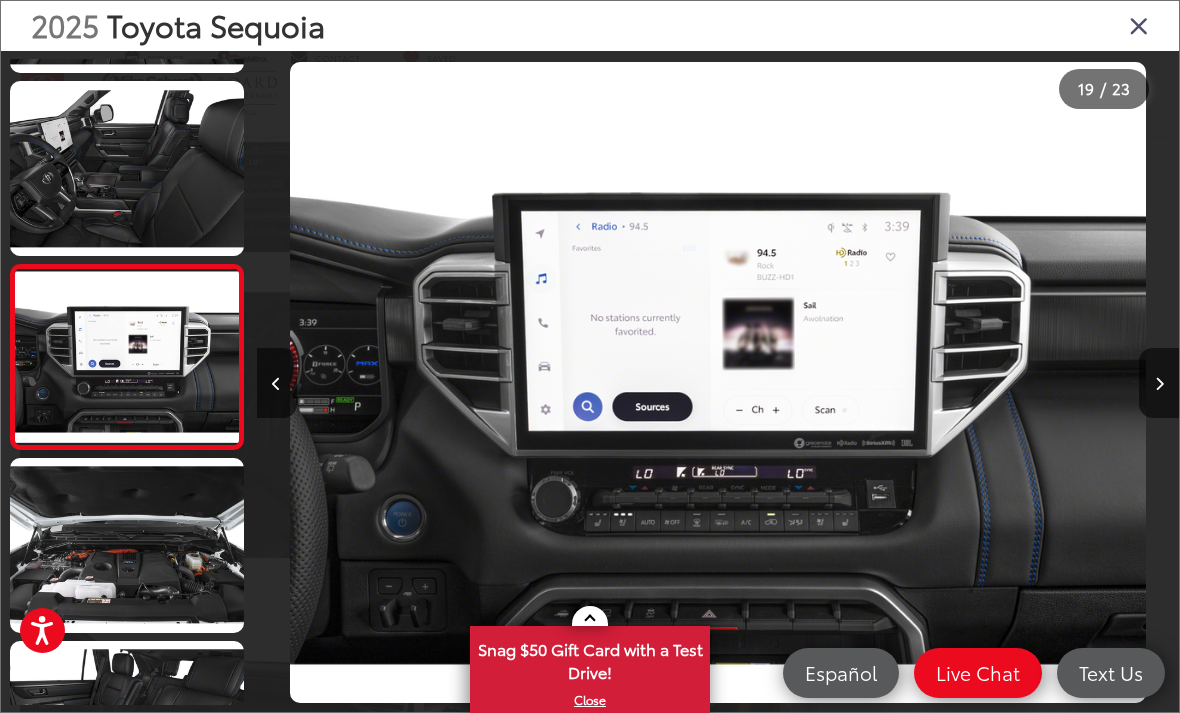 click at bounding box center [127, 545] 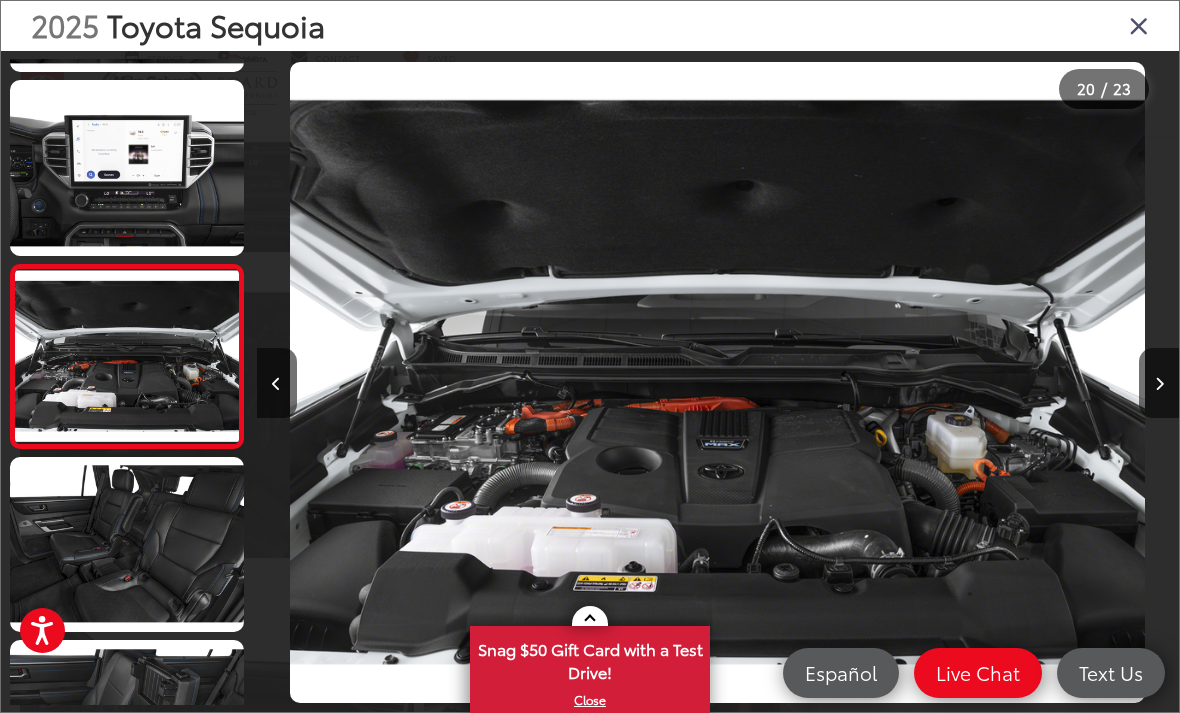 click at bounding box center [127, 544] 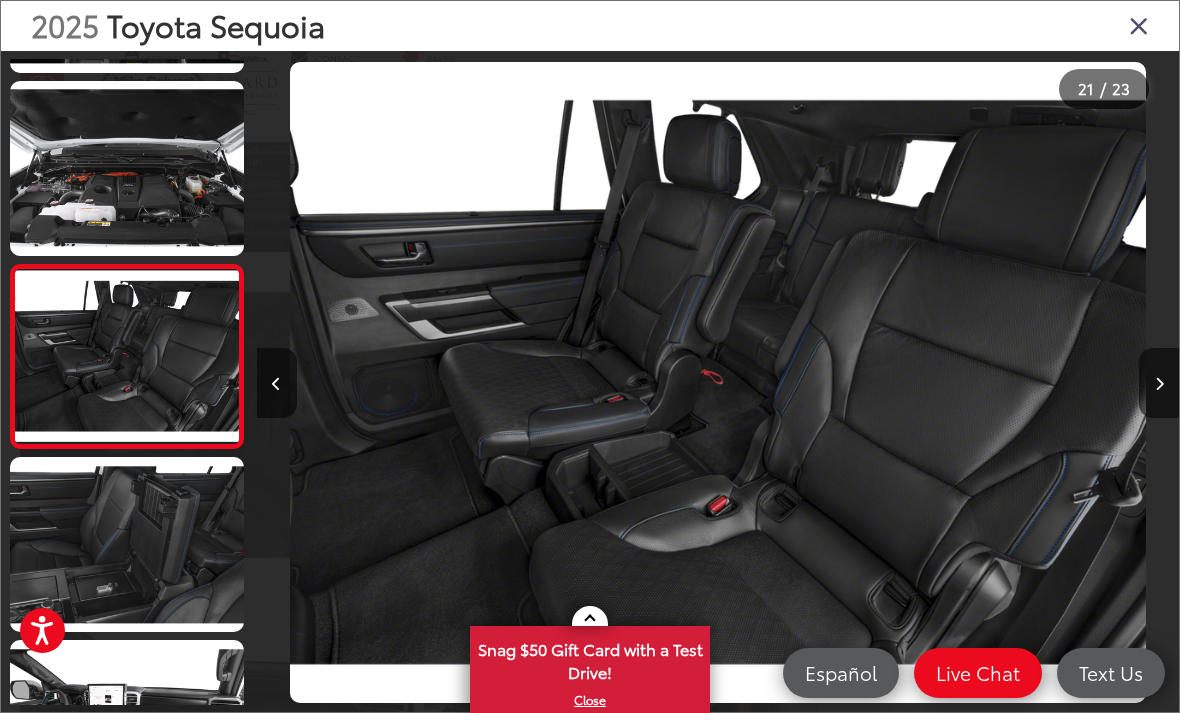 click at bounding box center [127, 727] 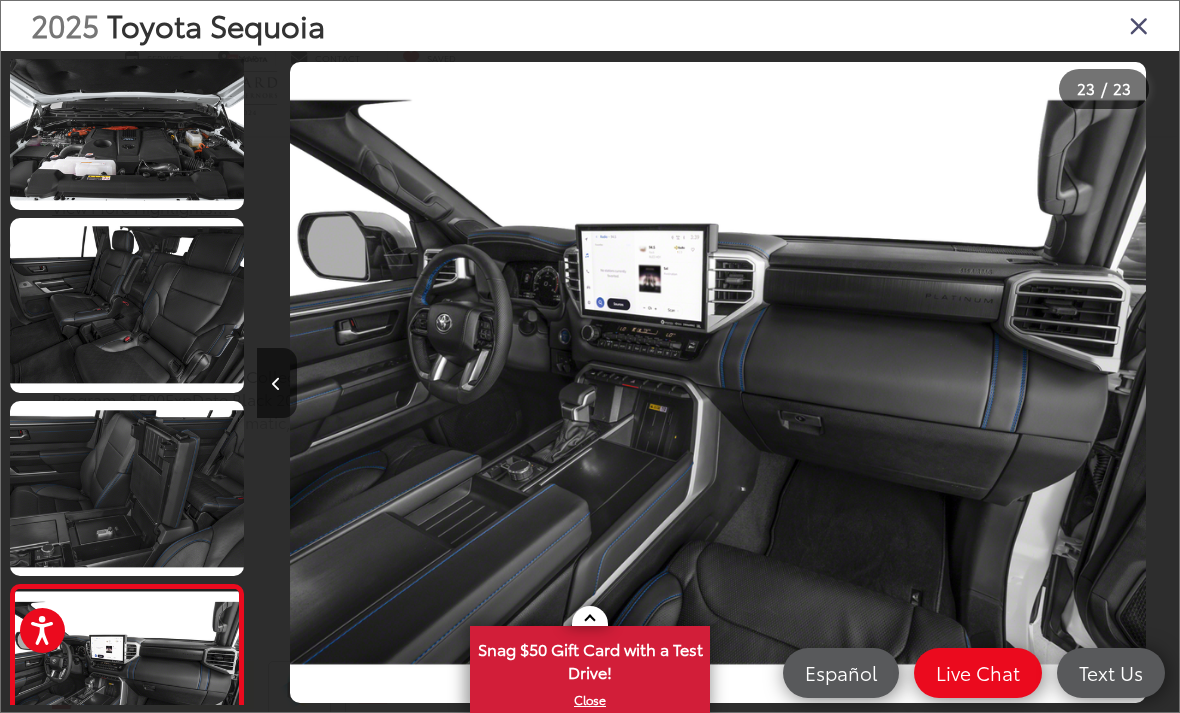 click at bounding box center [1139, 25] 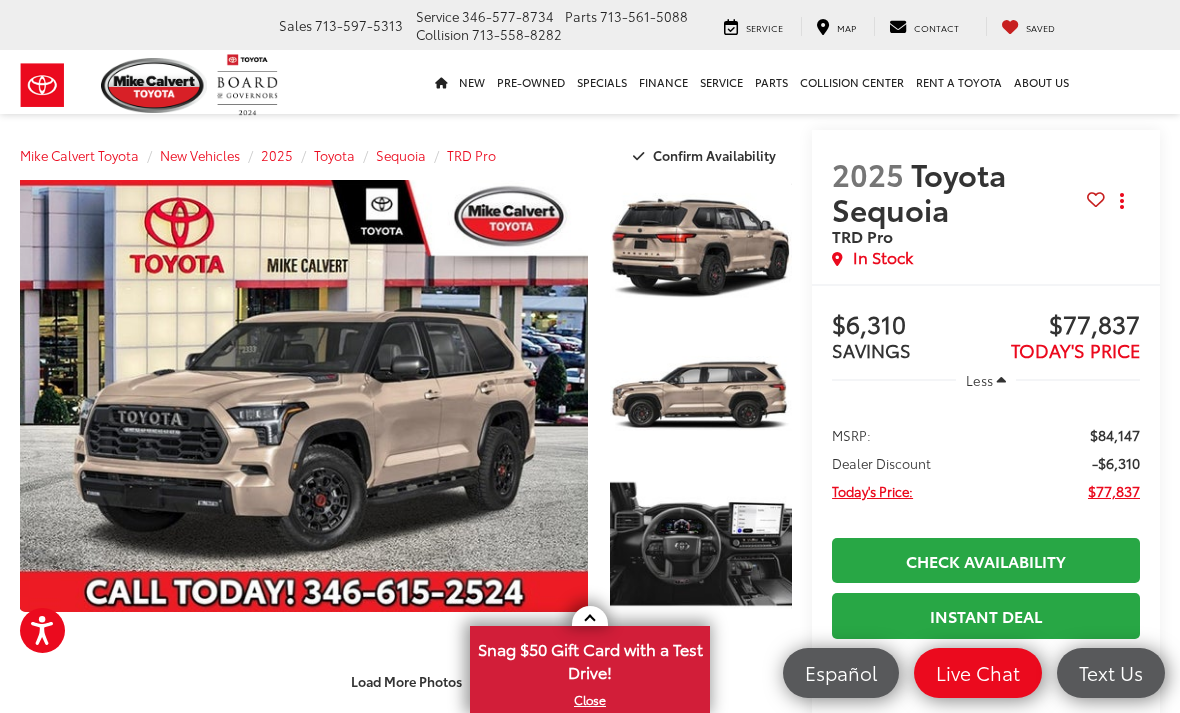 scroll, scrollTop: 319, scrollLeft: 0, axis: vertical 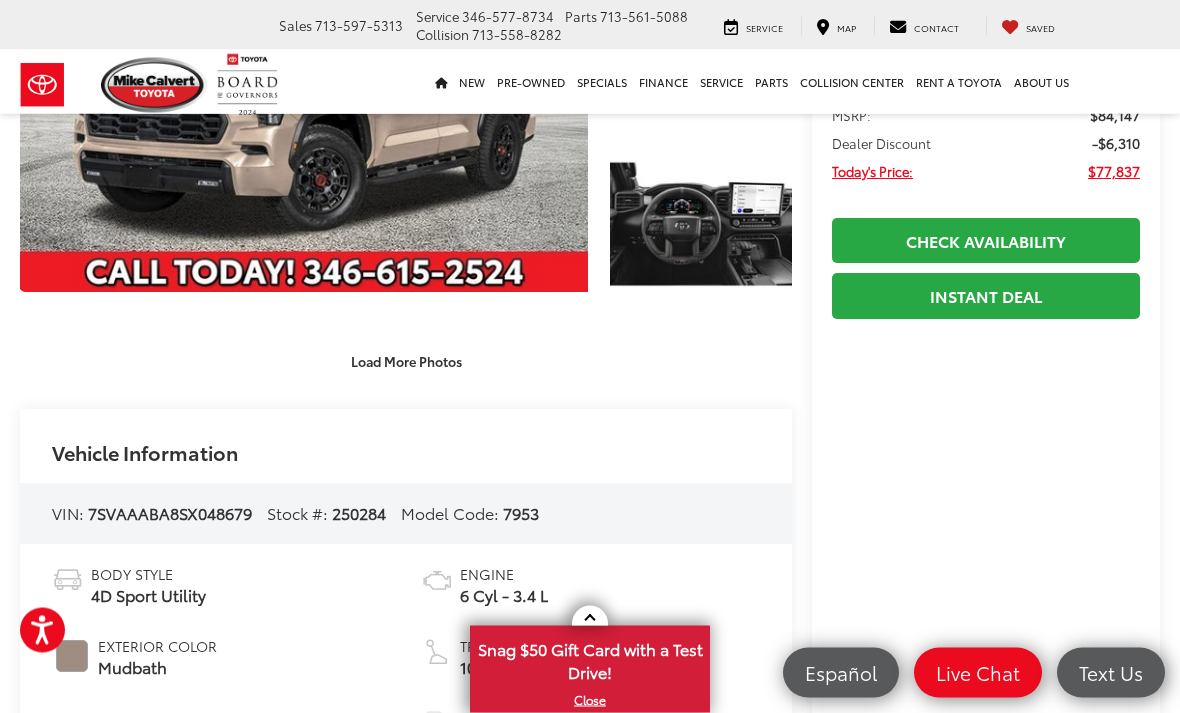 click on "Load More Photos" at bounding box center (406, 361) 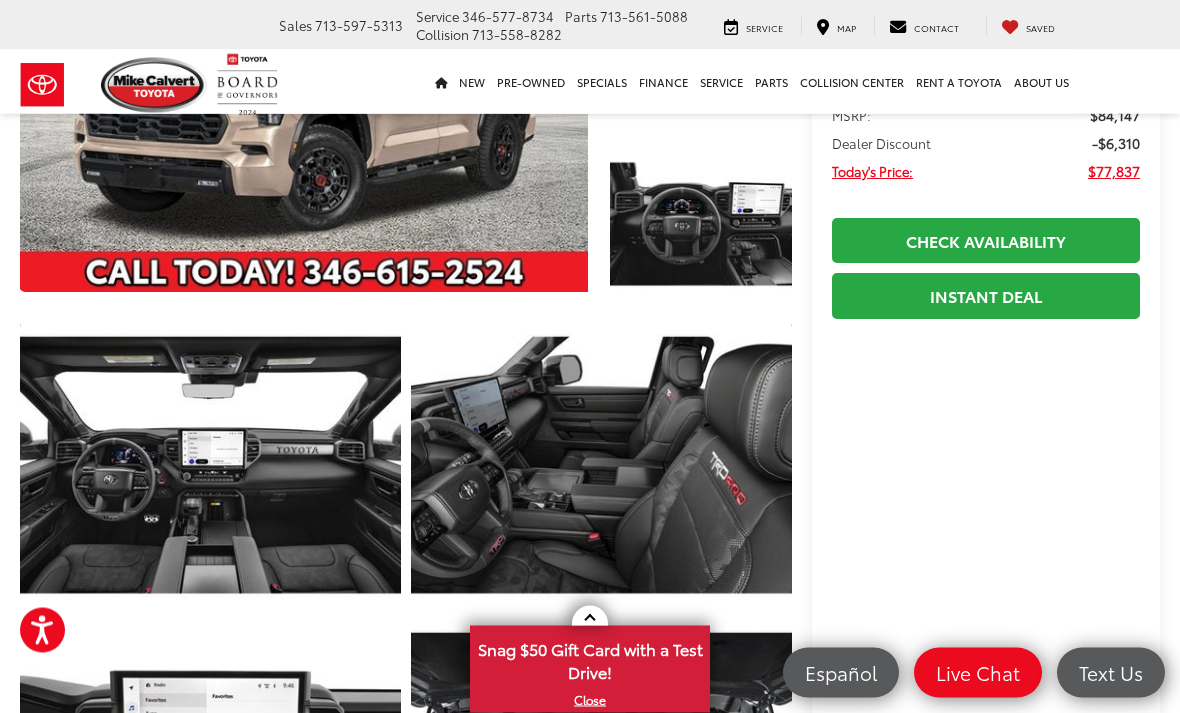 scroll, scrollTop: 320, scrollLeft: 0, axis: vertical 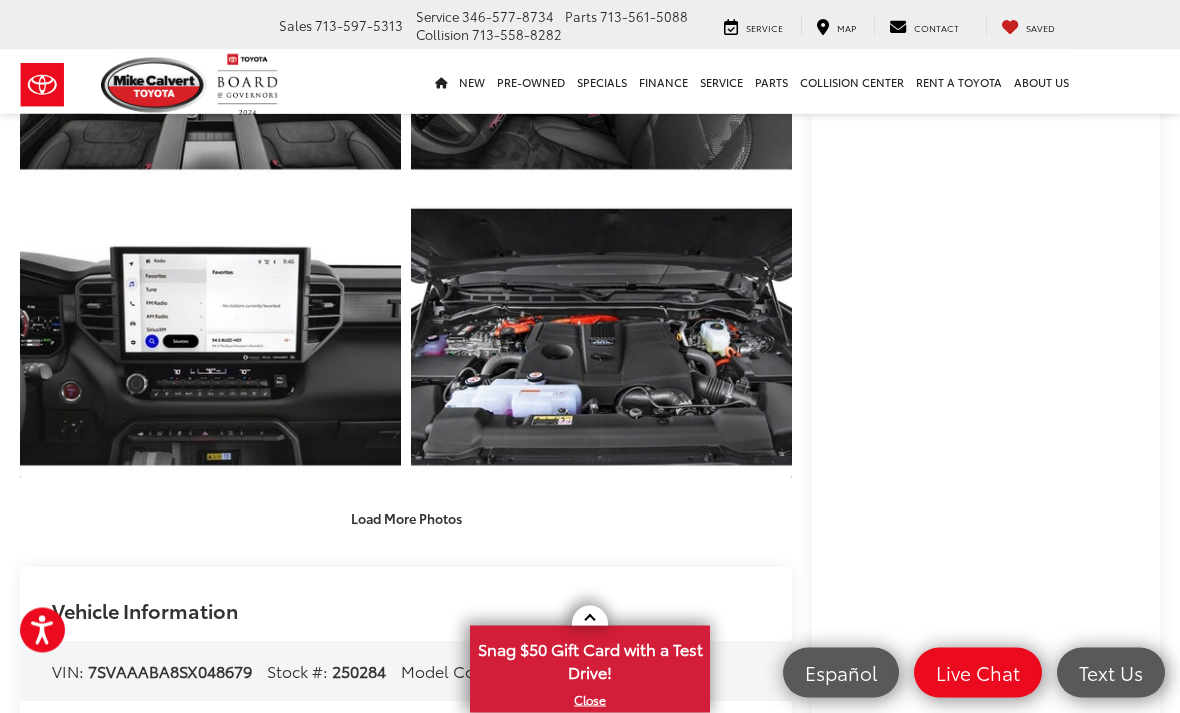 click on "Load More Photos" at bounding box center (406, 519) 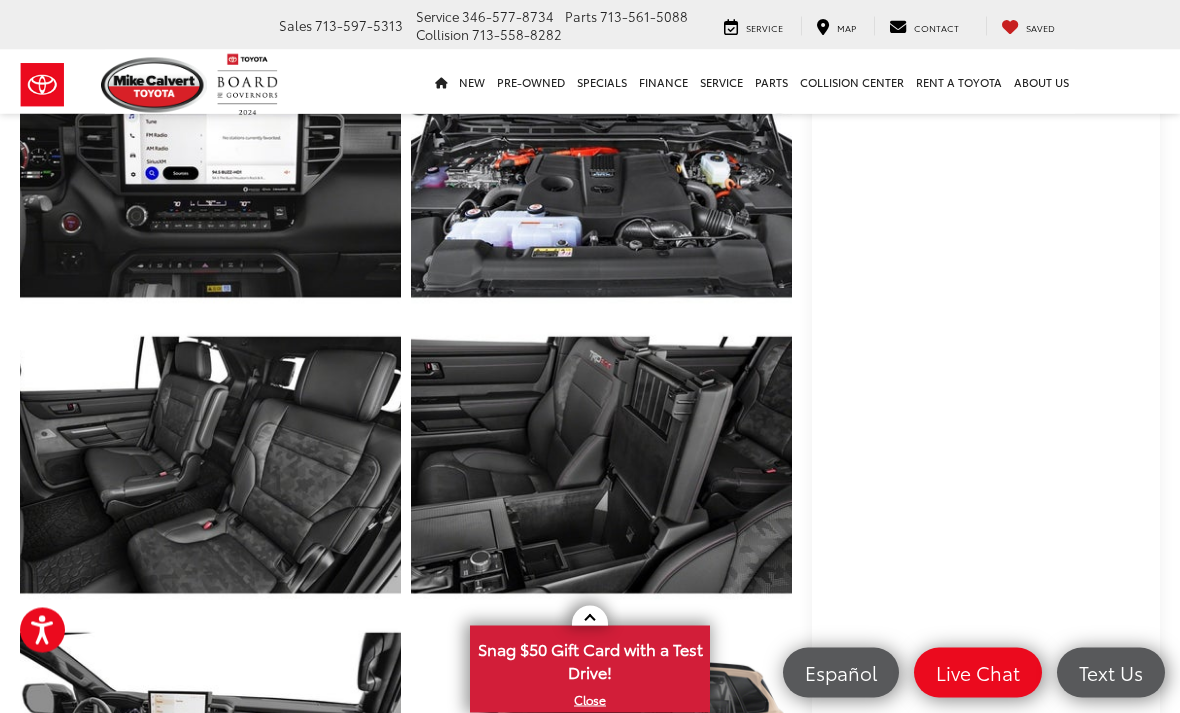scroll, scrollTop: 914, scrollLeft: 0, axis: vertical 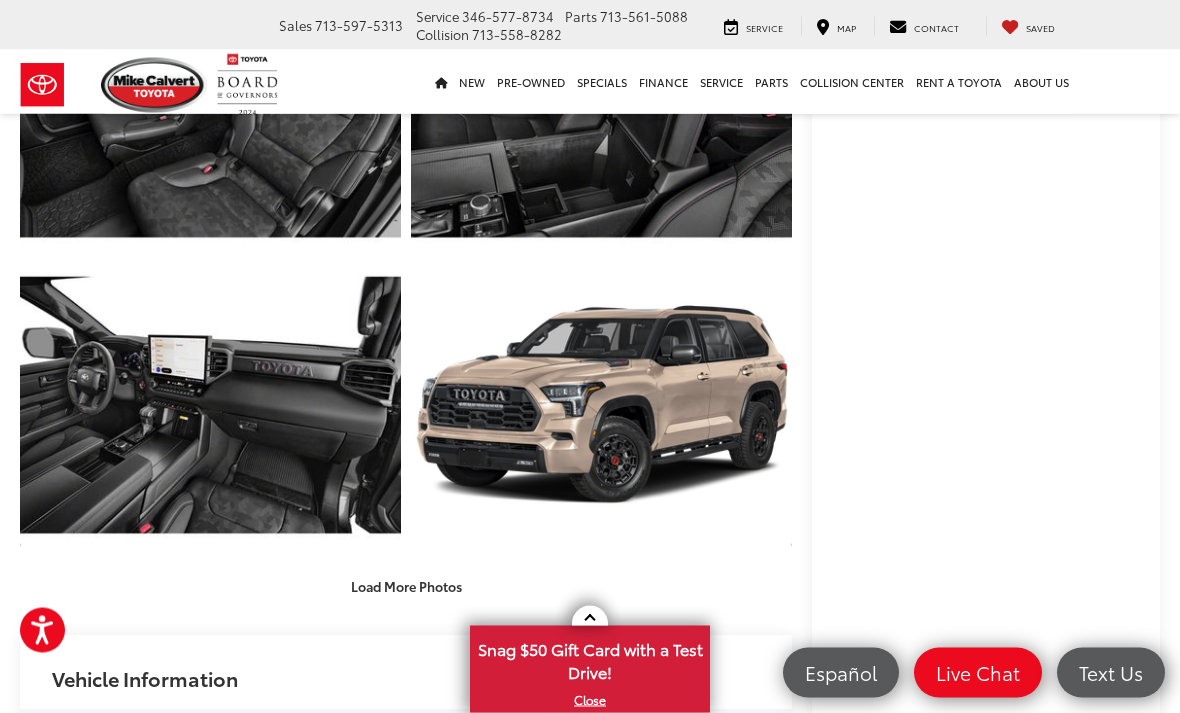 click on "Load More Photos" at bounding box center [406, 587] 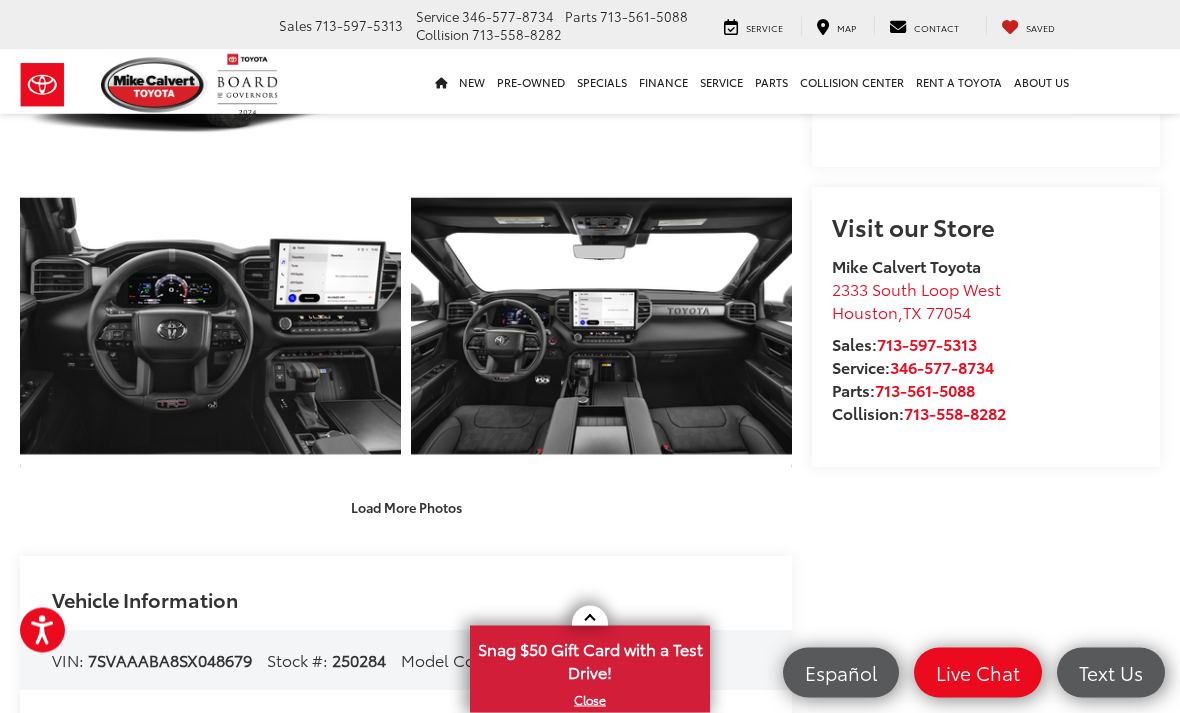 scroll, scrollTop: 1944, scrollLeft: 0, axis: vertical 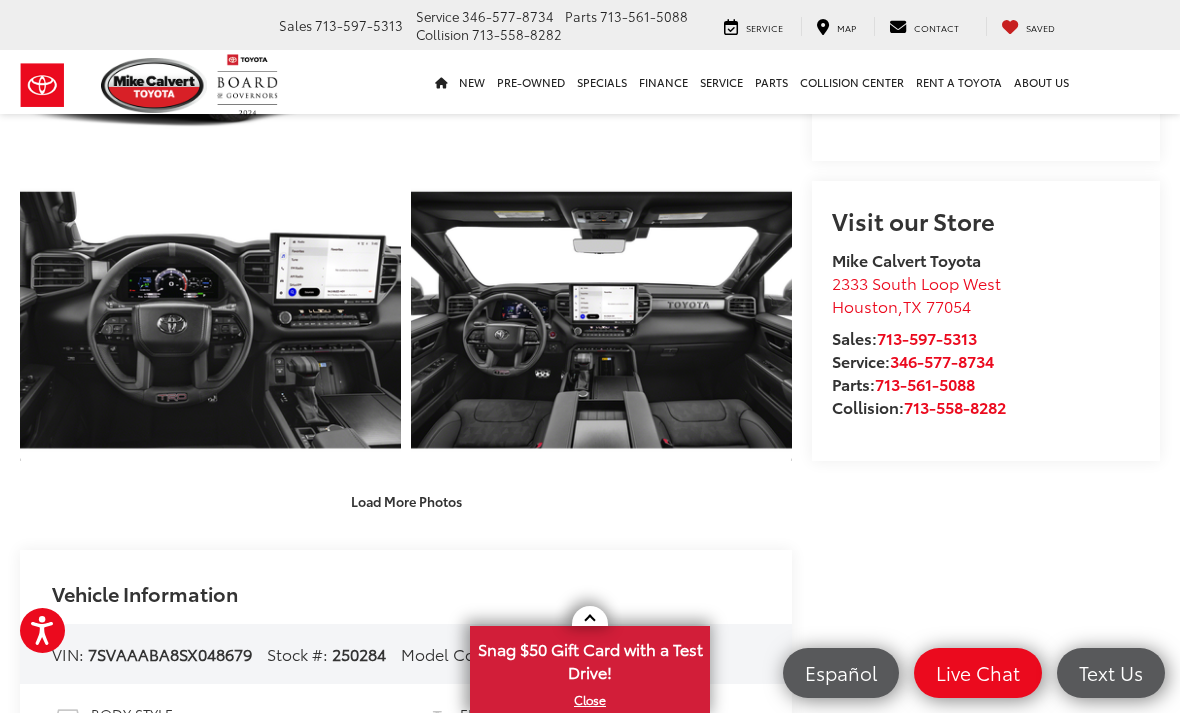 click on "Load More Photos" at bounding box center (406, 501) 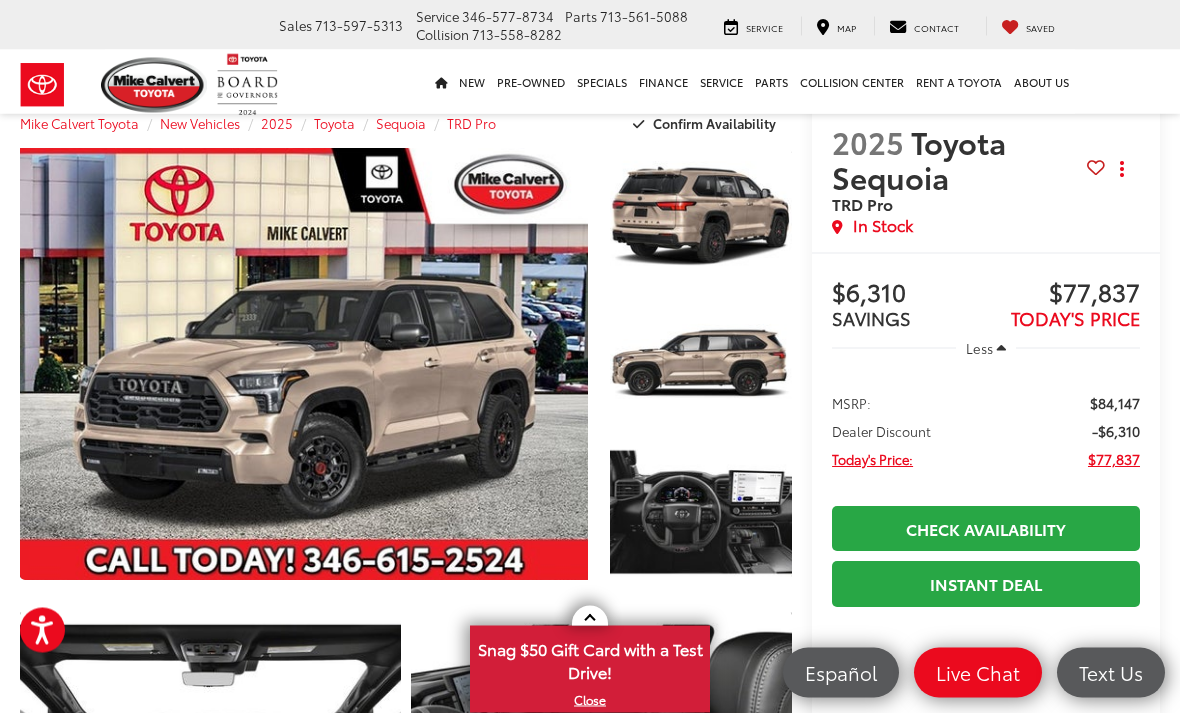 scroll, scrollTop: 0, scrollLeft: 0, axis: both 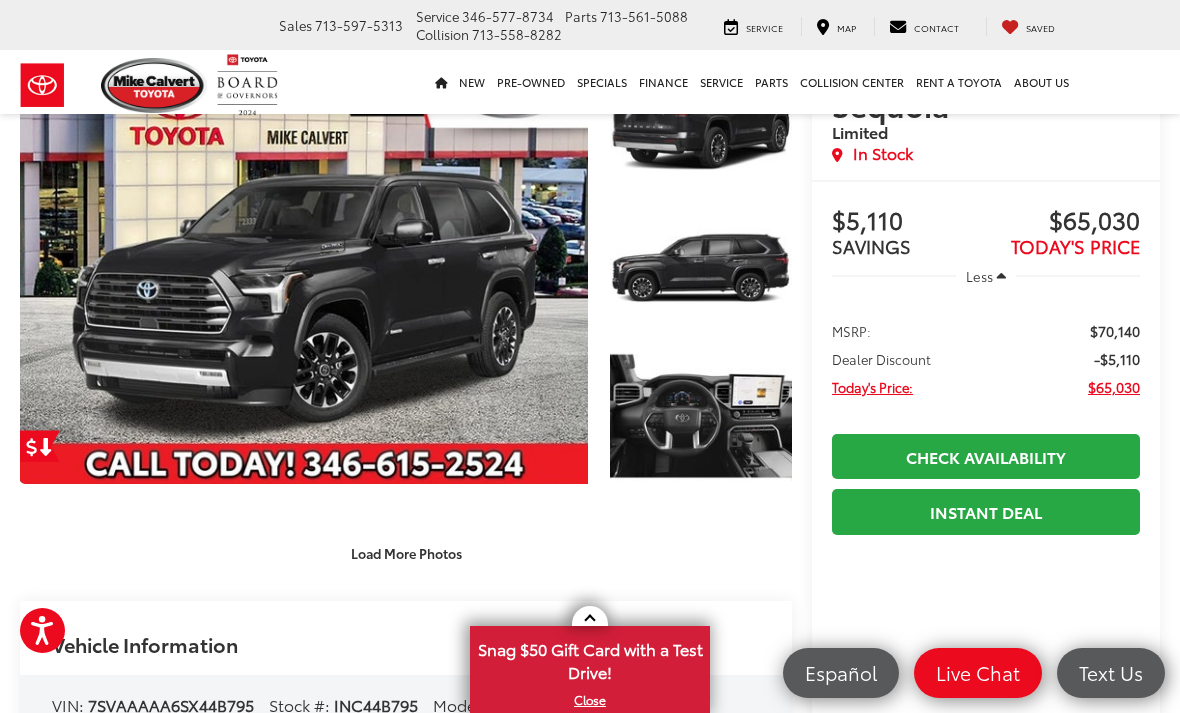click on "Load More Photos" at bounding box center [406, 552] 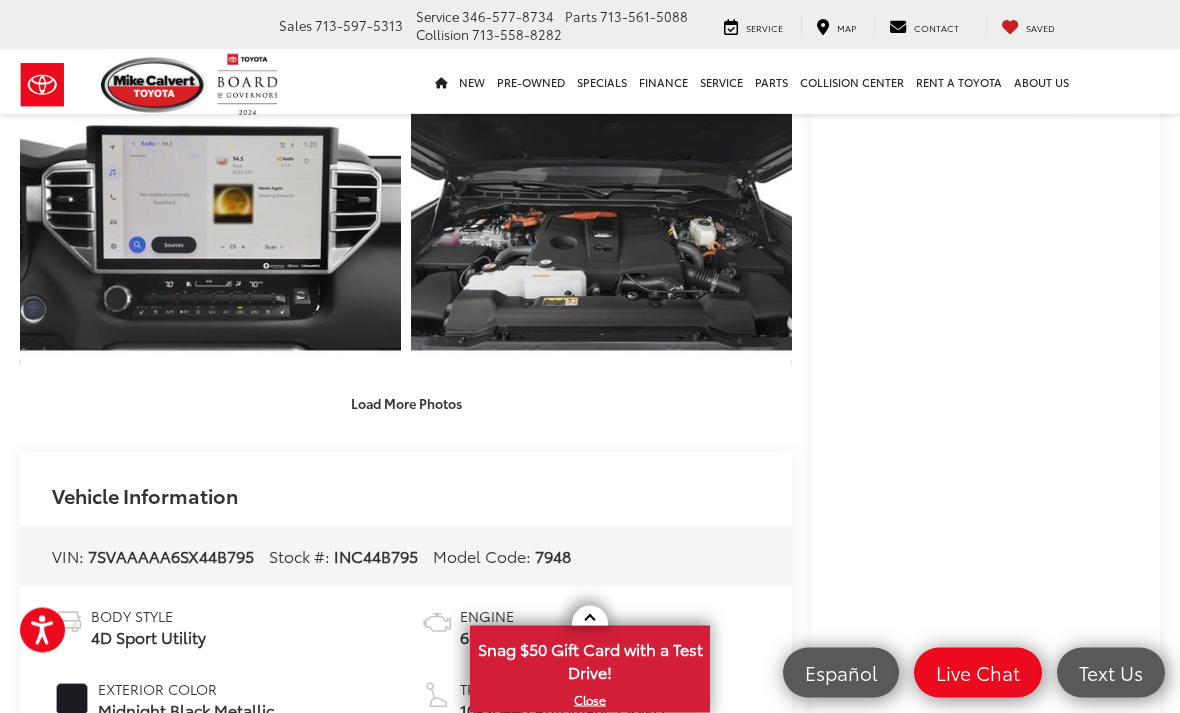 scroll, scrollTop: 852, scrollLeft: 0, axis: vertical 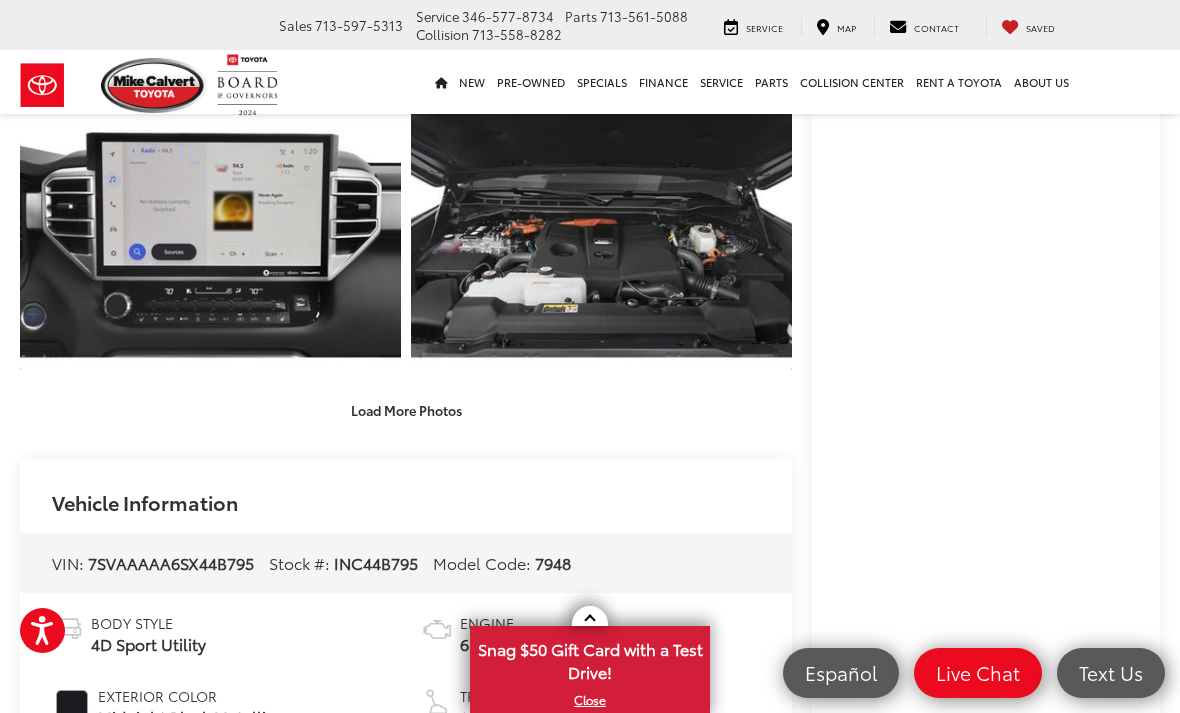 click on "Load More Photos" at bounding box center (406, 410) 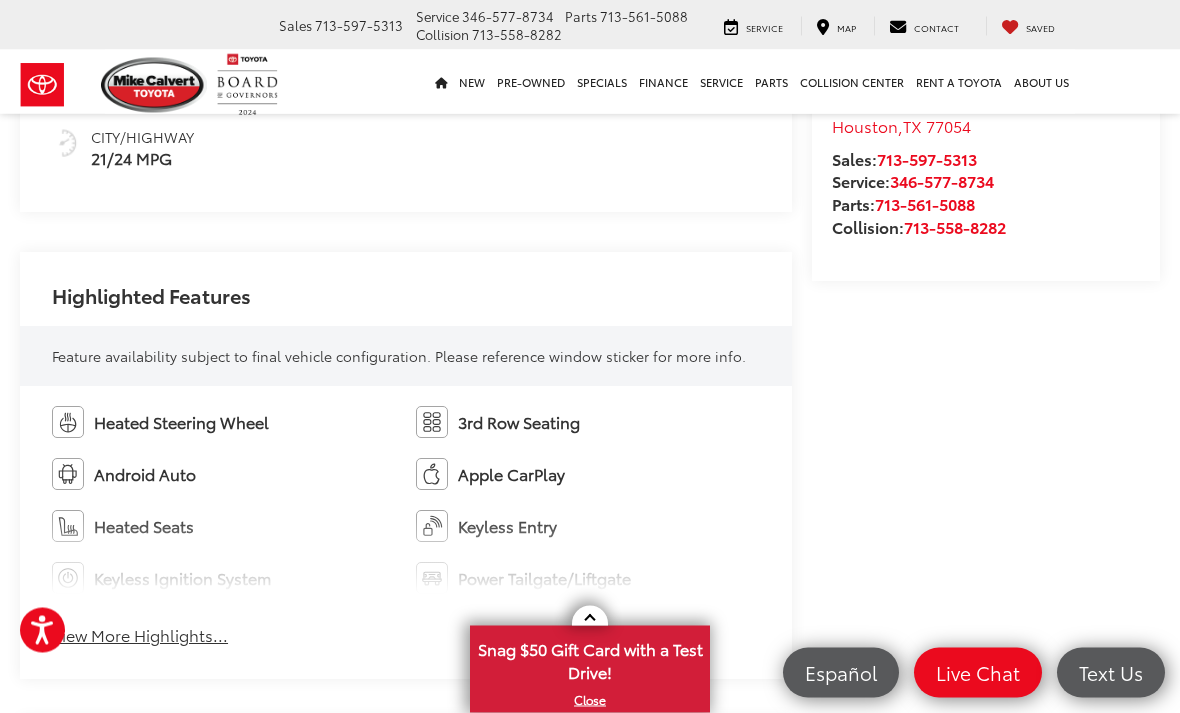 scroll, scrollTop: 2149, scrollLeft: 0, axis: vertical 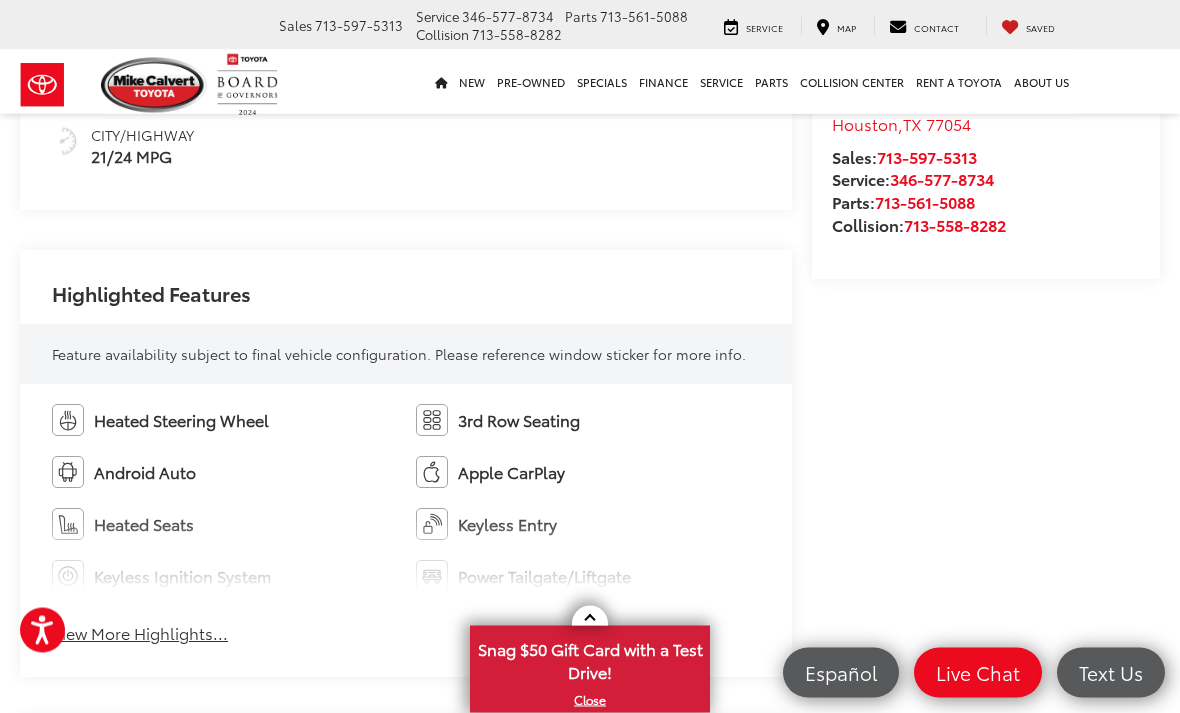 click on "View More Highlights..." at bounding box center (140, 634) 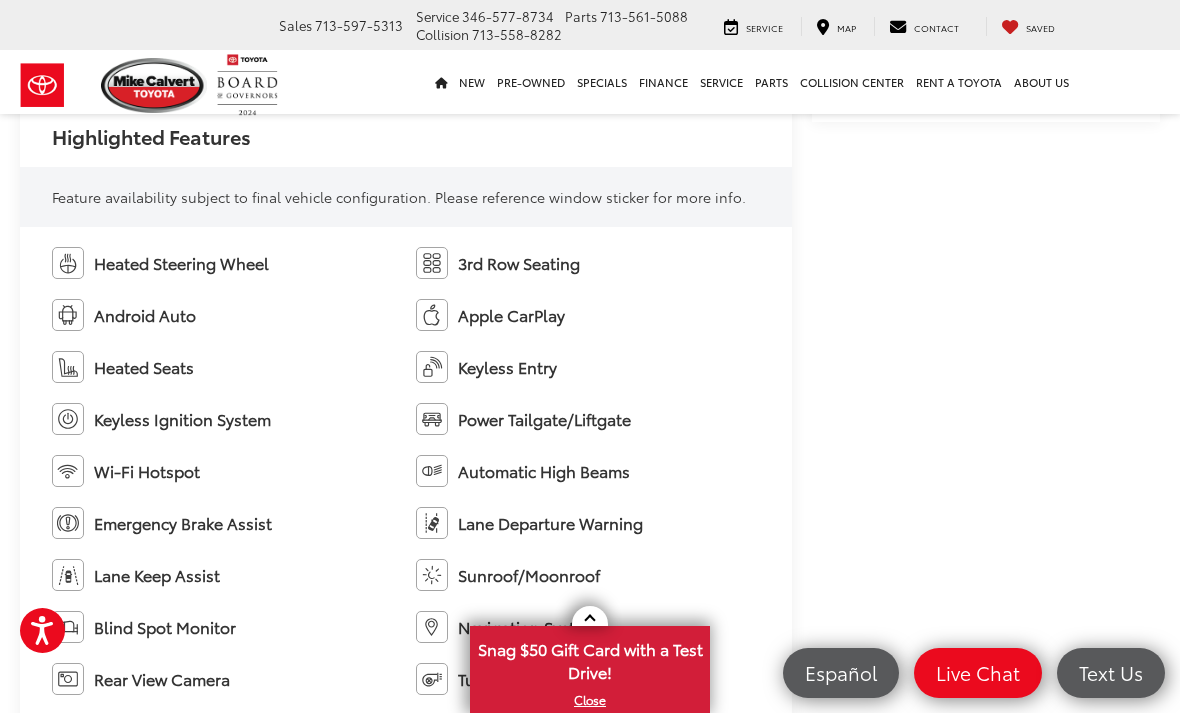 scroll, scrollTop: 2306, scrollLeft: 0, axis: vertical 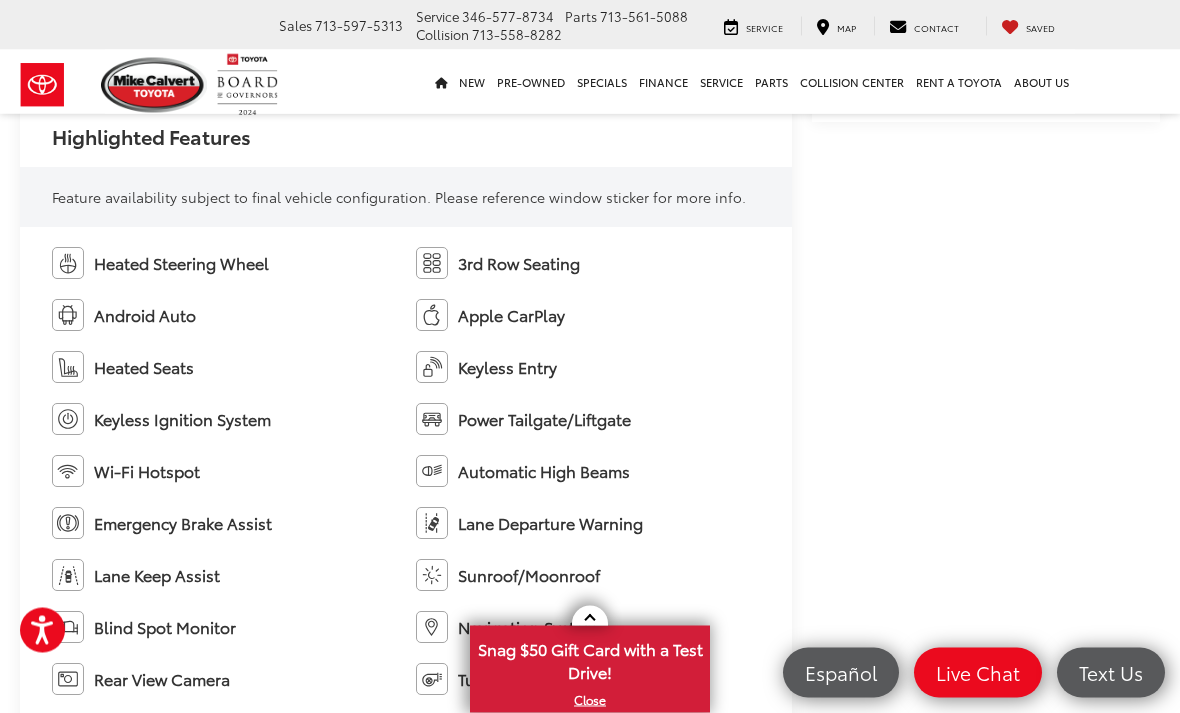 click on "3rd Row Seating" at bounding box center (519, 264) 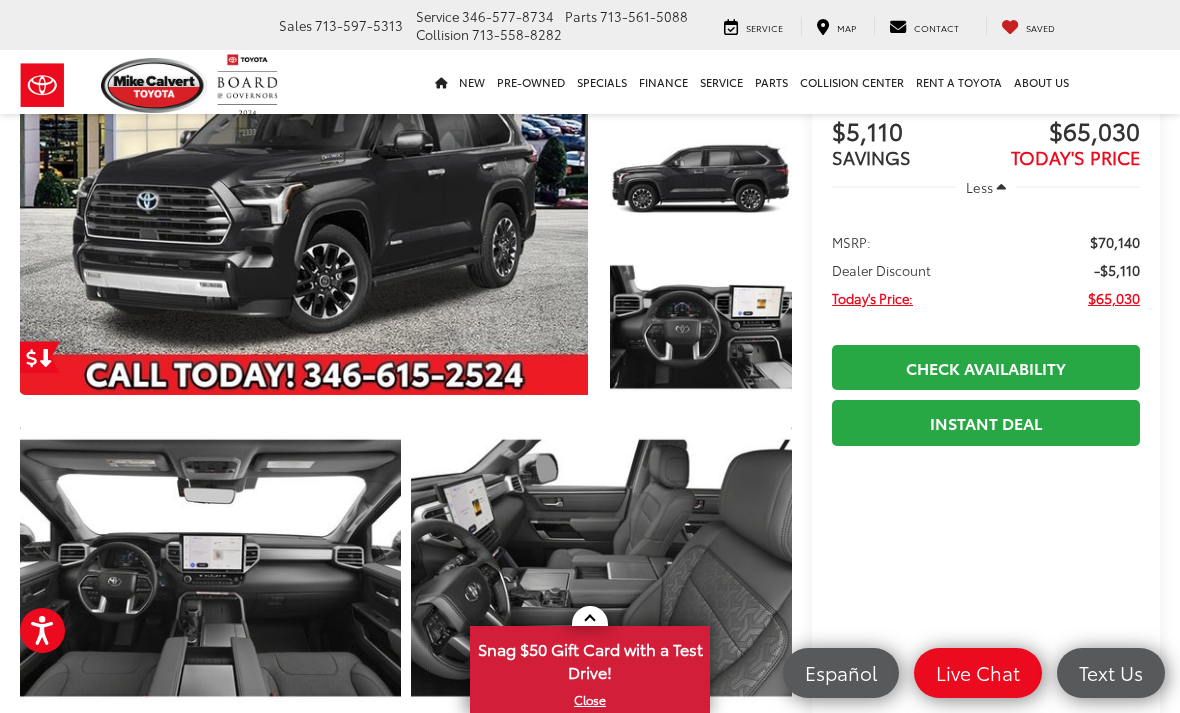 scroll, scrollTop: 0, scrollLeft: 0, axis: both 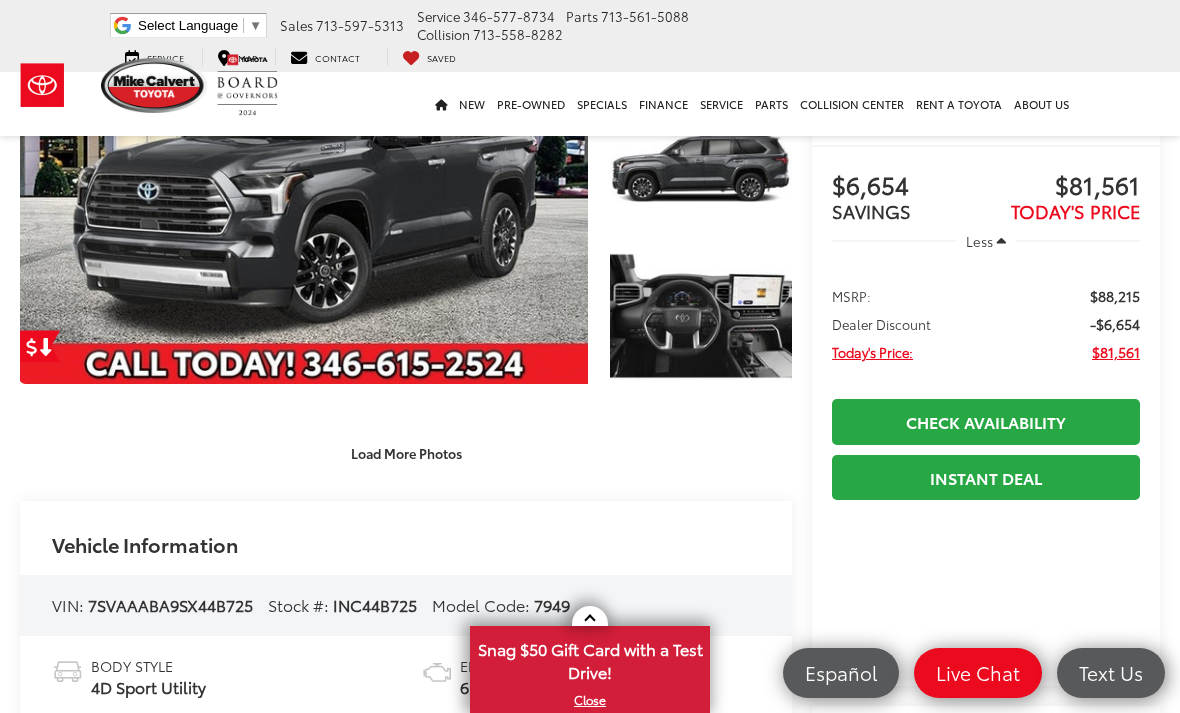 click on "Load More Photos" at bounding box center (406, 452) 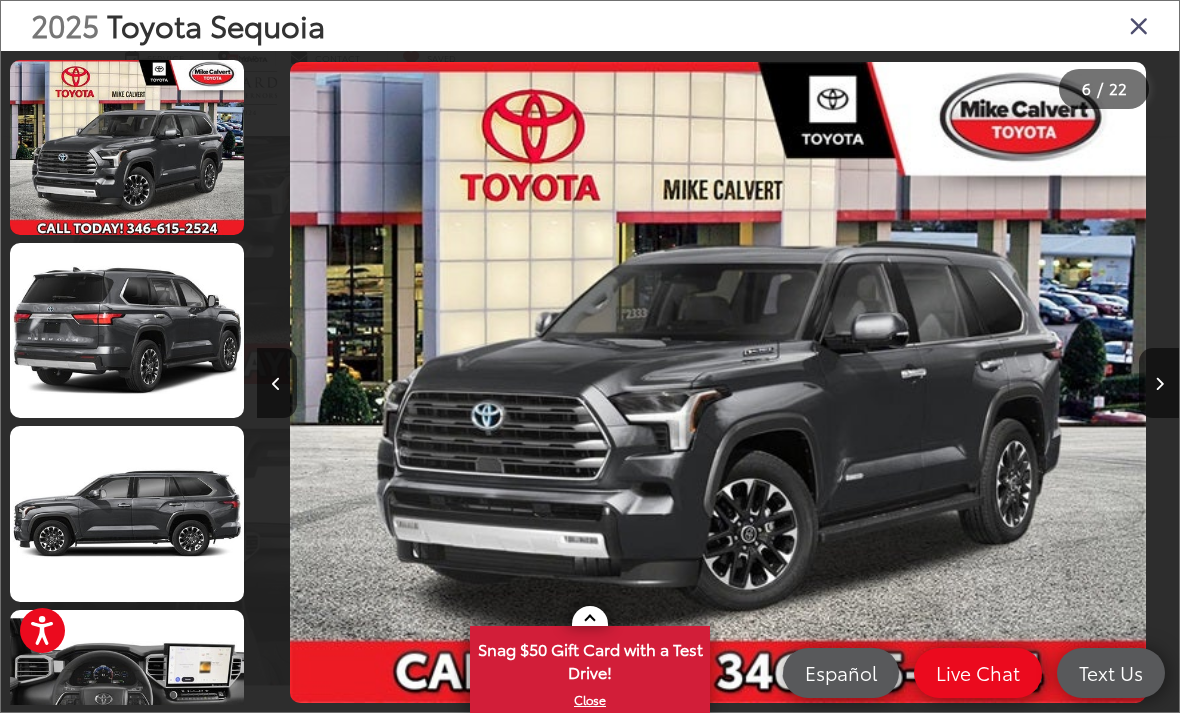 scroll, scrollTop: 0, scrollLeft: 0, axis: both 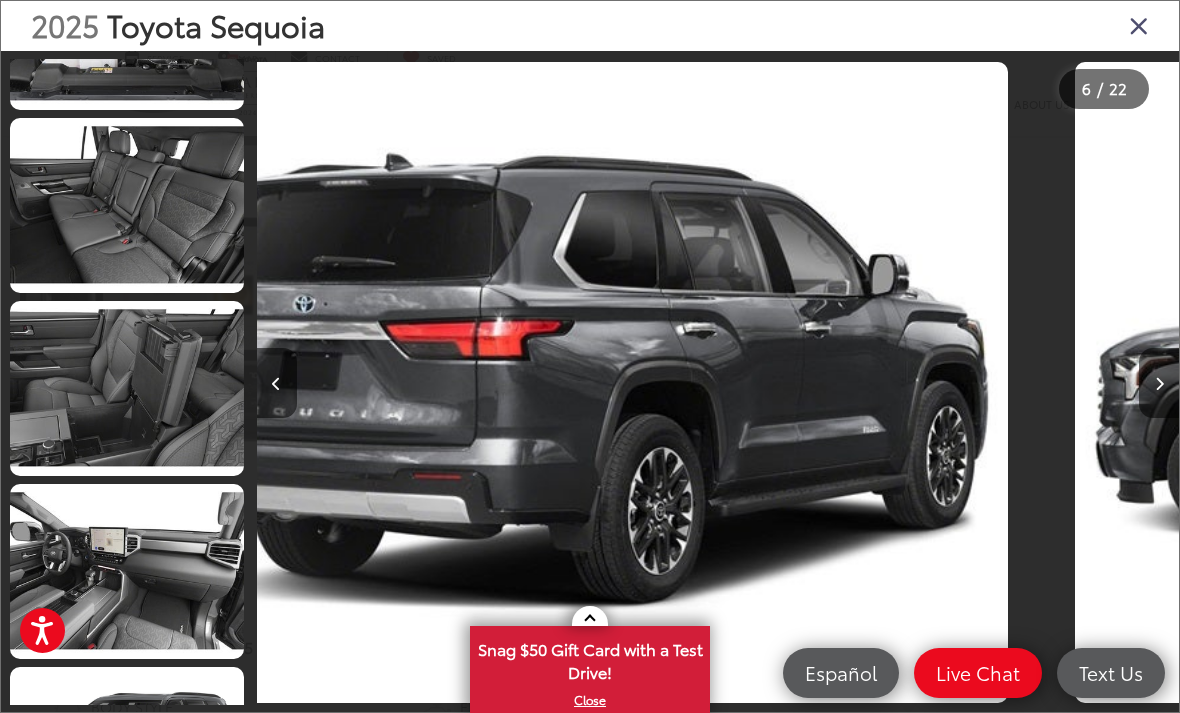 click at bounding box center (1139, 25) 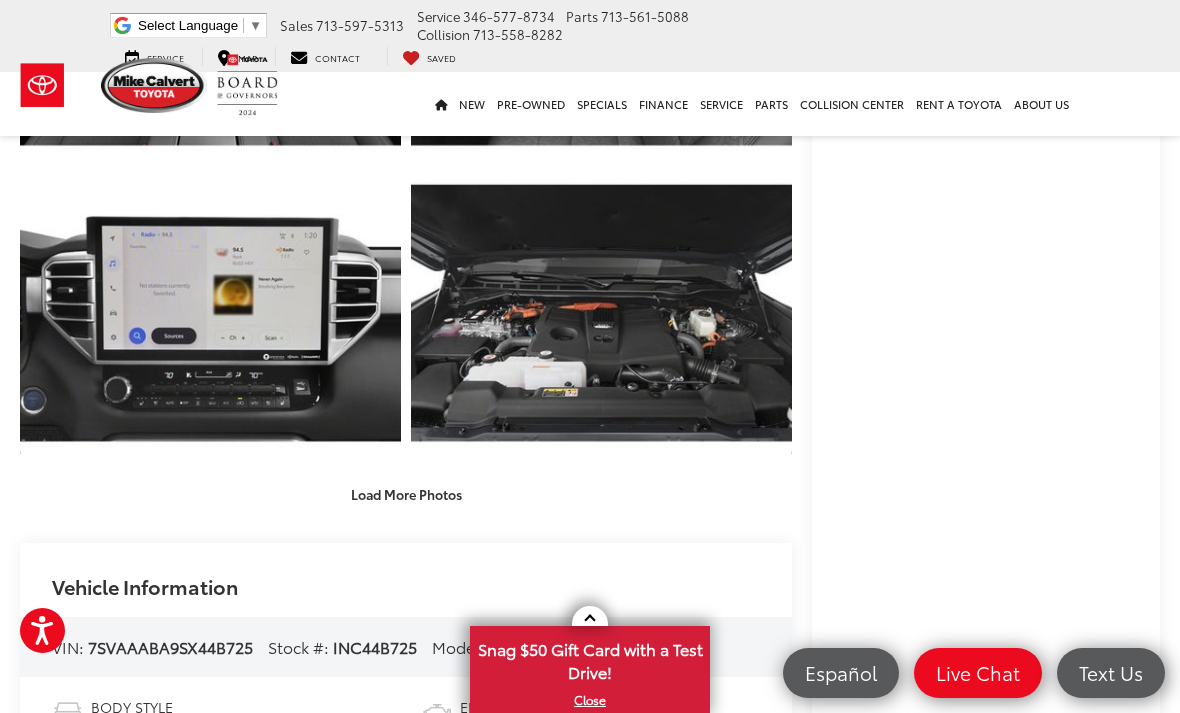click on "[COMPANY]
Select Language ​ ▼
Sales
[PHONE]
Service
[PHONE]
Parts
[PHONE]
Collision
[PHONE]
[NUMBER] [STREET]
[CITY], [STATE] [POSTAL_CODE]
Service
Map
Contact
Saved
Saved
[COMPANY]
Saved
Directions" at bounding box center [590, 36] 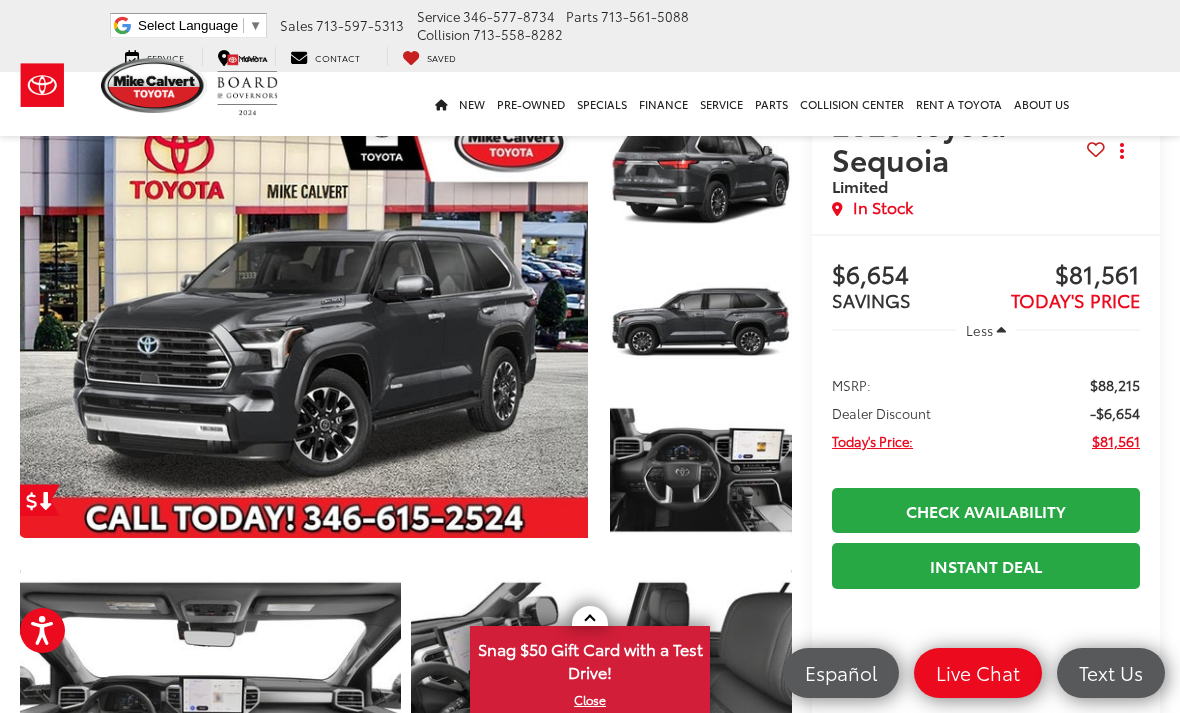 scroll, scrollTop: 0, scrollLeft: 0, axis: both 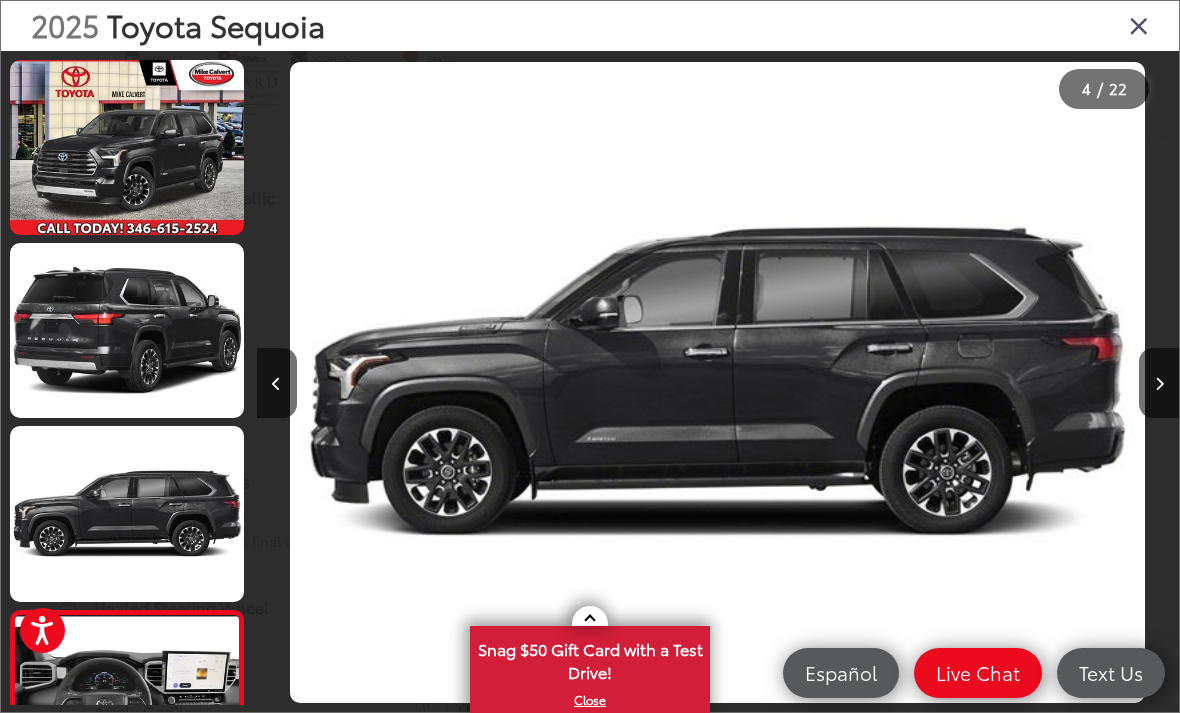 click at bounding box center (1139, 25) 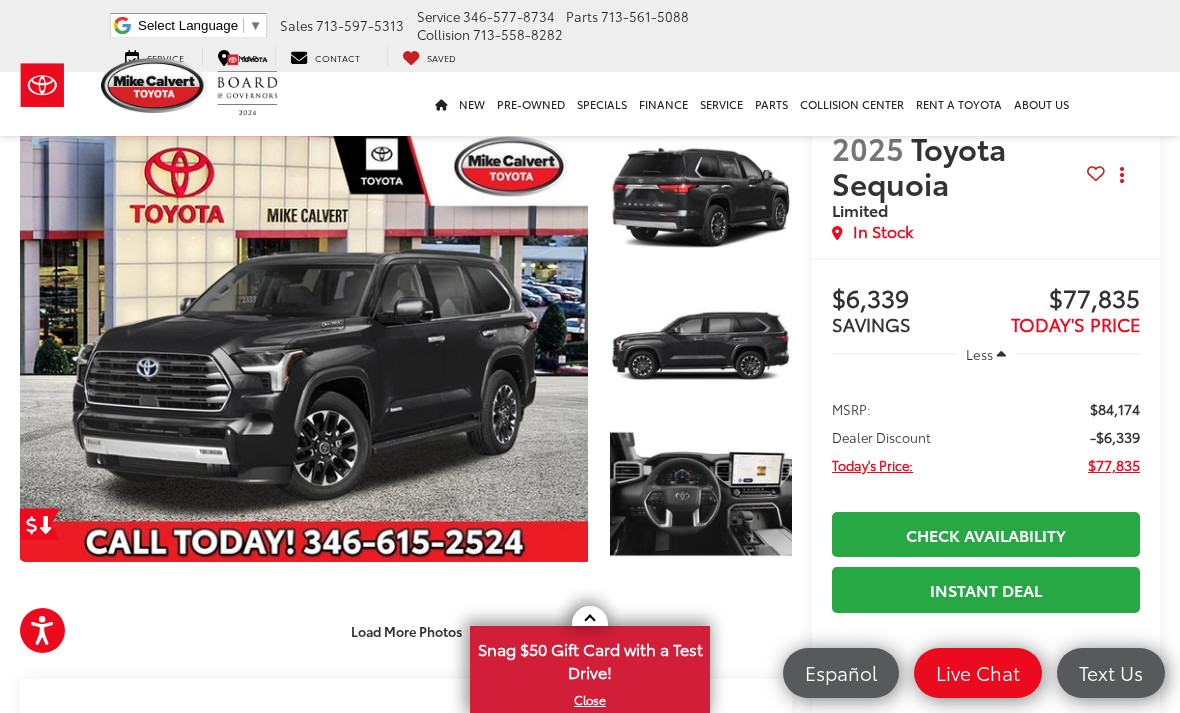scroll, scrollTop: 0, scrollLeft: 0, axis: both 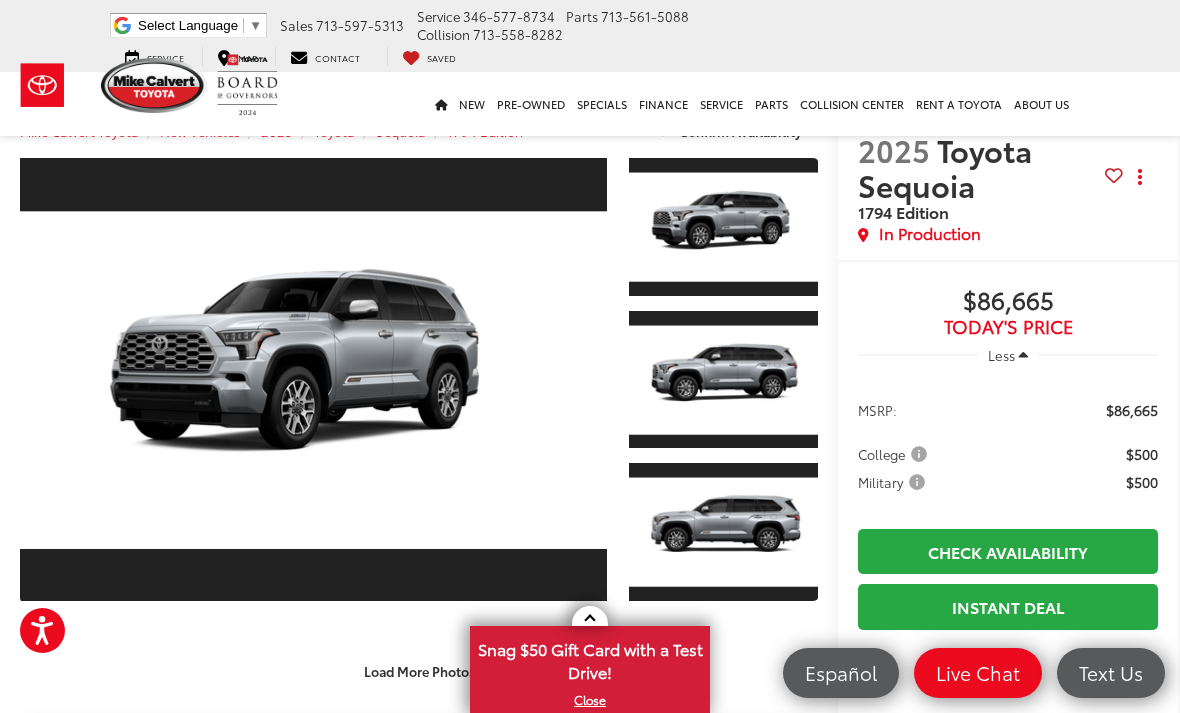 click on "Load More Photos" at bounding box center (419, 671) 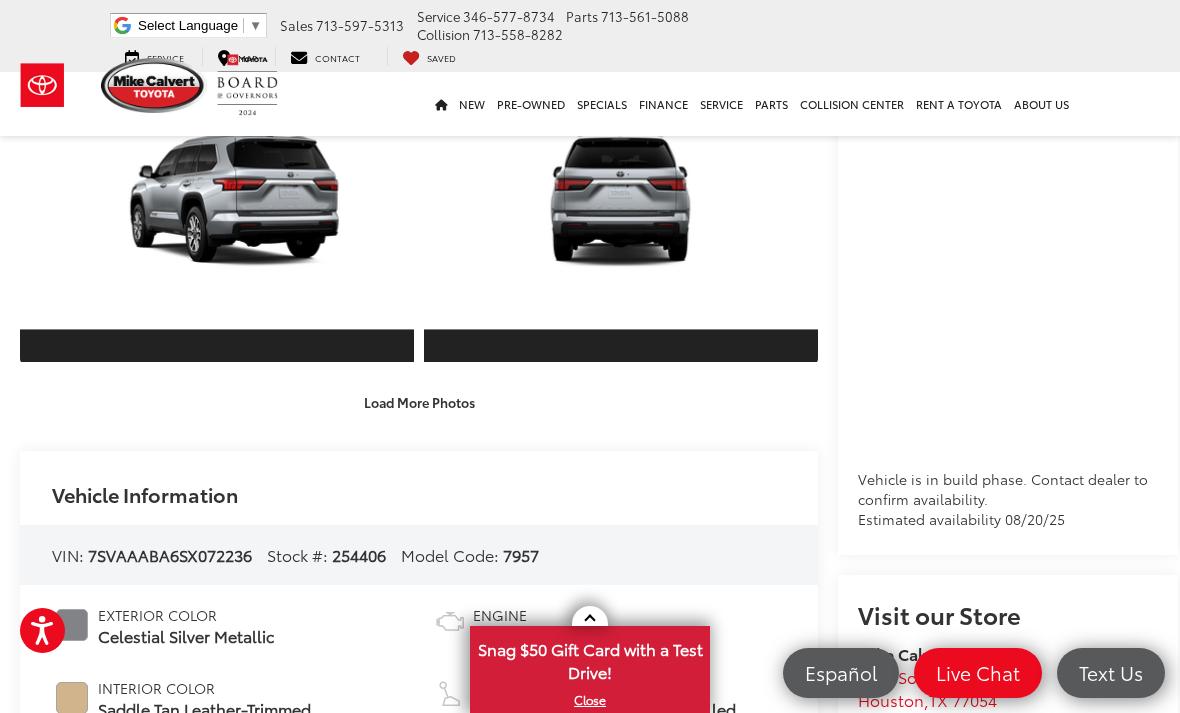 scroll, scrollTop: 893, scrollLeft: 0, axis: vertical 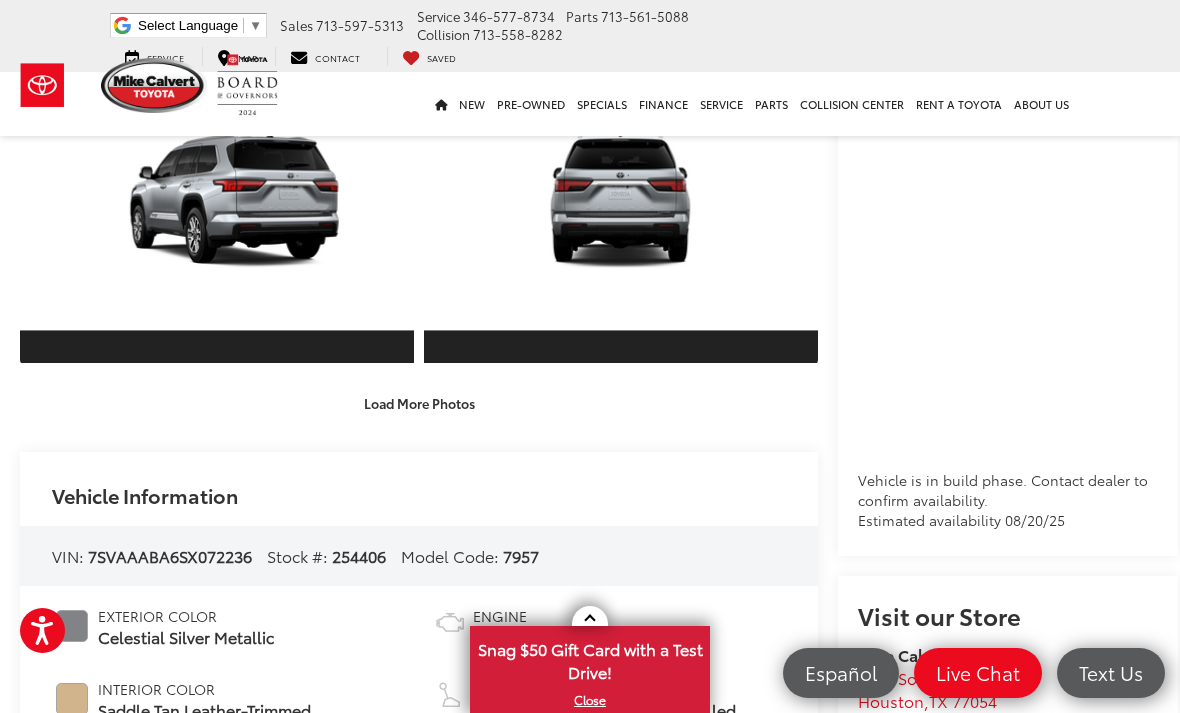 click on "Load More Photos" at bounding box center [419, 403] 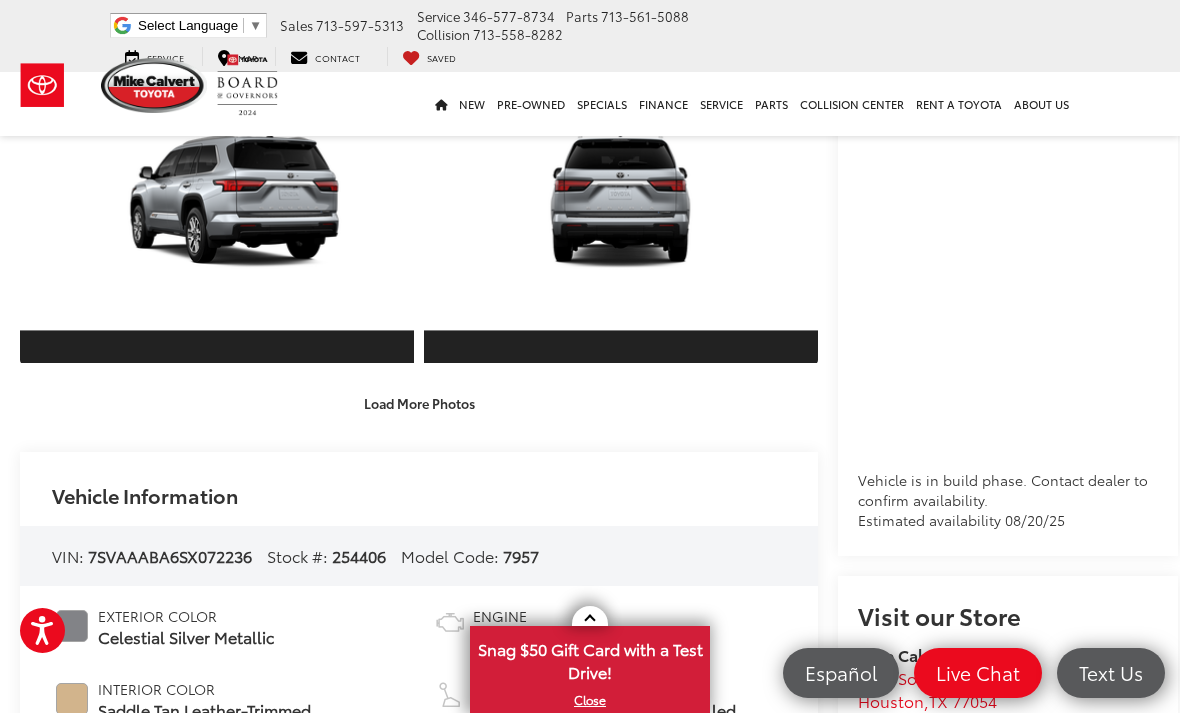 click on "Load More Photos" at bounding box center (419, 403) 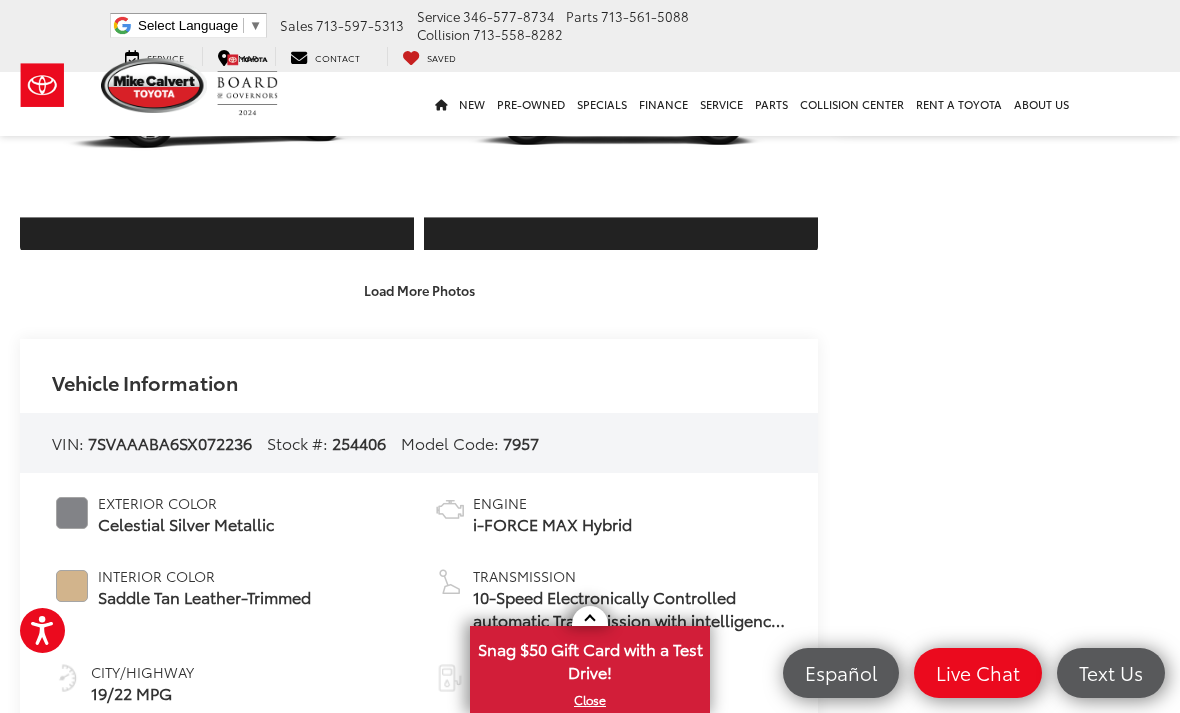 scroll, scrollTop: 1618, scrollLeft: 0, axis: vertical 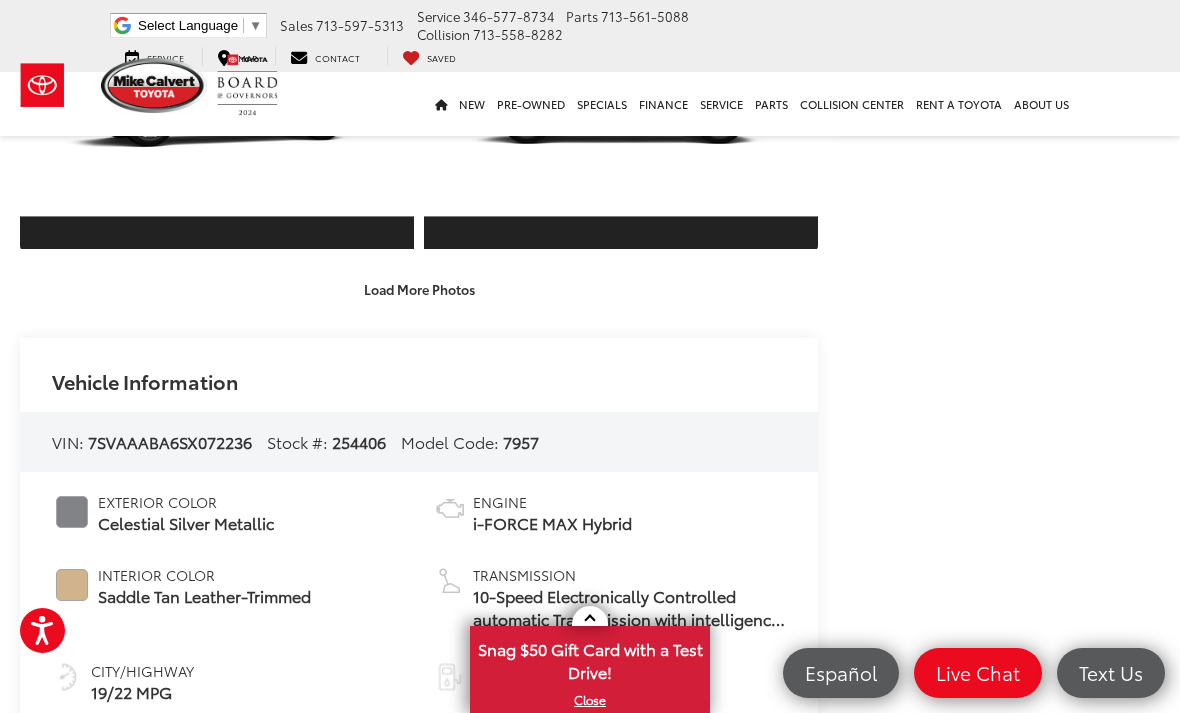 click on "Load More Photos" at bounding box center [419, 289] 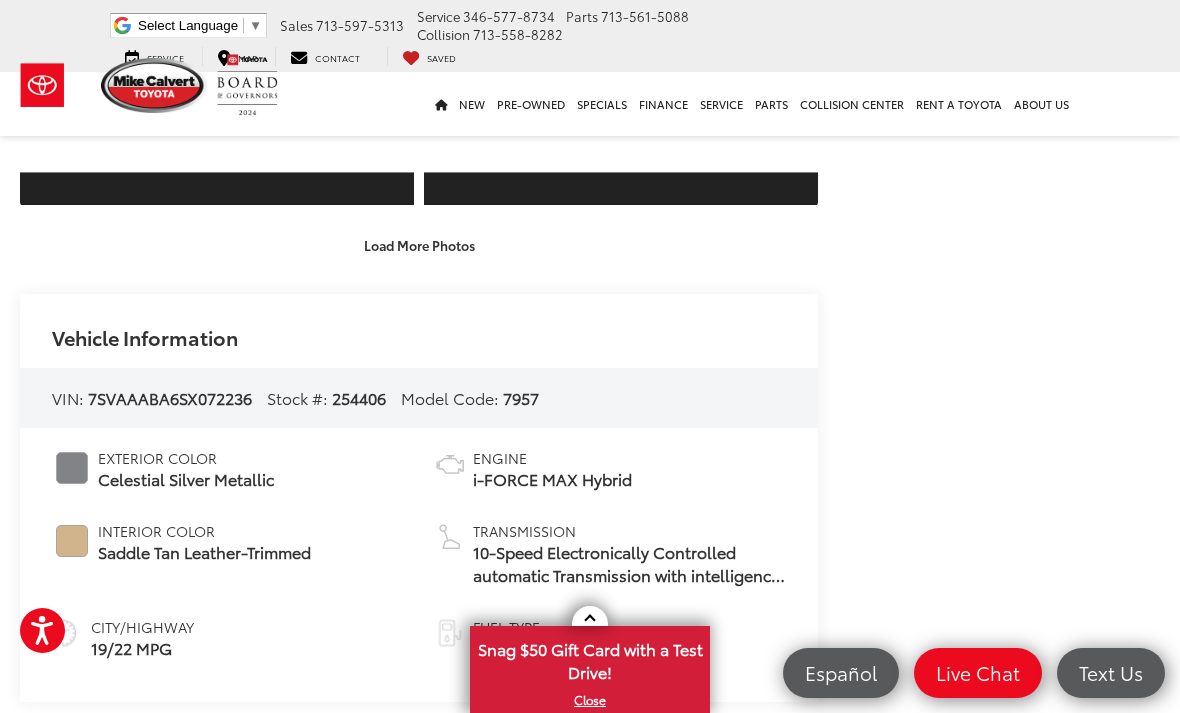 scroll, scrollTop: 2259, scrollLeft: 0, axis: vertical 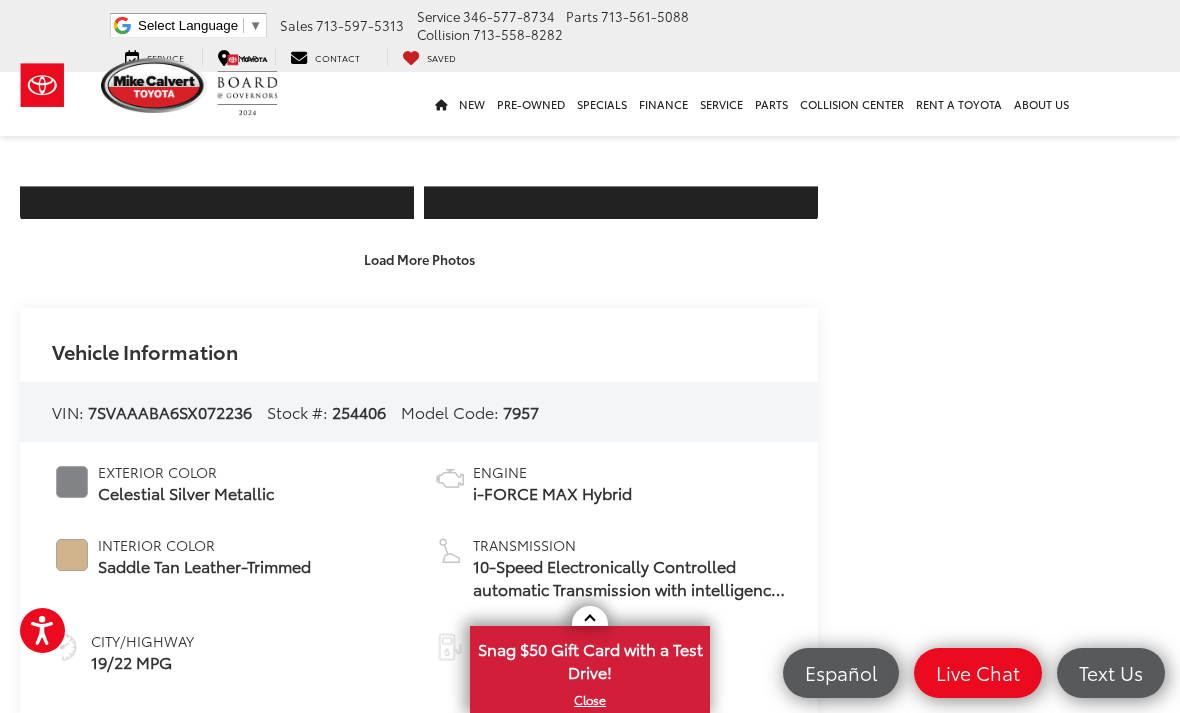 click on "Load More Photos" at bounding box center (419, 259) 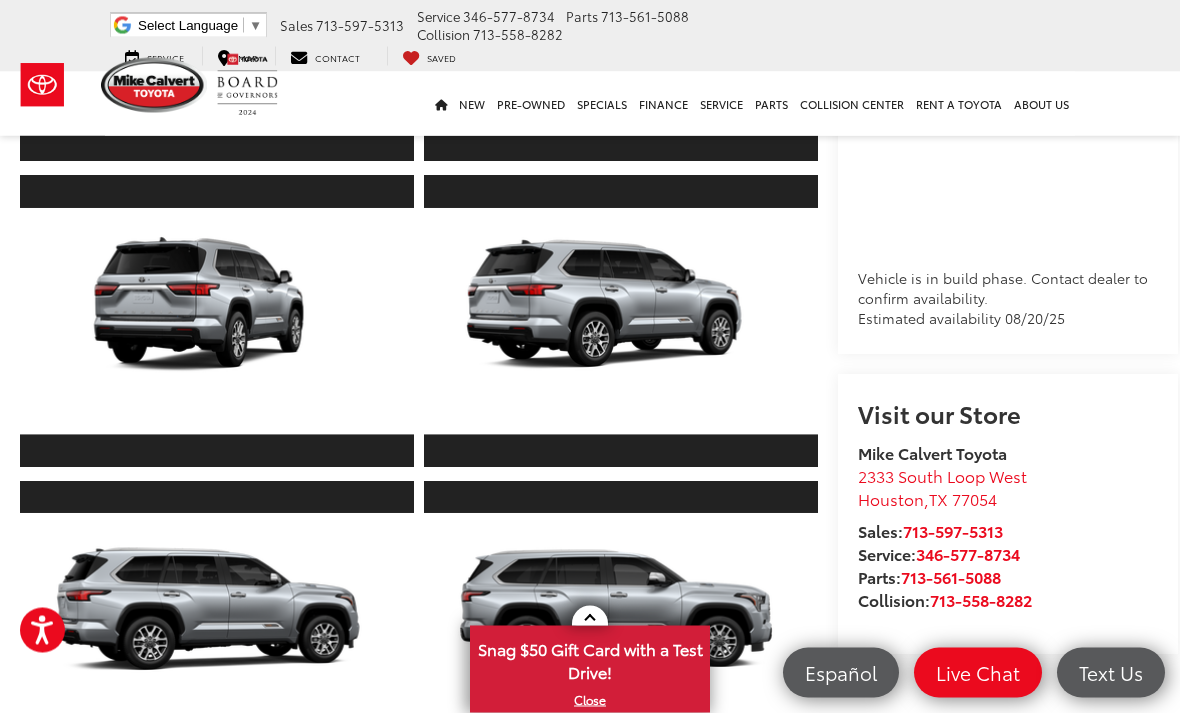 scroll, scrollTop: 1030, scrollLeft: 0, axis: vertical 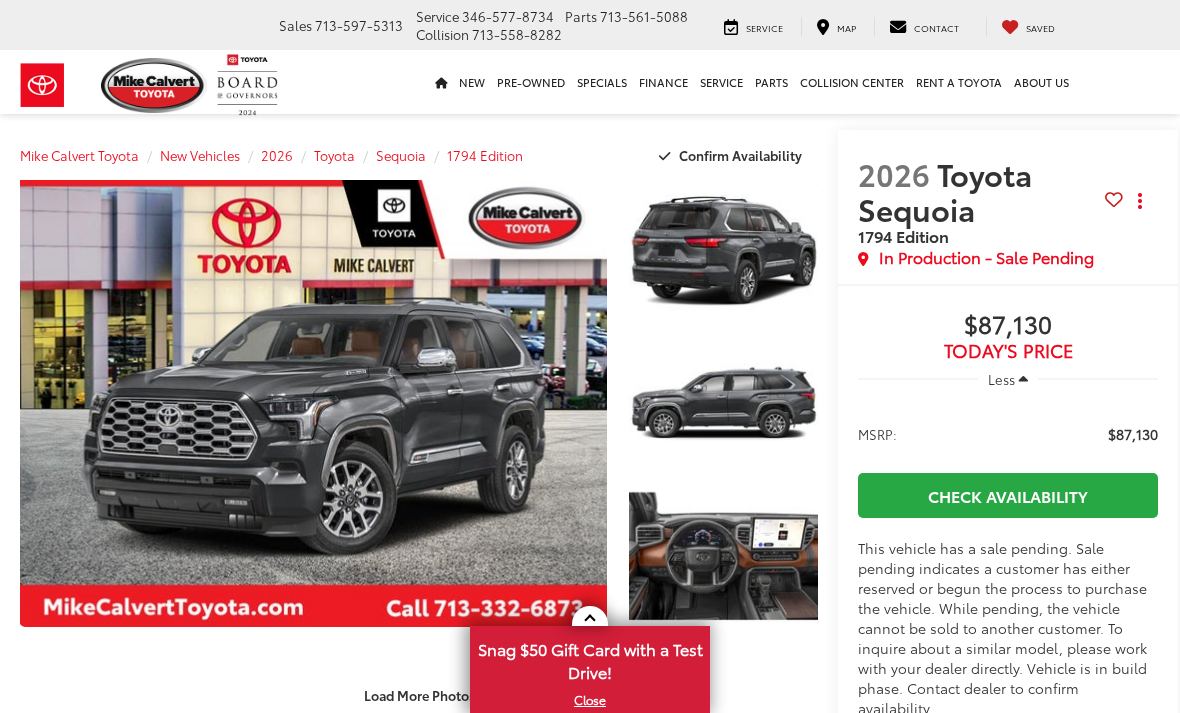 click at bounding box center [723, 556] 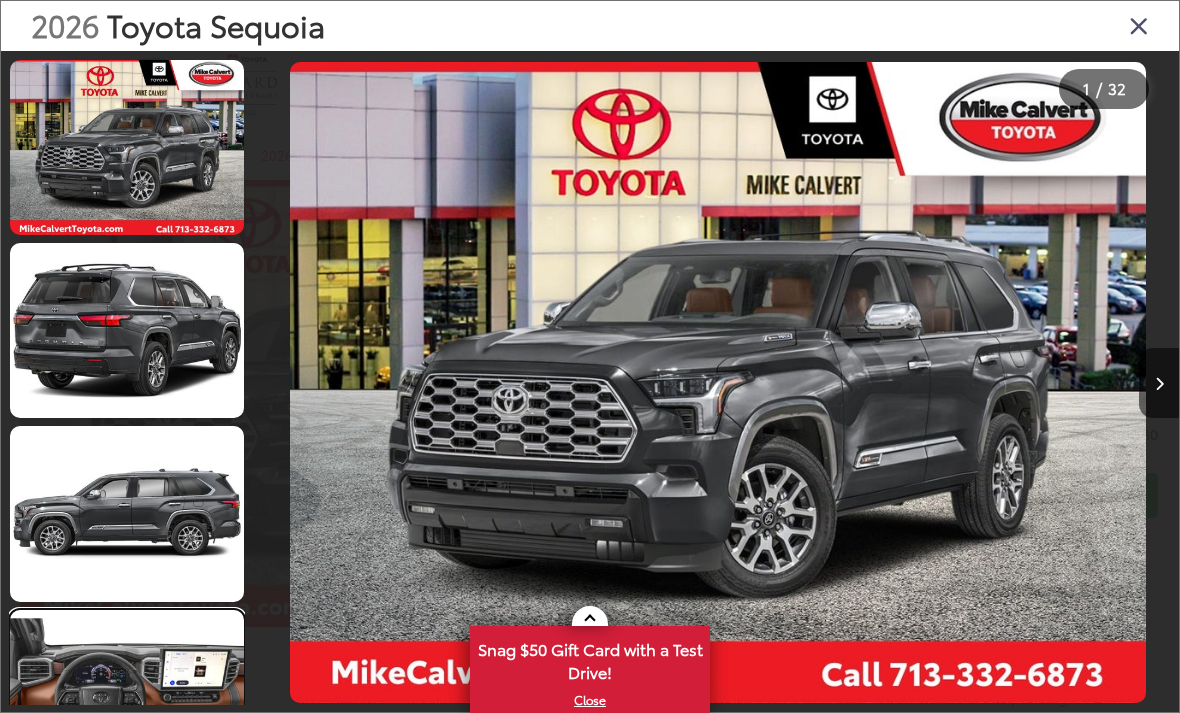 scroll, scrollTop: 0, scrollLeft: 0, axis: both 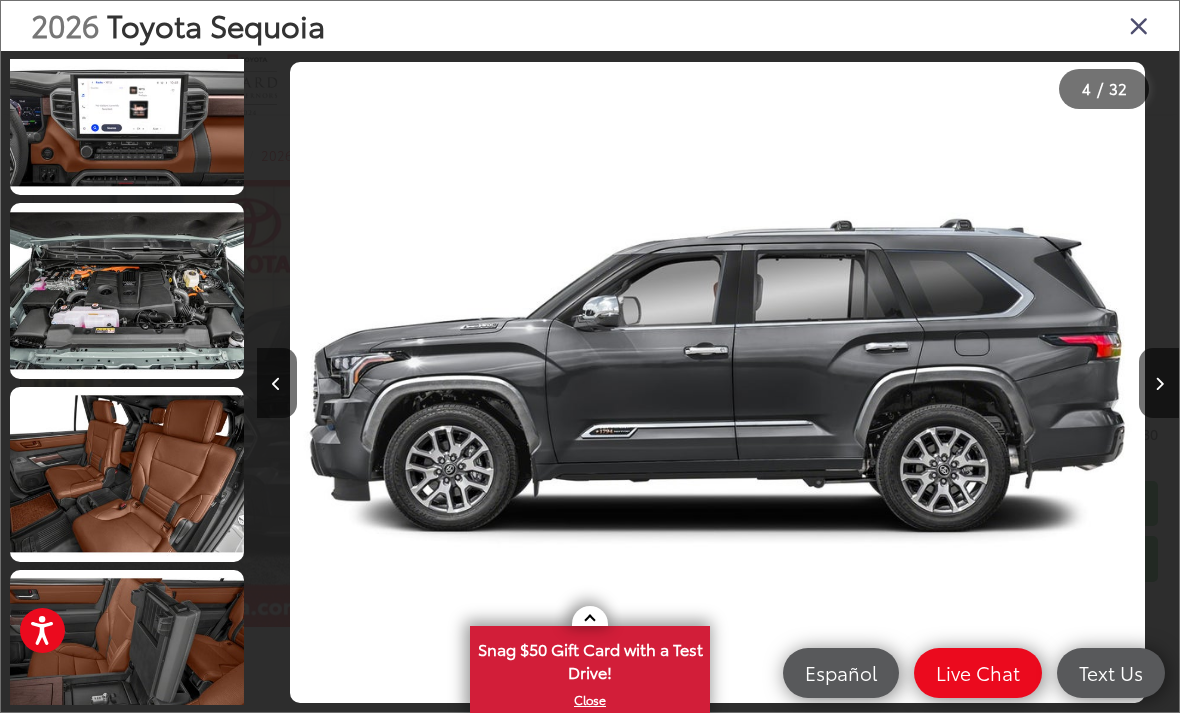 click at bounding box center (127, 474) 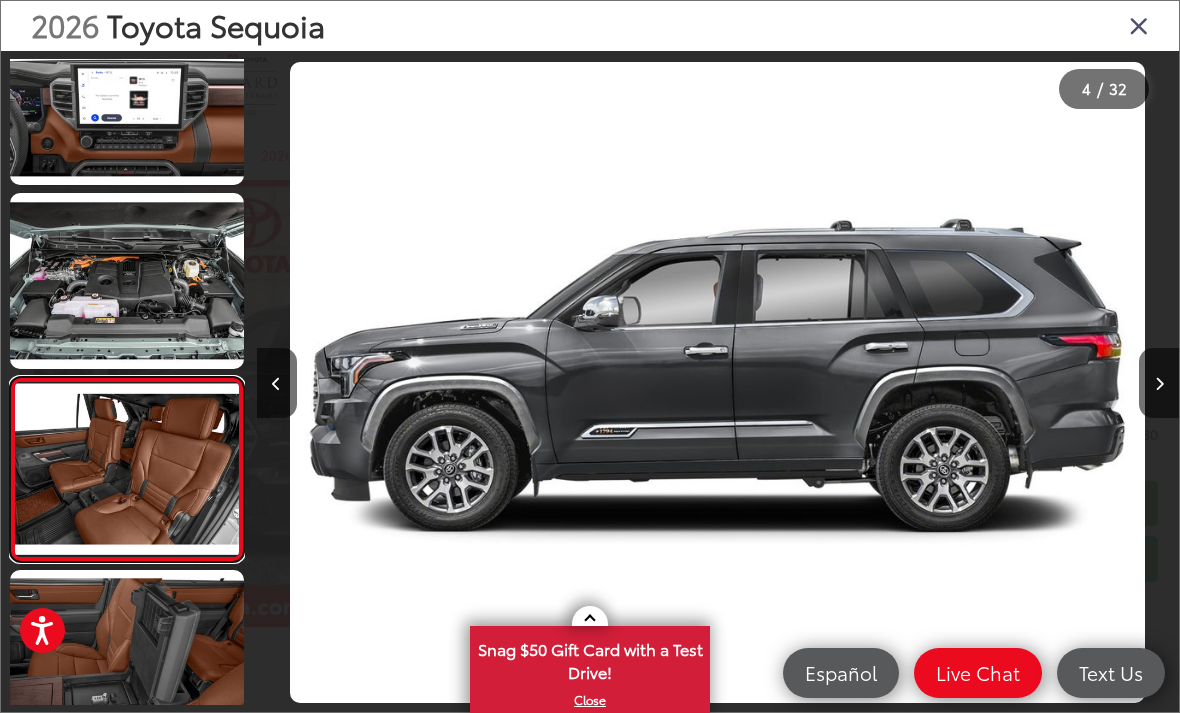 scroll, scrollTop: 0, scrollLeft: 5871, axis: horizontal 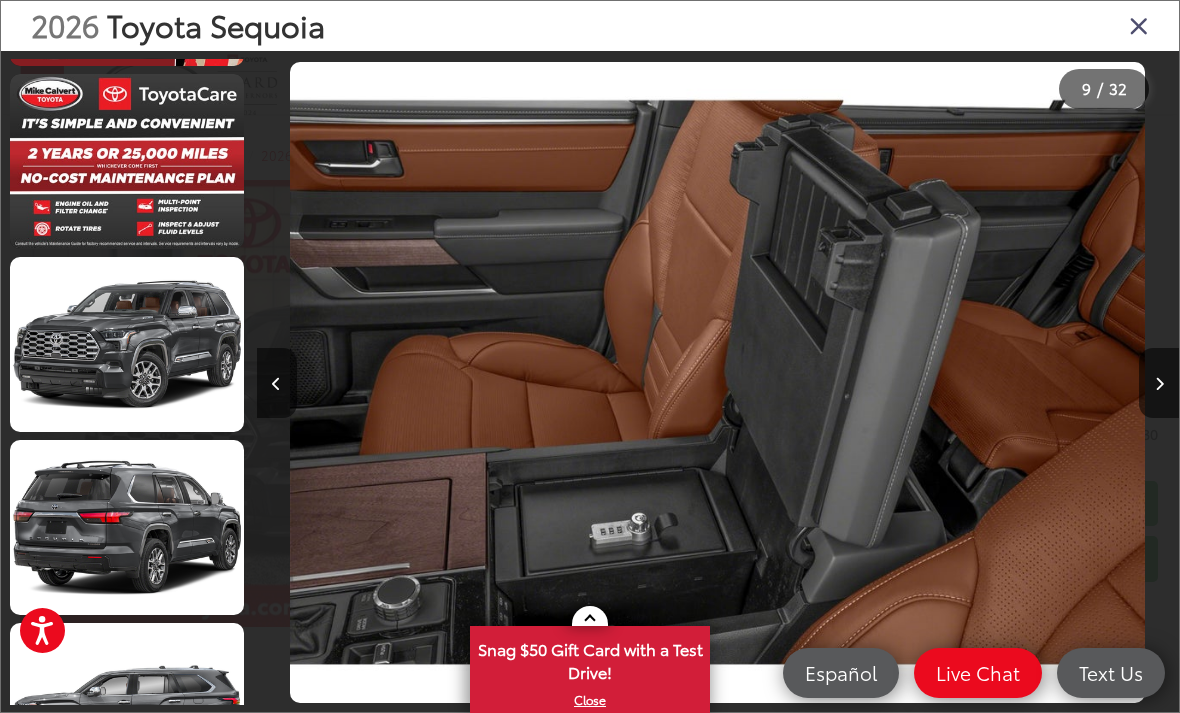 click at bounding box center (1139, 25) 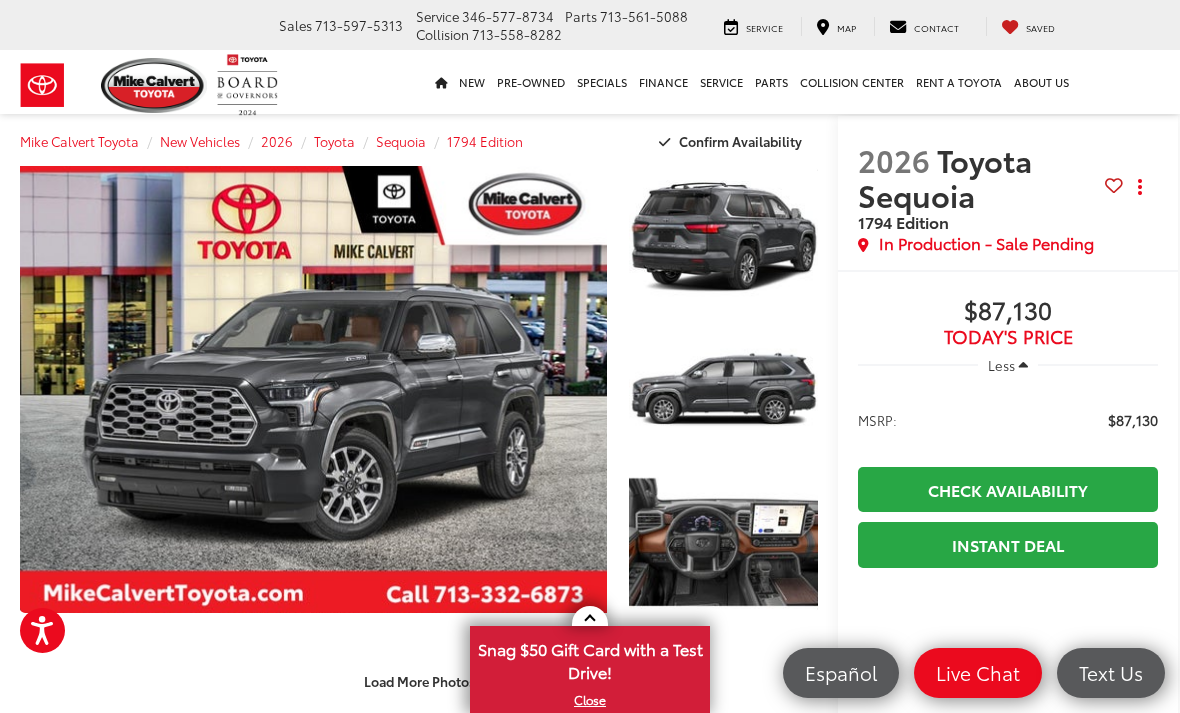 scroll, scrollTop: 9, scrollLeft: 0, axis: vertical 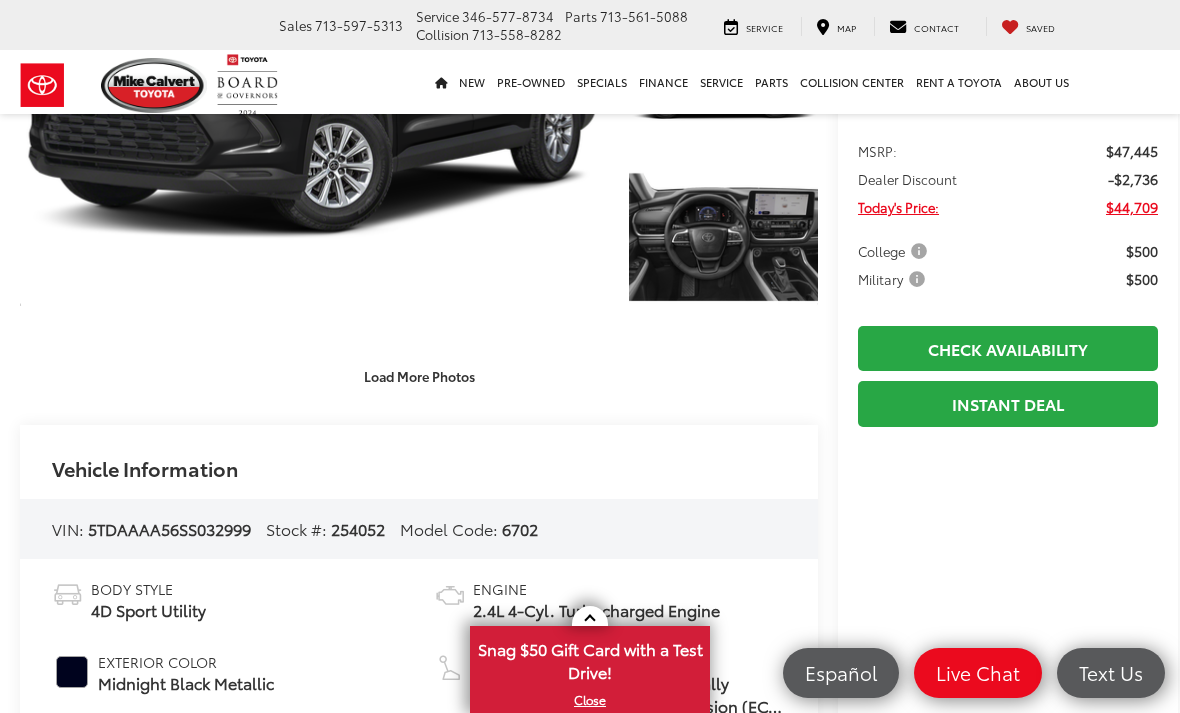 click on "Load More Photos" at bounding box center (419, 376) 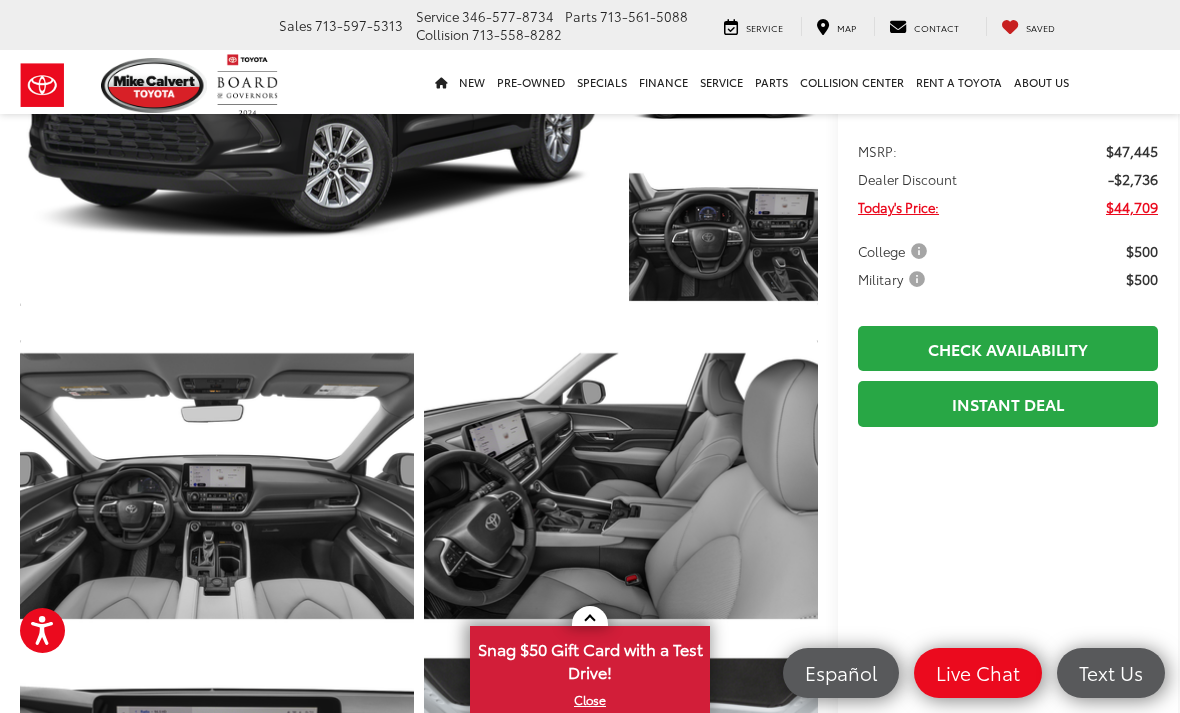 click at bounding box center [621, 486] 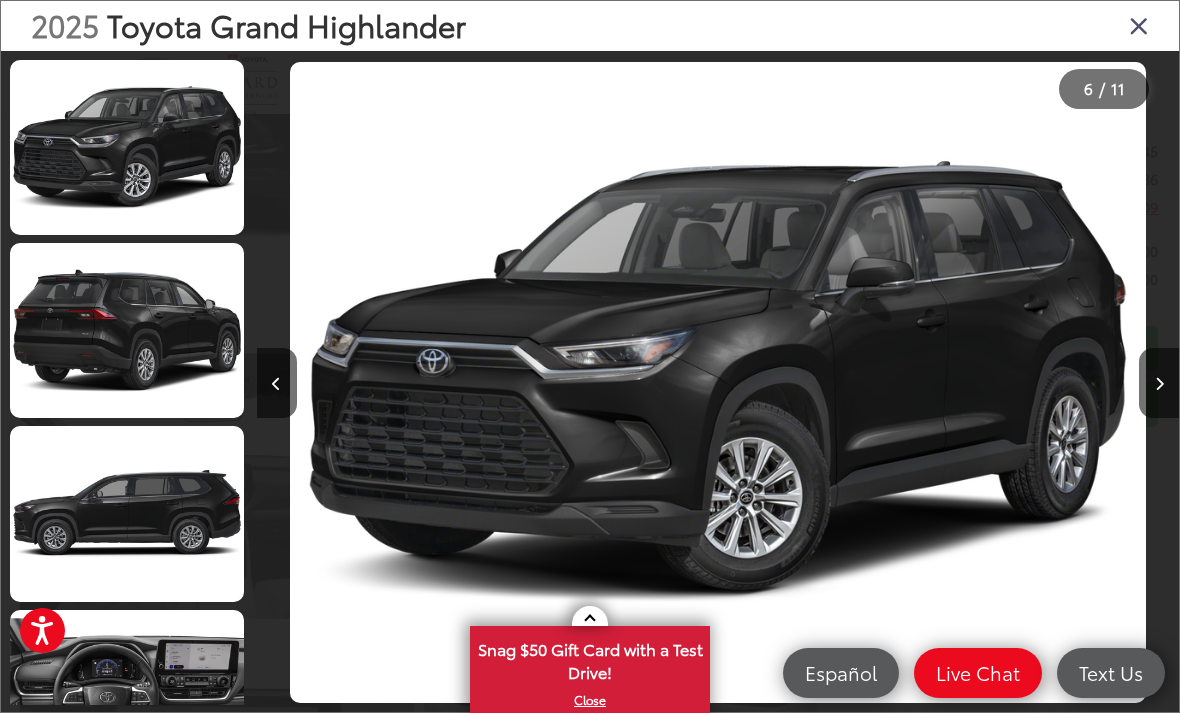 scroll, scrollTop: 394, scrollLeft: 0, axis: vertical 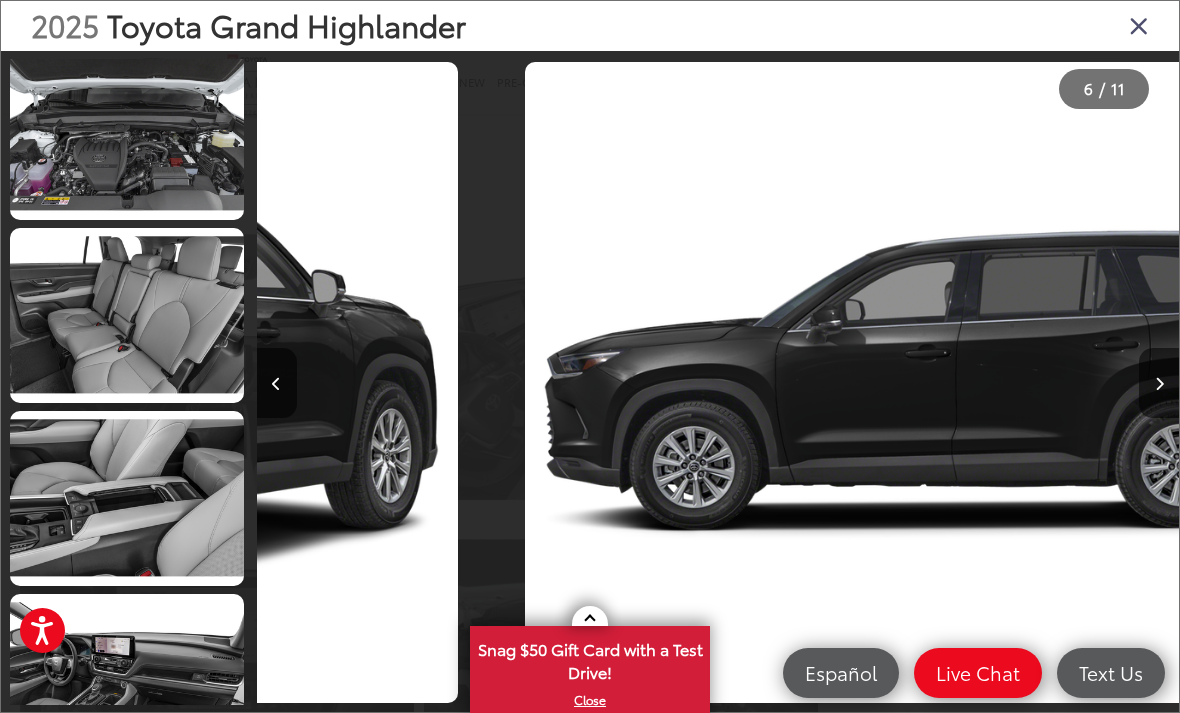 click at bounding box center [127, 315] 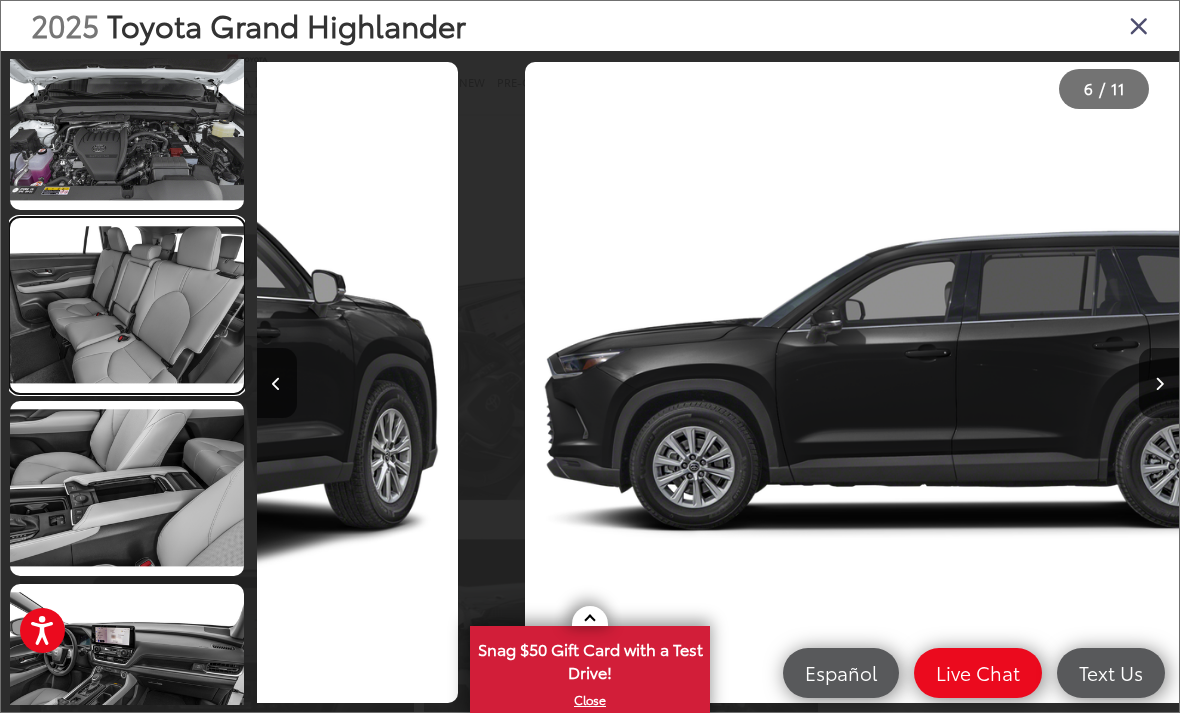 scroll, scrollTop: 1299, scrollLeft: 0, axis: vertical 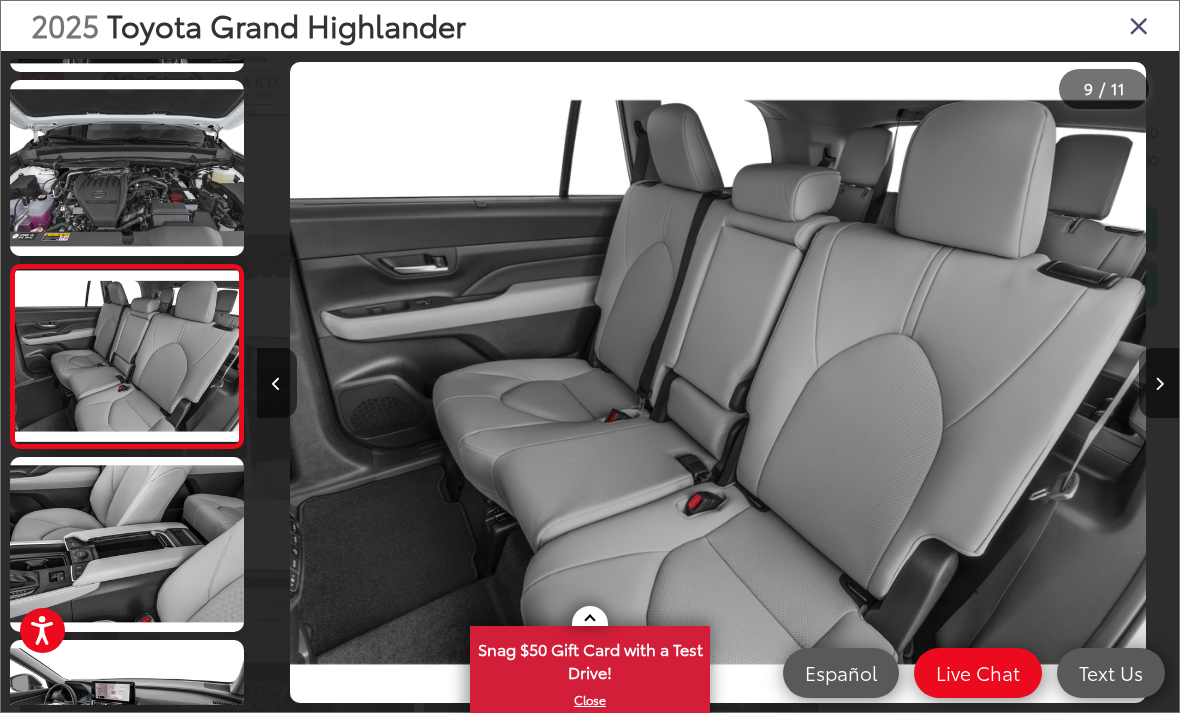 click at bounding box center (1139, 25) 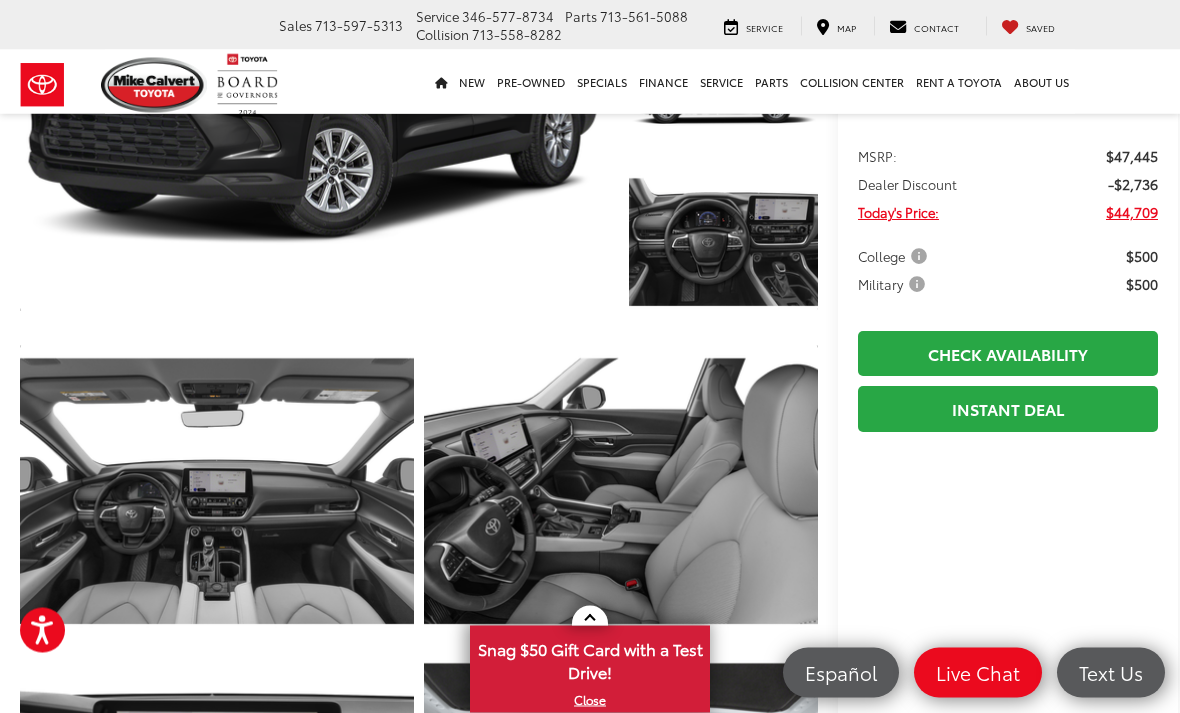 scroll, scrollTop: 0, scrollLeft: 0, axis: both 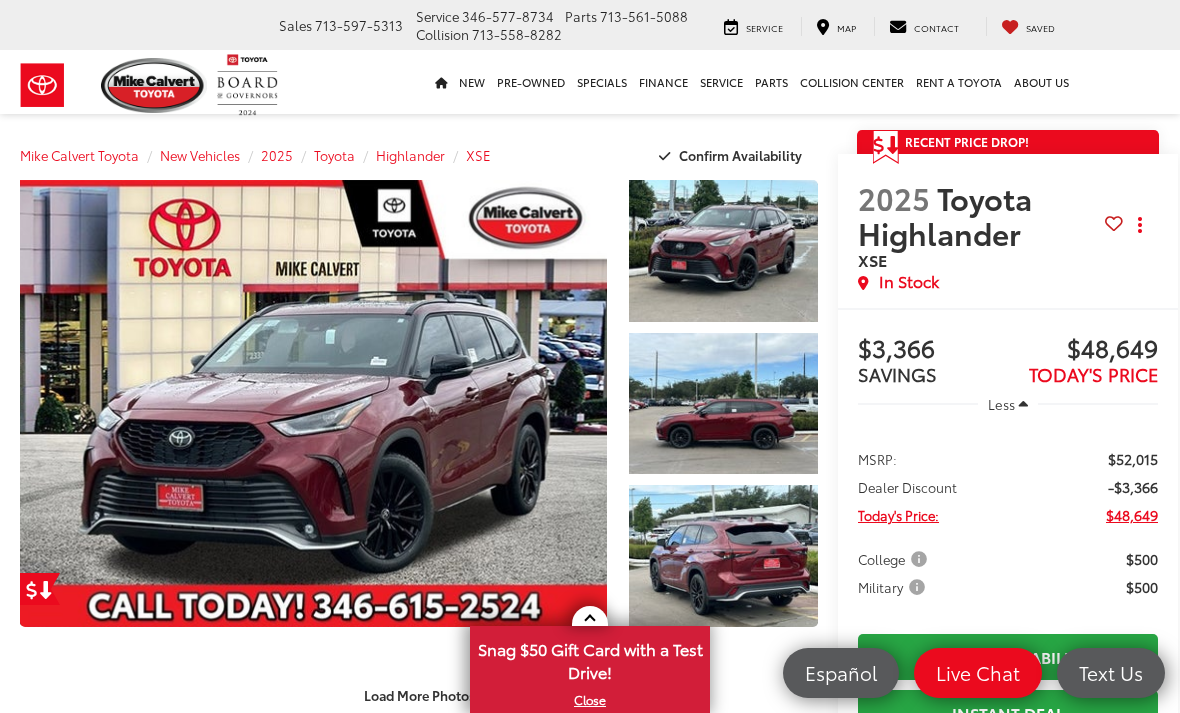 click on "Load More Photos" at bounding box center (419, 695) 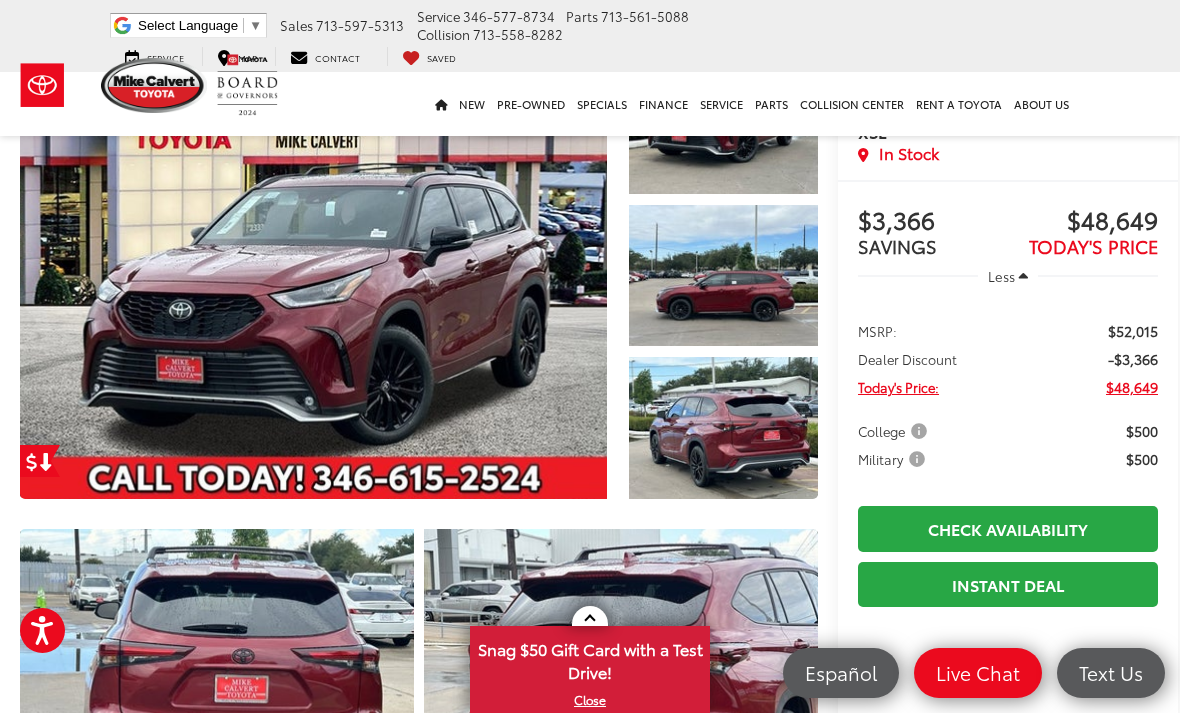 scroll, scrollTop: 681, scrollLeft: 0, axis: vertical 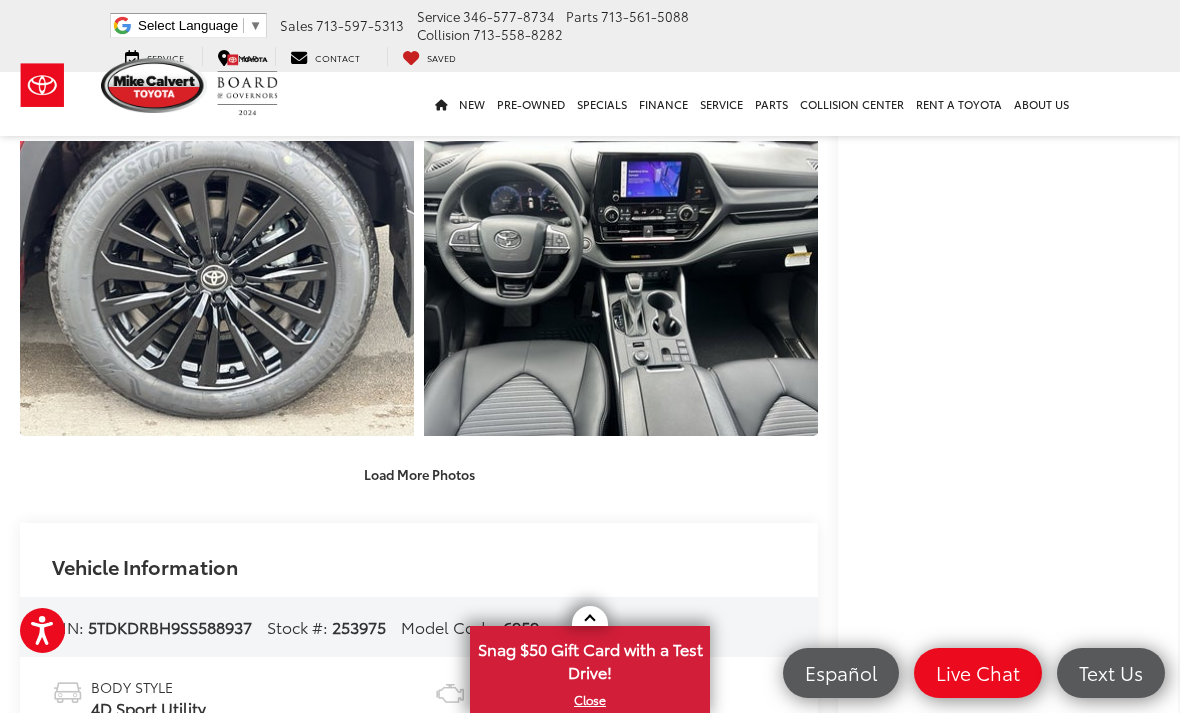 click on "Load More Photos" at bounding box center [419, 474] 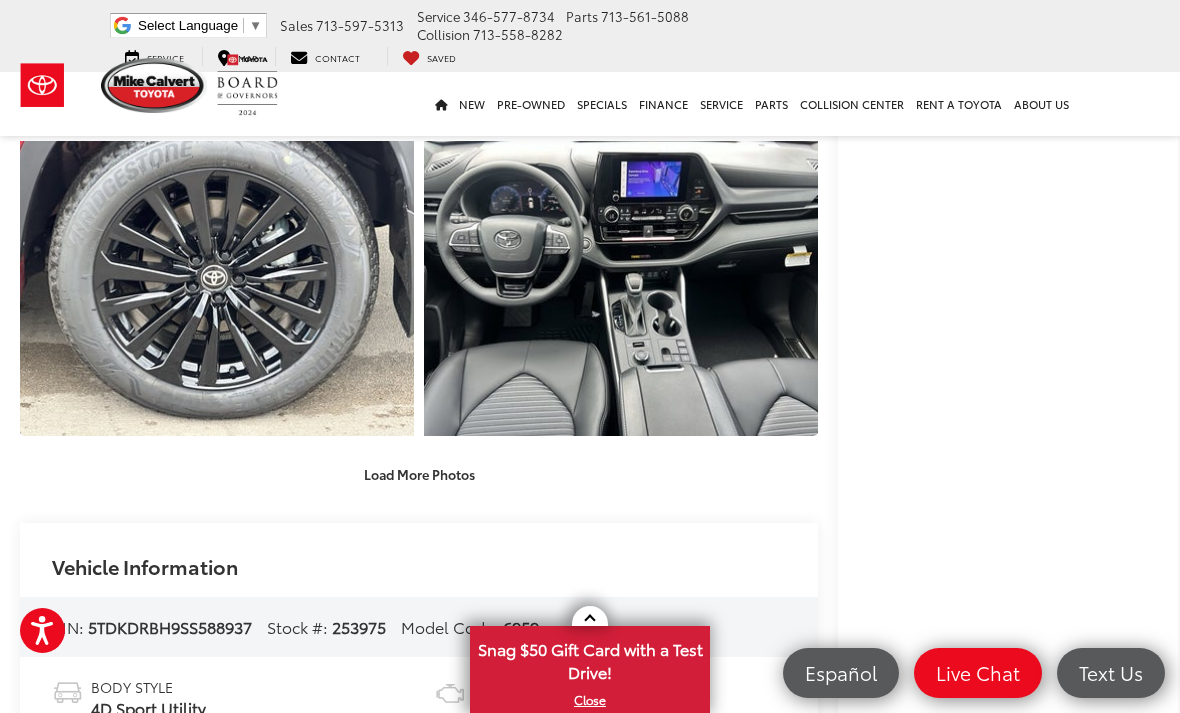 click on "Load More Photos" at bounding box center (419, 474) 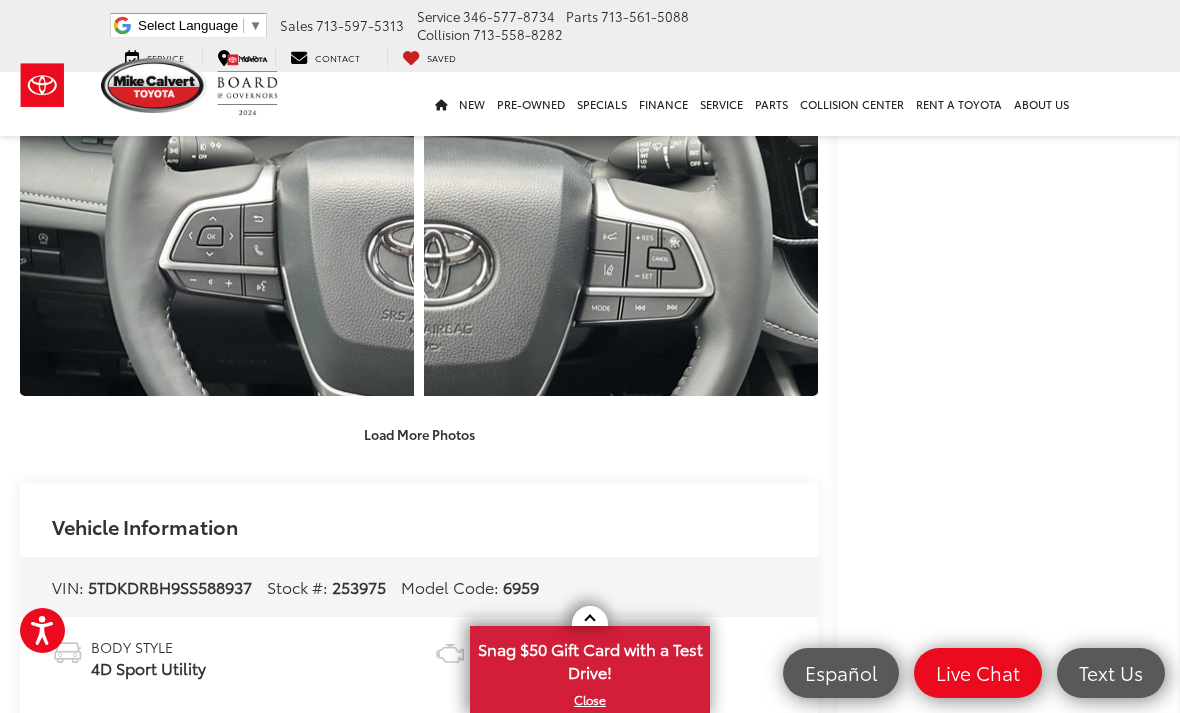 scroll, scrollTop: 1470, scrollLeft: 0, axis: vertical 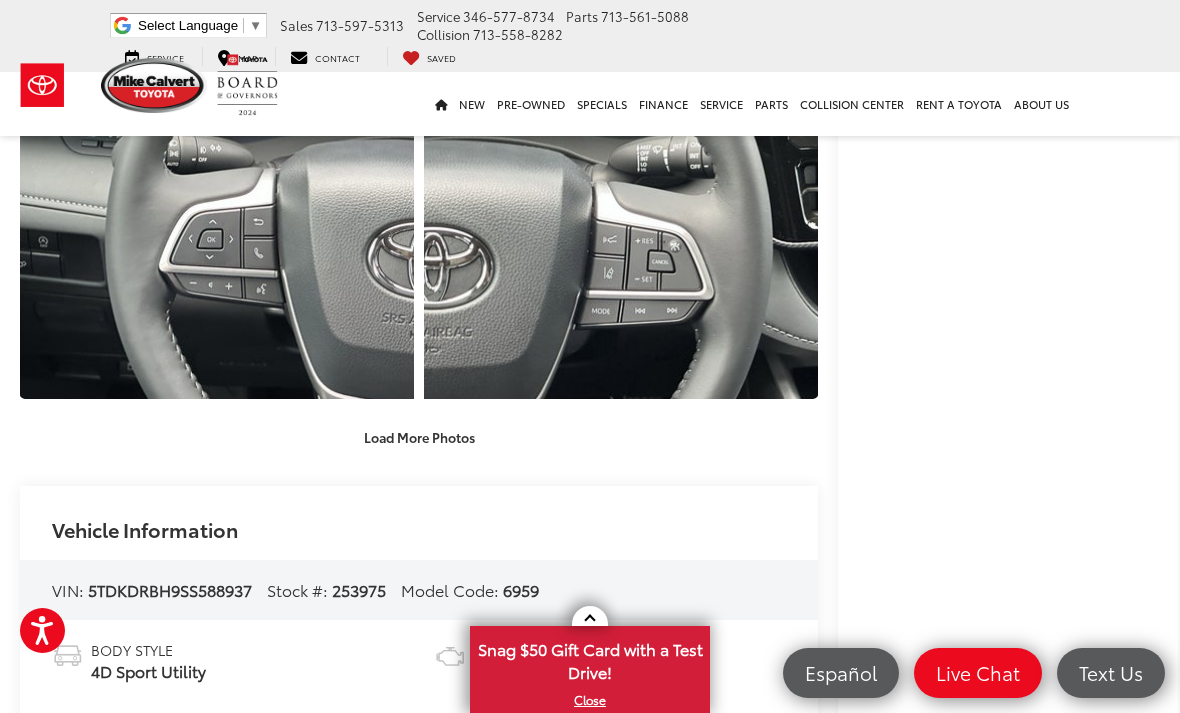 click on "Load More Photos" at bounding box center (419, 437) 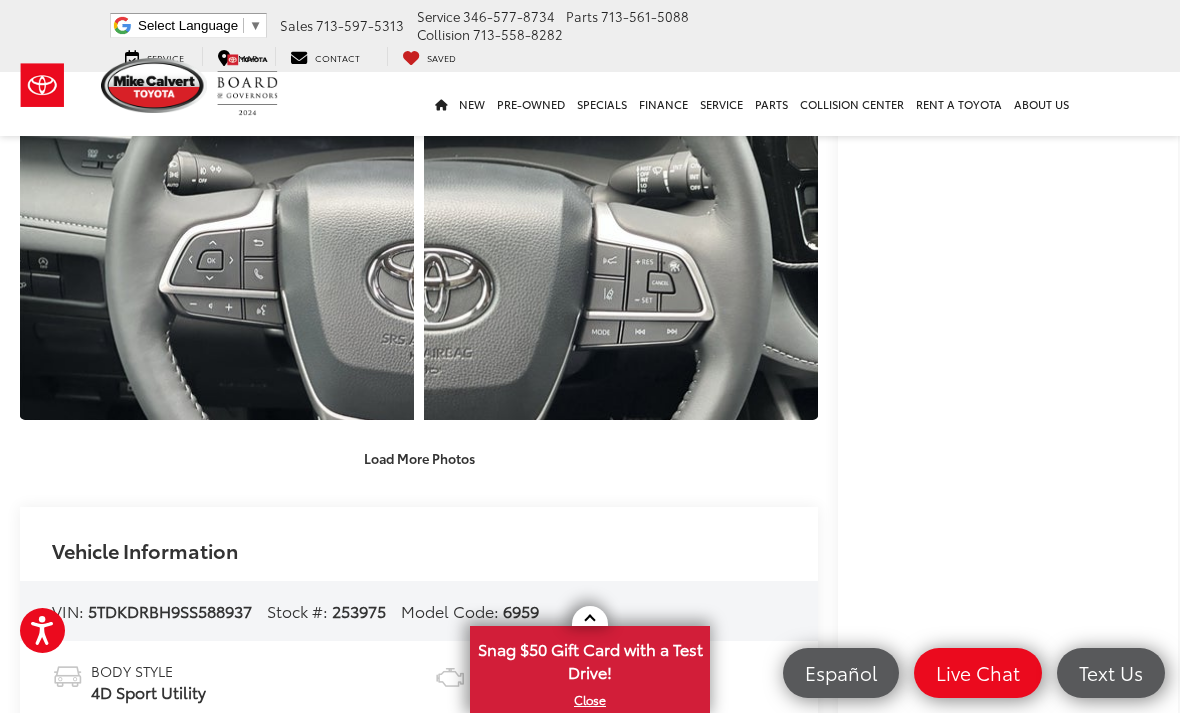 scroll, scrollTop: 1430, scrollLeft: 0, axis: vertical 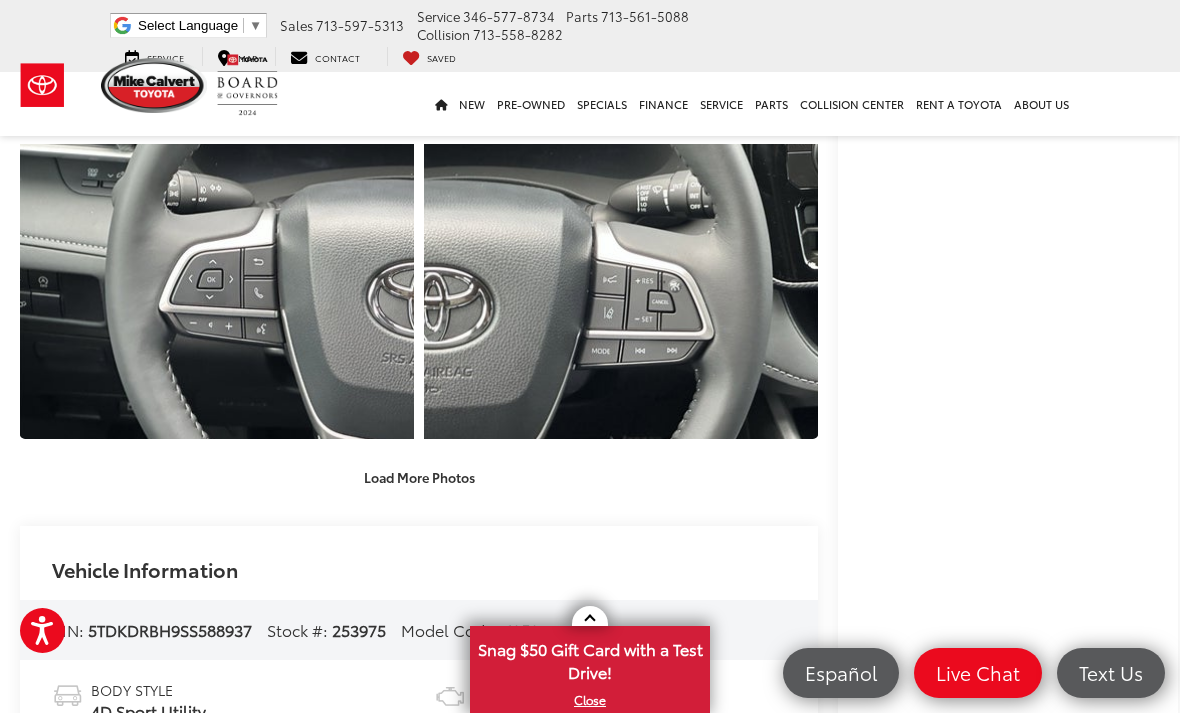 click on "Load More Photos" at bounding box center (419, 477) 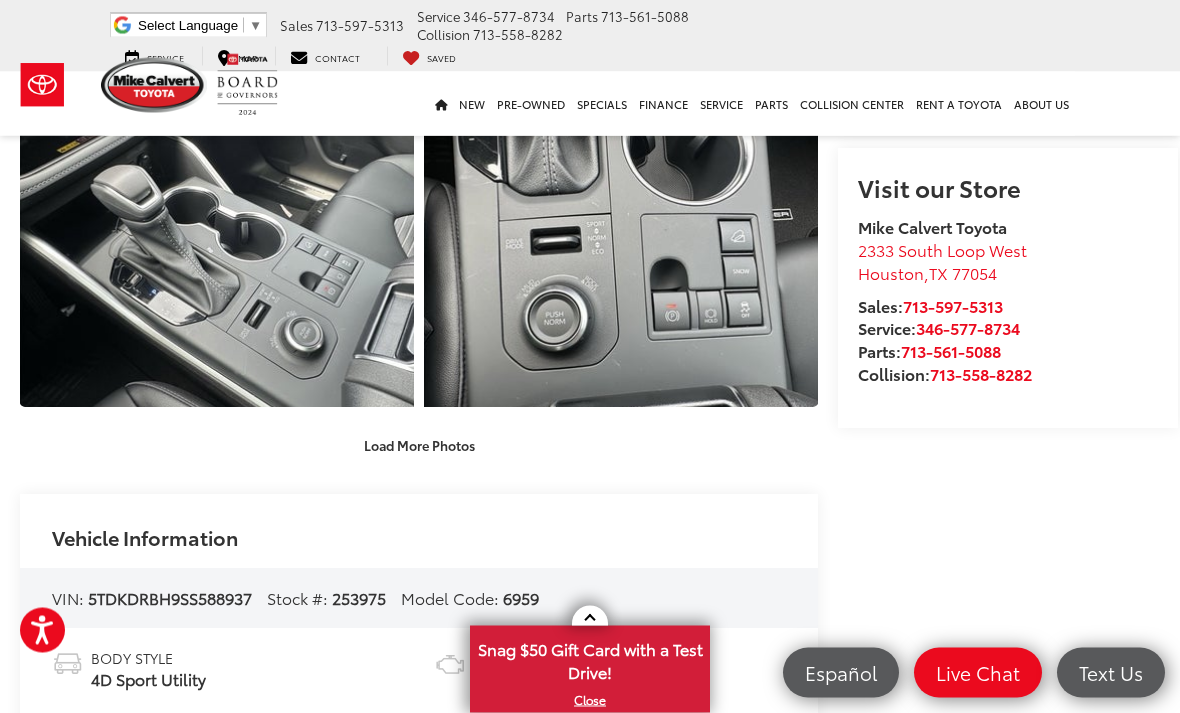 scroll, scrollTop: 2060, scrollLeft: 0, axis: vertical 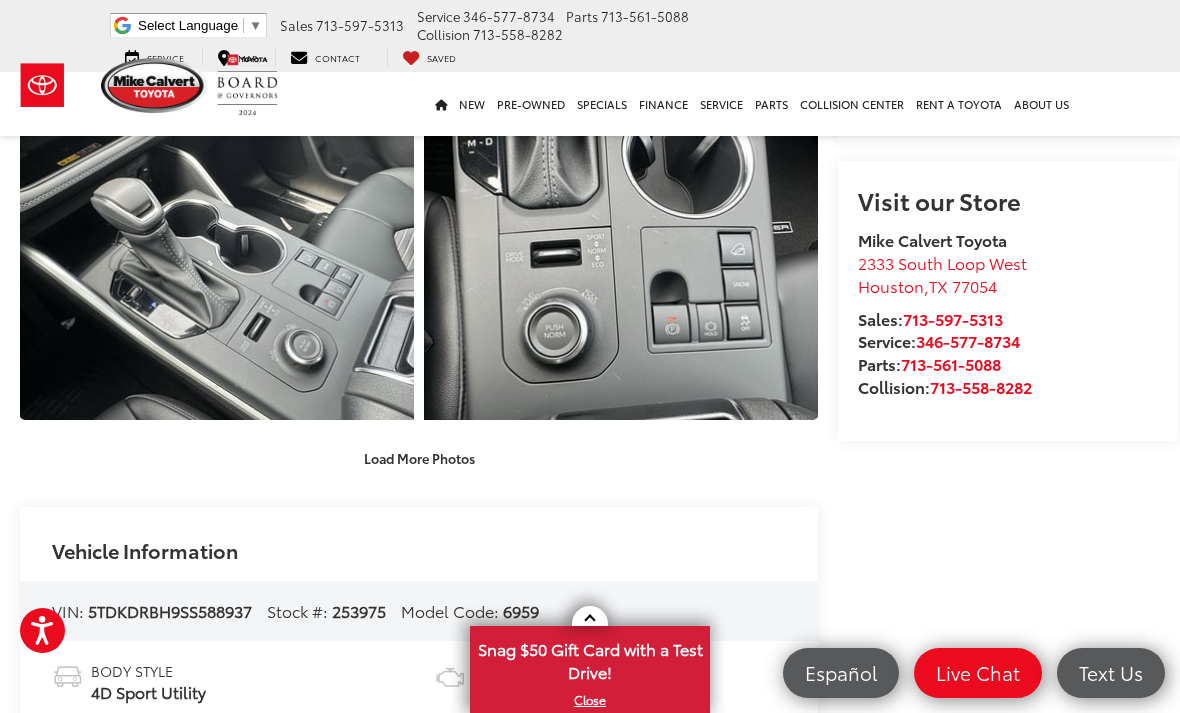 click on "Load More Photos" at bounding box center (419, 458) 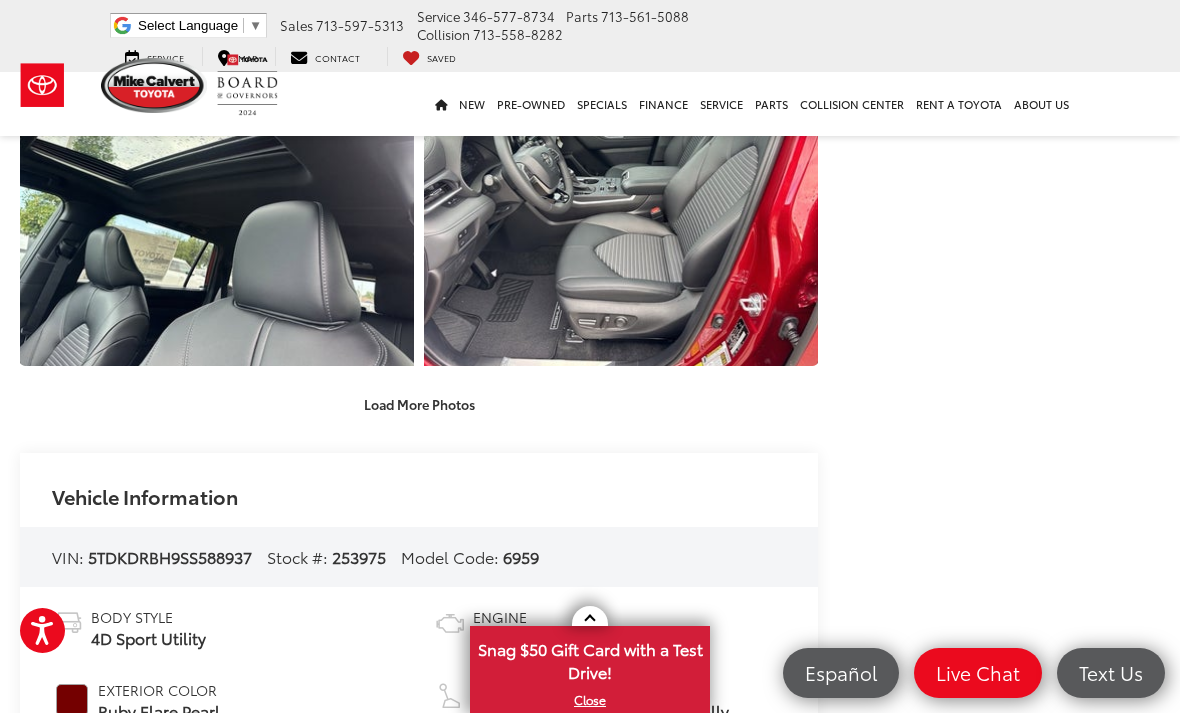 scroll, scrollTop: 2751, scrollLeft: 0, axis: vertical 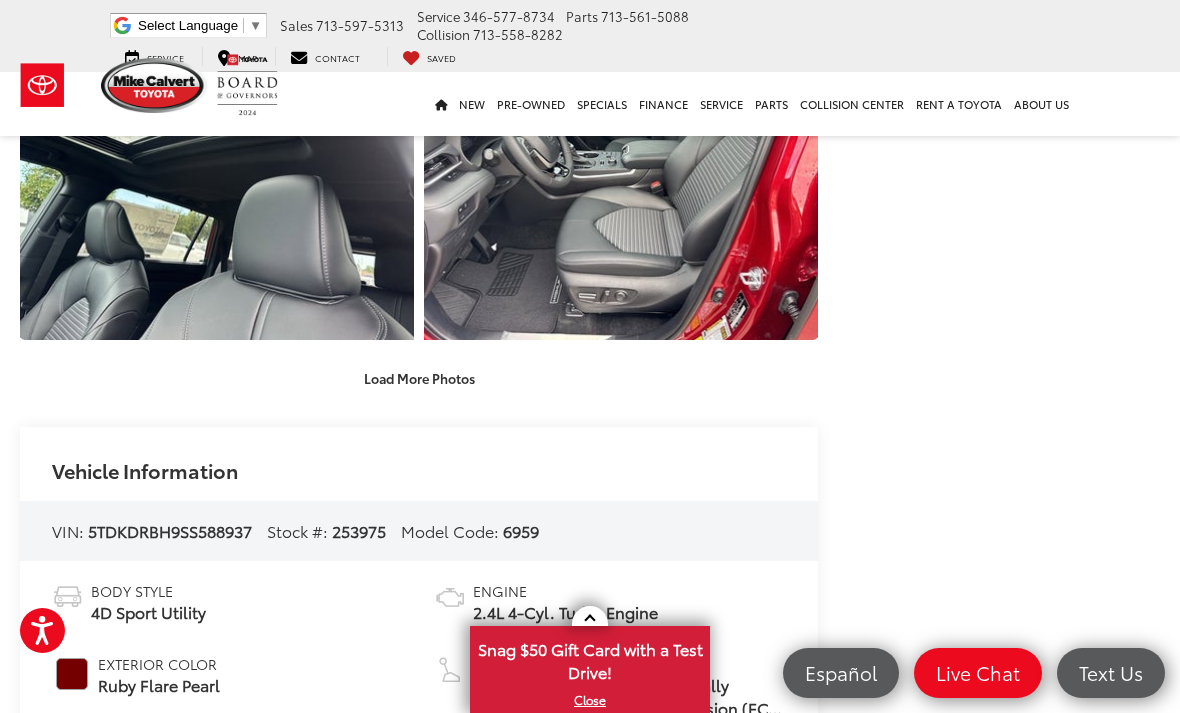 click on "Load More Photos" at bounding box center [419, 378] 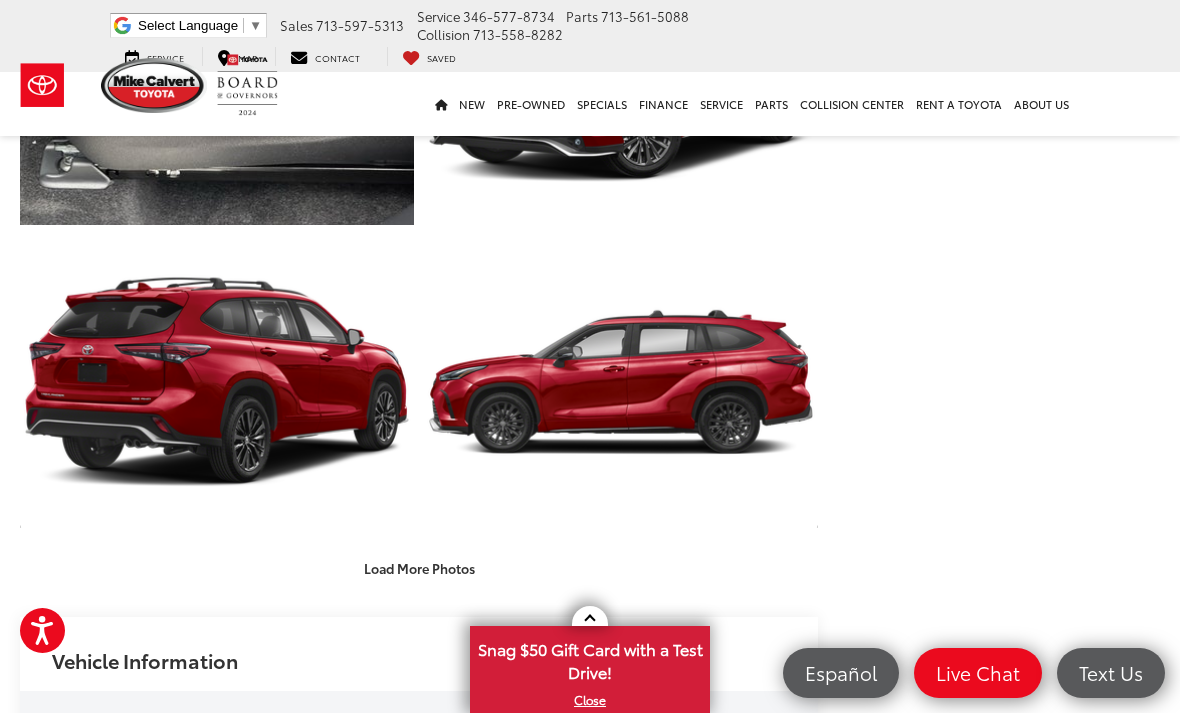 scroll, scrollTop: 3174, scrollLeft: 0, axis: vertical 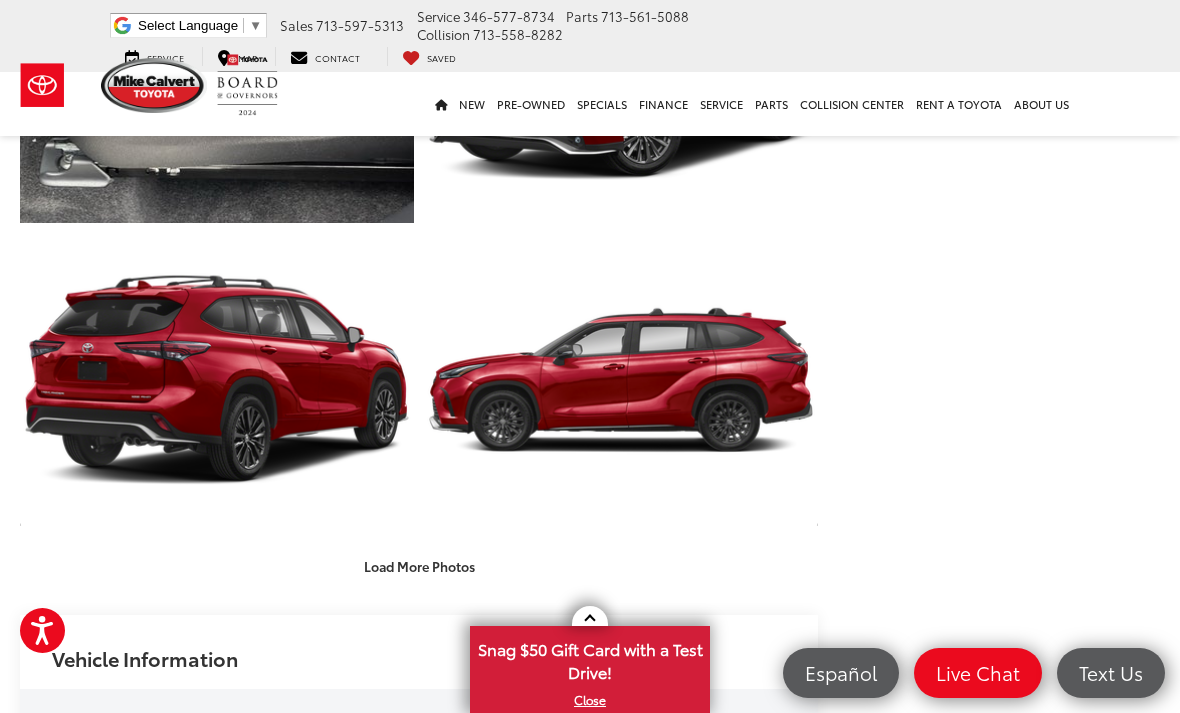 click on "Load More Photos" at bounding box center [419, 566] 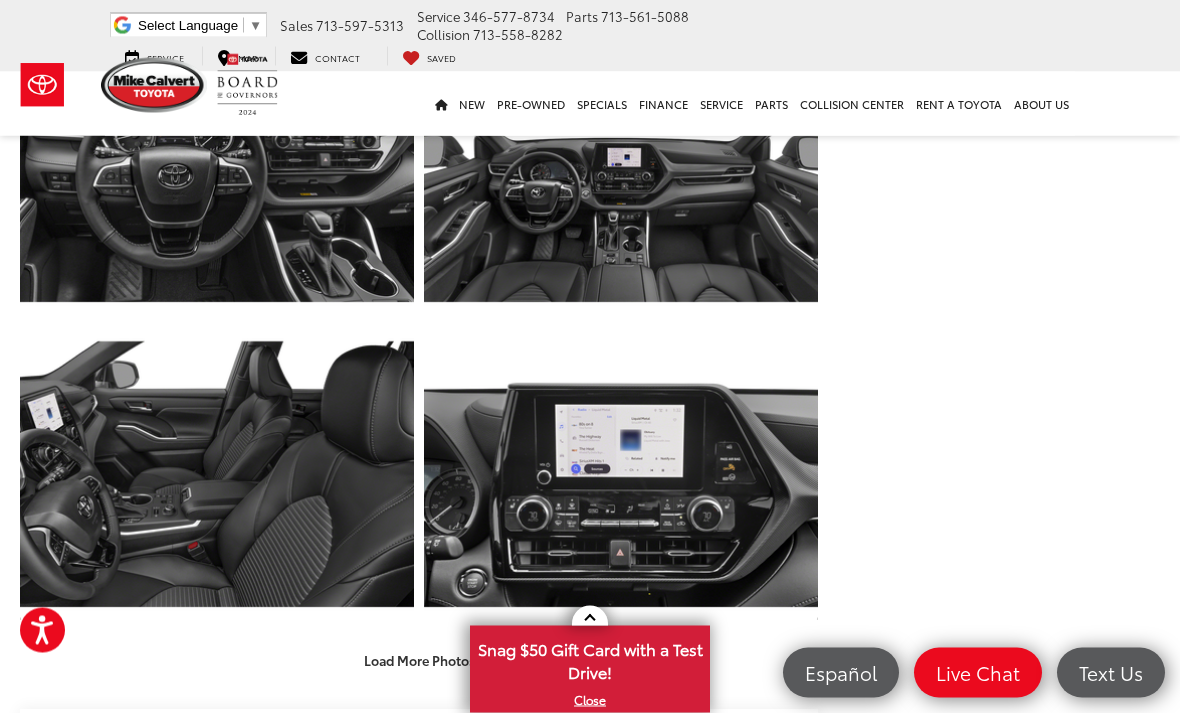 scroll, scrollTop: 3692, scrollLeft: 0, axis: vertical 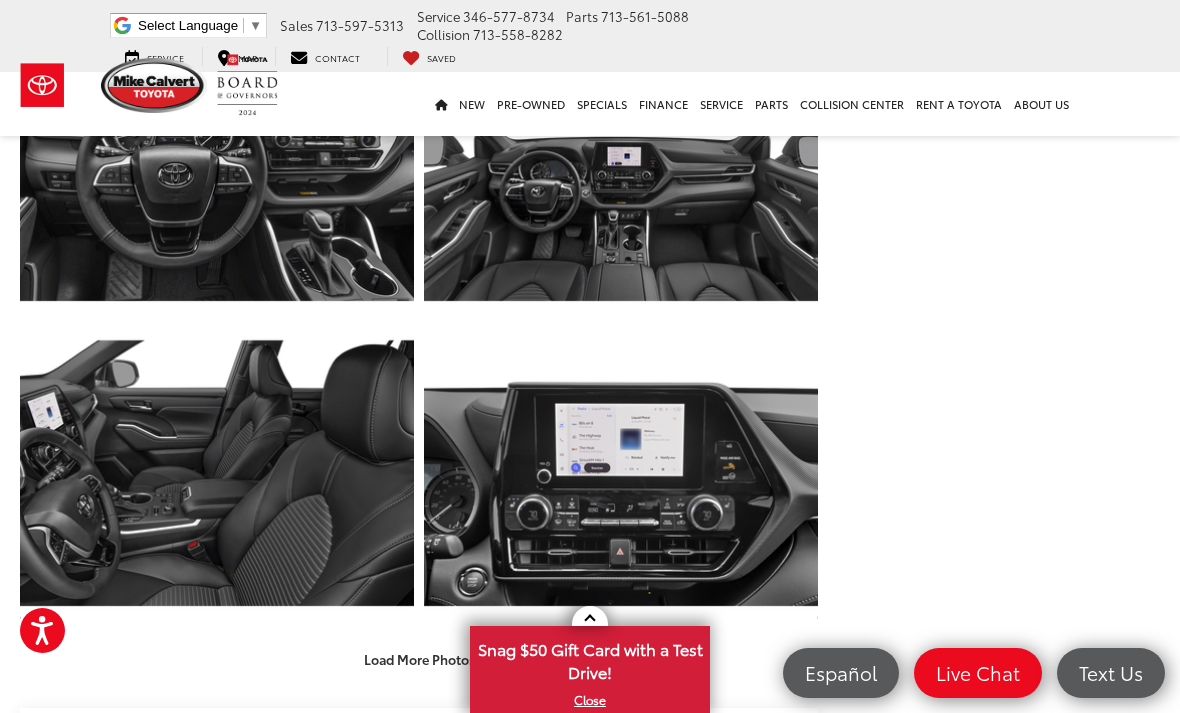 click on "Load More Photos" at bounding box center [419, 659] 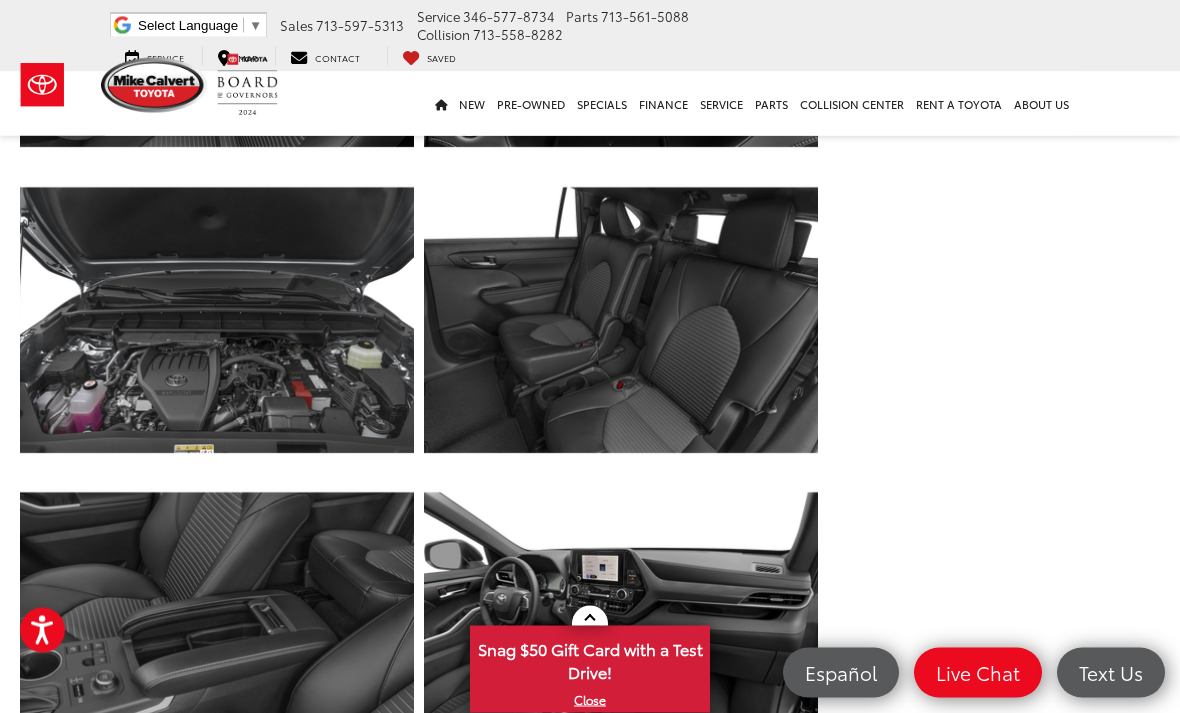 scroll, scrollTop: 4151, scrollLeft: 0, axis: vertical 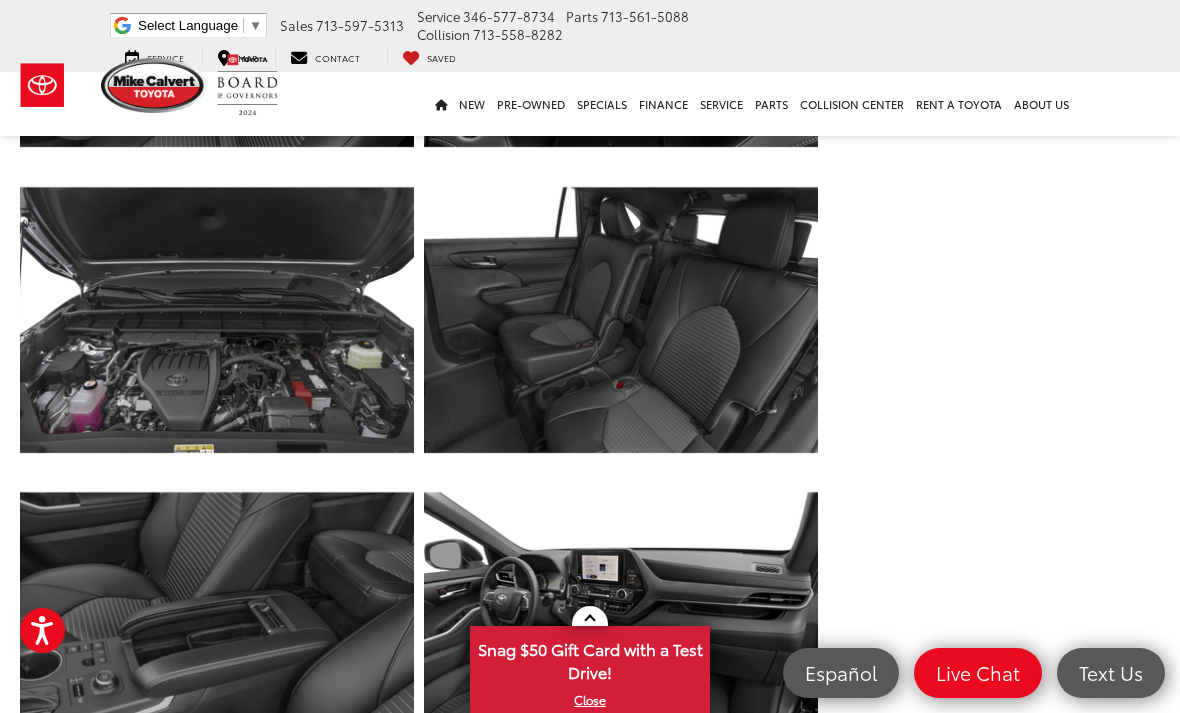click at bounding box center [621, 320] 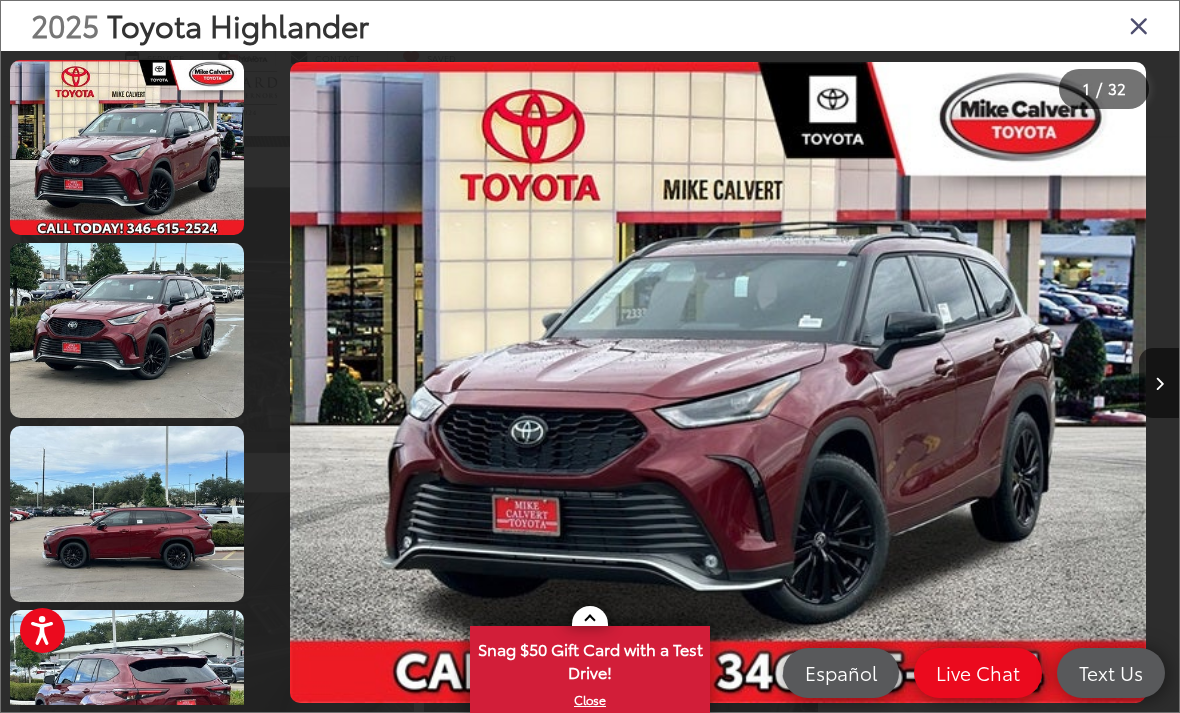 scroll, scrollTop: 0, scrollLeft: 9751, axis: horizontal 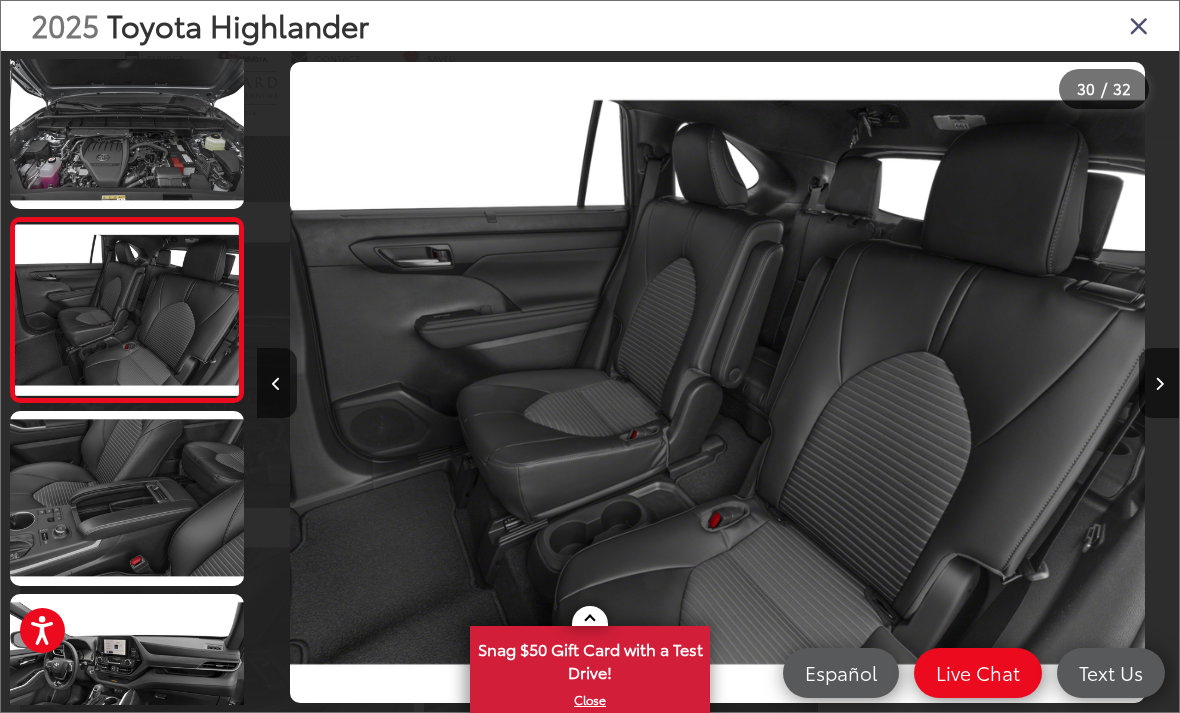 click at bounding box center [1139, 25] 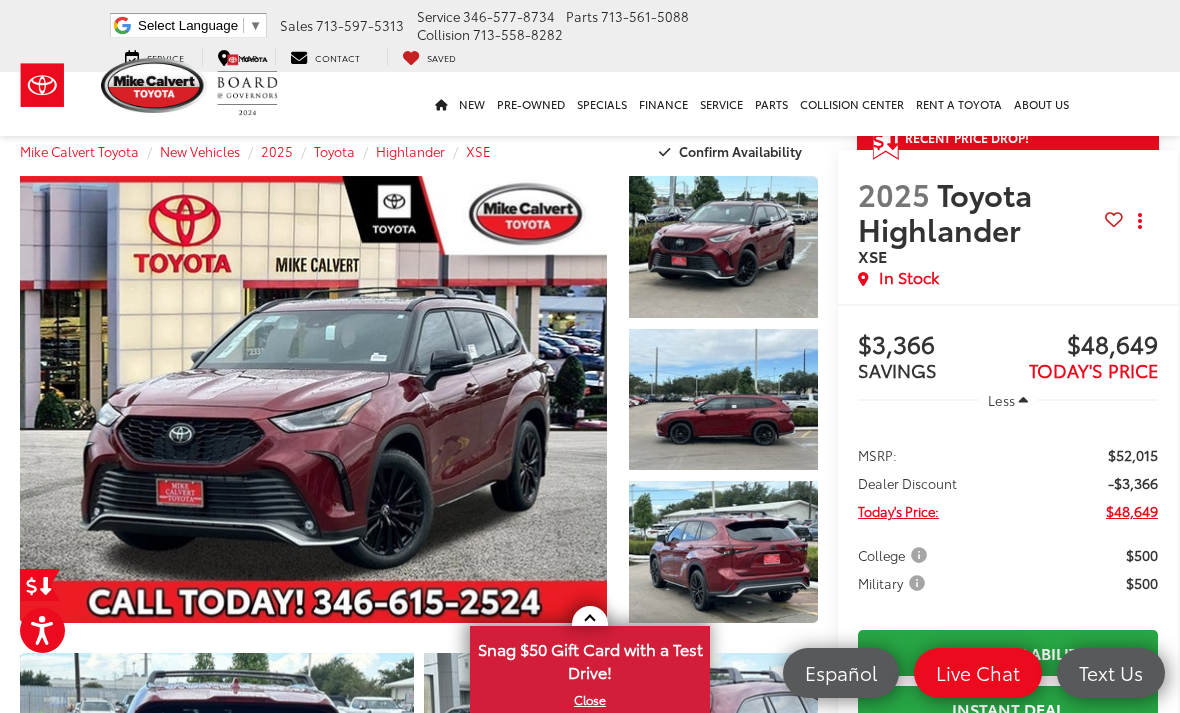 scroll, scrollTop: 0, scrollLeft: 0, axis: both 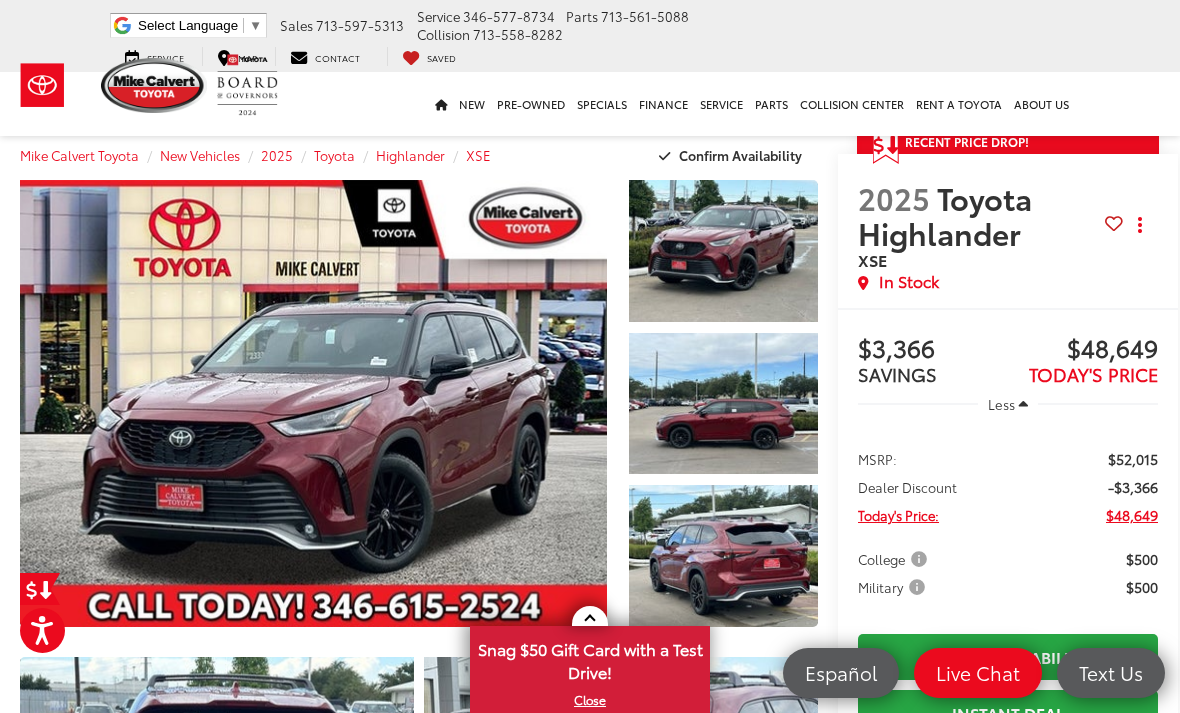 click at bounding box center [723, 251] 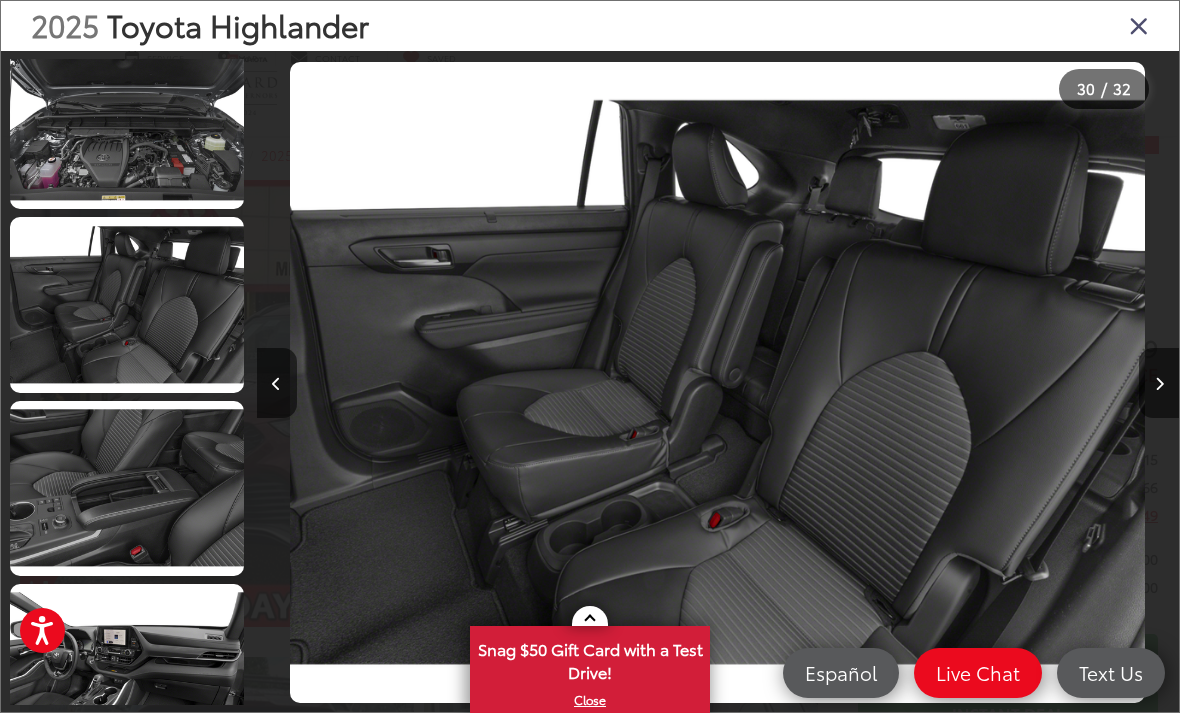 scroll, scrollTop: 3, scrollLeft: 0, axis: vertical 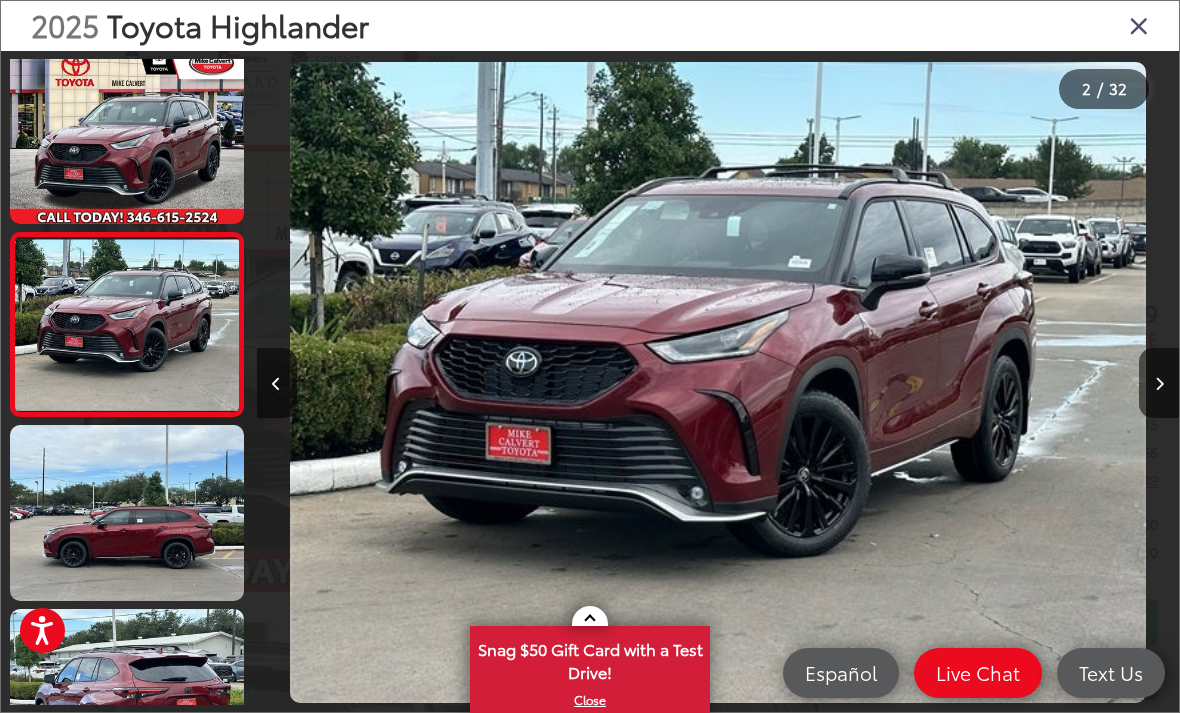 click at bounding box center [127, 512] 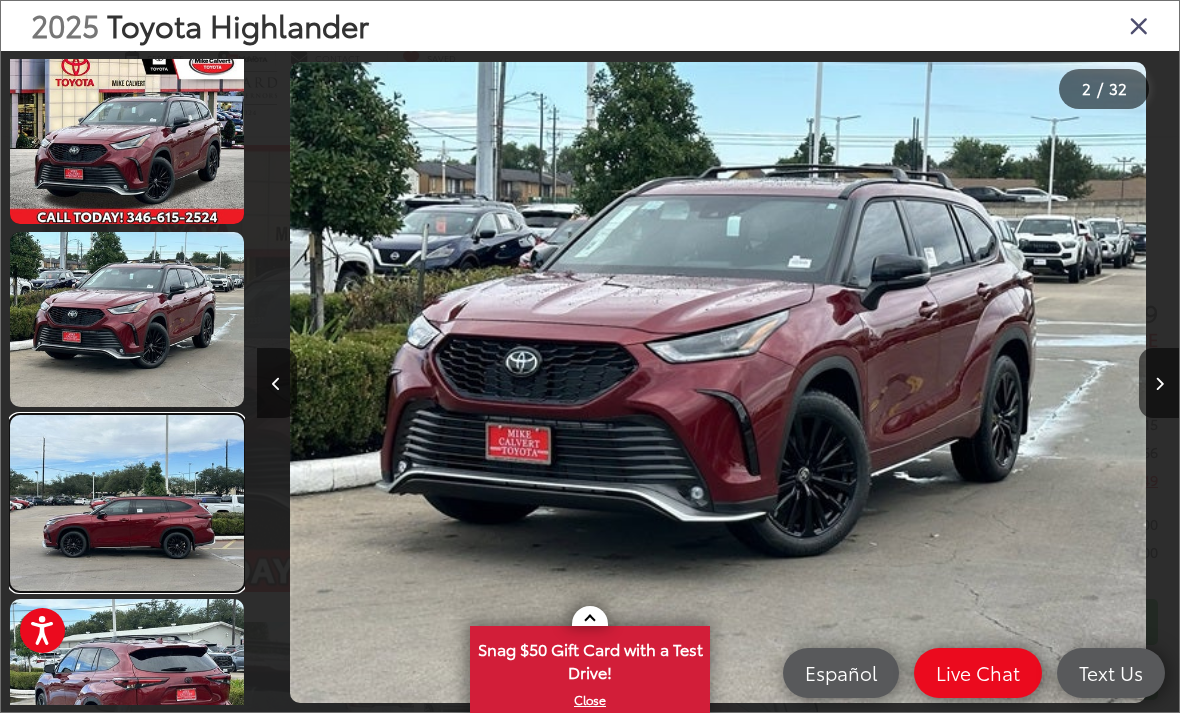 scroll, scrollTop: 0, scrollLeft: 1198, axis: horizontal 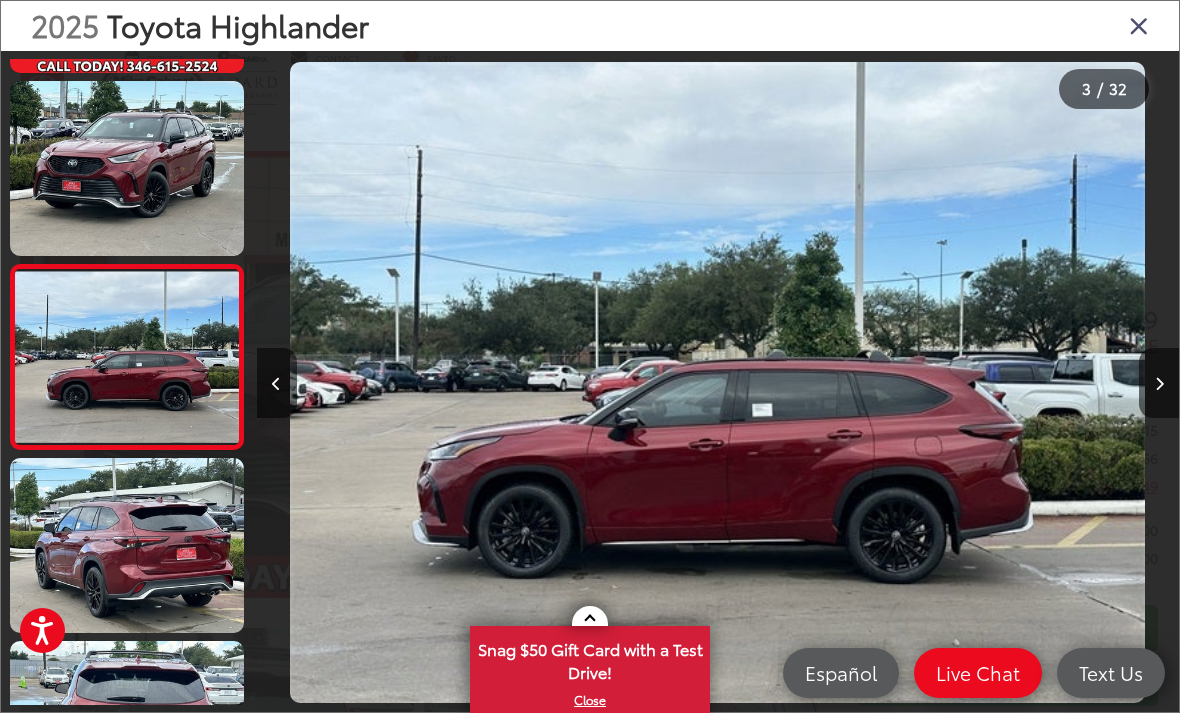 click at bounding box center (1139, 25) 